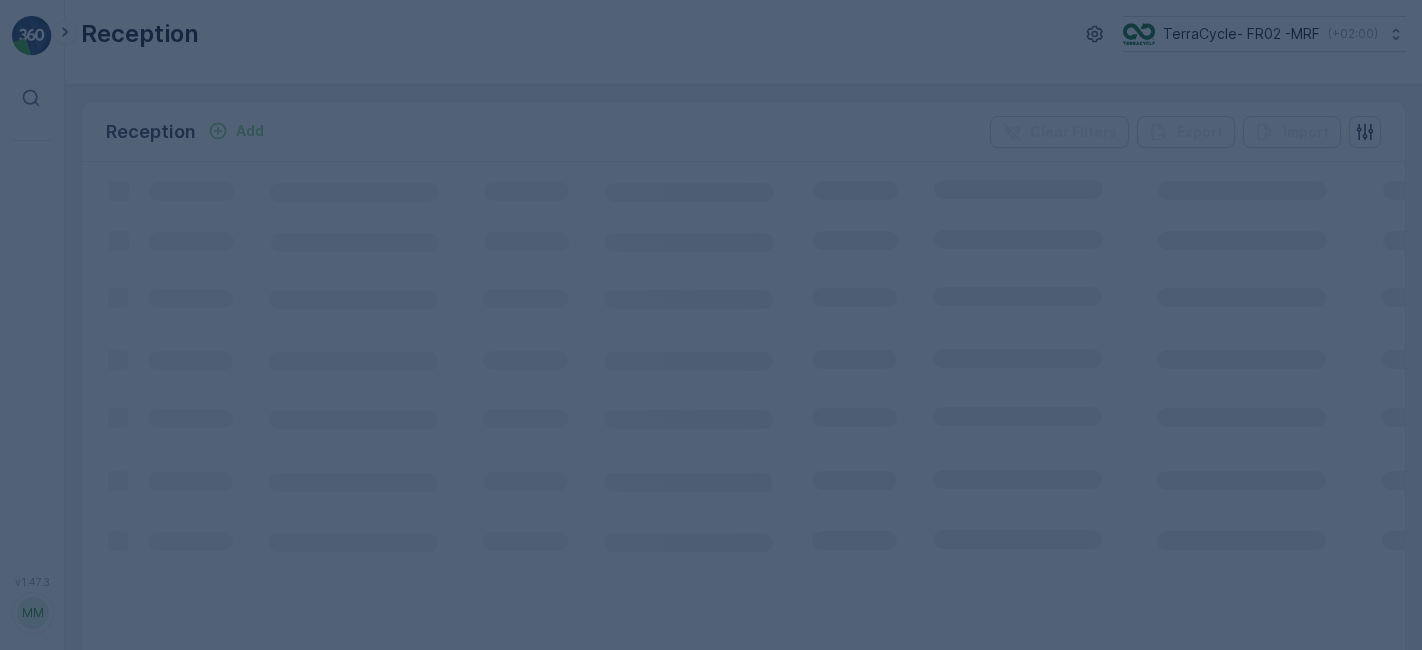 scroll, scrollTop: 0, scrollLeft: 0, axis: both 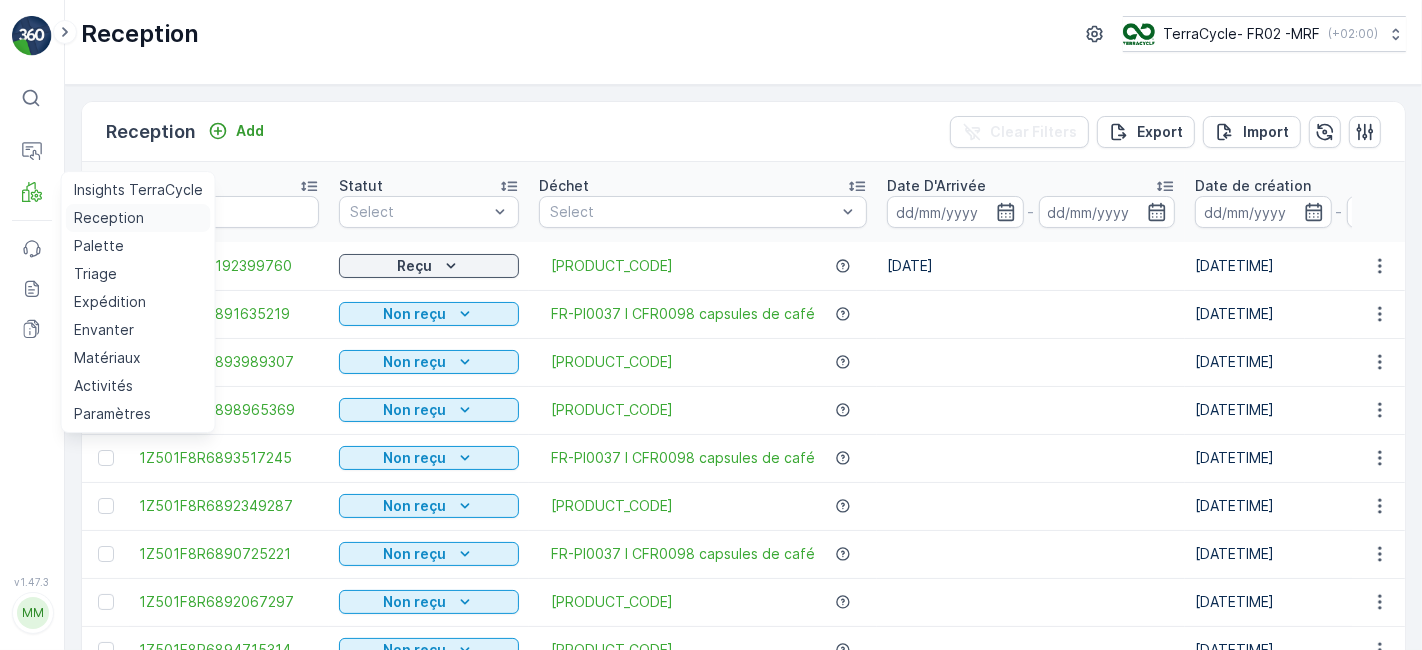 click on "Reception" at bounding box center [109, 218] 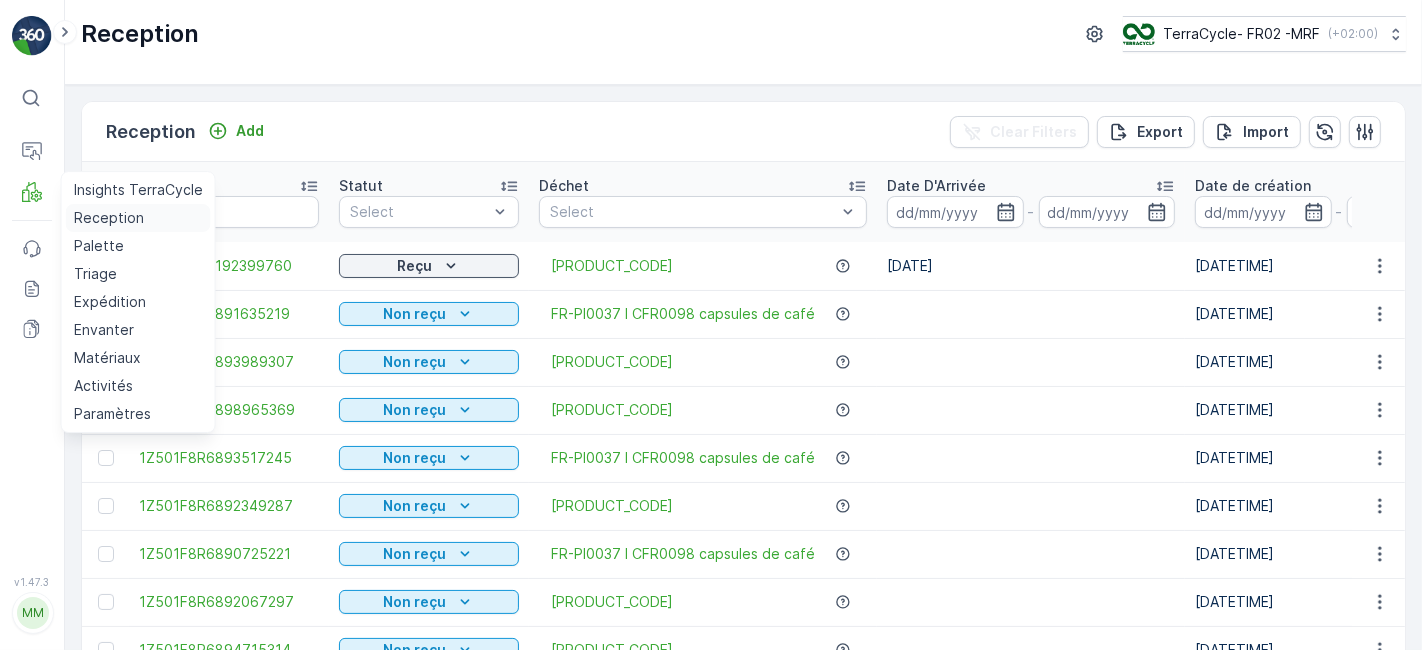 click on "Reception" at bounding box center [109, 218] 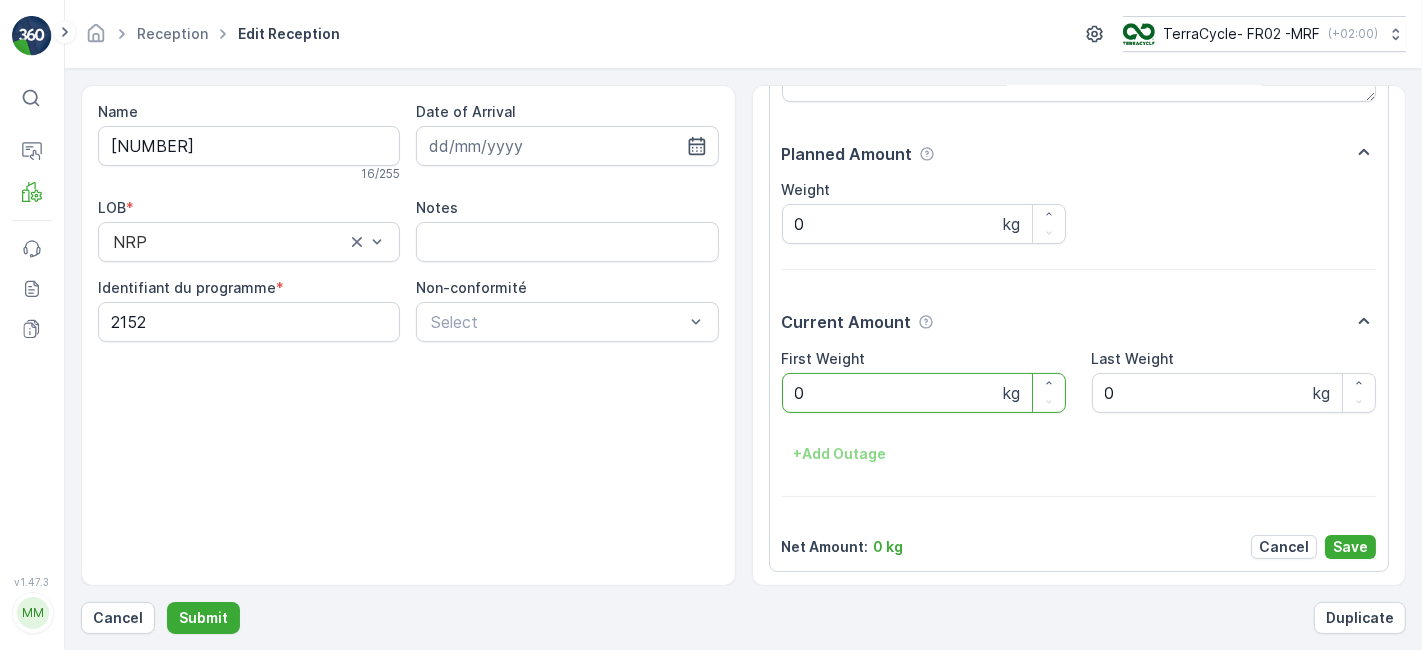 scroll, scrollTop: 0, scrollLeft: 0, axis: both 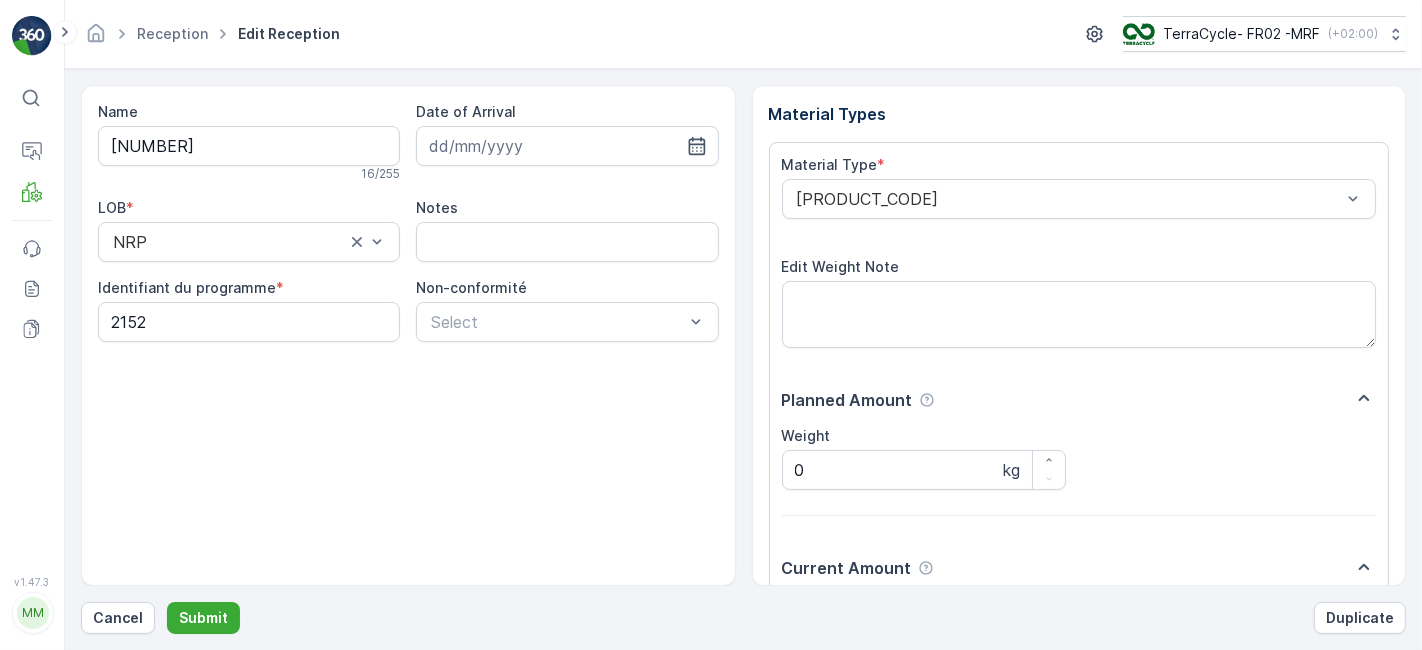 click on "Submit" at bounding box center (203, 618) 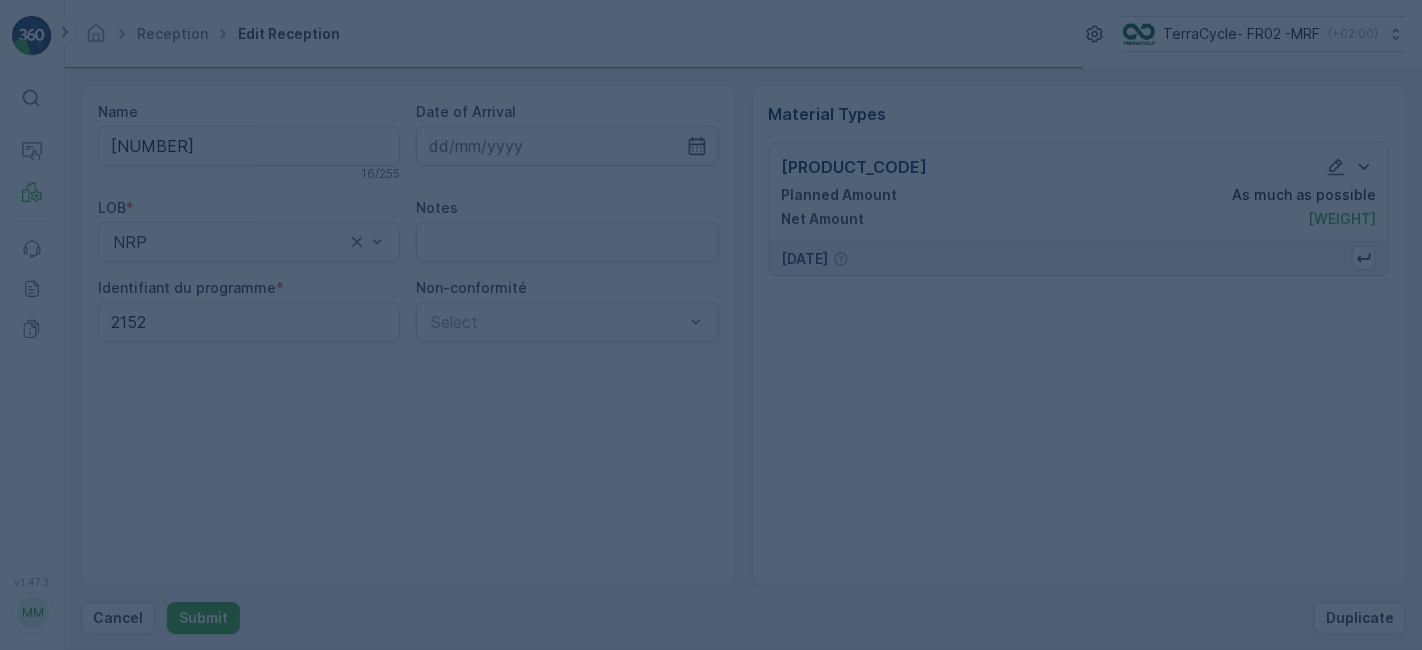scroll, scrollTop: 0, scrollLeft: 0, axis: both 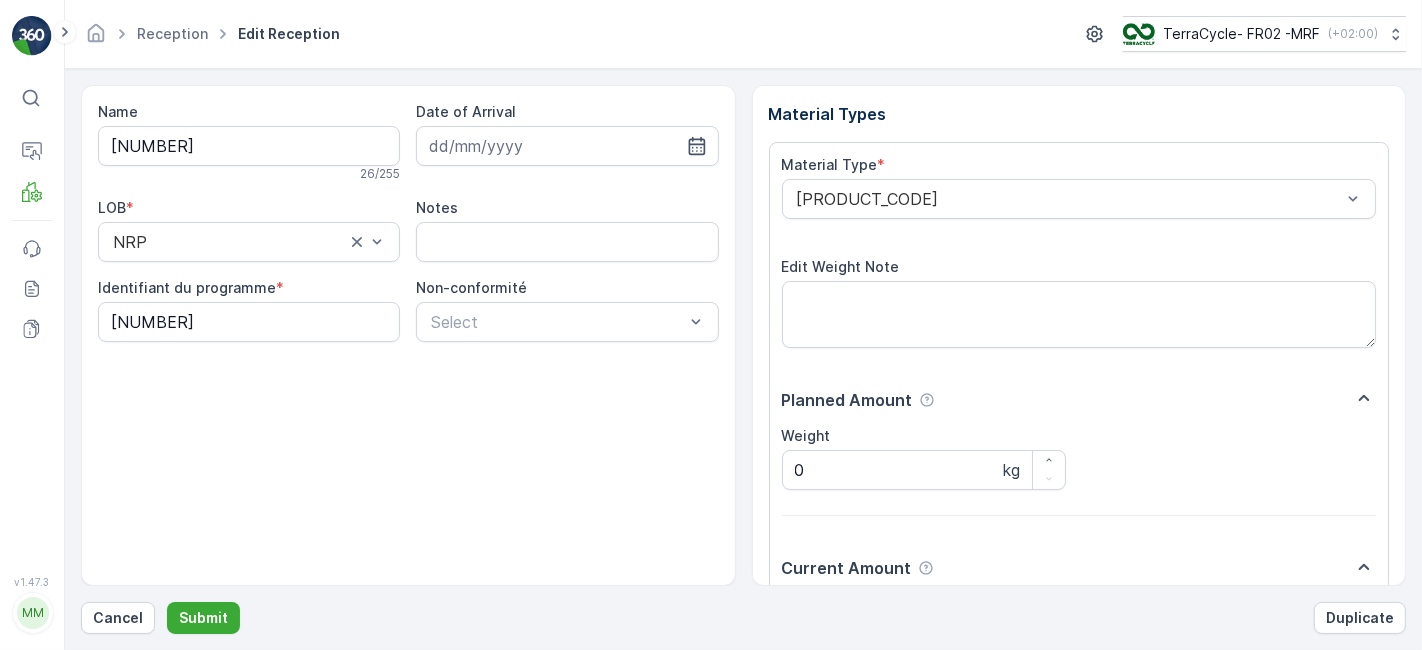 click on "Submit" at bounding box center [203, 618] 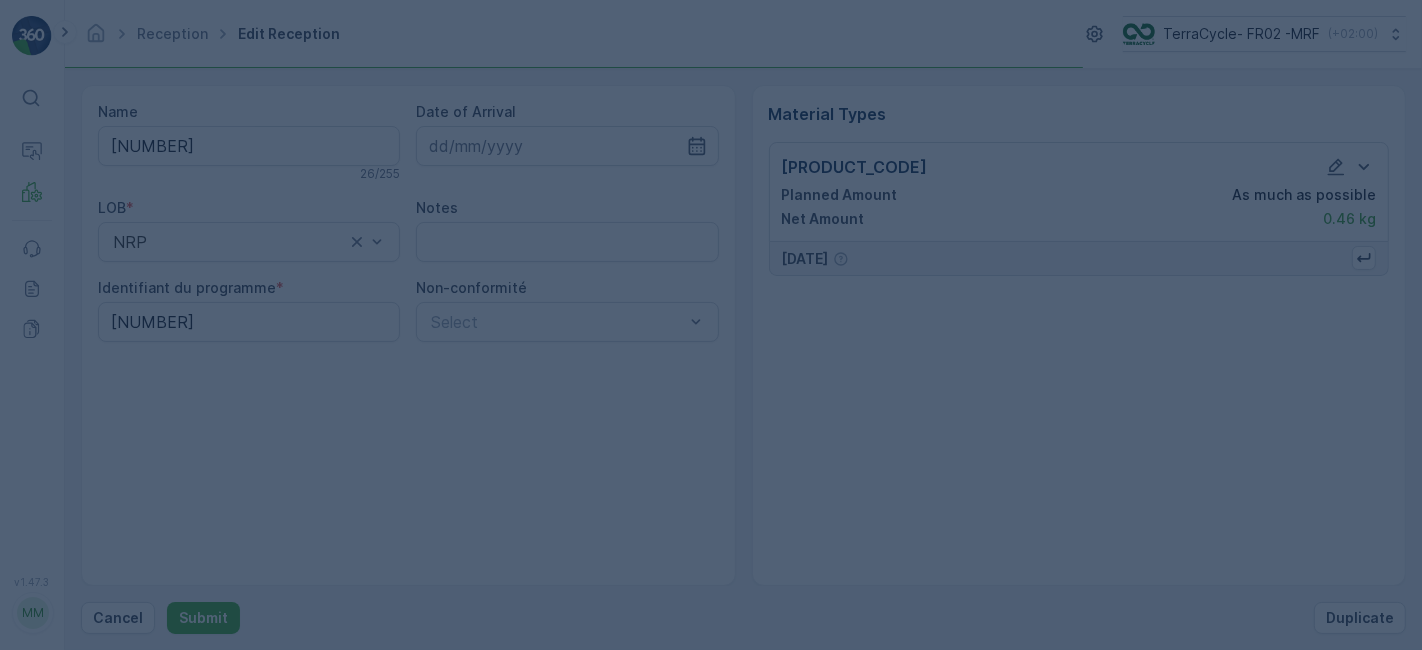 scroll, scrollTop: 0, scrollLeft: 0, axis: both 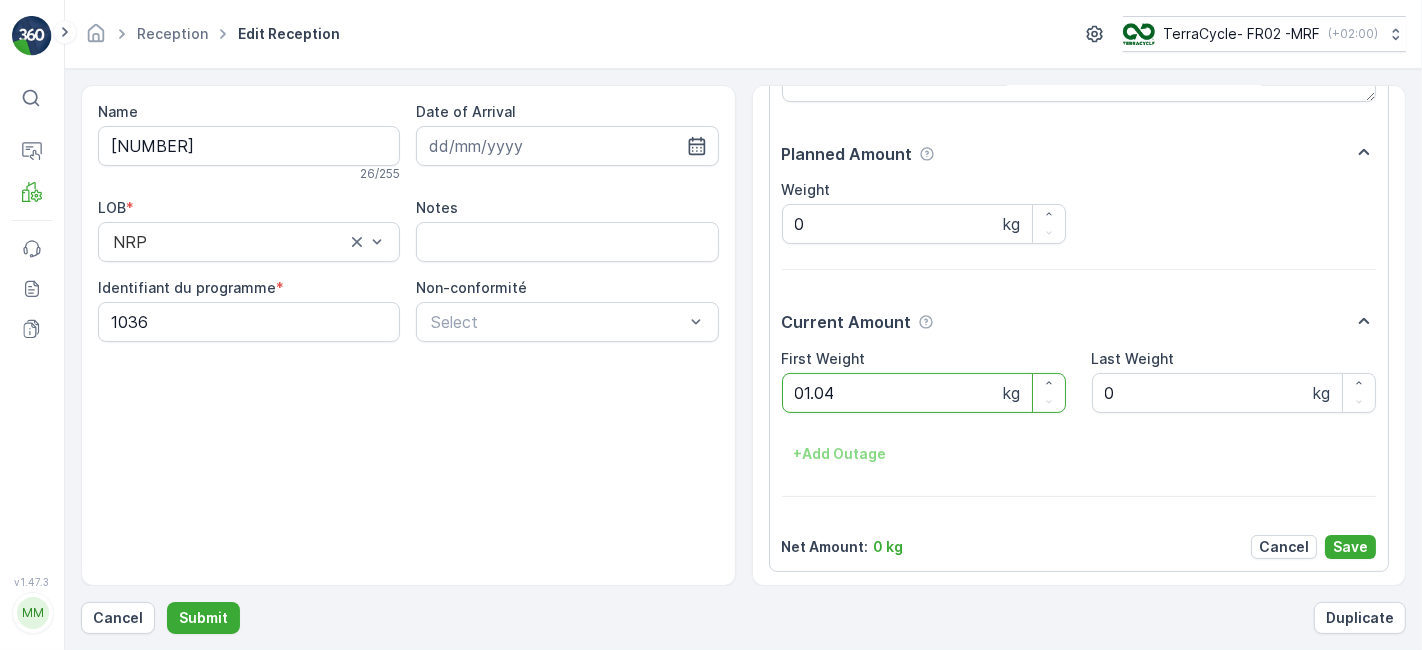 click on "Submit" at bounding box center [203, 618] 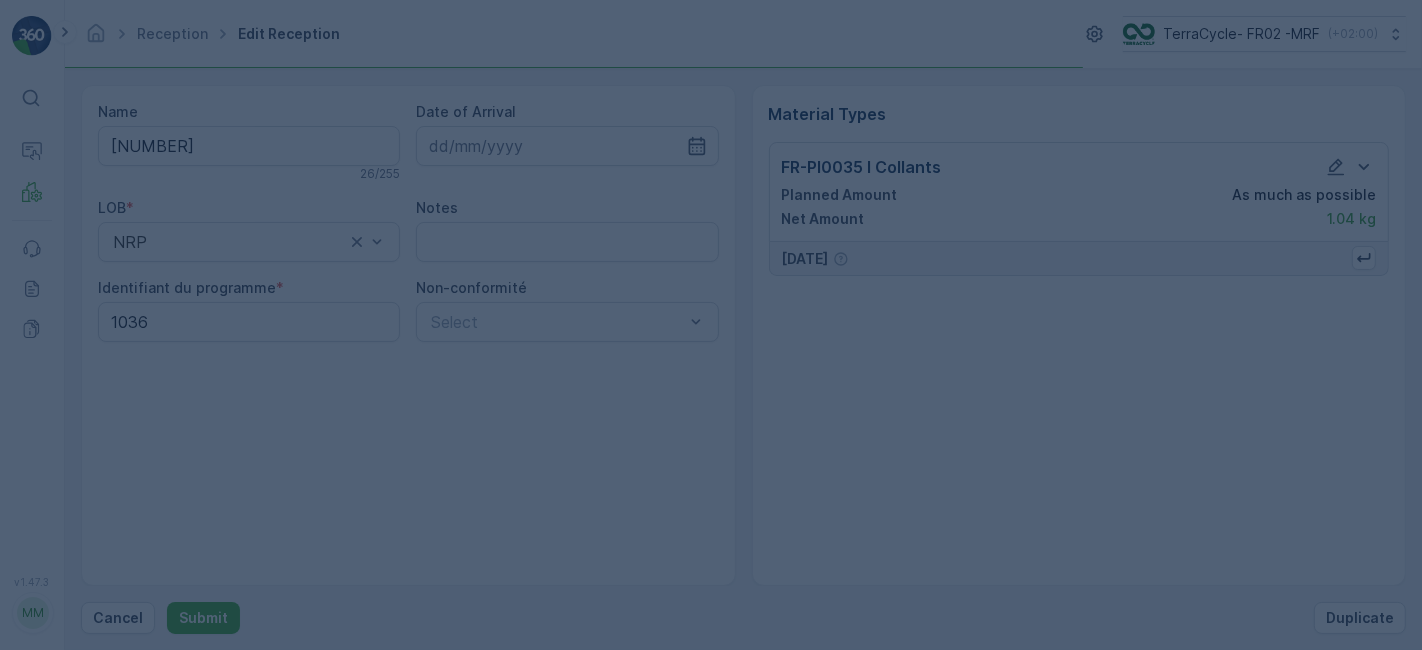 scroll, scrollTop: 0, scrollLeft: 0, axis: both 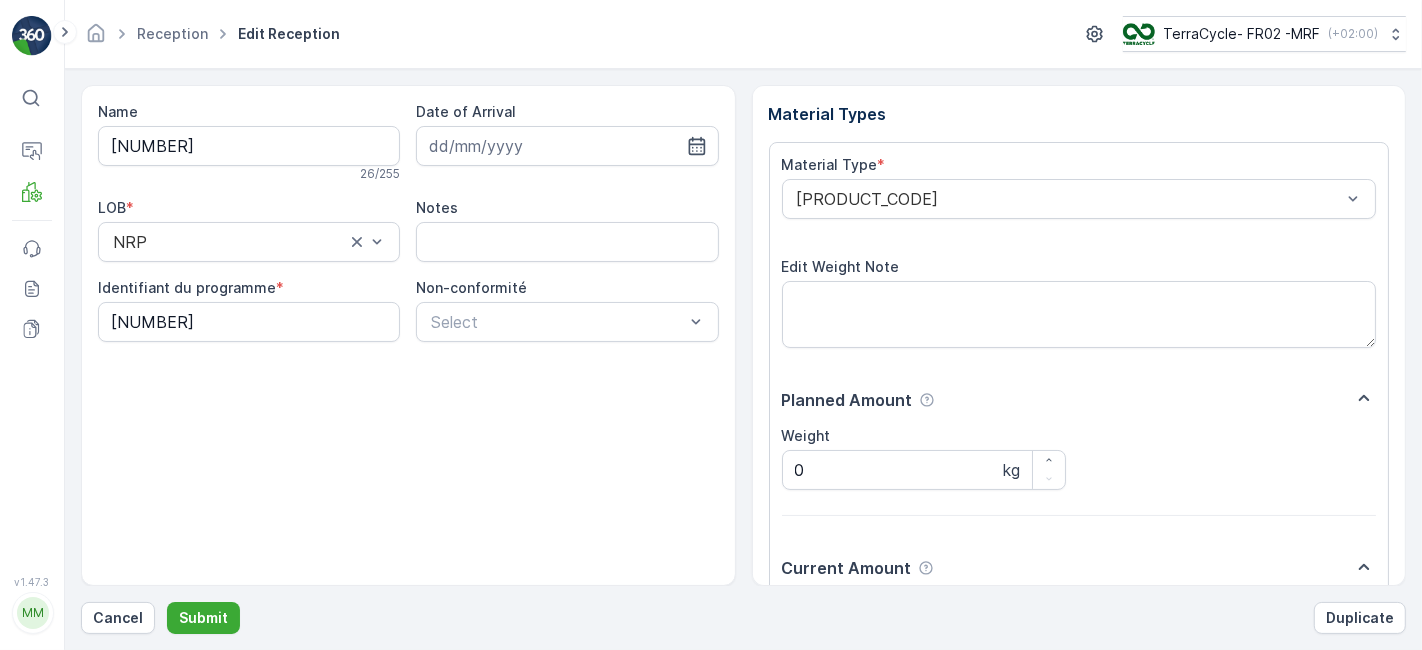 click on "Submit" at bounding box center (203, 618) 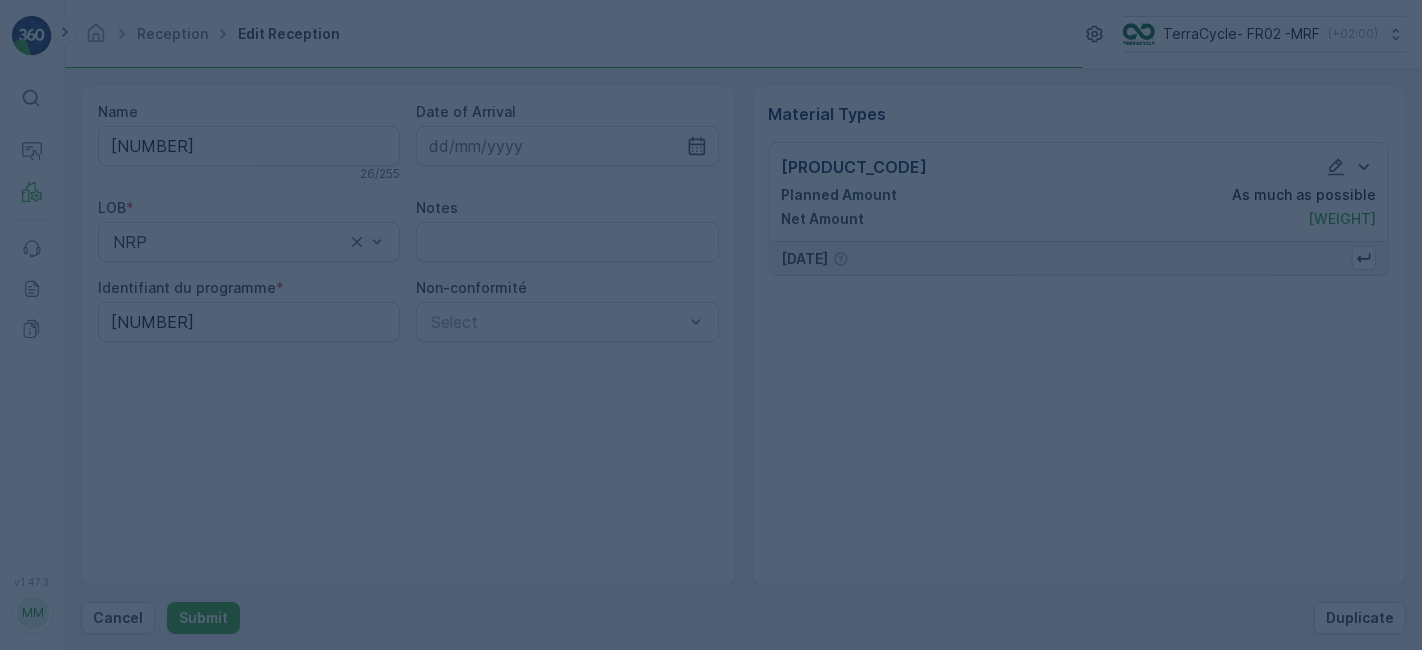 scroll, scrollTop: 0, scrollLeft: 0, axis: both 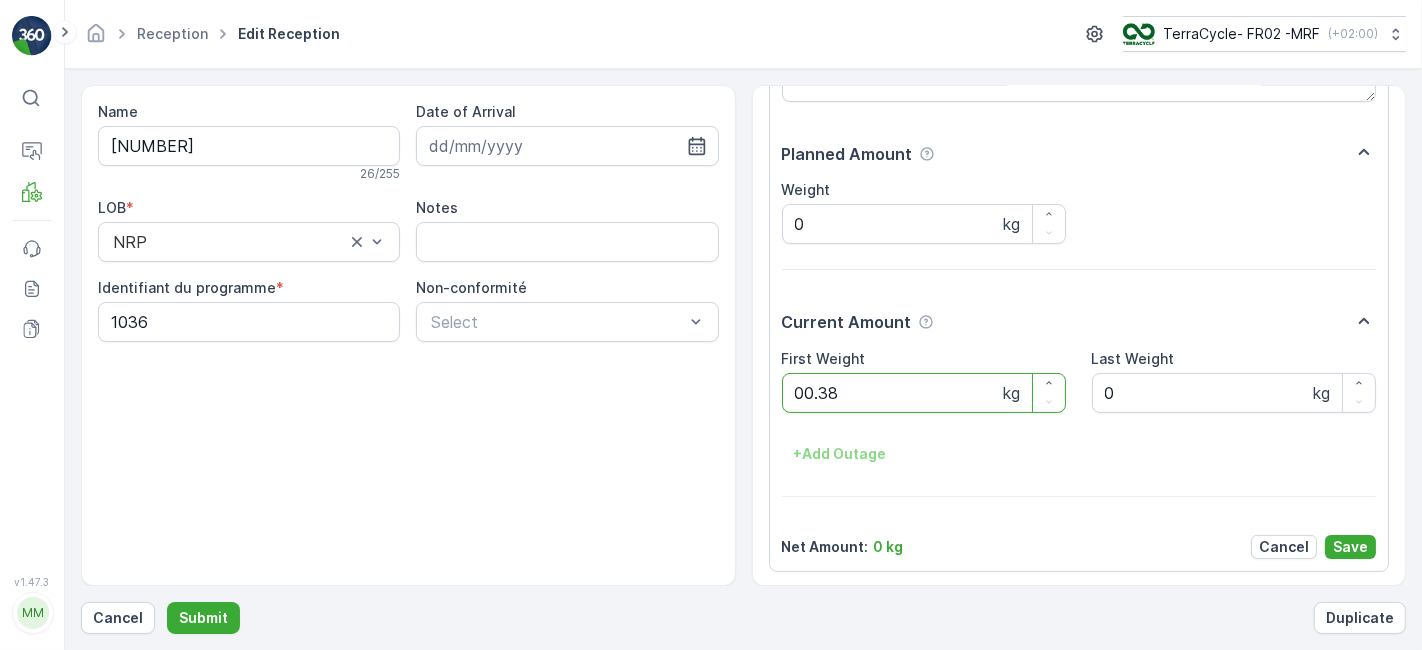 click on "Submit" at bounding box center (203, 618) 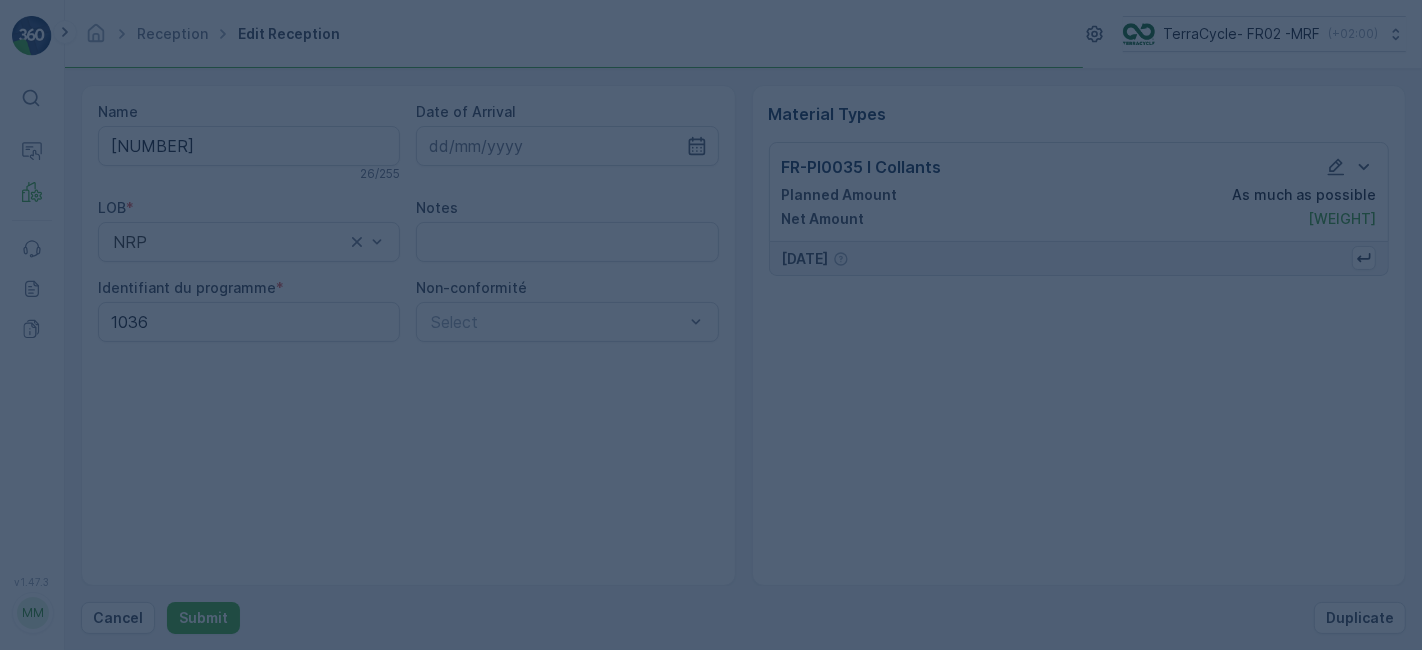 scroll, scrollTop: 0, scrollLeft: 0, axis: both 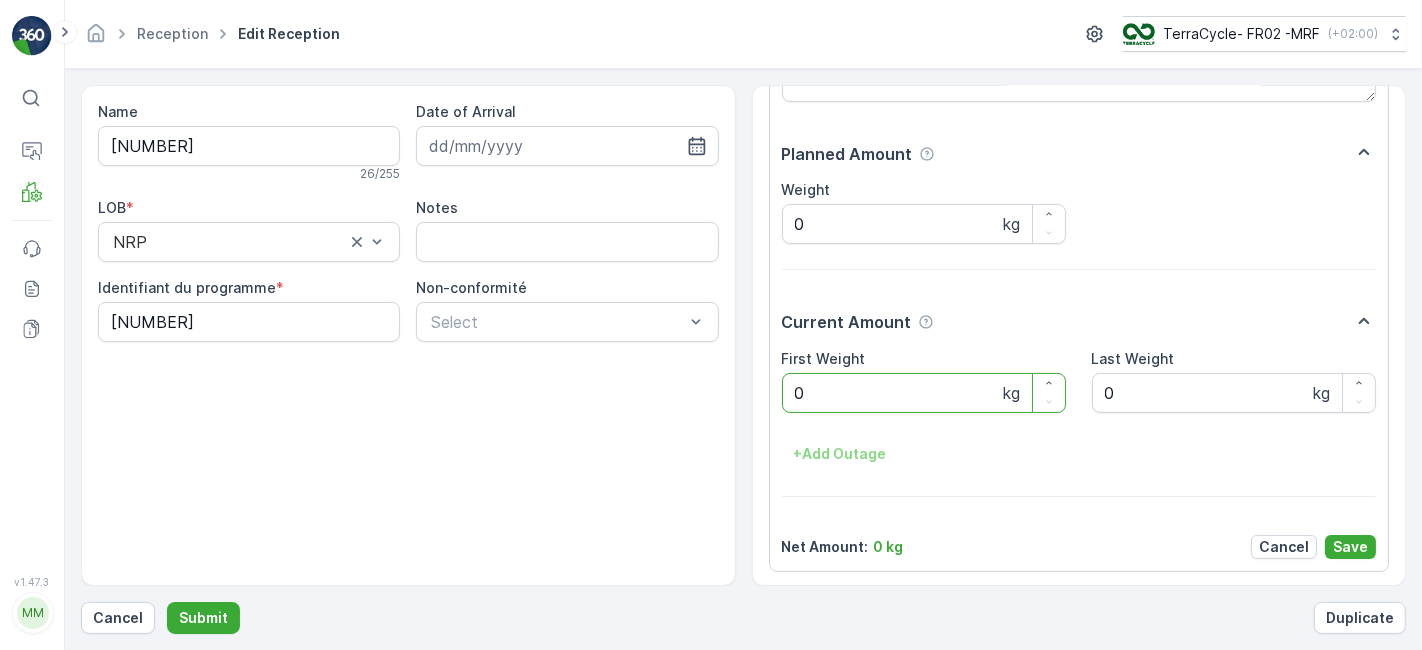 click on "Submit" at bounding box center [203, 618] 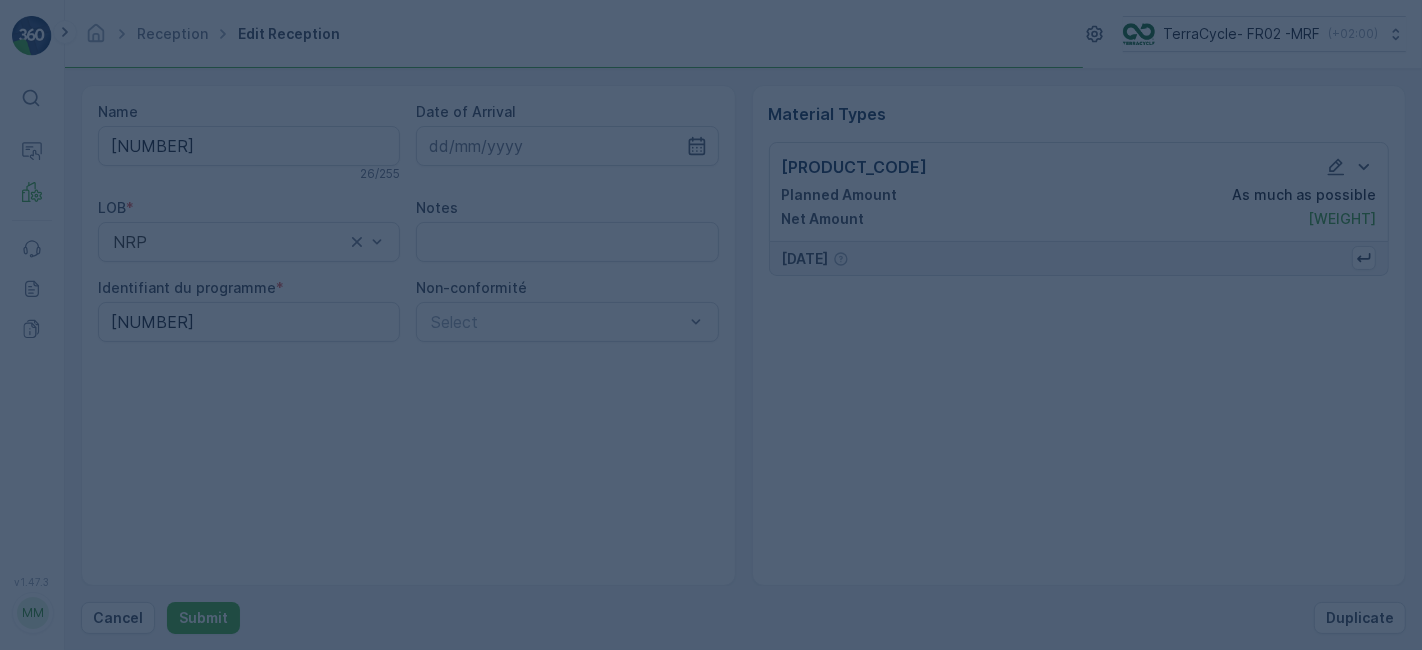 scroll, scrollTop: 0, scrollLeft: 0, axis: both 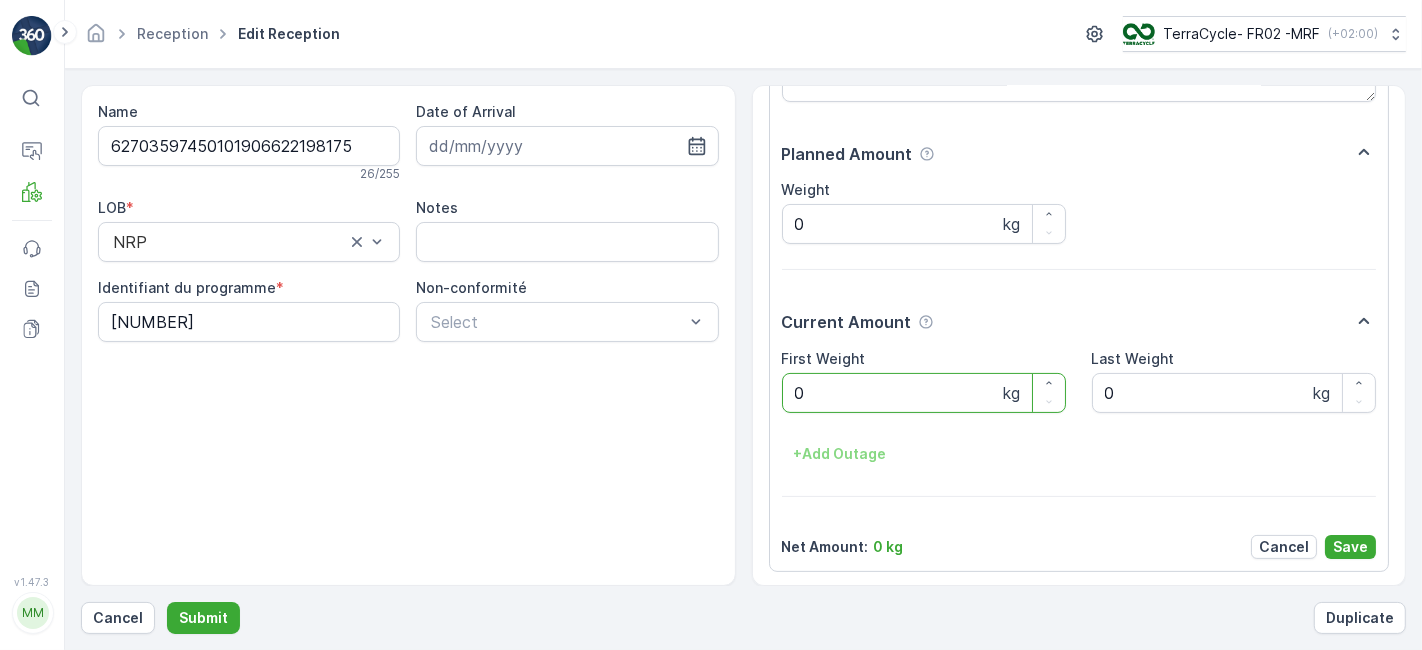 click on "Submit" at bounding box center [203, 618] 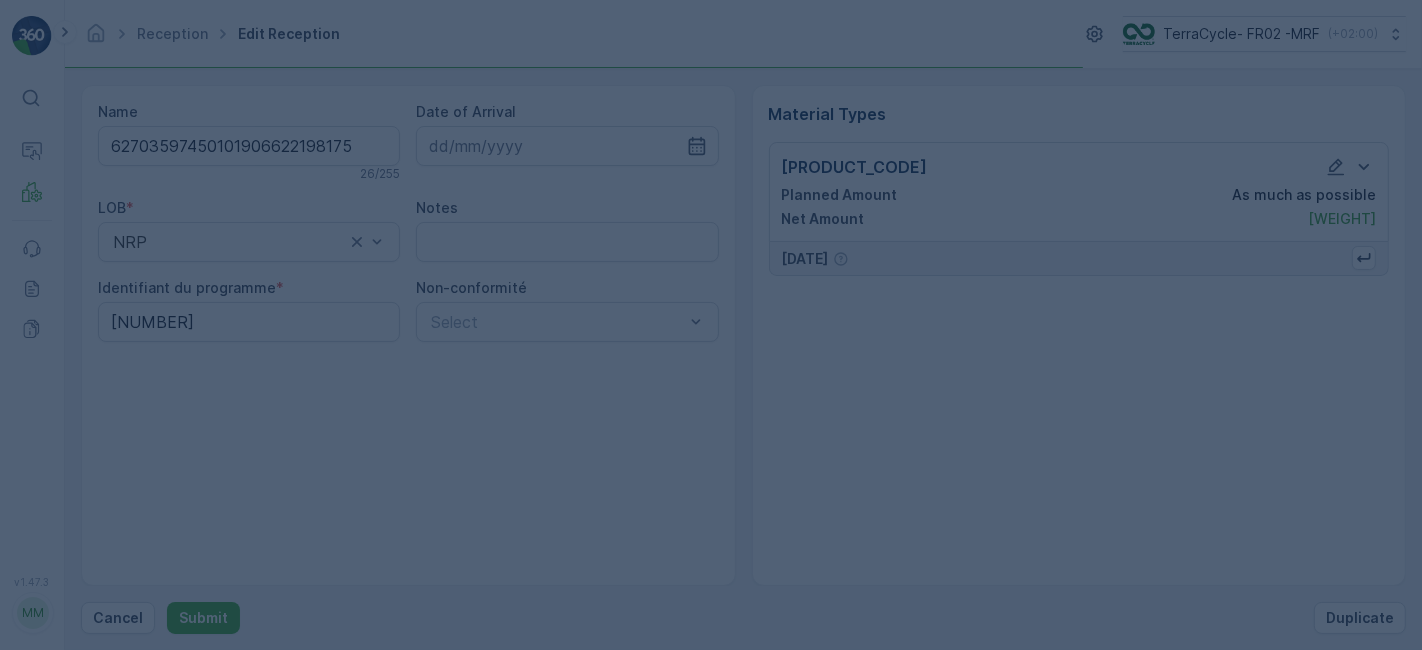 scroll, scrollTop: 0, scrollLeft: 0, axis: both 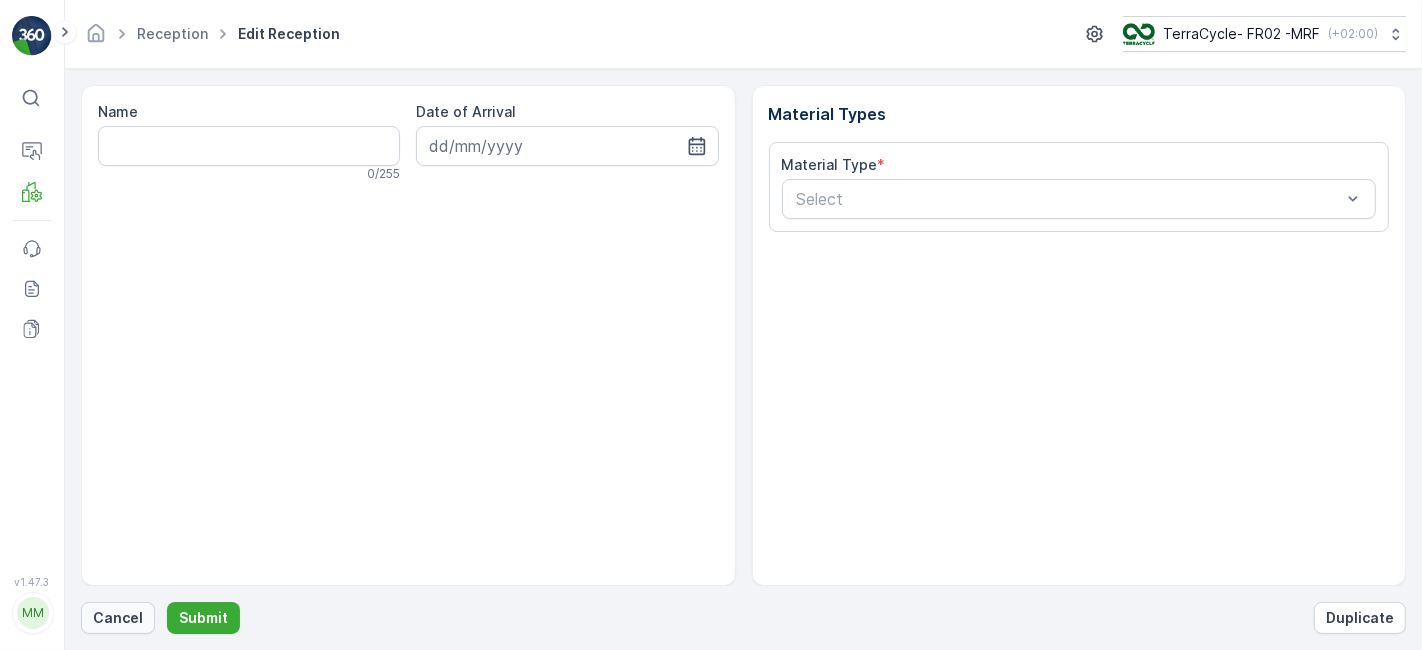 click on "Cancel" at bounding box center (118, 618) 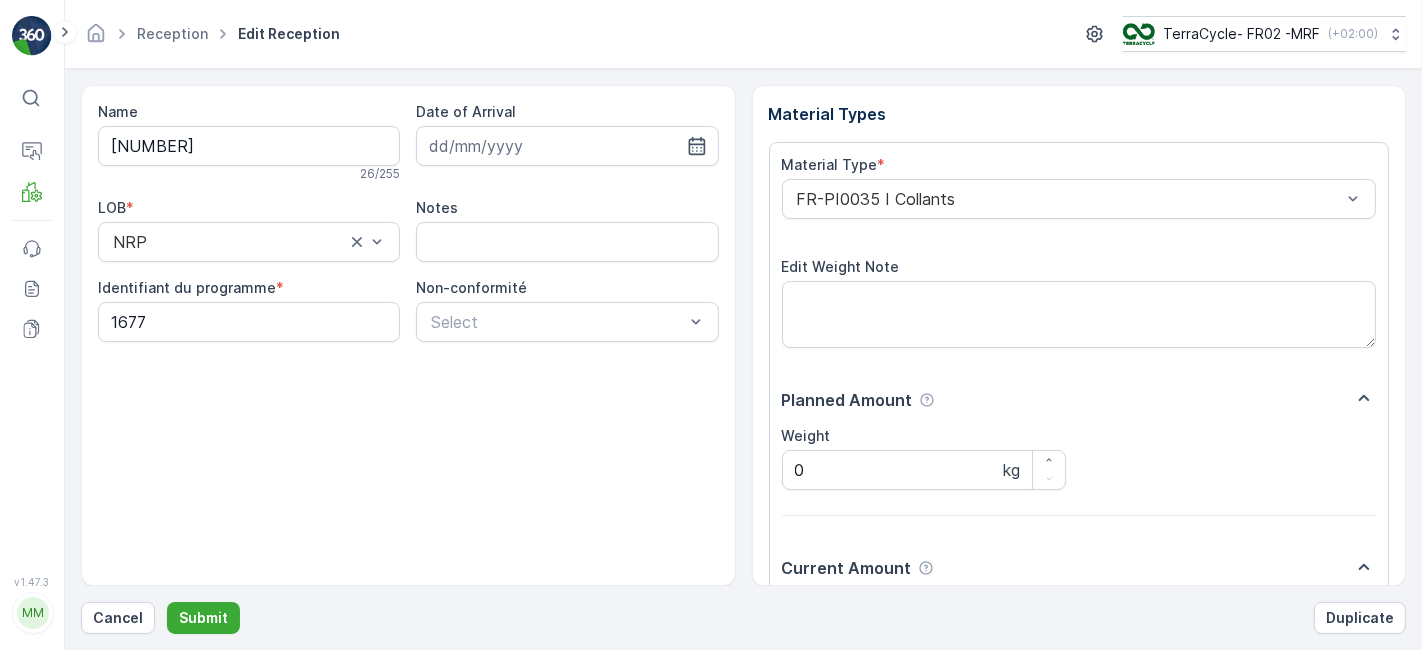scroll, scrollTop: 246, scrollLeft: 0, axis: vertical 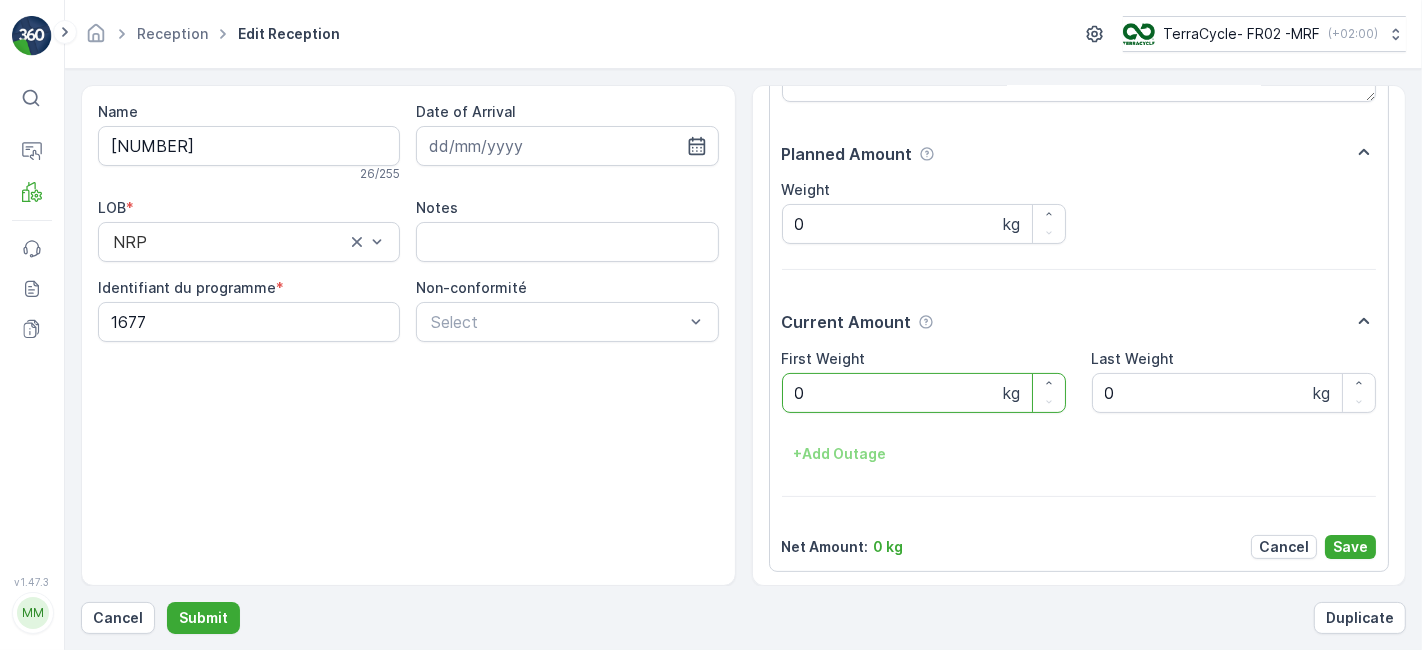 click on "Submit" at bounding box center (203, 618) 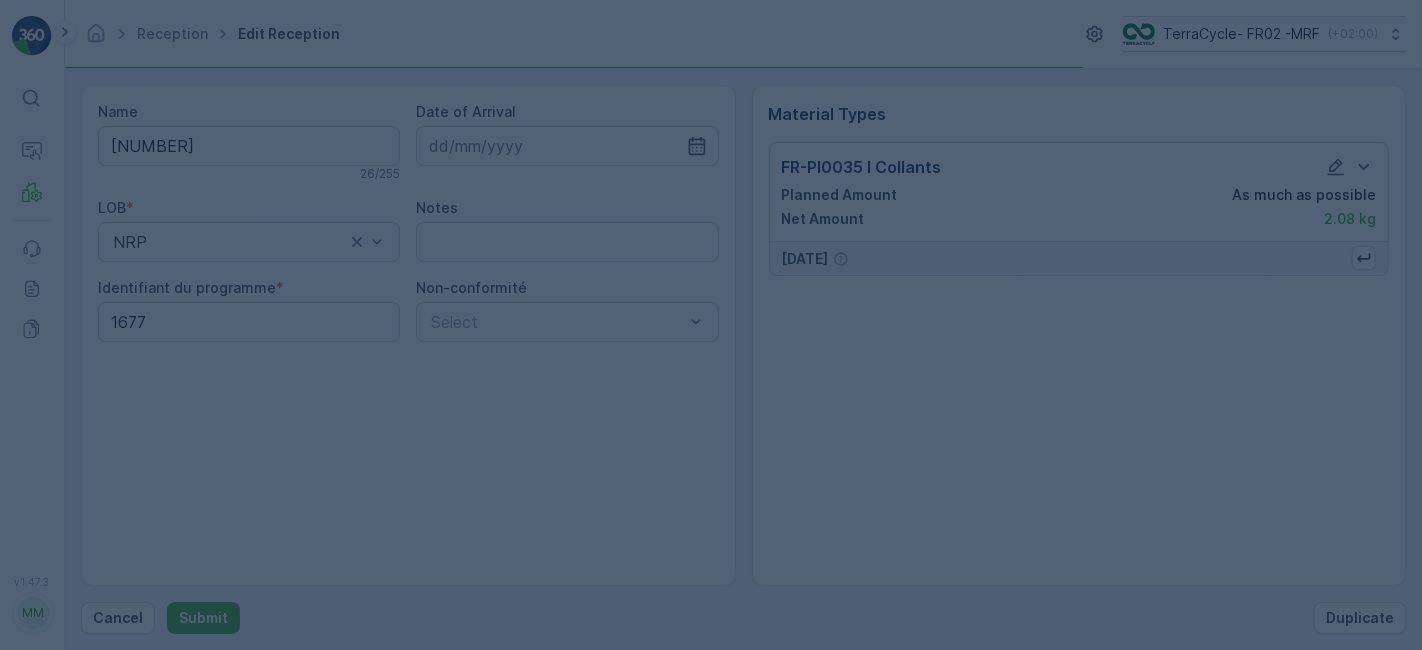 scroll, scrollTop: 0, scrollLeft: 0, axis: both 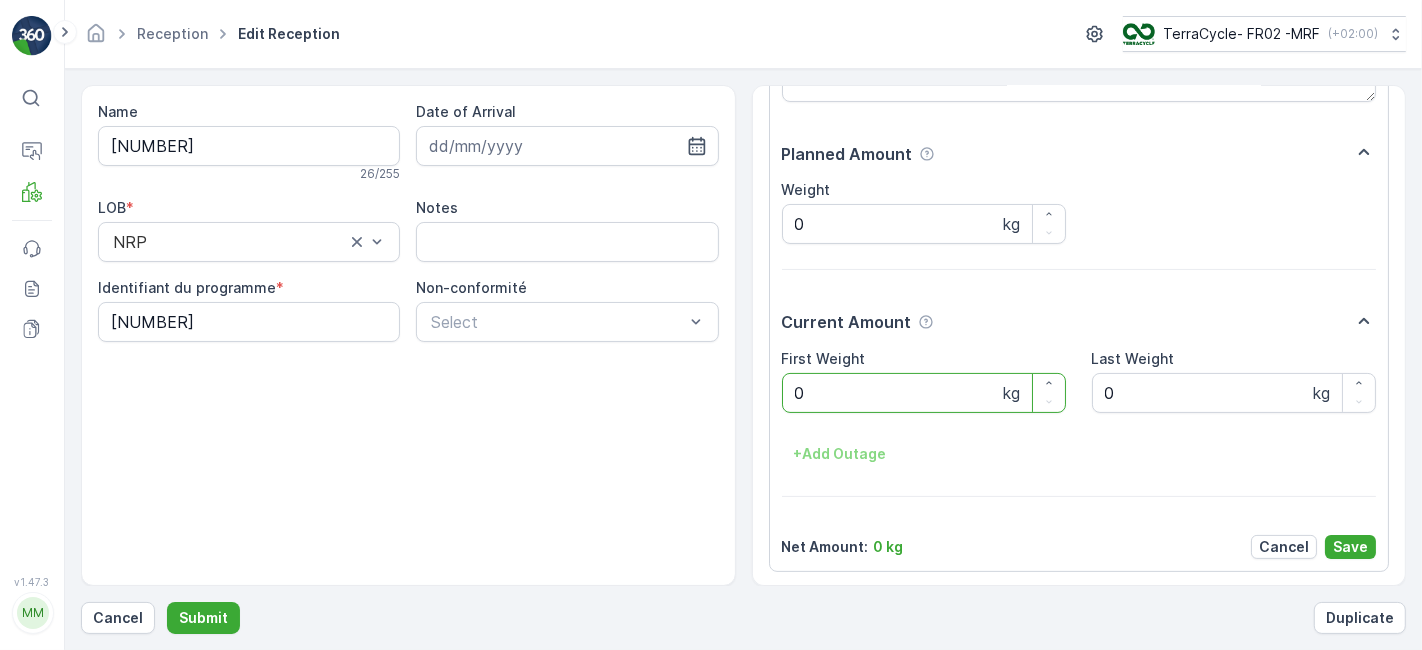 click on "Submit" at bounding box center (203, 618) 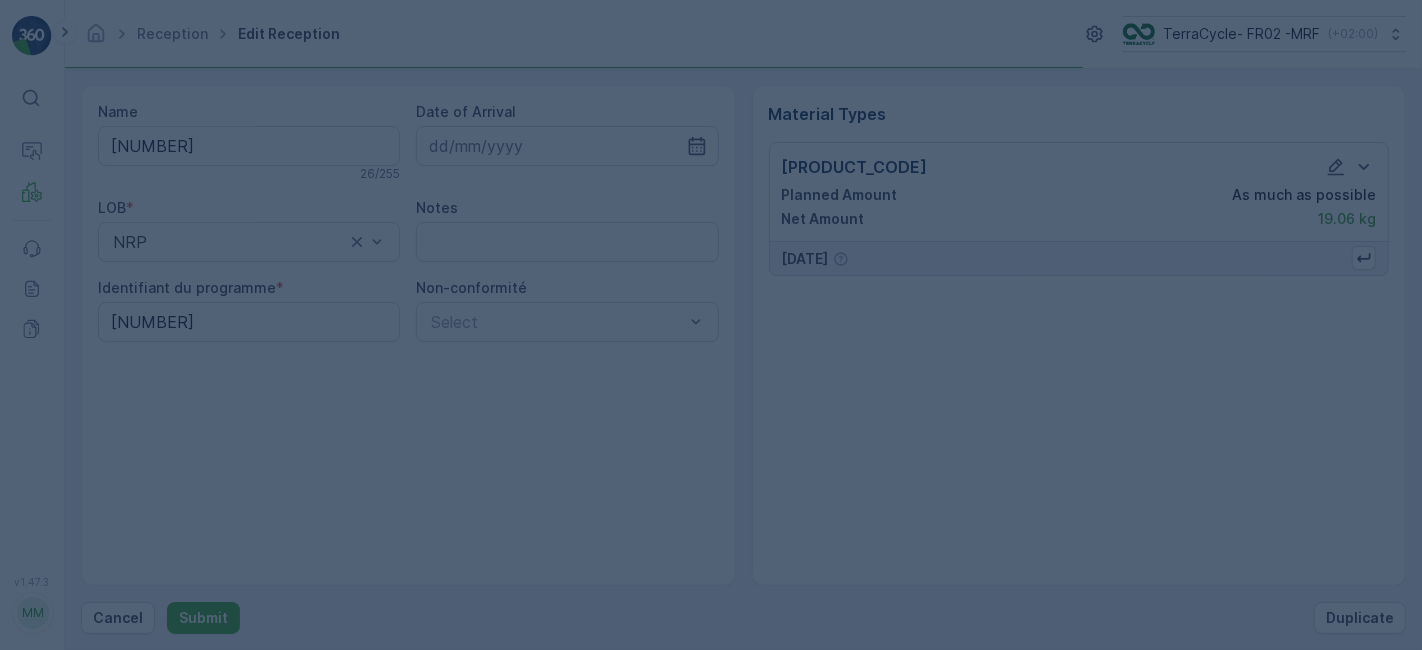 scroll, scrollTop: 0, scrollLeft: 0, axis: both 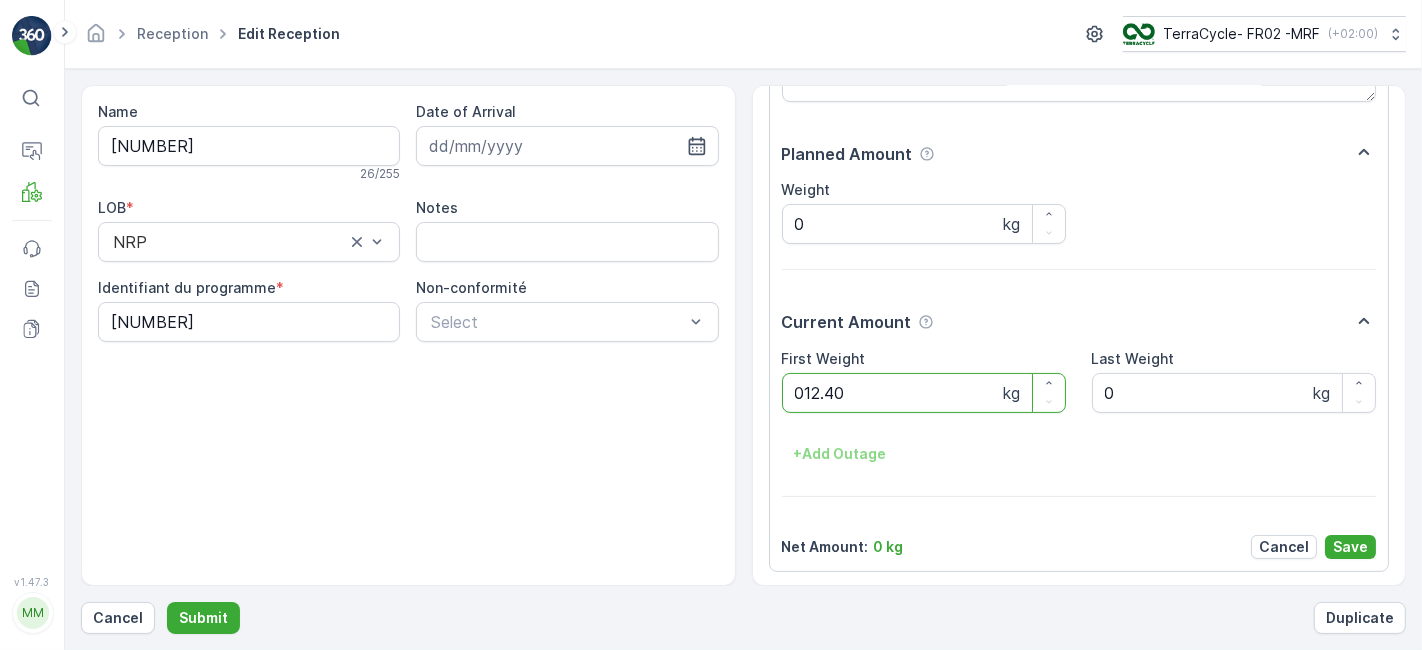 click on "Submit" at bounding box center [203, 618] 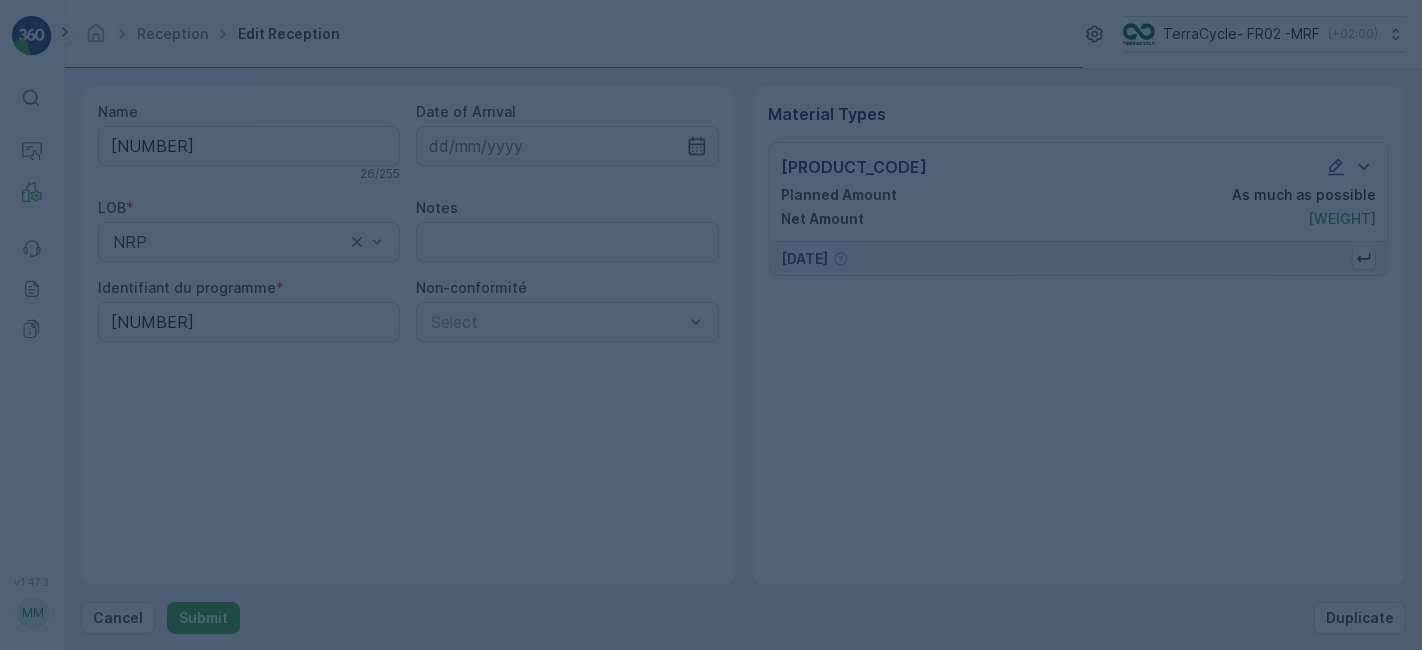 scroll, scrollTop: 0, scrollLeft: 0, axis: both 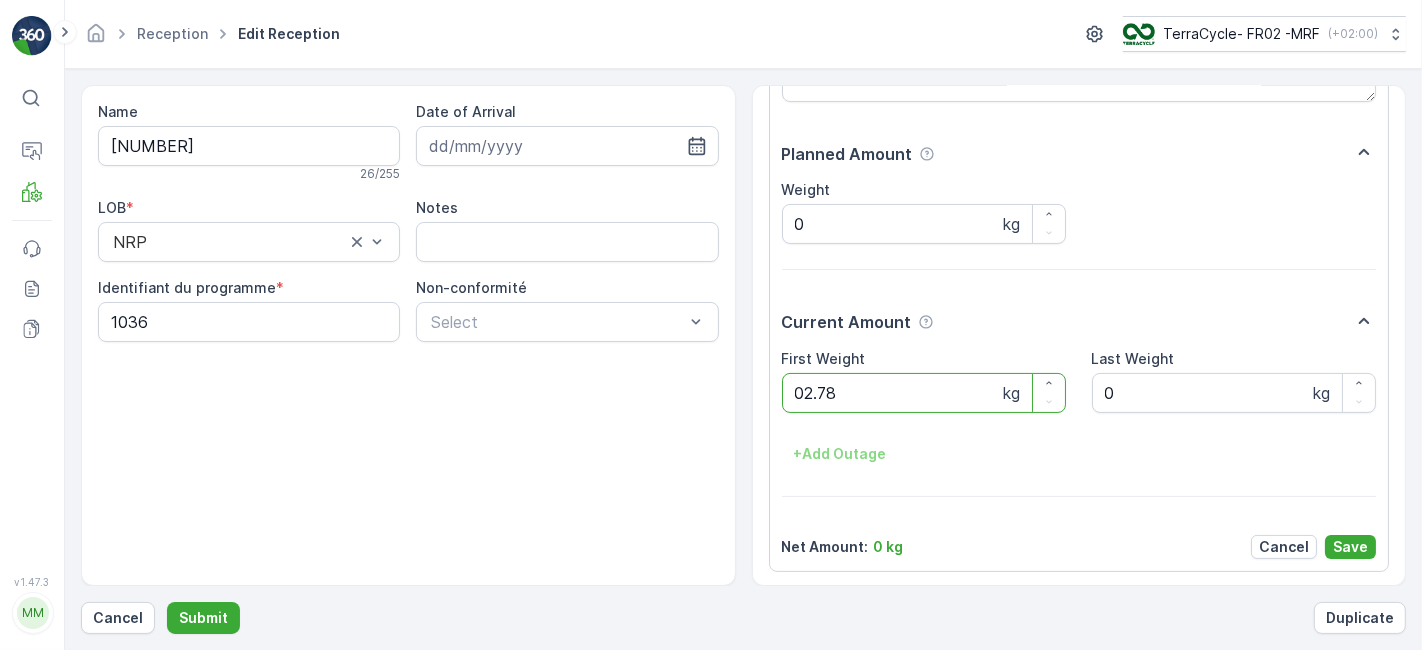 click on "Submit" at bounding box center (203, 618) 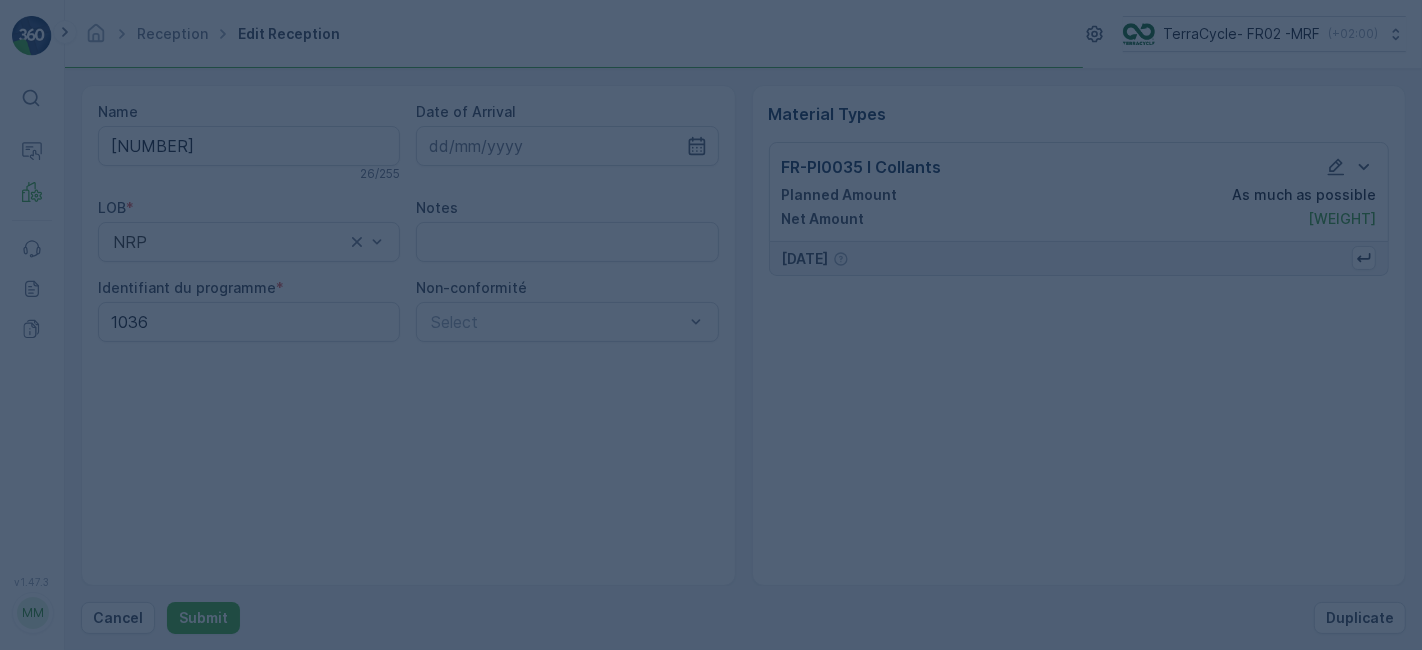 scroll, scrollTop: 0, scrollLeft: 0, axis: both 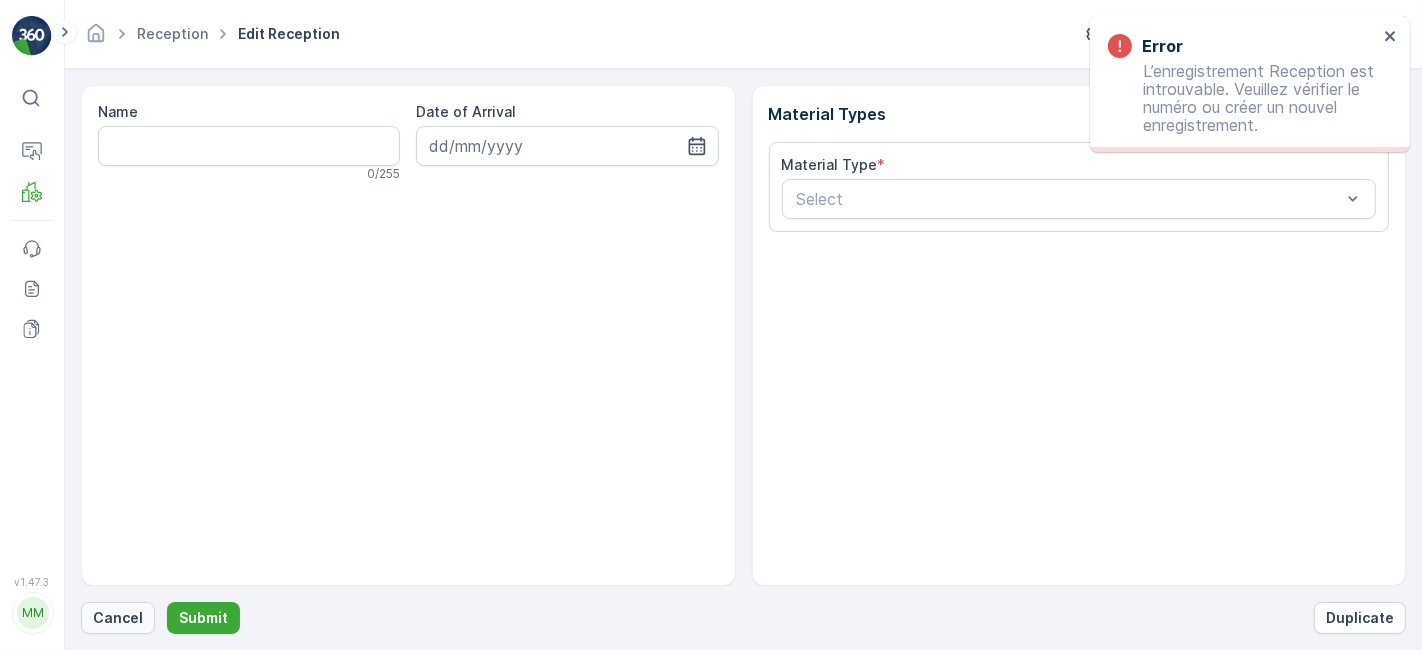 click on "Cancel" at bounding box center [118, 618] 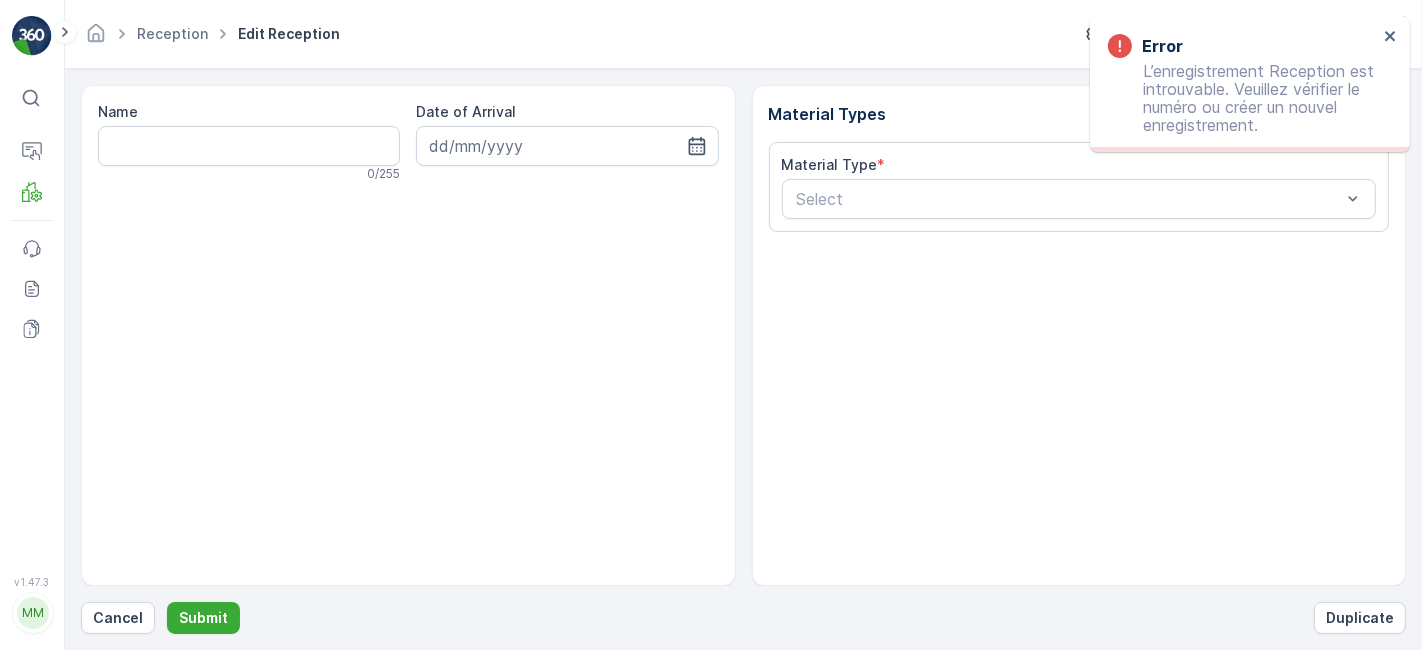click on "Name 0  /  255 Date of Arrival" at bounding box center [408, 335] 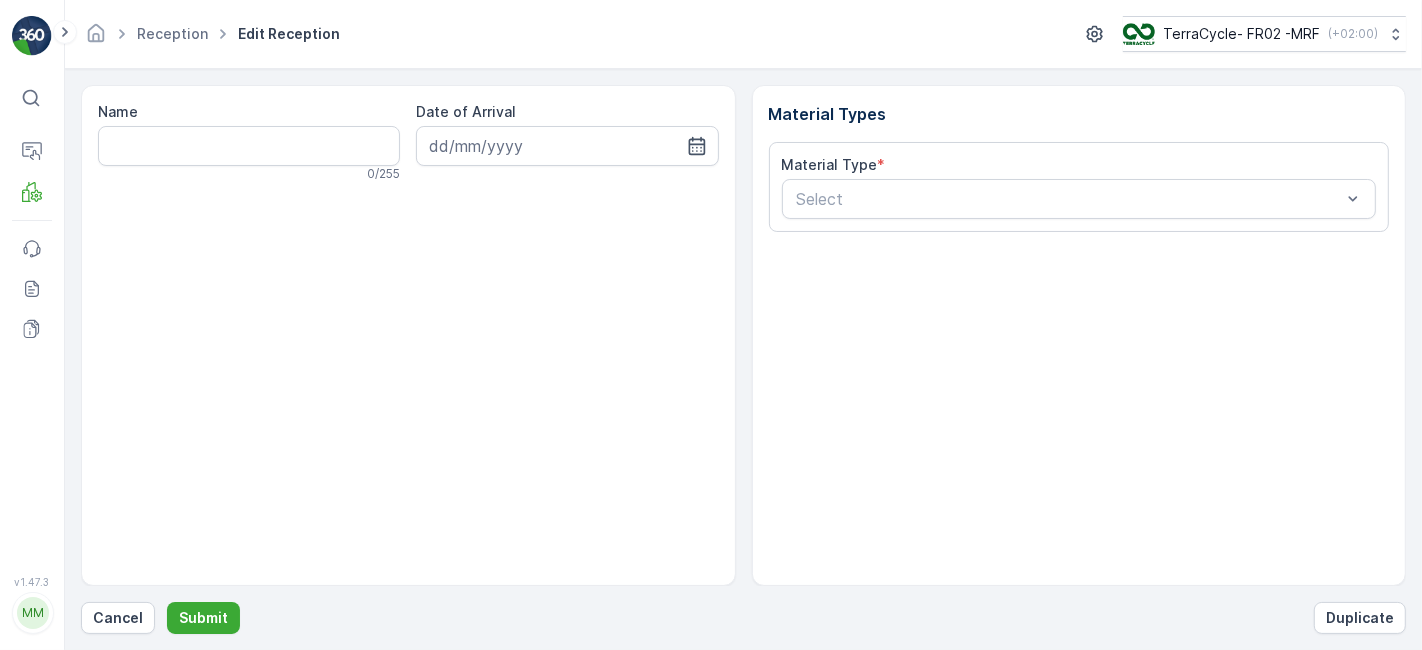 click on "Name 0  /  255 Date of Arrival" at bounding box center [408, 335] 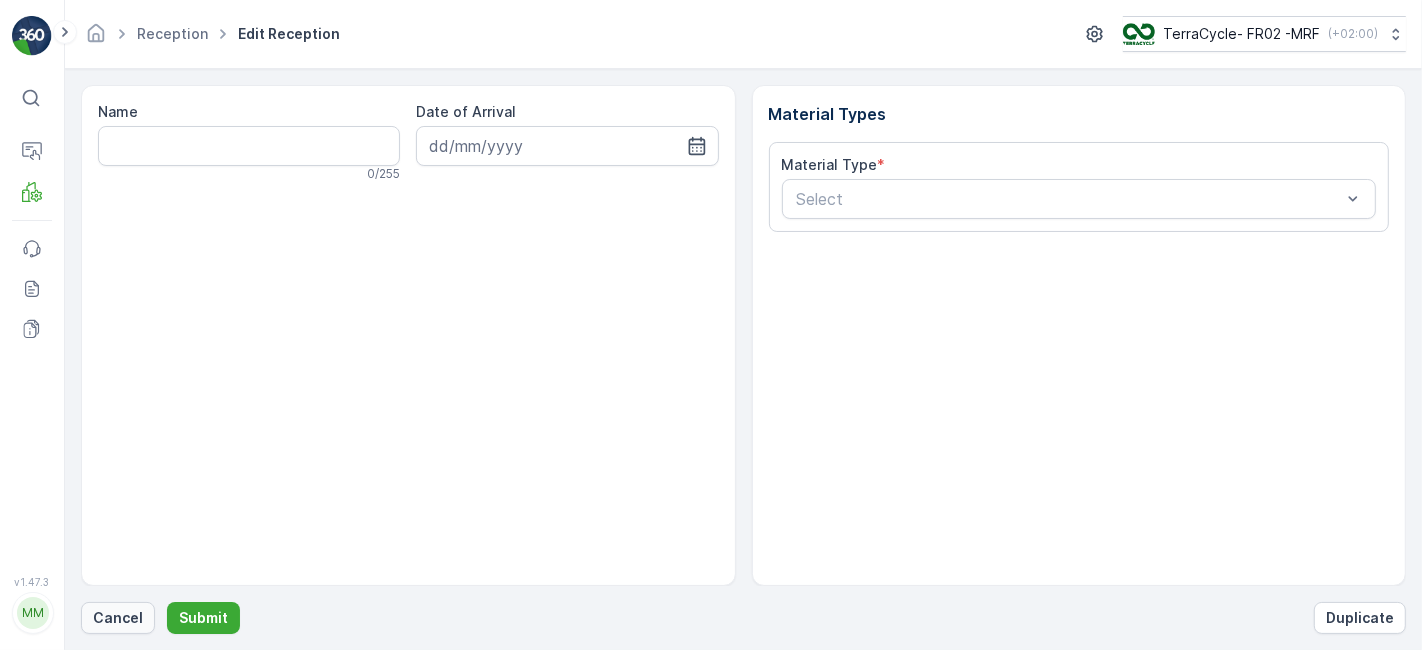 click on "Cancel" at bounding box center [118, 618] 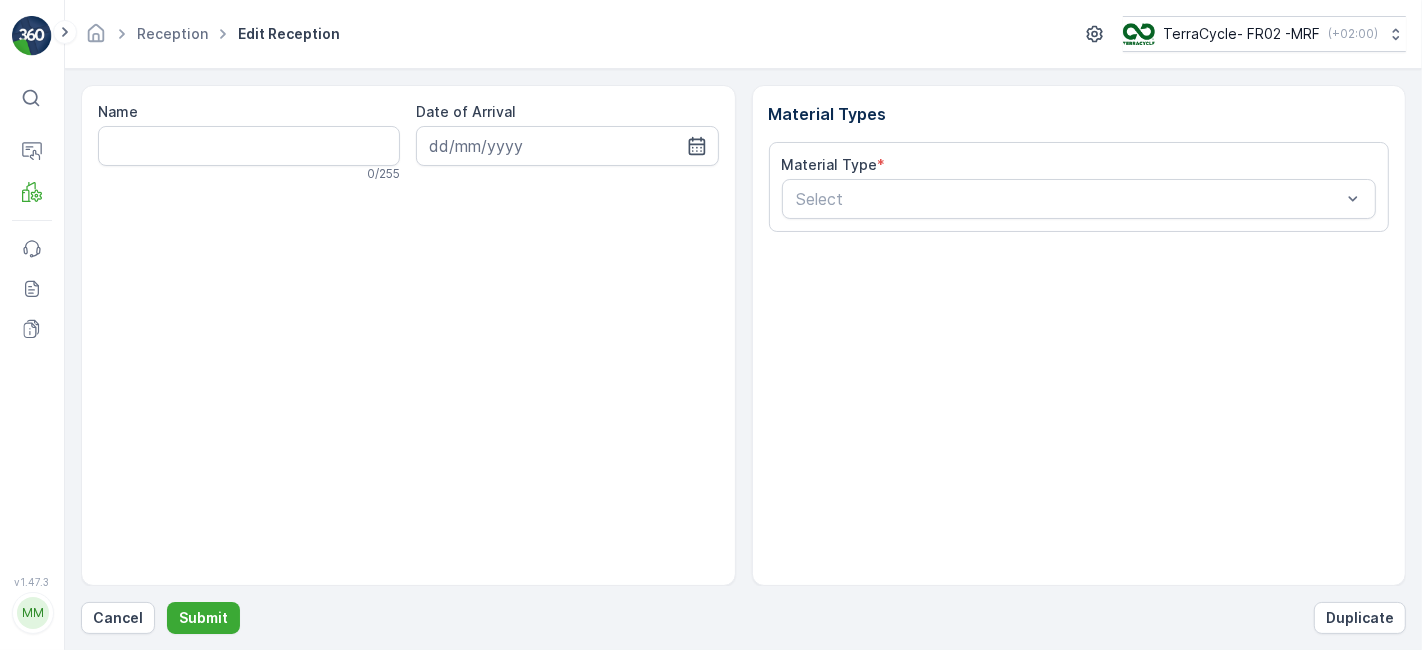 click on "Name 0  /  255 Date of Arrival" at bounding box center (408, 335) 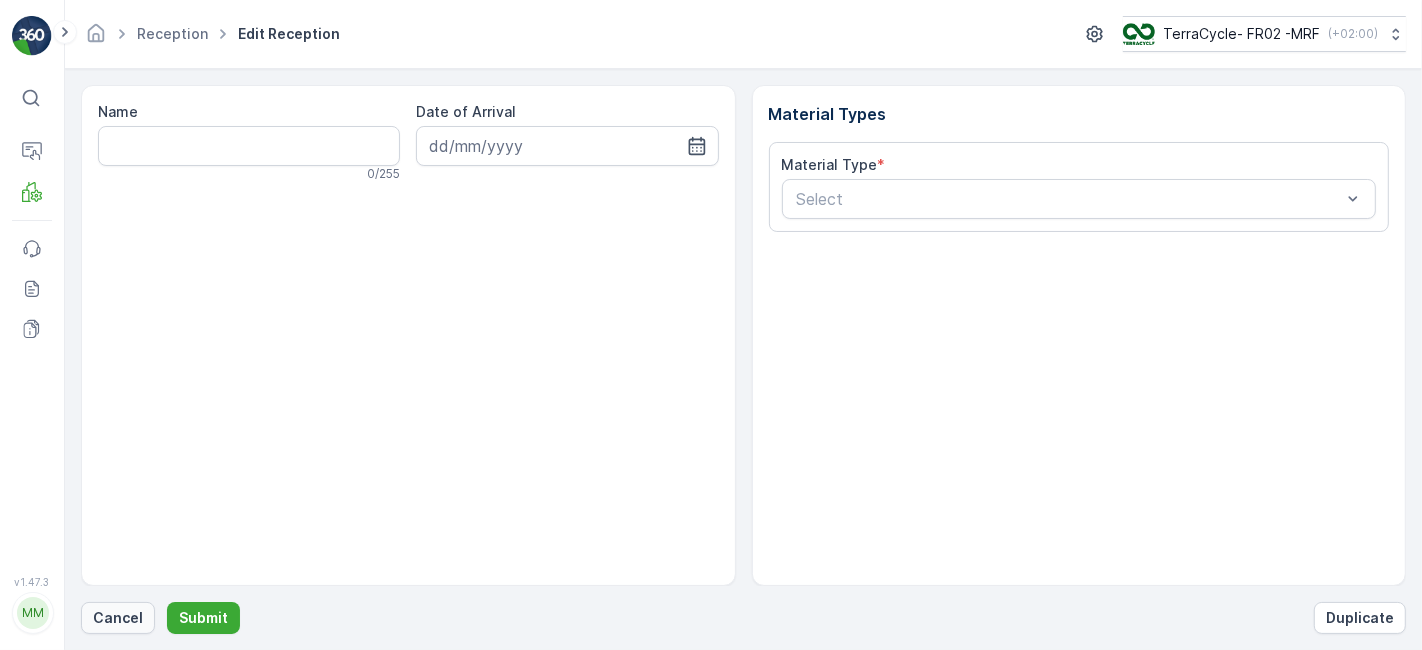 click on "Cancel" at bounding box center (118, 618) 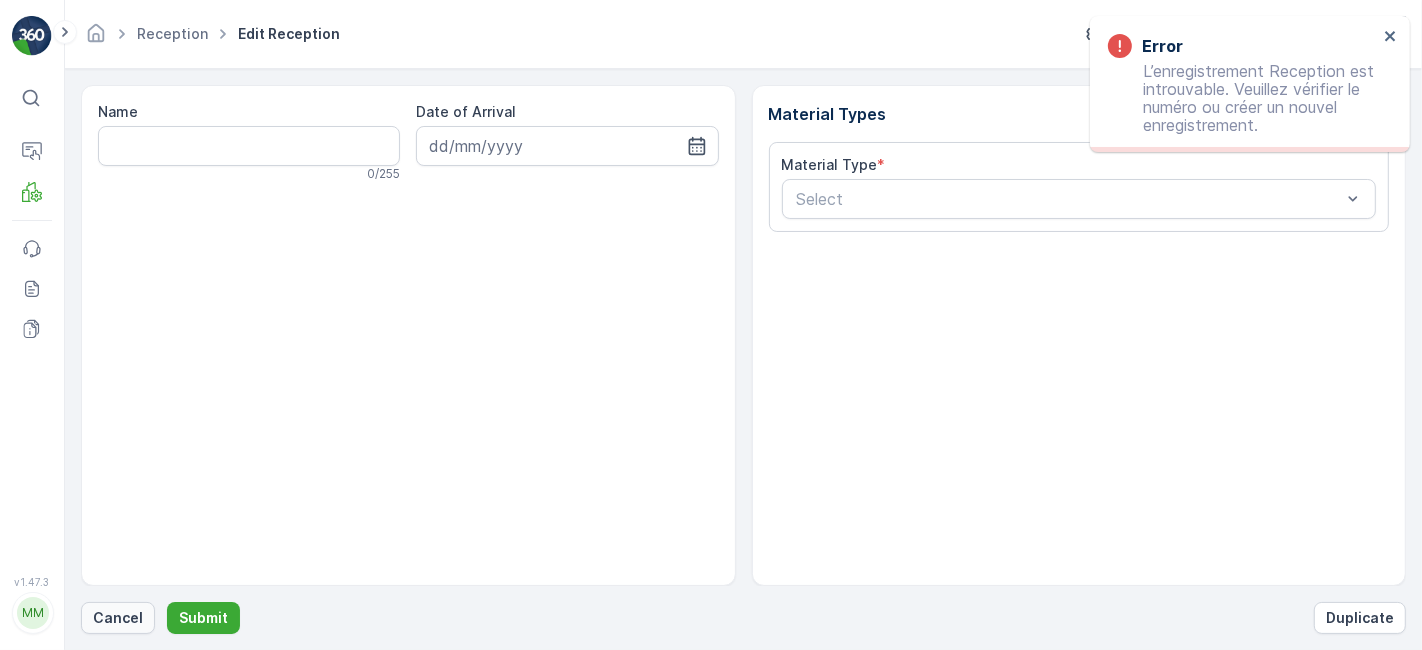 click on "Cancel" at bounding box center [118, 618] 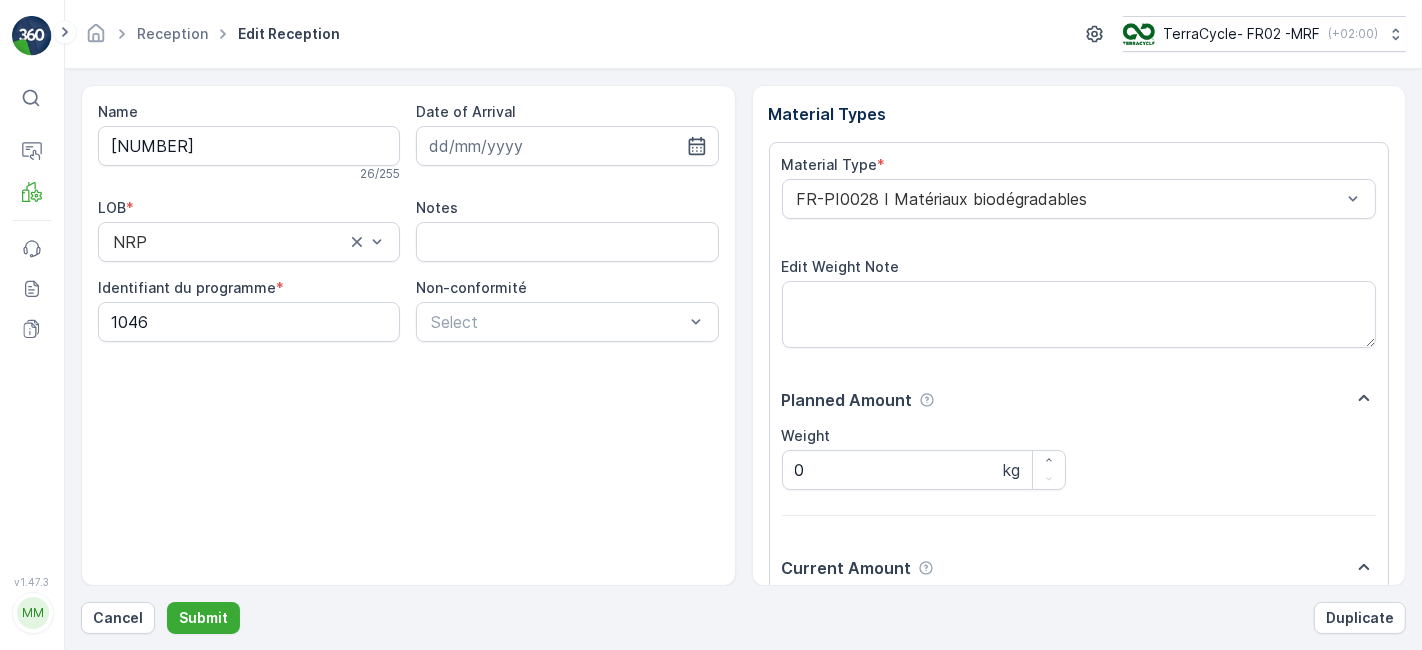 scroll, scrollTop: 246, scrollLeft: 0, axis: vertical 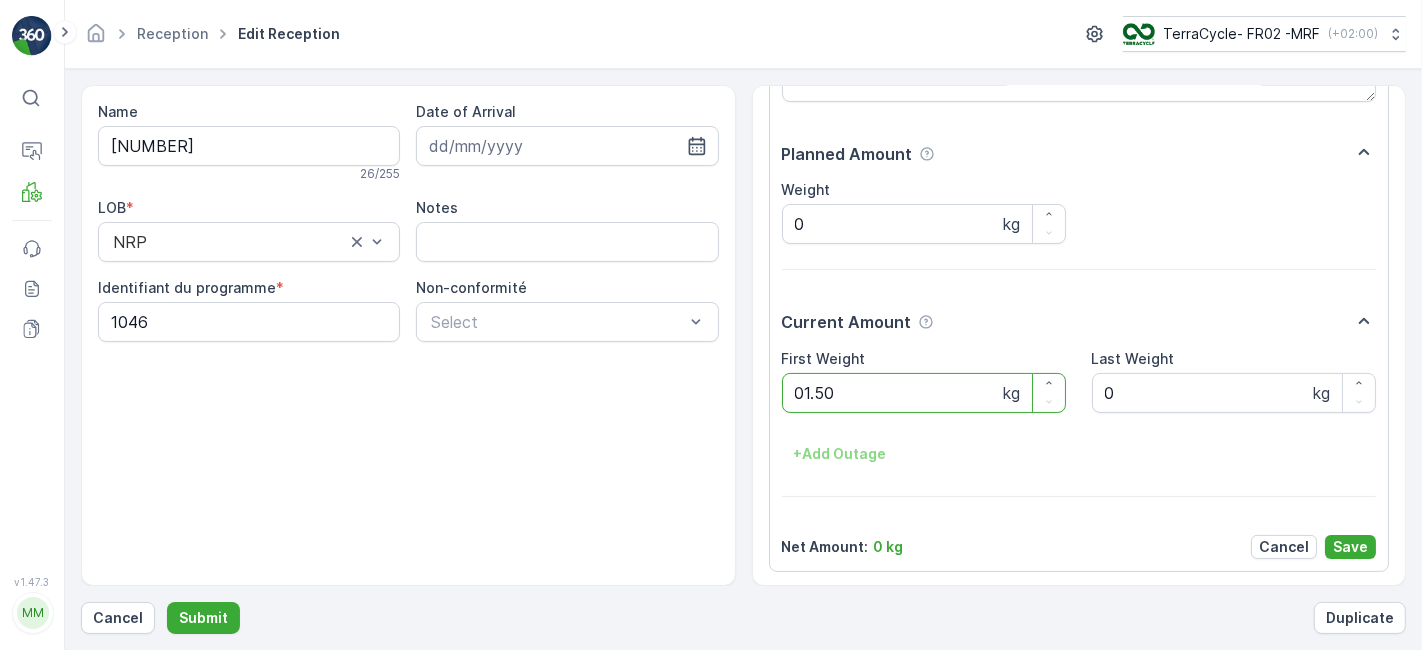 click on "Submit" at bounding box center (203, 618) 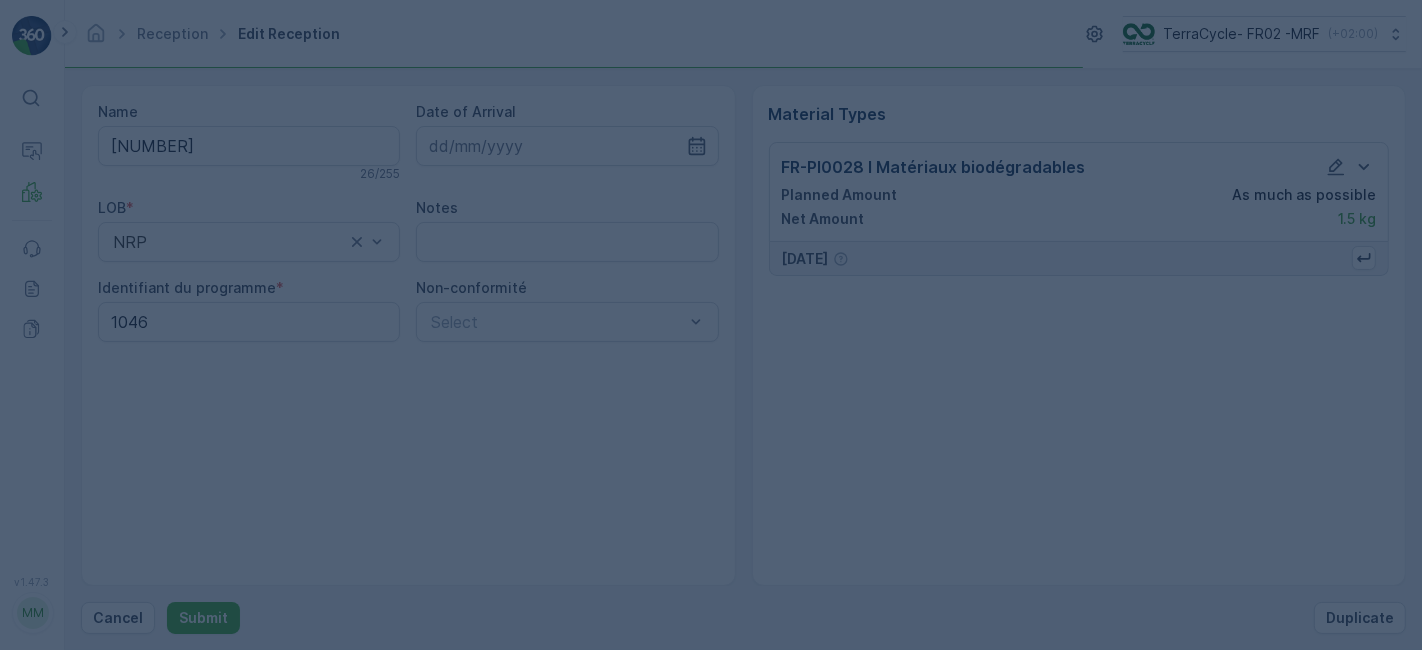 scroll, scrollTop: 0, scrollLeft: 0, axis: both 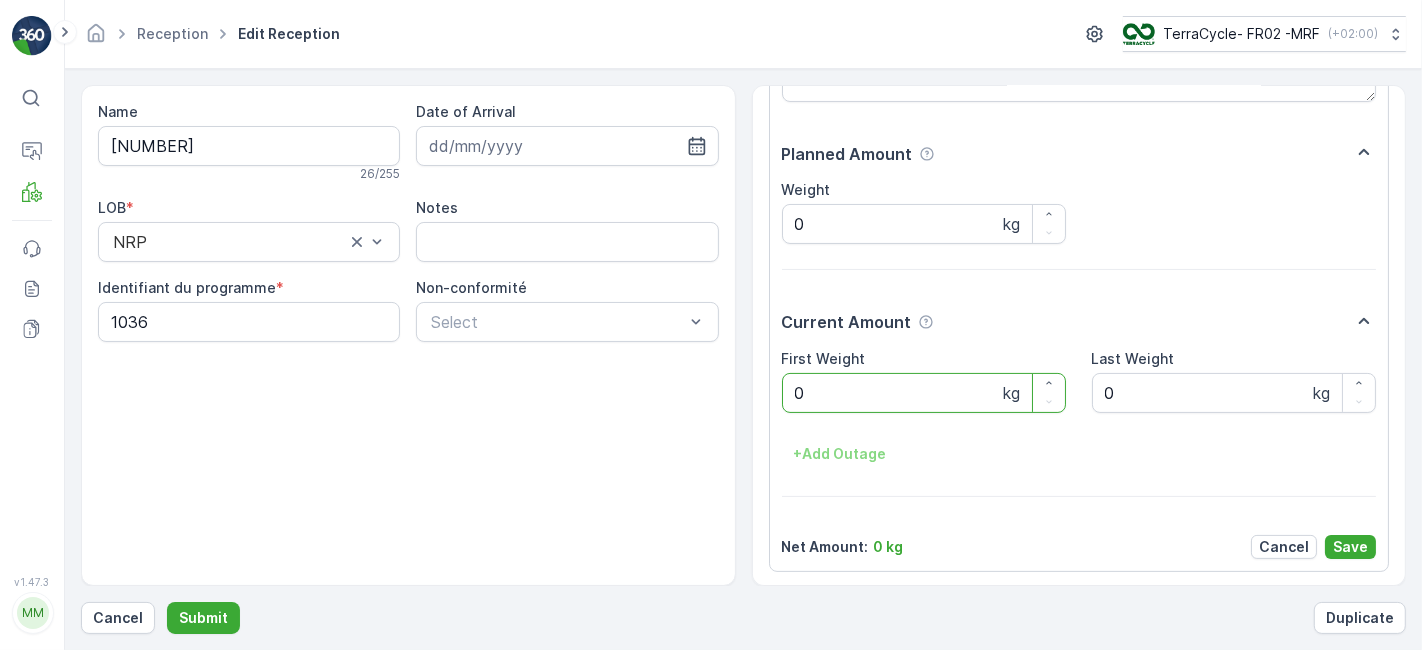click on "Submit" at bounding box center (203, 618) 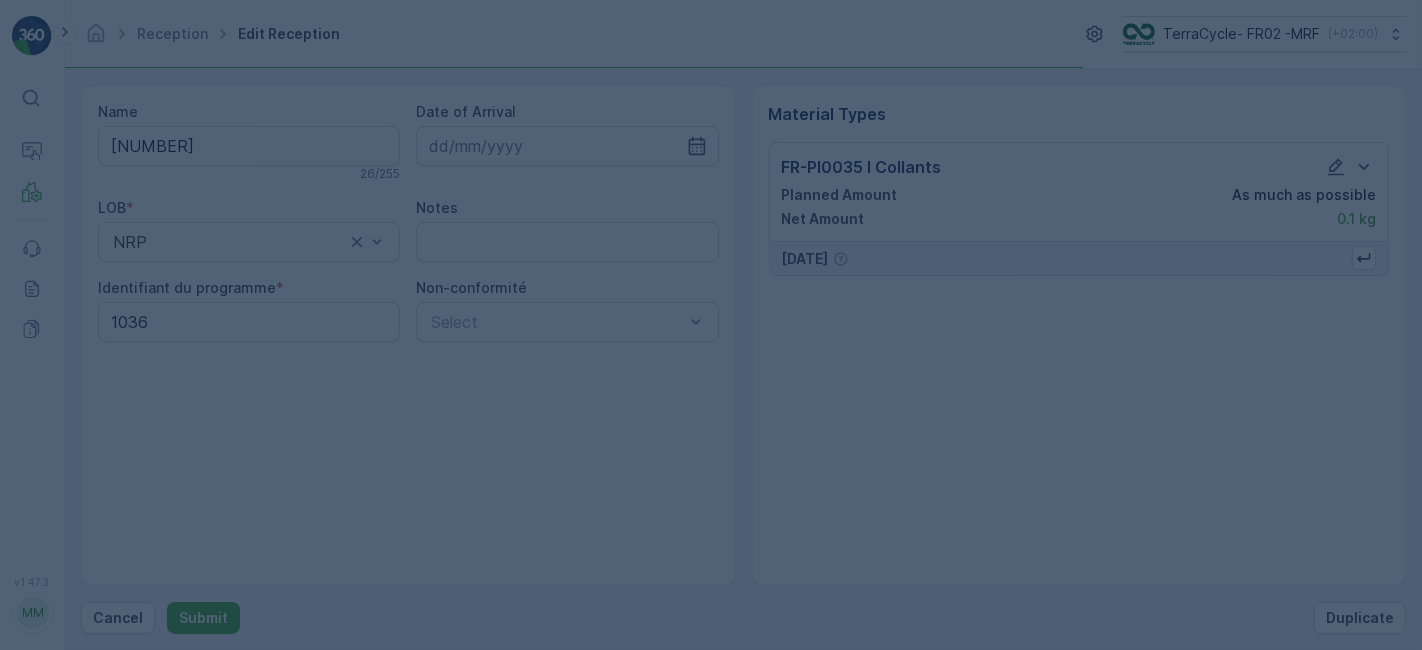 scroll, scrollTop: 0, scrollLeft: 0, axis: both 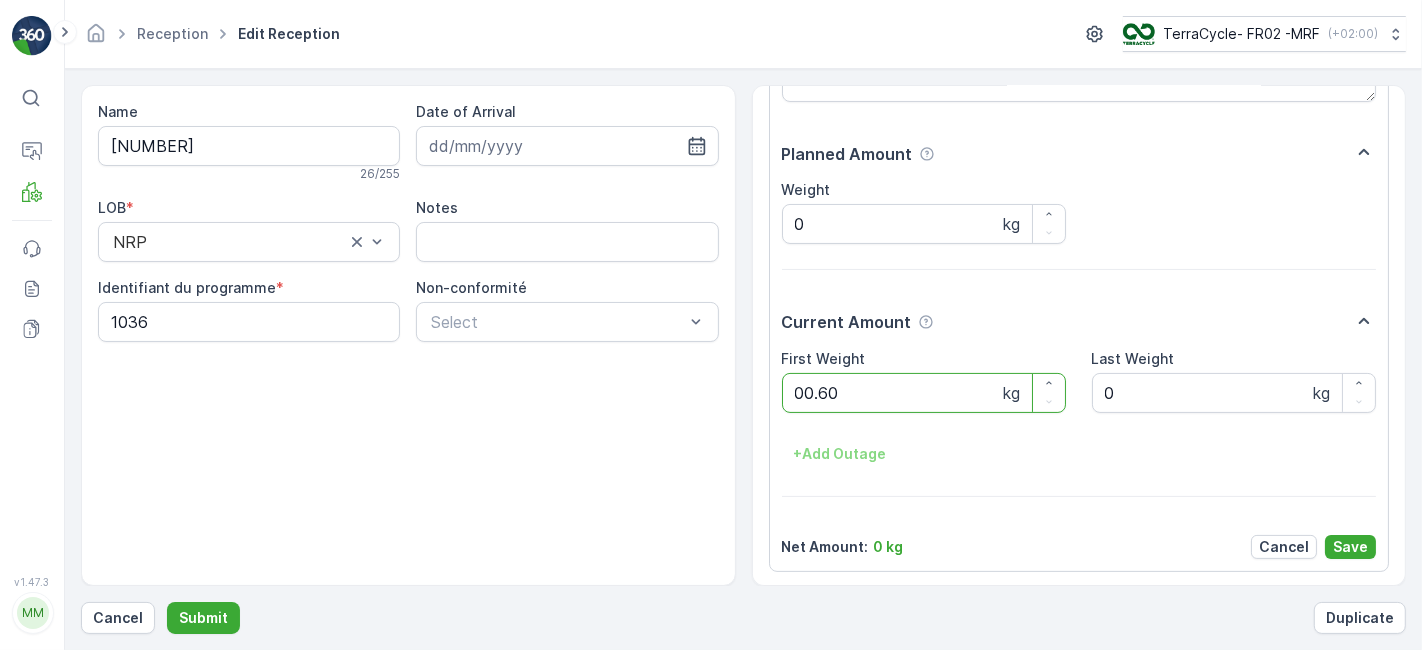 click on "Submit" at bounding box center [203, 618] 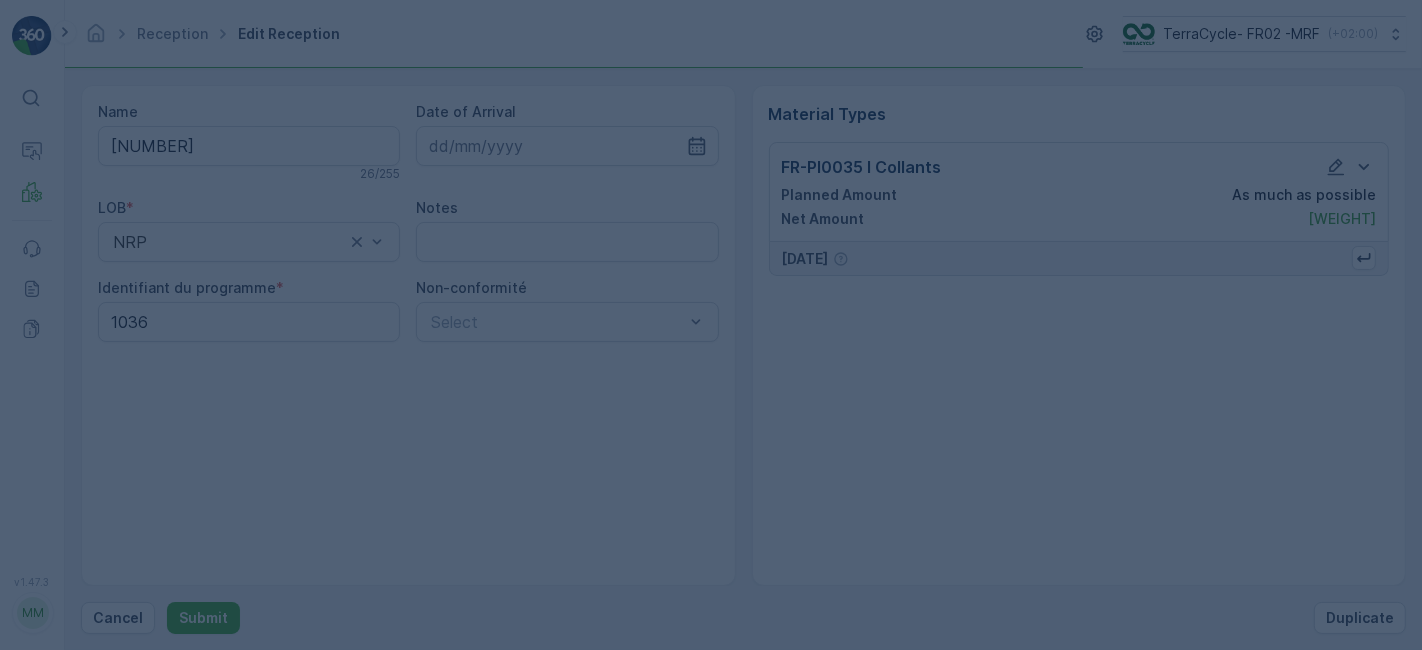 scroll, scrollTop: 0, scrollLeft: 0, axis: both 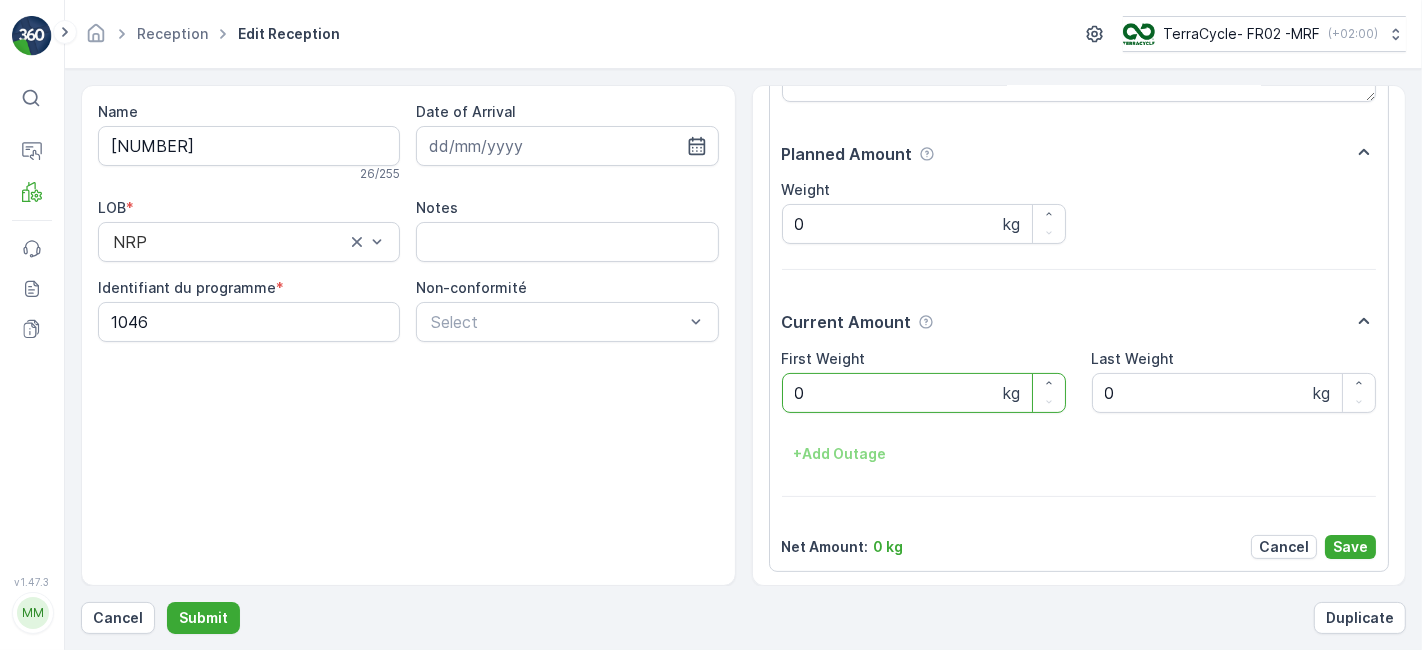 click on "Submit" at bounding box center (203, 618) 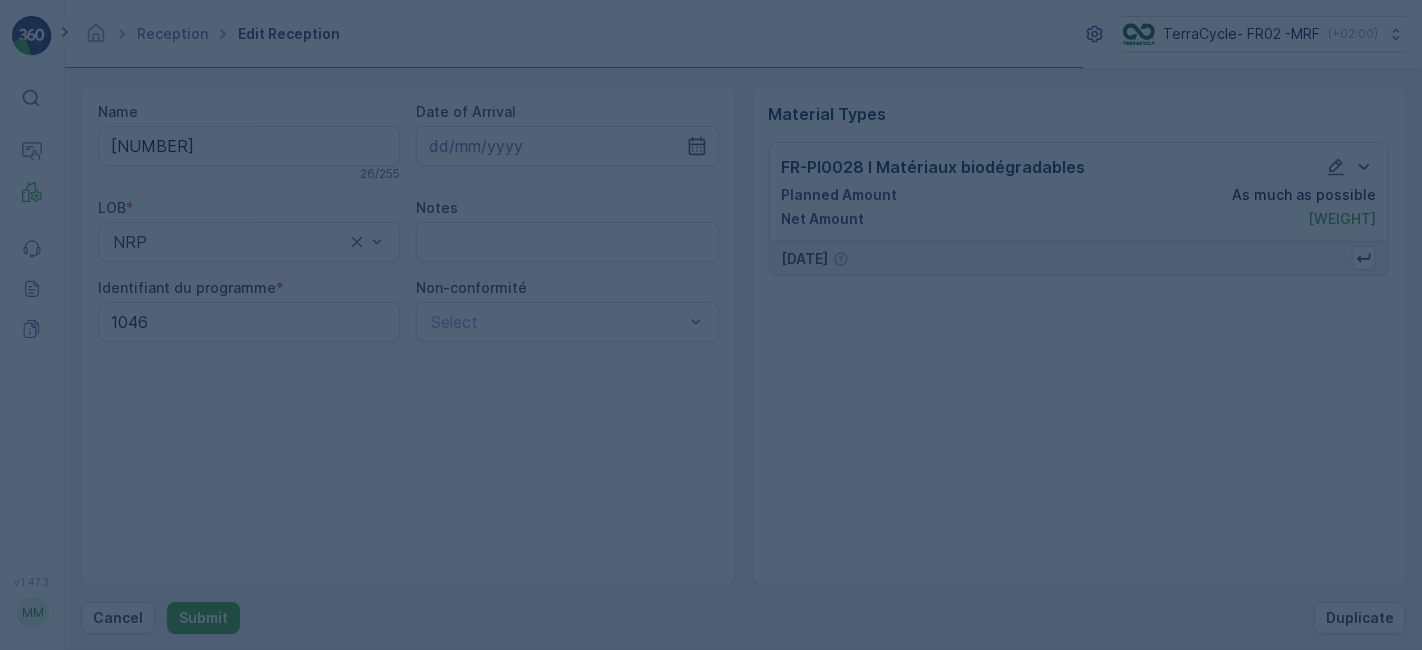 scroll, scrollTop: 0, scrollLeft: 0, axis: both 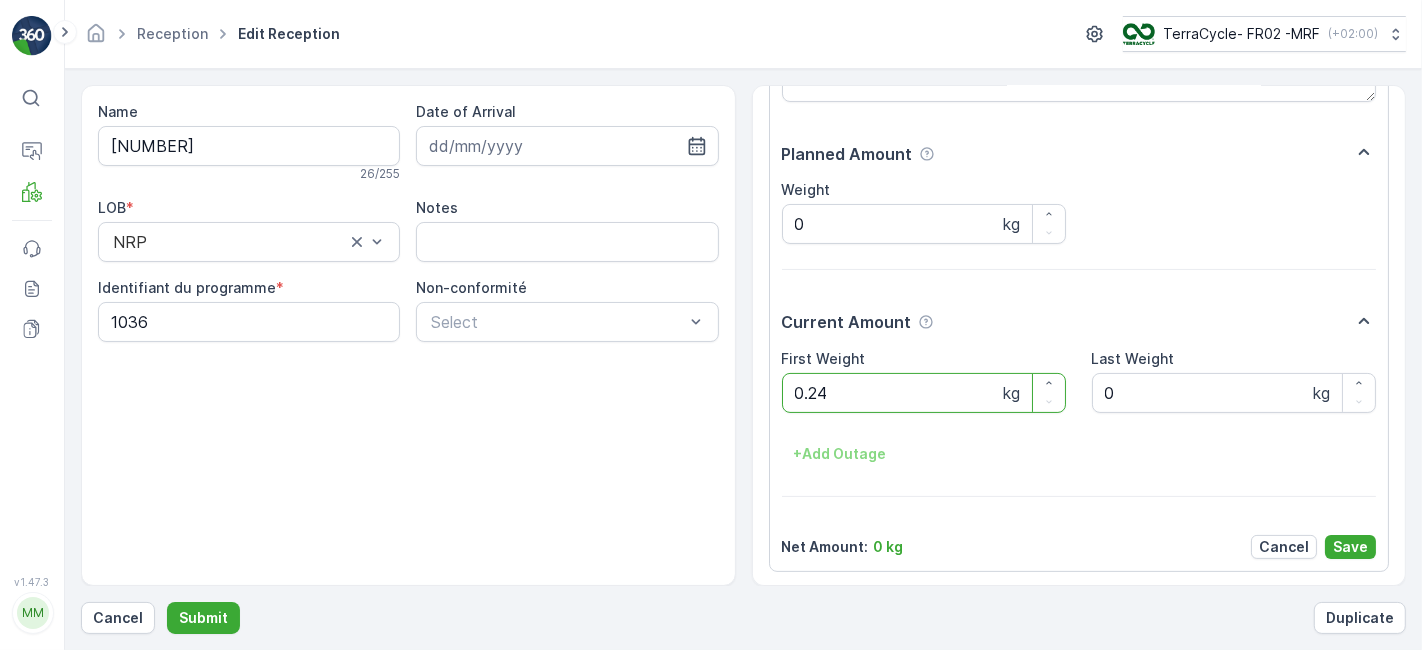 click on "Submit" at bounding box center [203, 618] 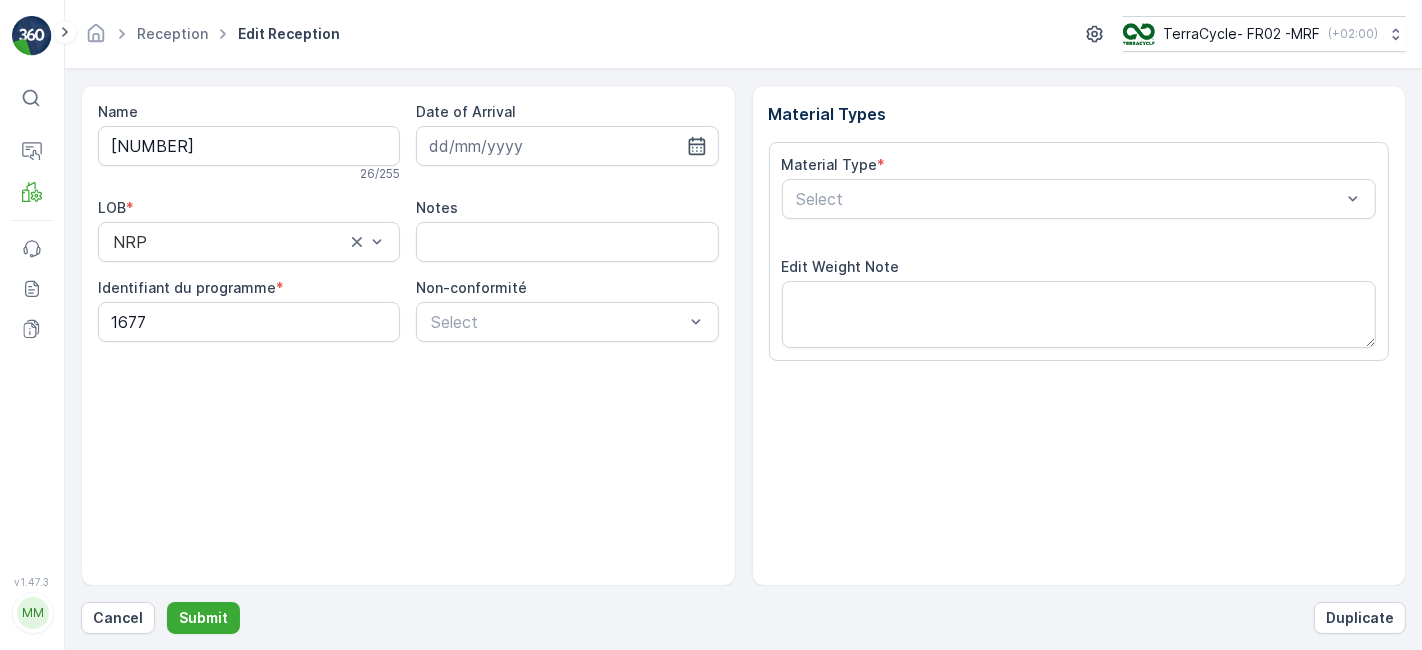 scroll, scrollTop: 246, scrollLeft: 0, axis: vertical 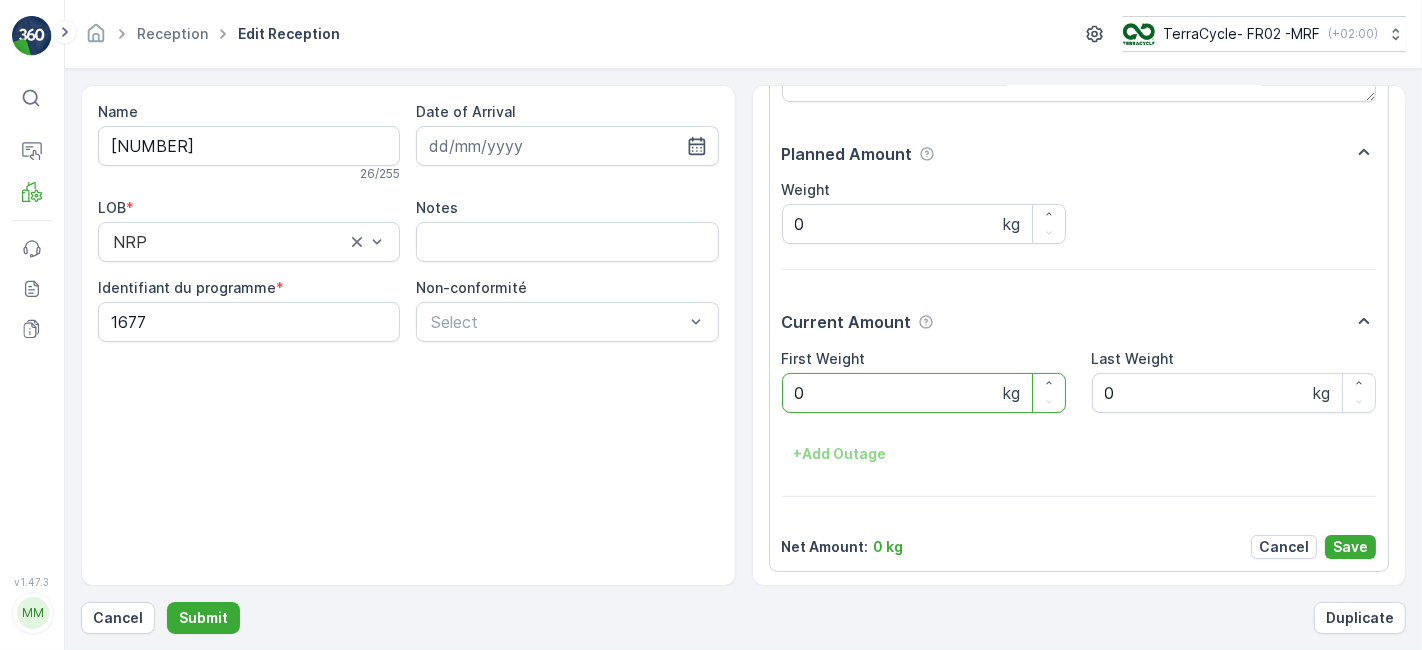 click on "Submit" at bounding box center (203, 618) 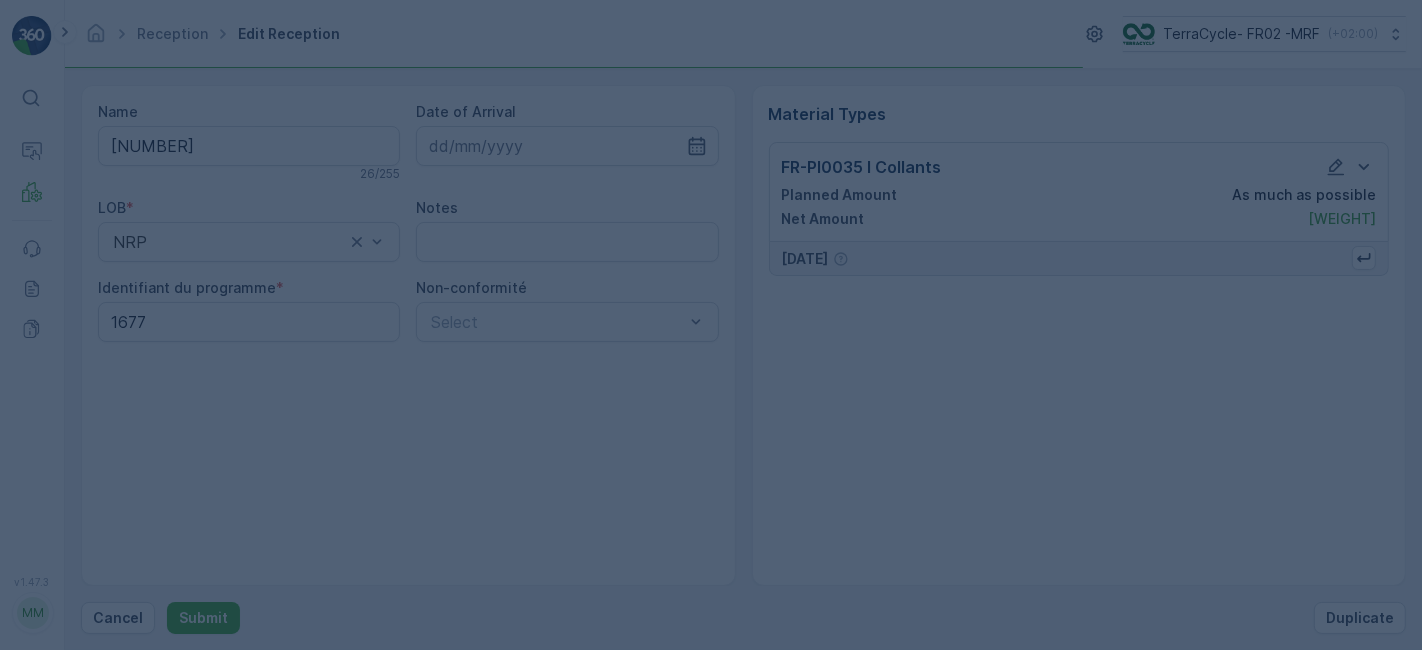 scroll, scrollTop: 0, scrollLeft: 0, axis: both 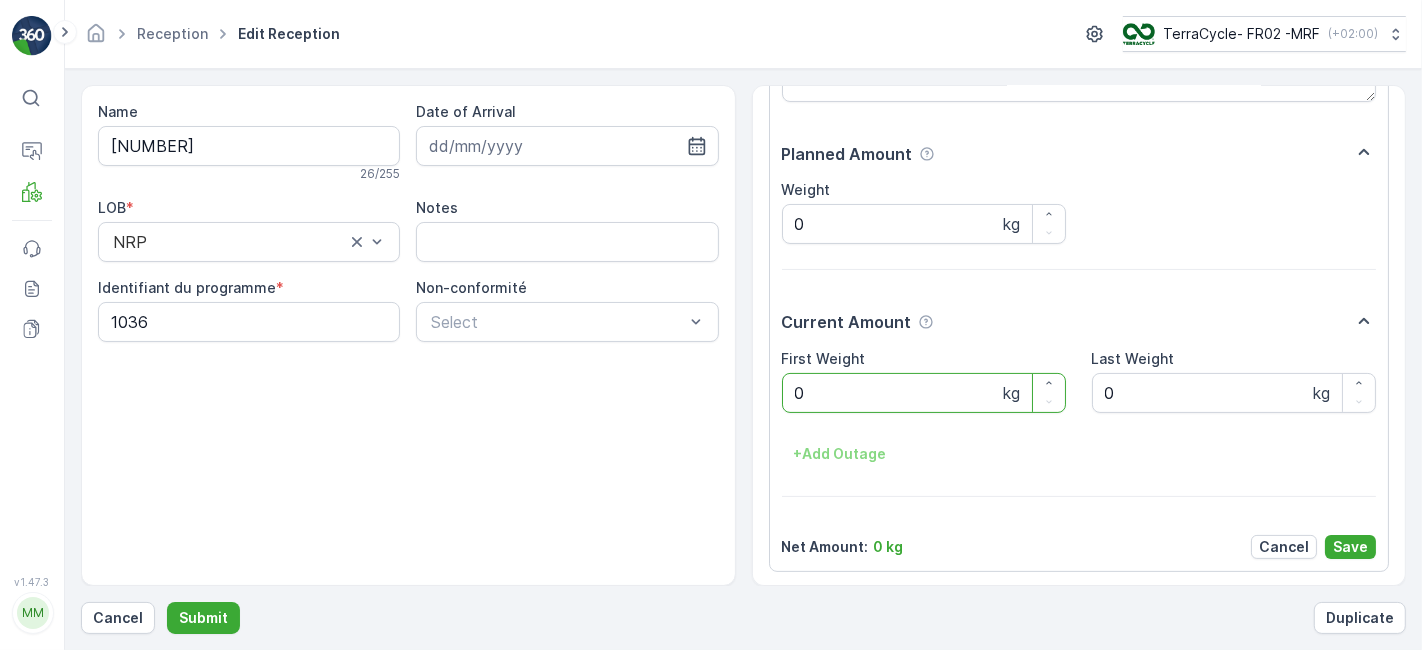 click on "Submit" at bounding box center (203, 618) 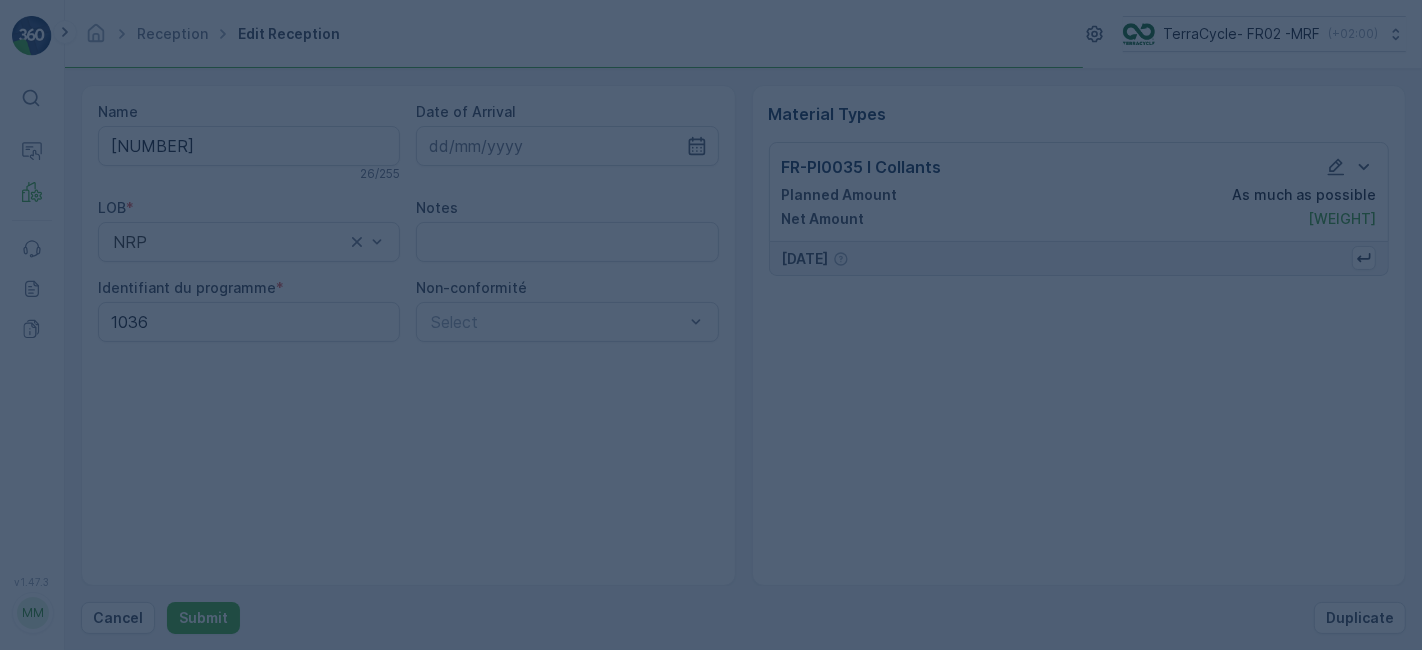 scroll, scrollTop: 0, scrollLeft: 0, axis: both 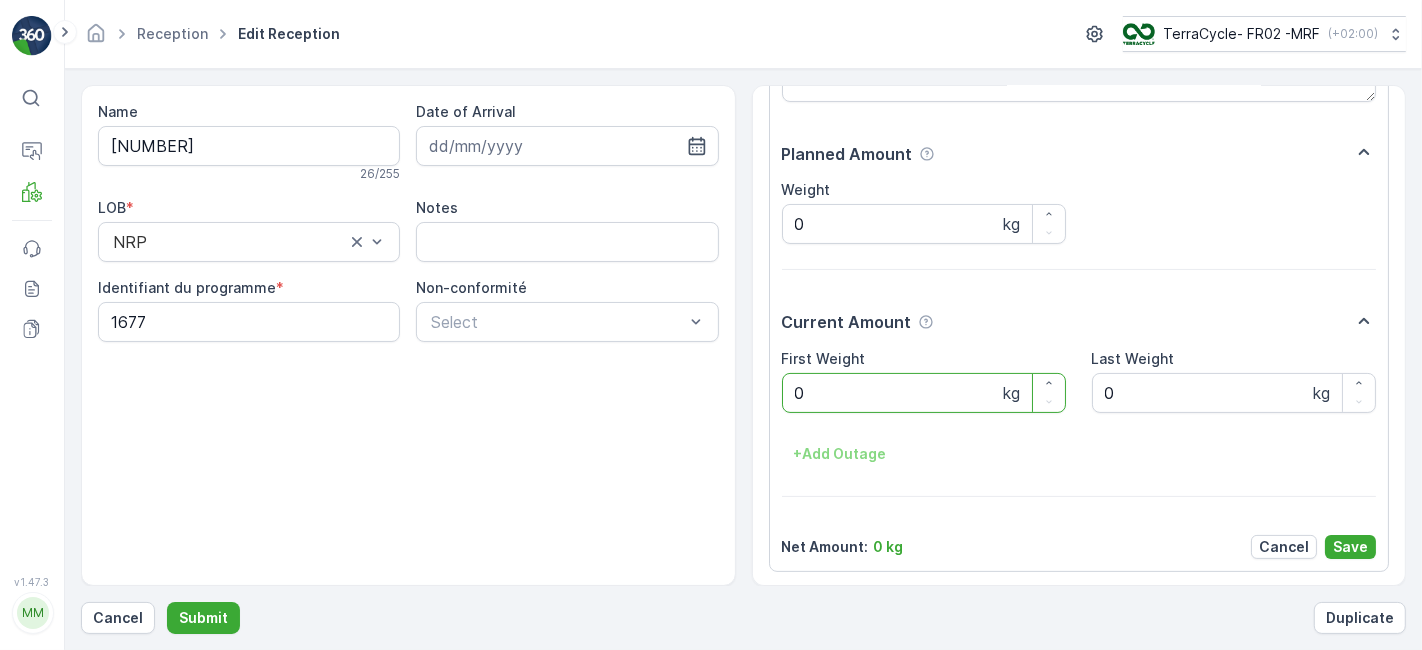 click on "Submit" at bounding box center (203, 618) 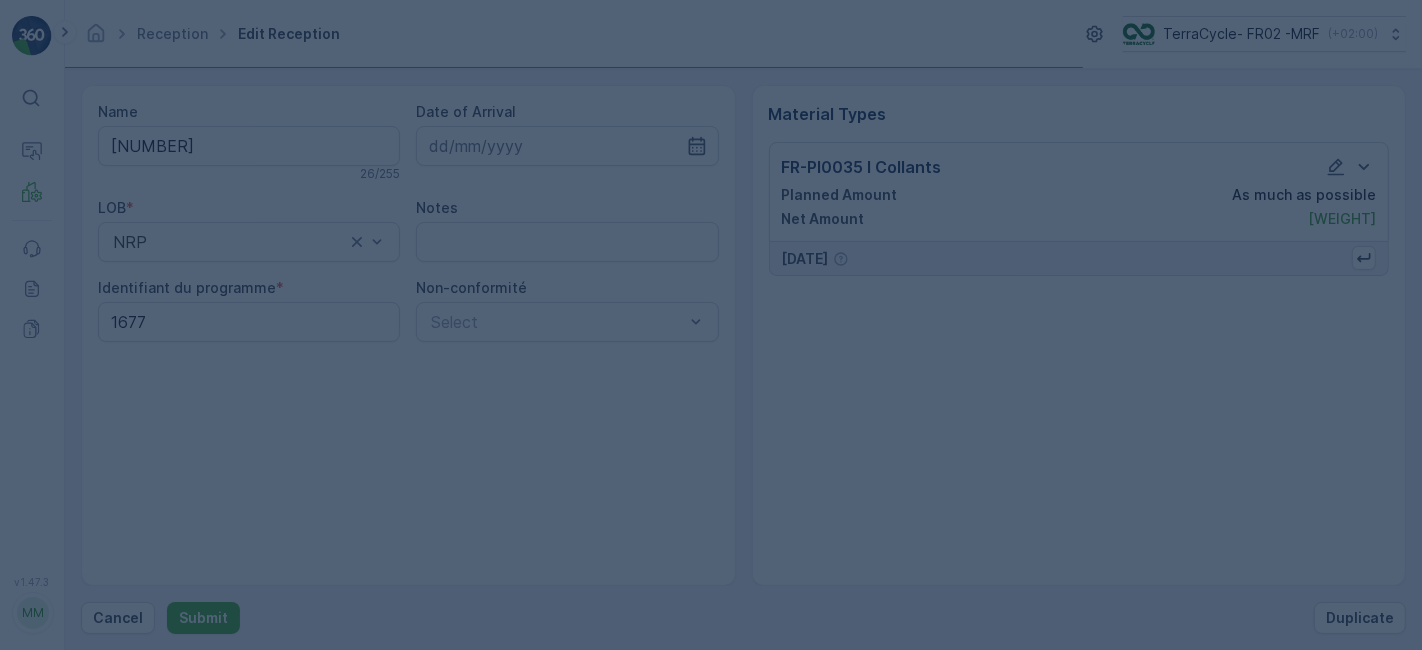 scroll, scrollTop: 0, scrollLeft: 0, axis: both 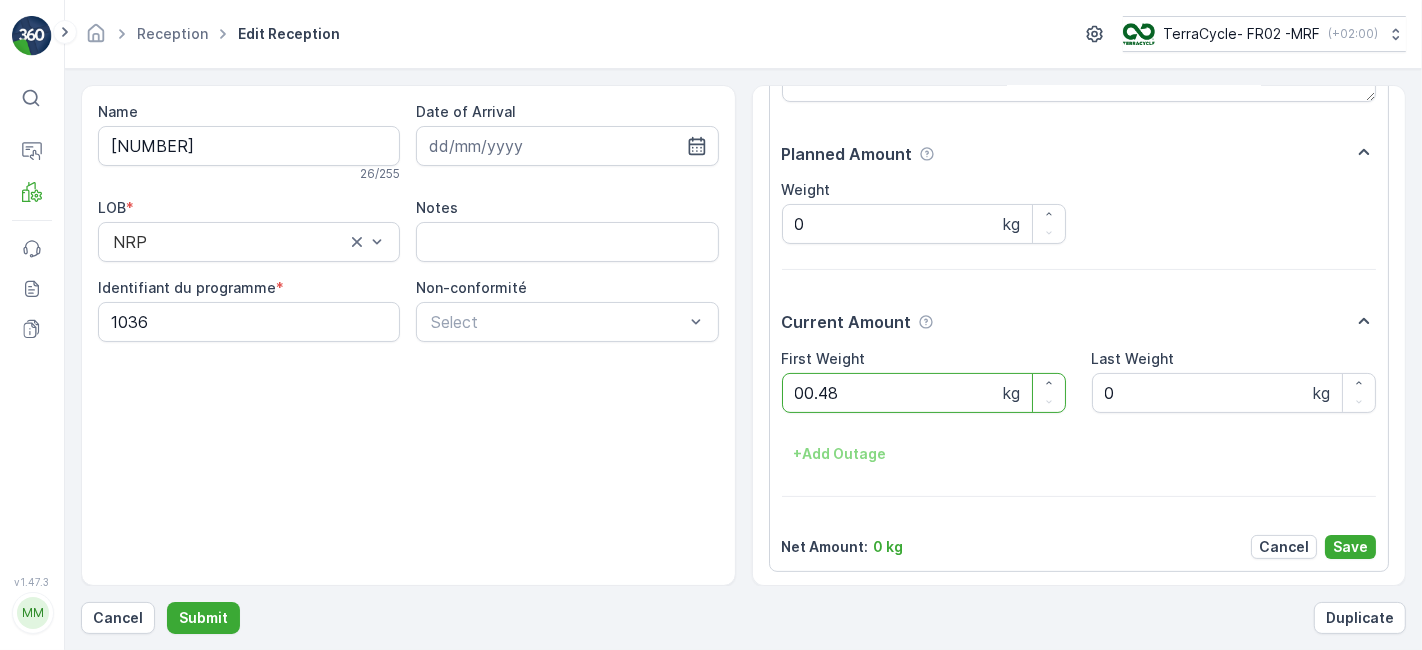 click on "Submit" at bounding box center (203, 618) 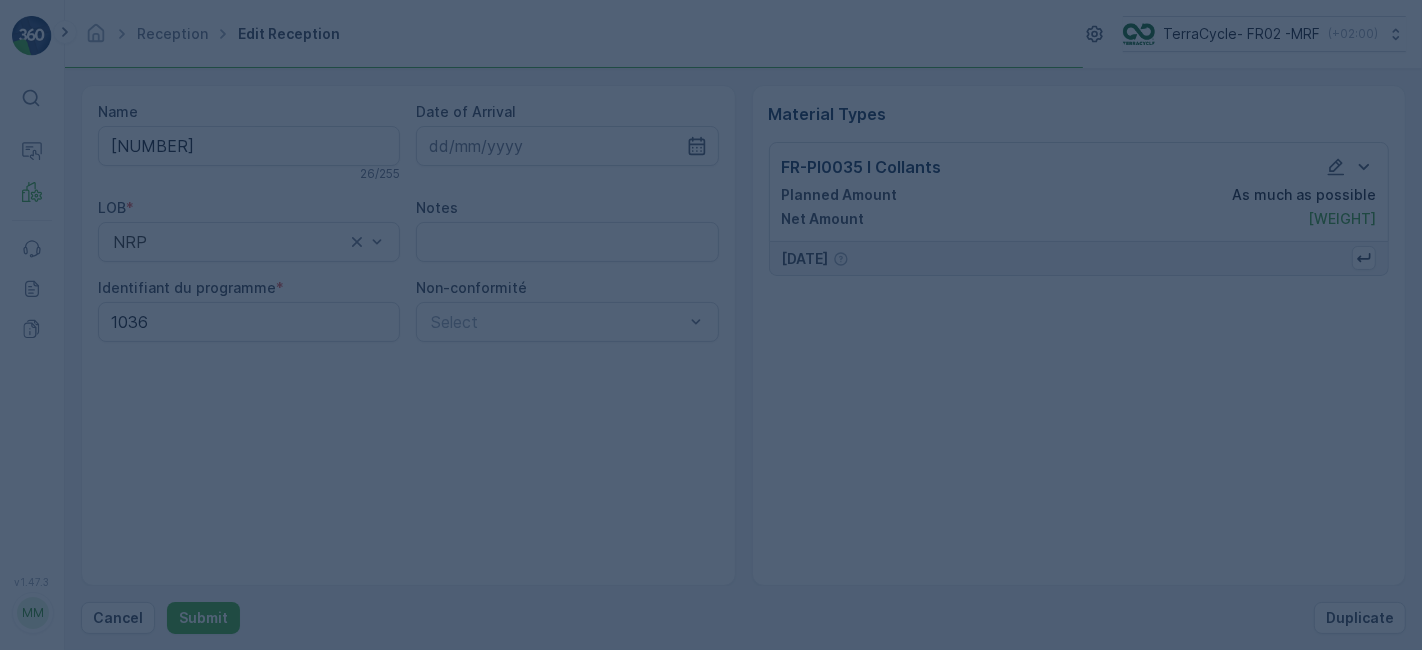 scroll, scrollTop: 0, scrollLeft: 0, axis: both 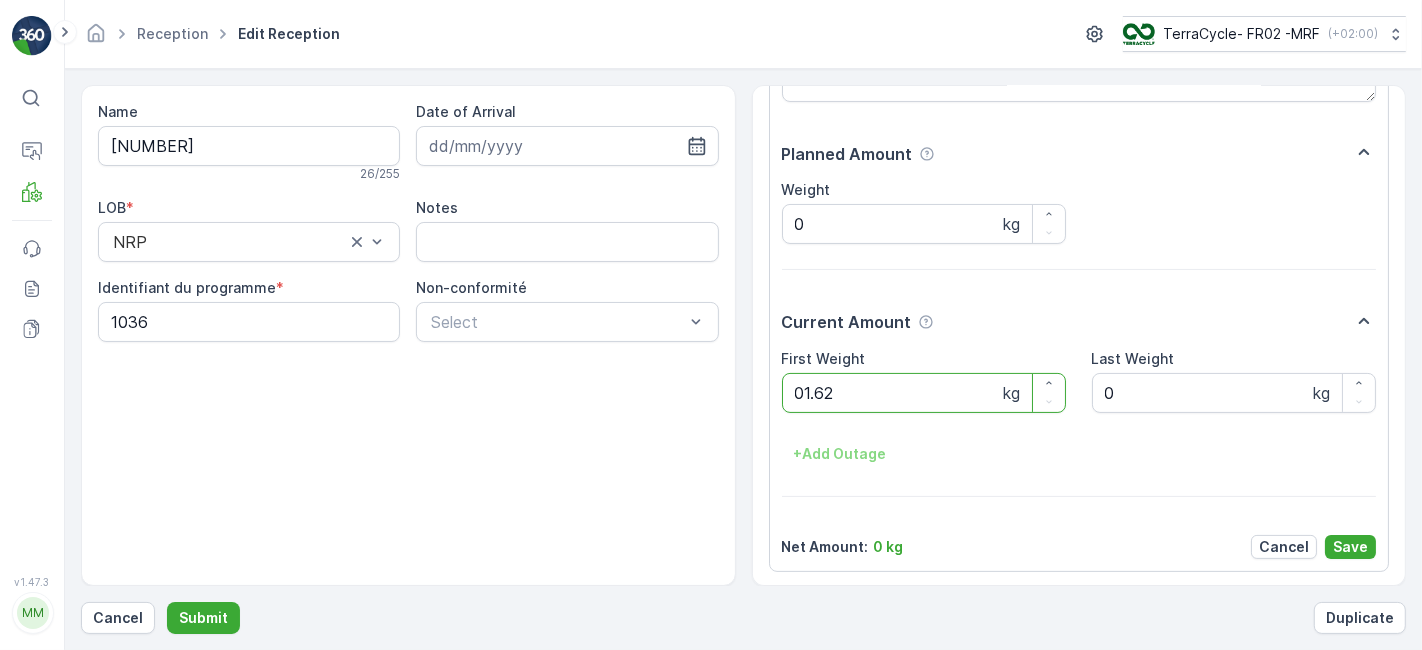 click on "Submit" at bounding box center (203, 618) 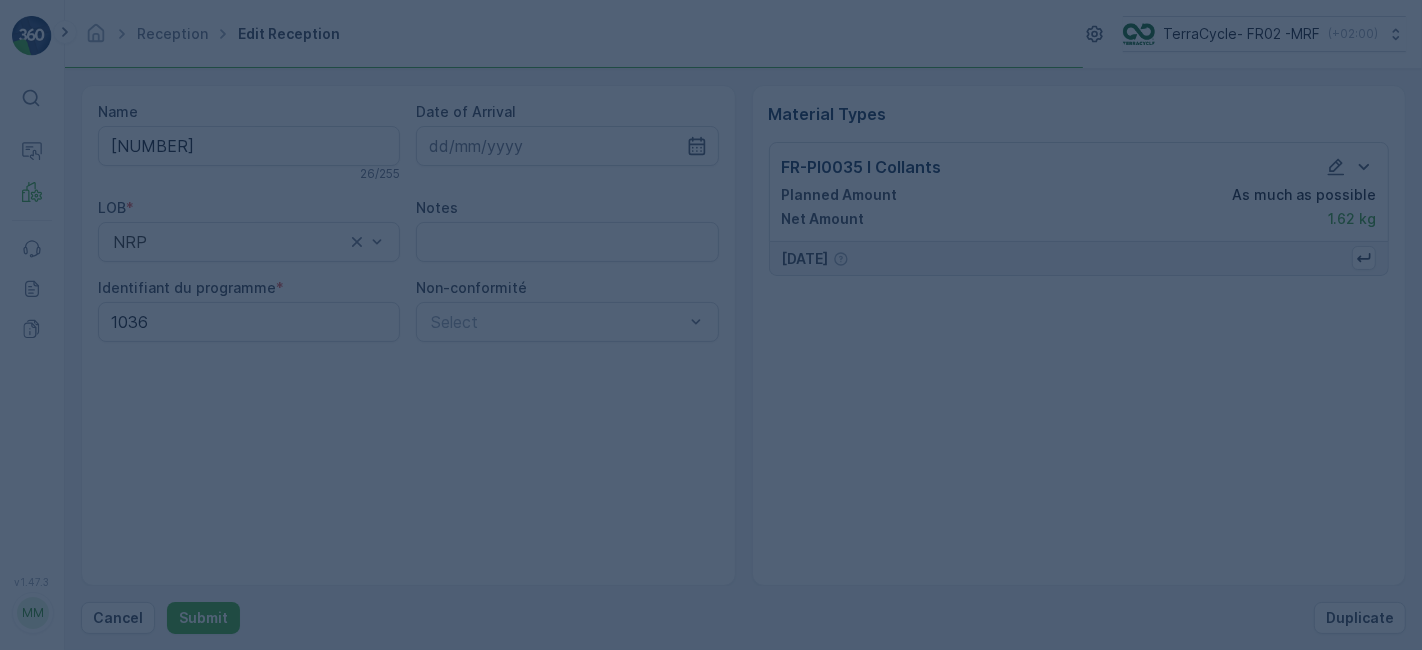scroll, scrollTop: 0, scrollLeft: 0, axis: both 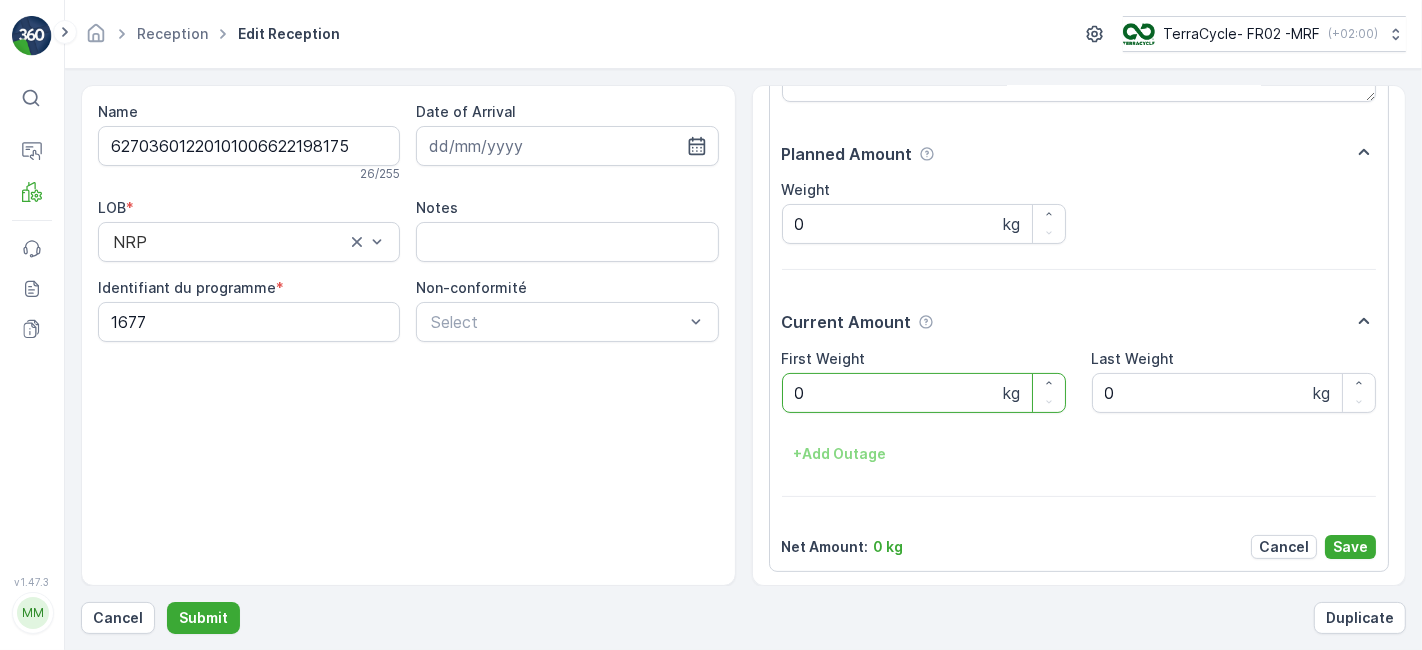 click on "Submit" at bounding box center (203, 618) 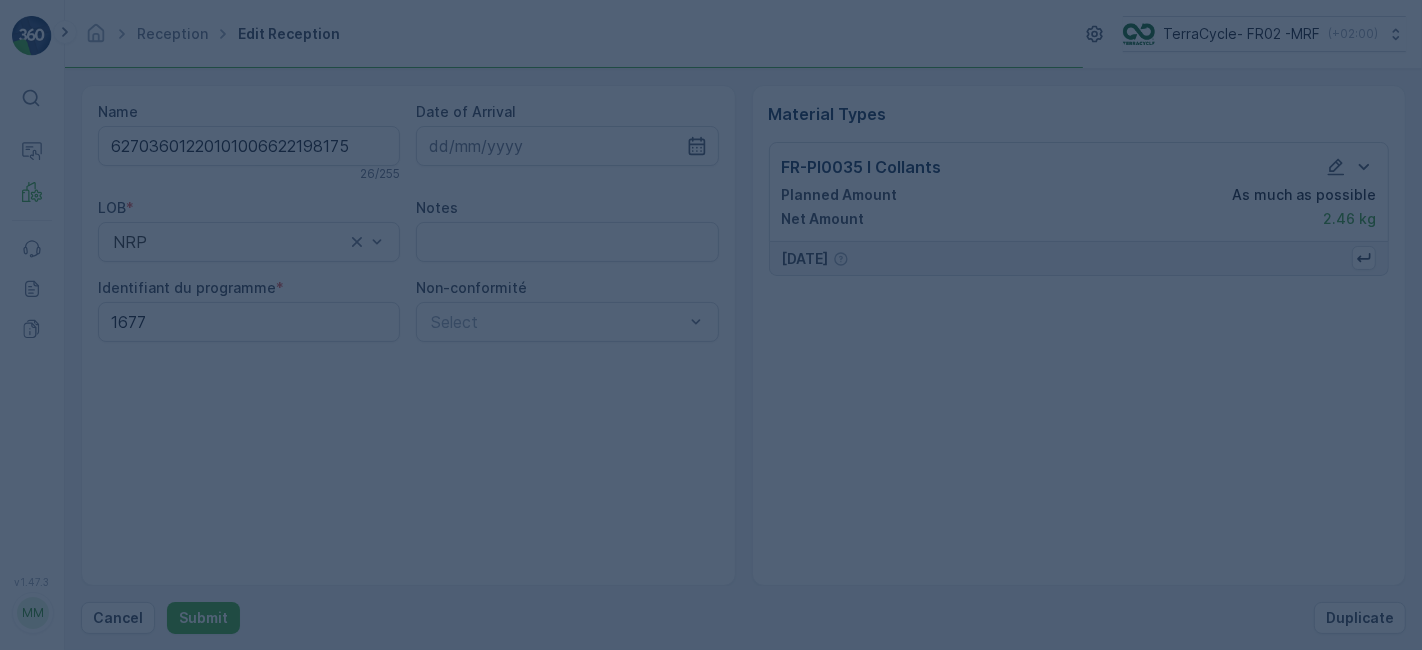 scroll, scrollTop: 0, scrollLeft: 0, axis: both 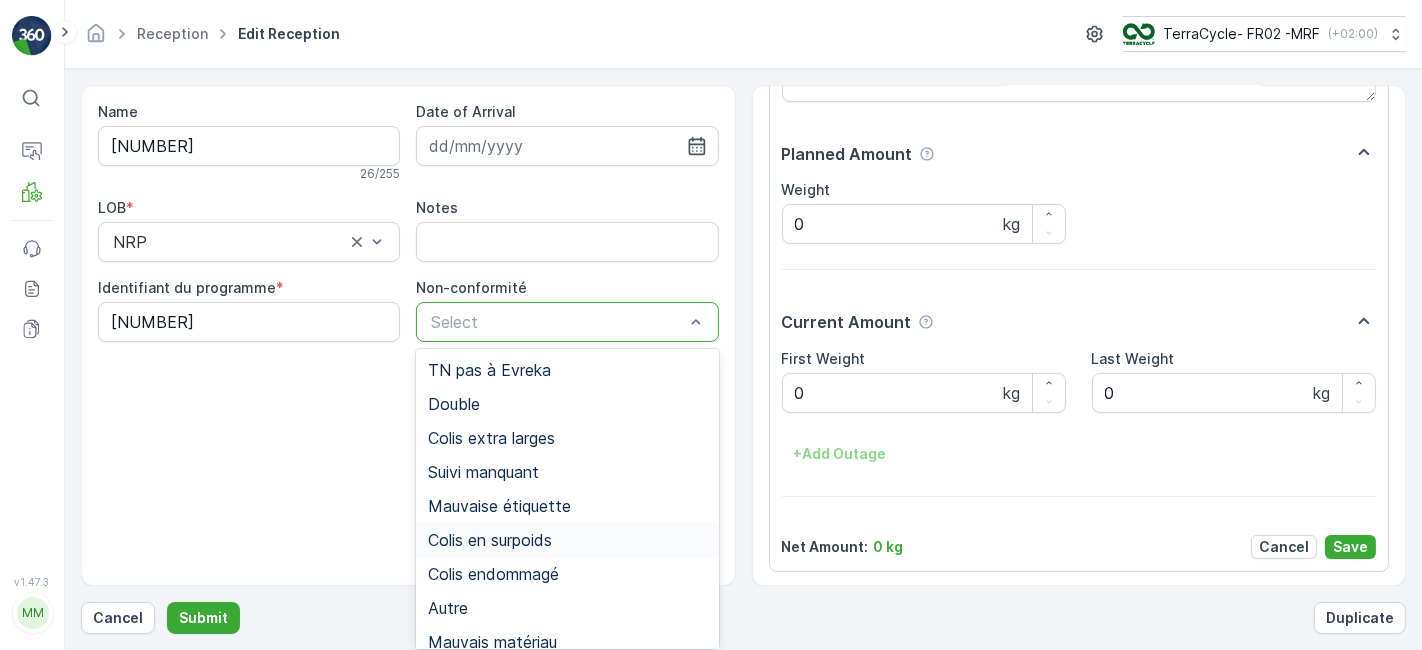click on "Colis en surpoids" at bounding box center (490, 540) 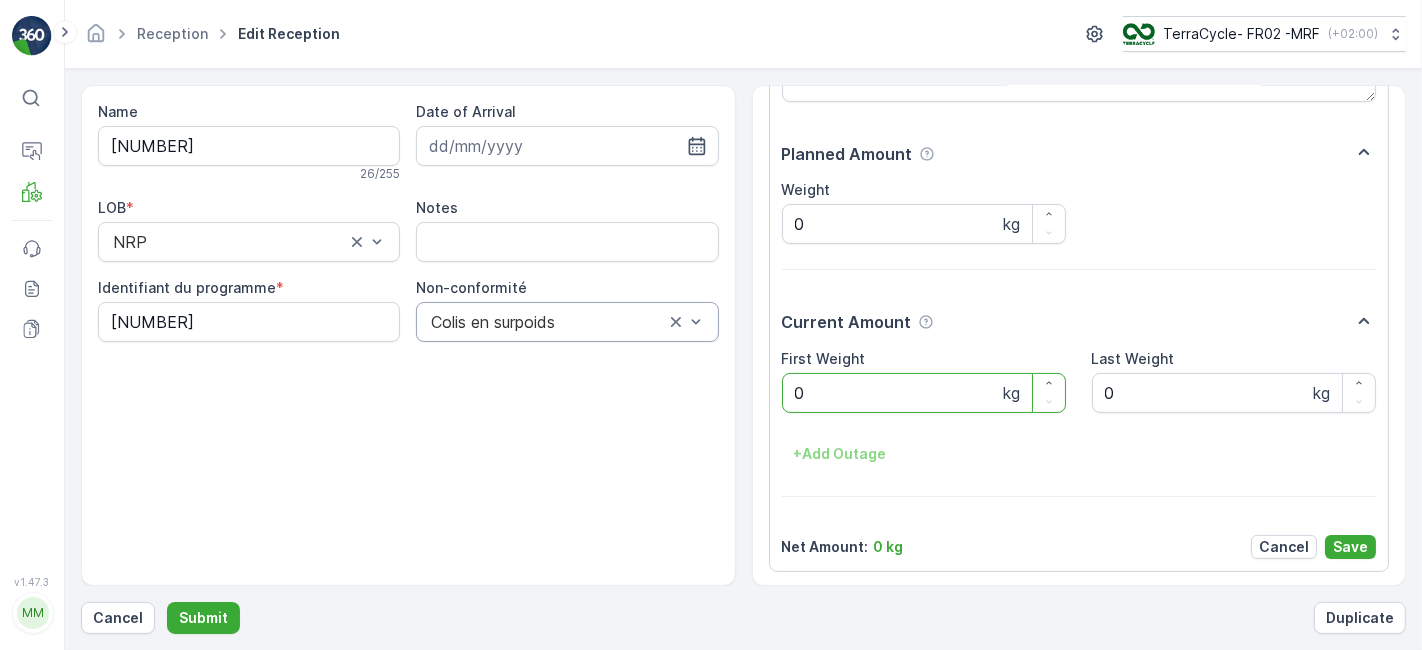 click on "0" at bounding box center [924, 393] 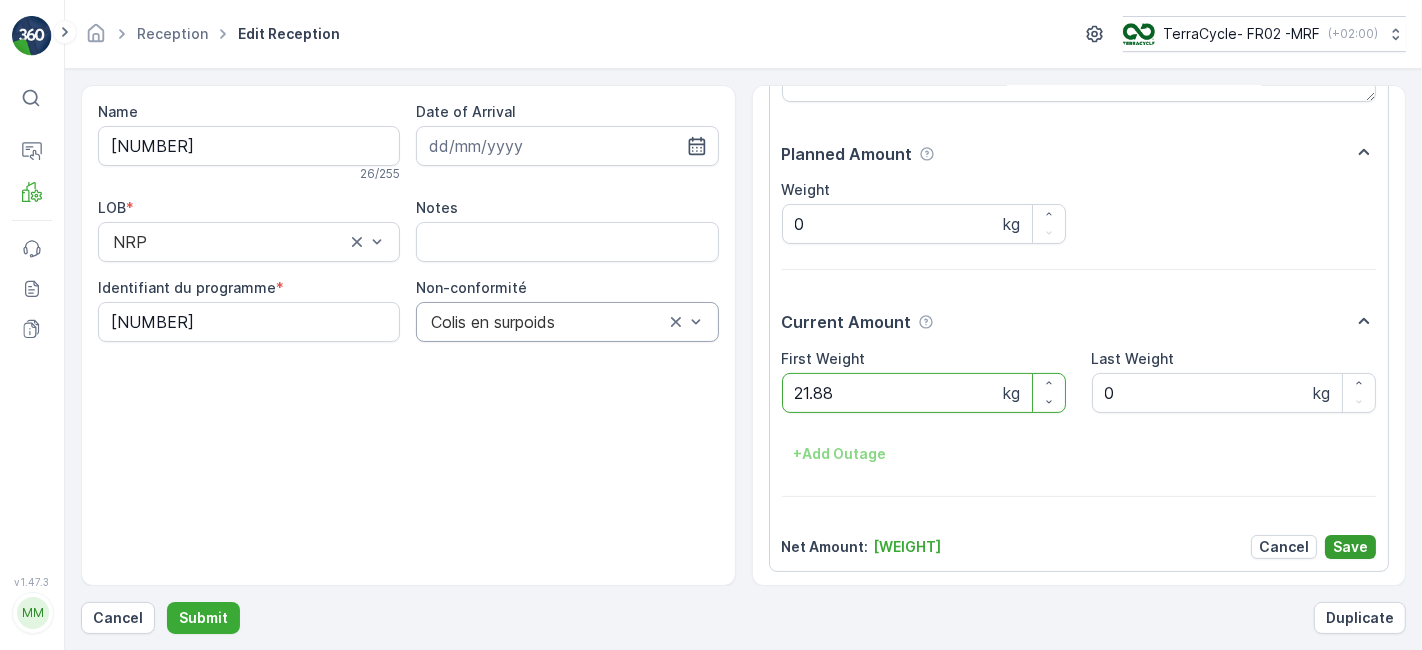 type on "21.88" 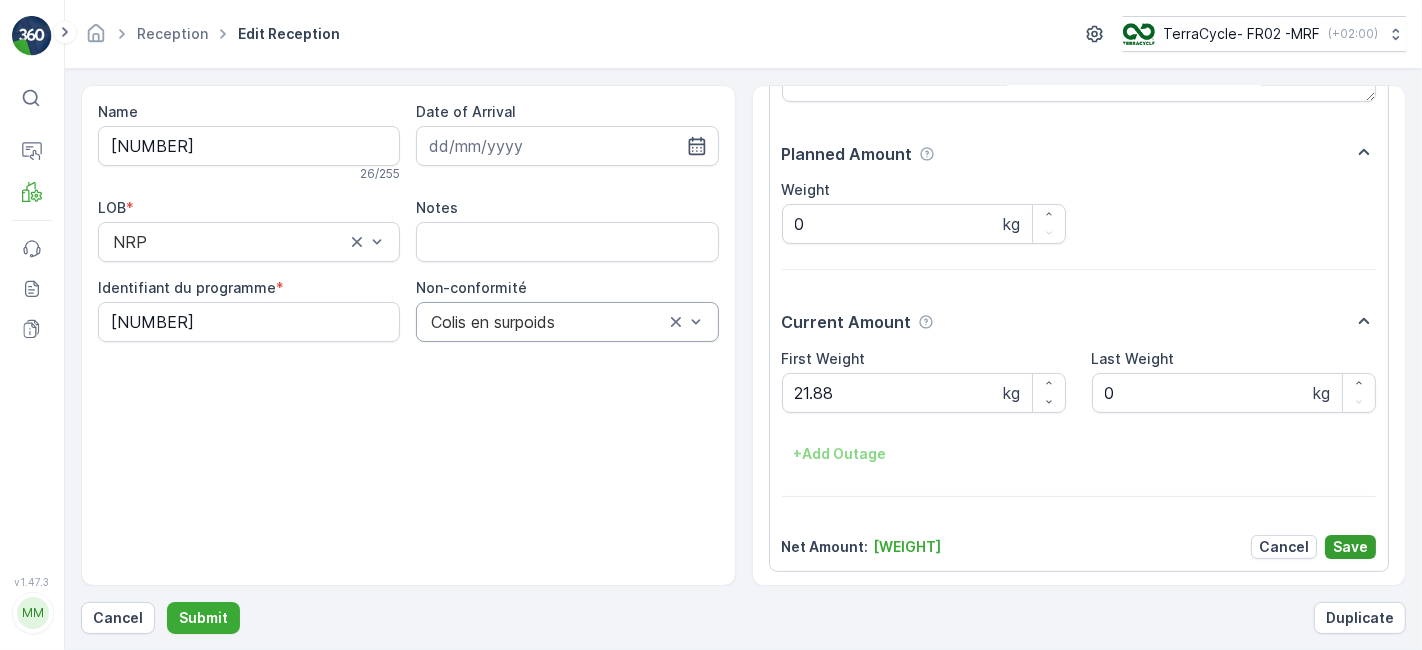 click on "Save" at bounding box center [1350, 547] 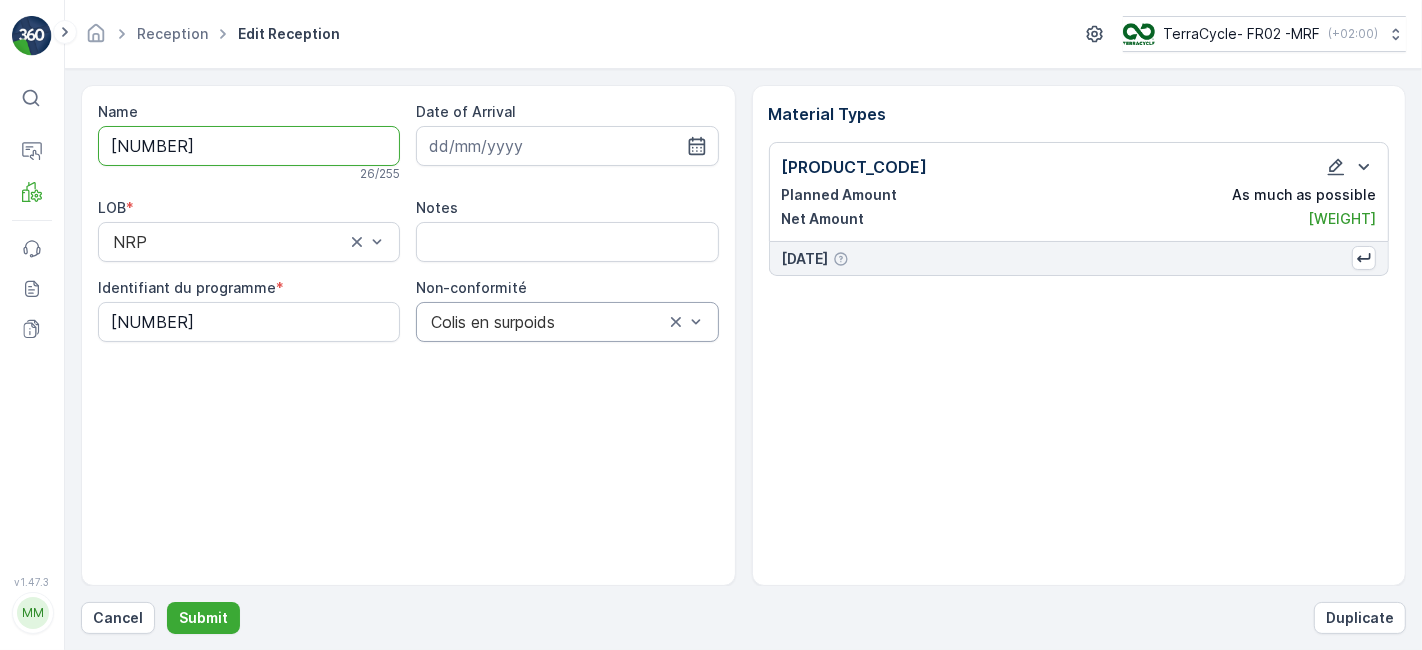 scroll, scrollTop: 0, scrollLeft: 0, axis: both 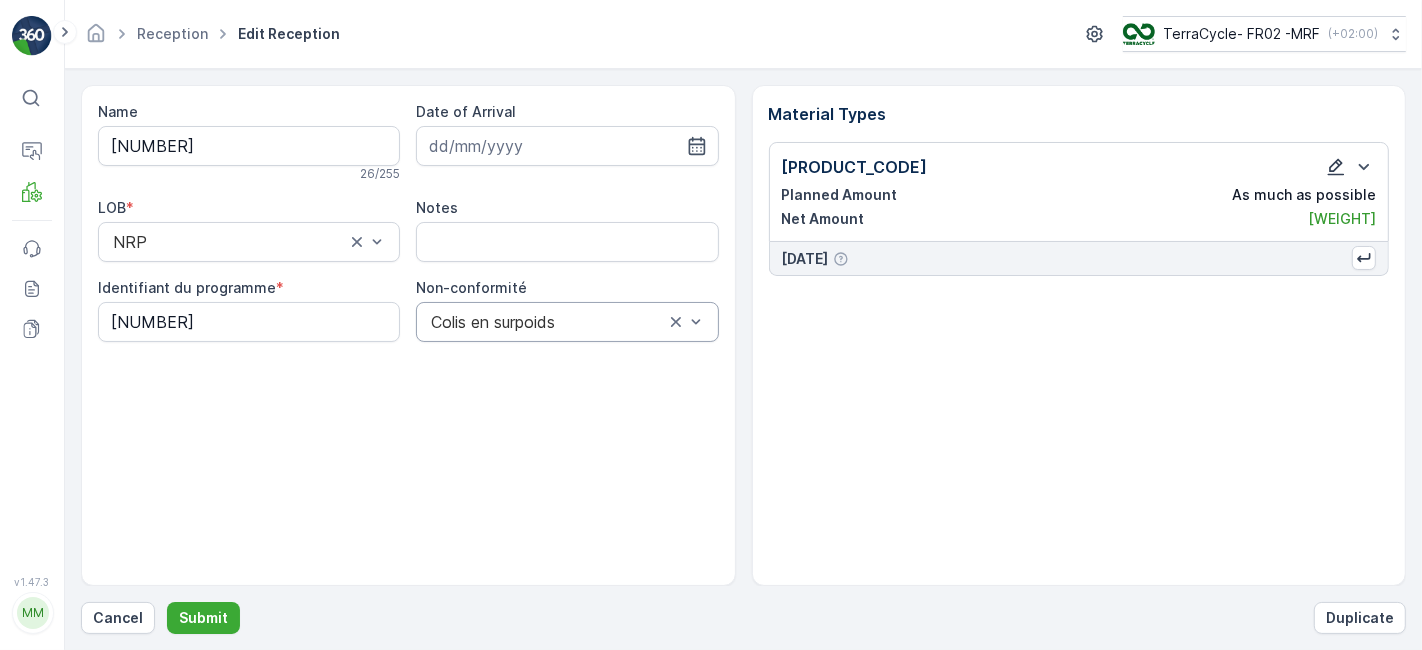 click 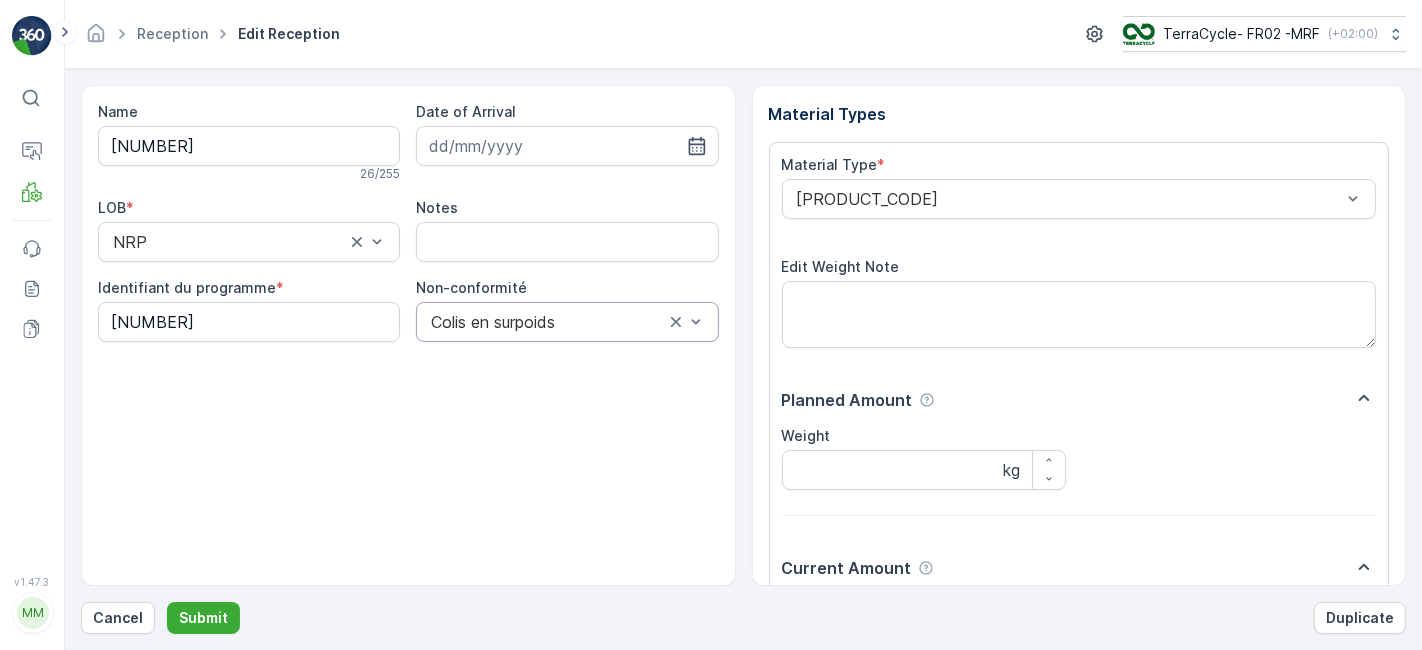 scroll, scrollTop: 246, scrollLeft: 0, axis: vertical 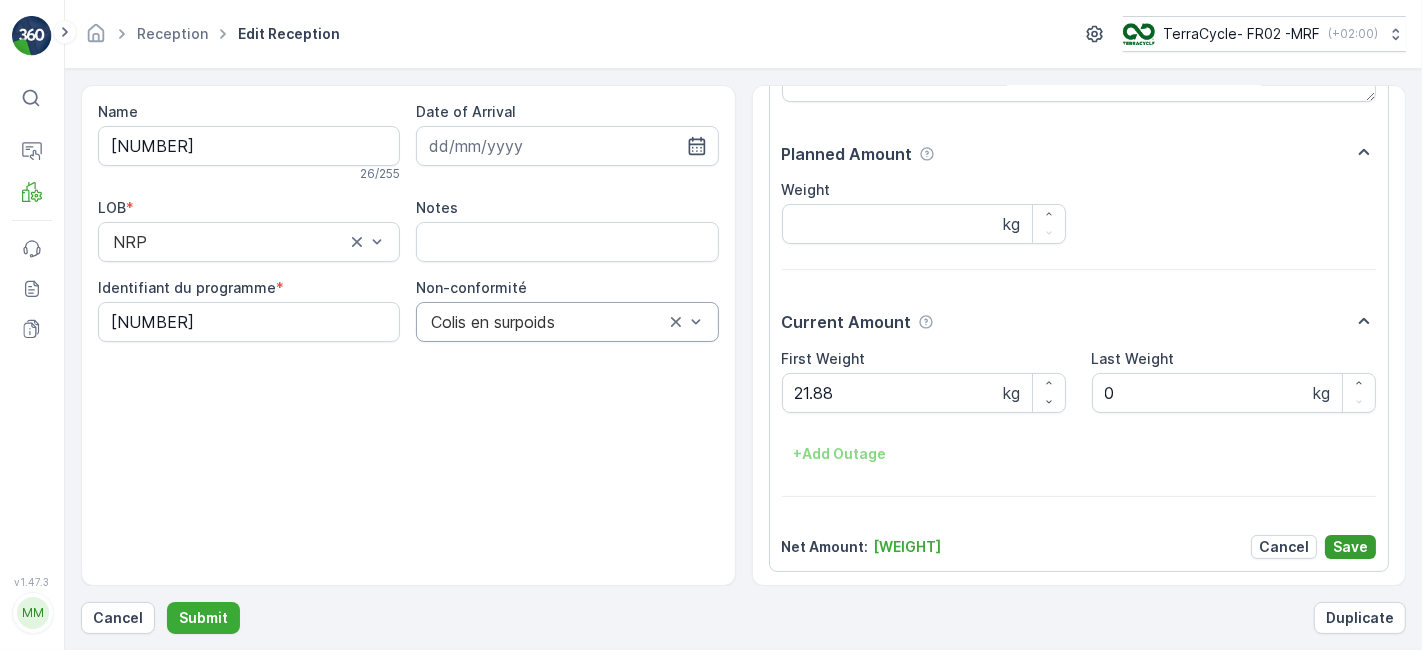 click on "Save" at bounding box center [1350, 547] 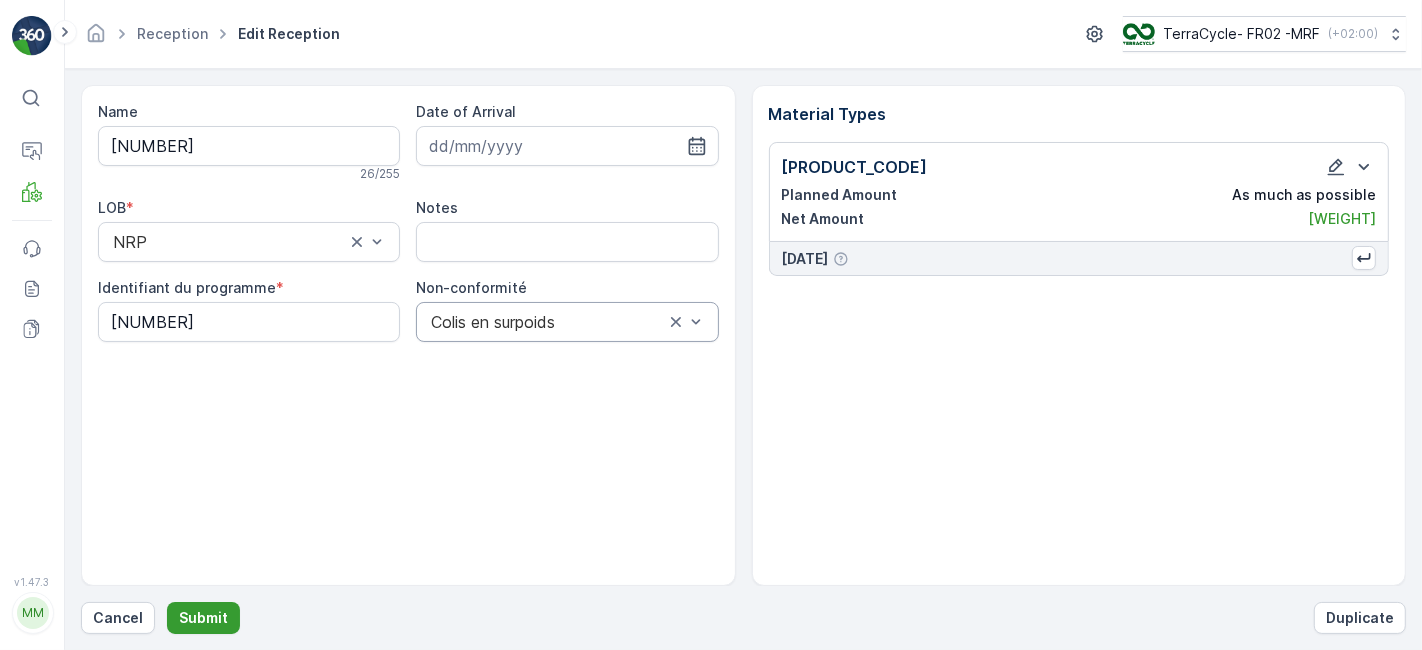 click on "Submit" at bounding box center (203, 618) 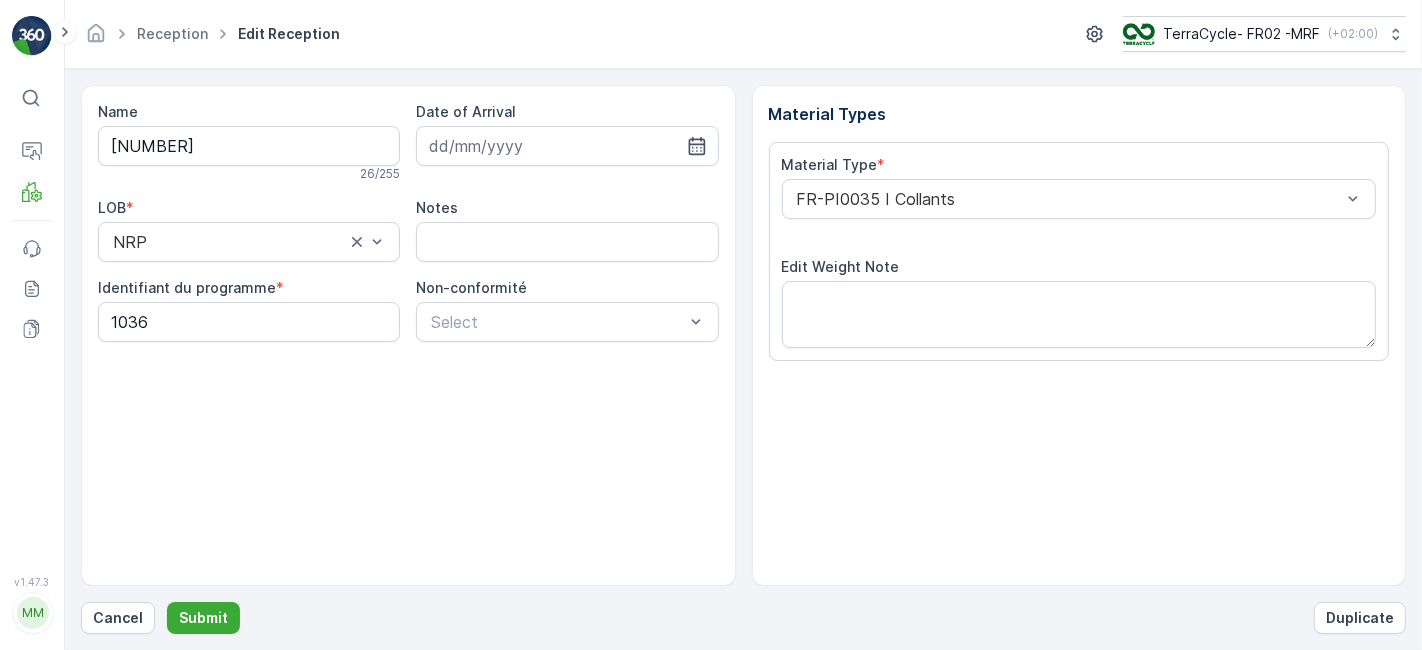 scroll, scrollTop: 246, scrollLeft: 0, axis: vertical 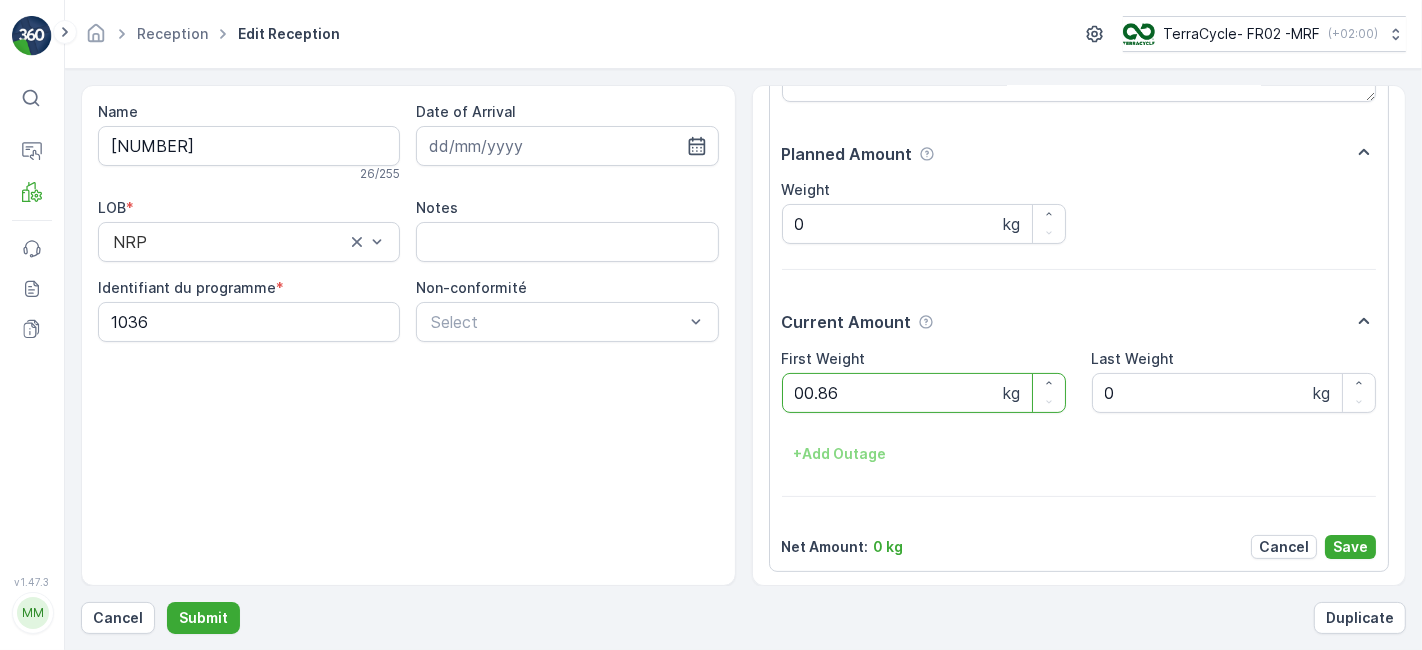 click on "Submit" at bounding box center [203, 618] 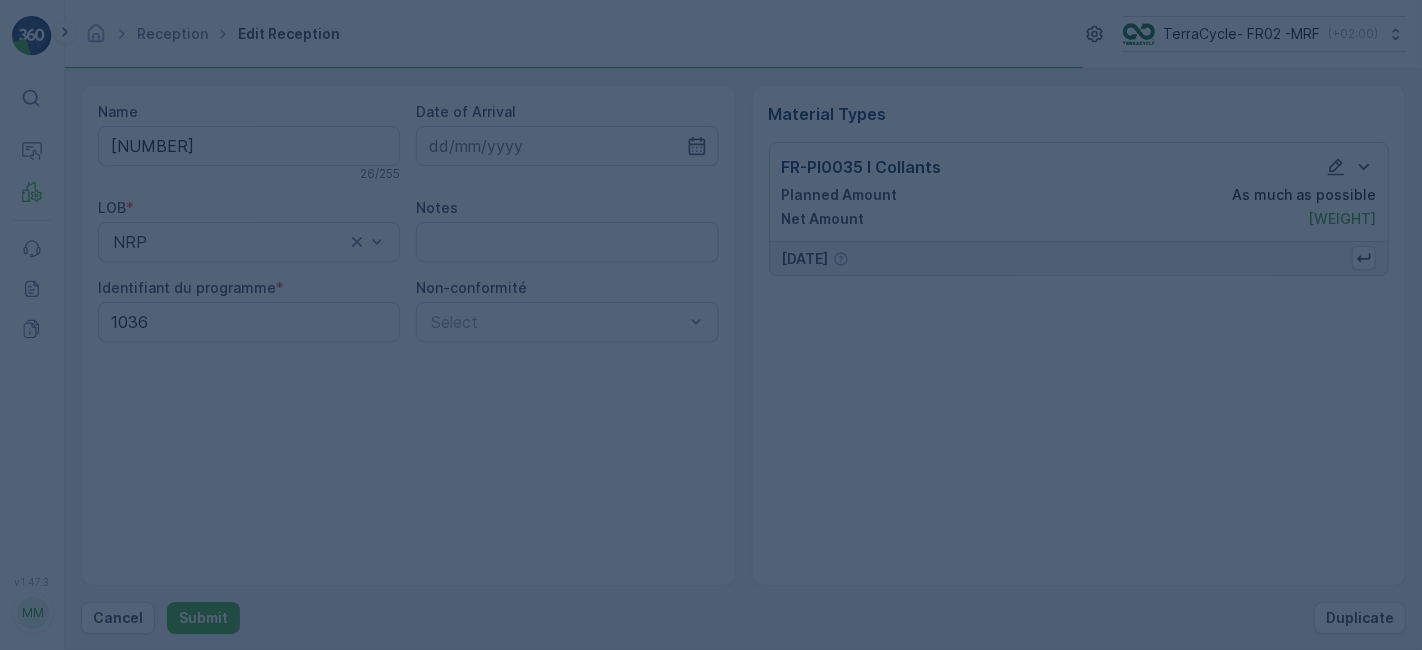 scroll, scrollTop: 0, scrollLeft: 0, axis: both 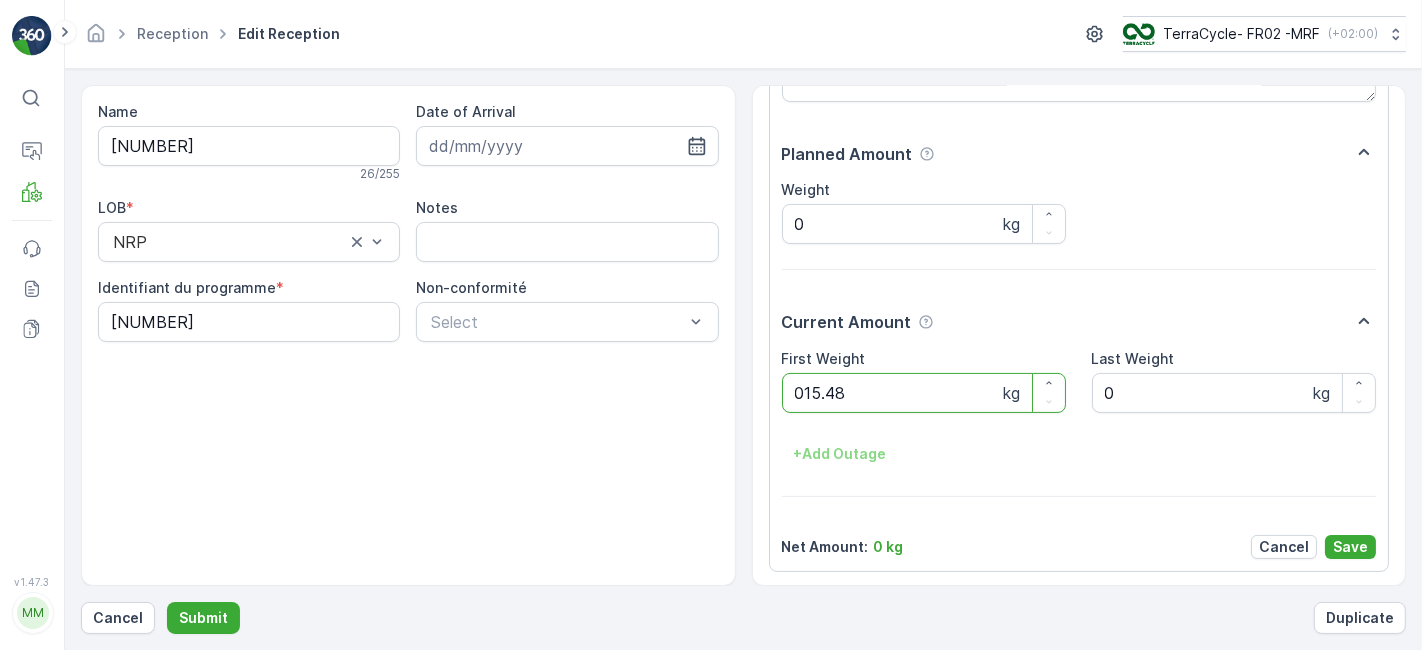 click on "Submit" at bounding box center [203, 618] 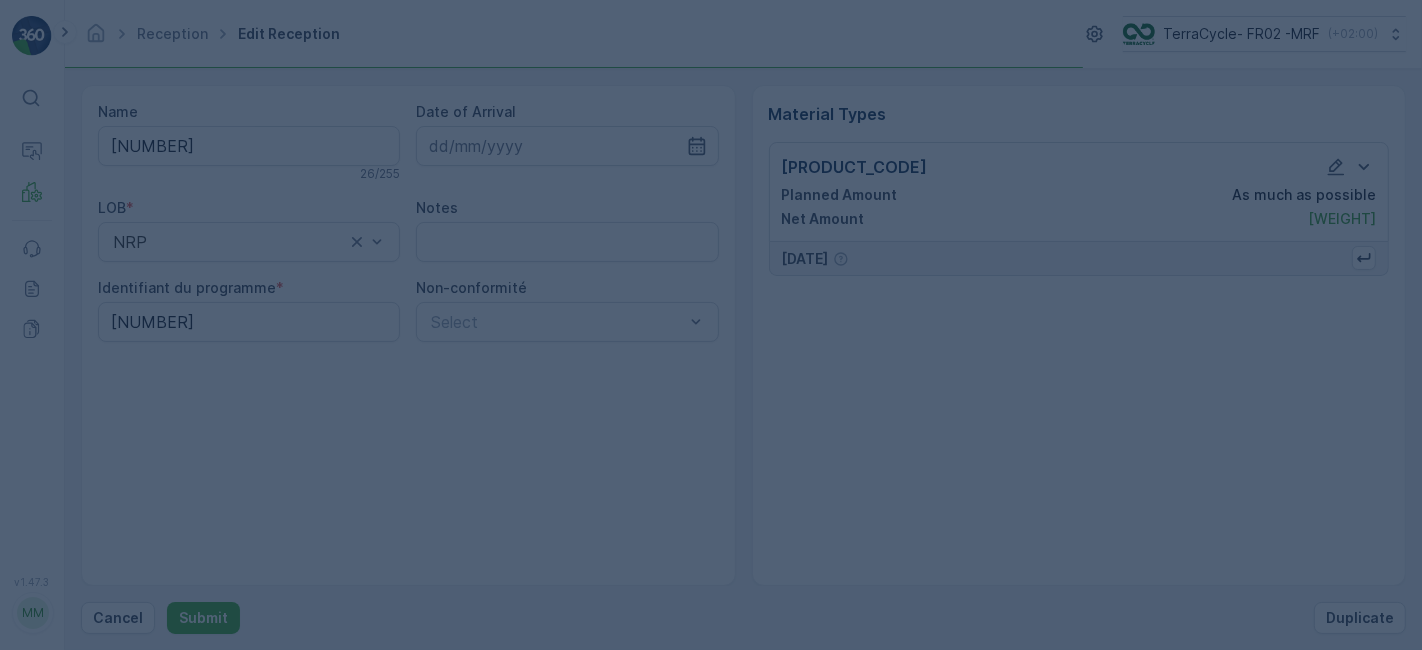 scroll, scrollTop: 0, scrollLeft: 0, axis: both 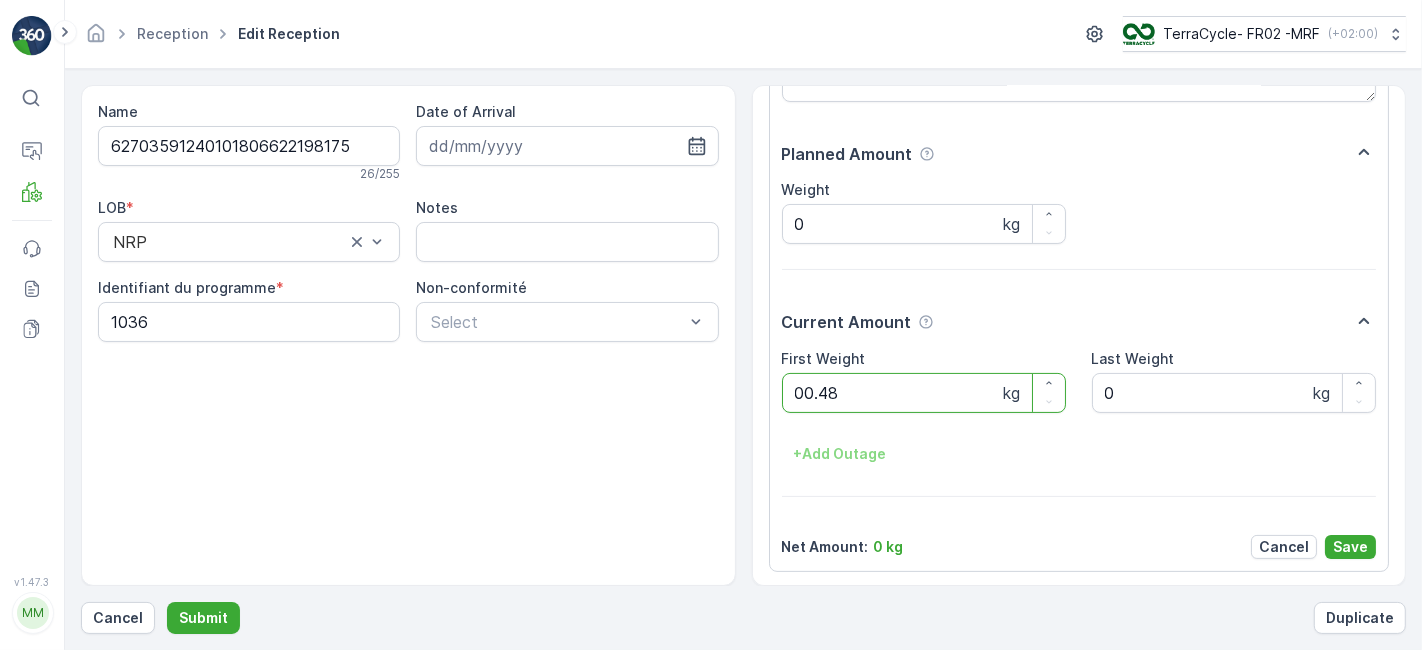 click on "Submit" at bounding box center [203, 618] 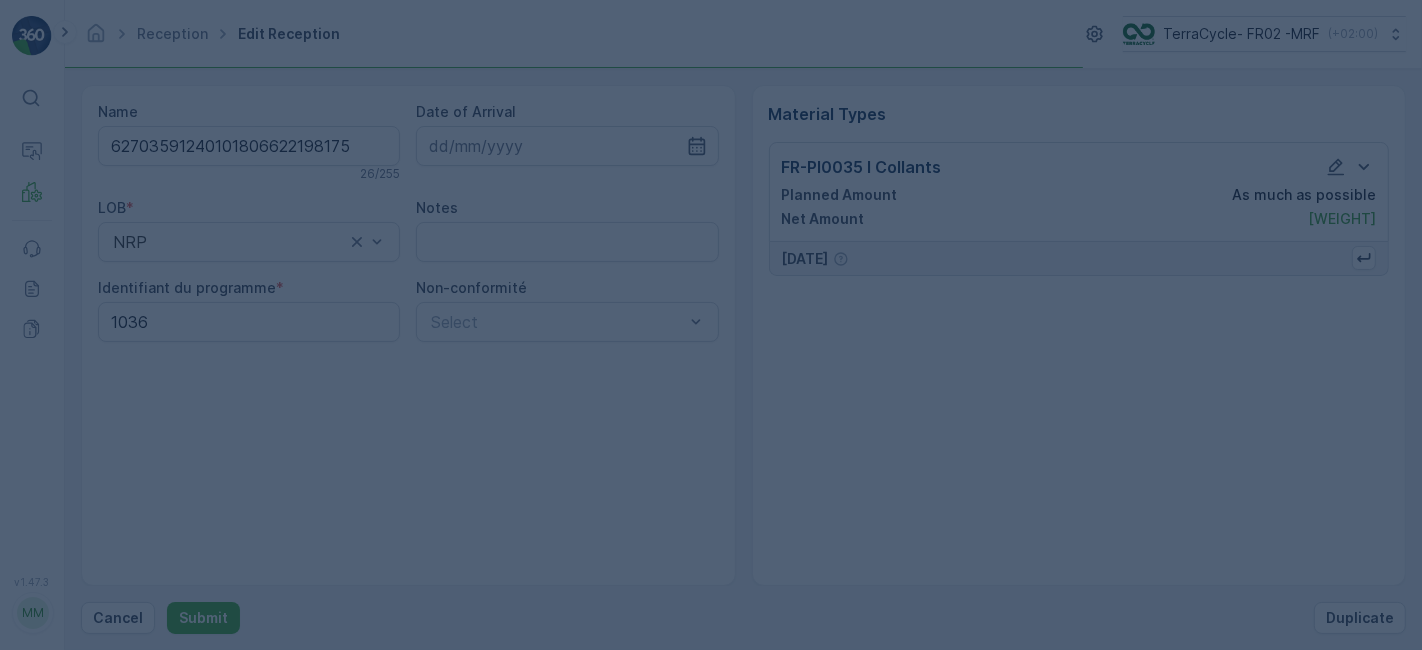 scroll, scrollTop: 0, scrollLeft: 0, axis: both 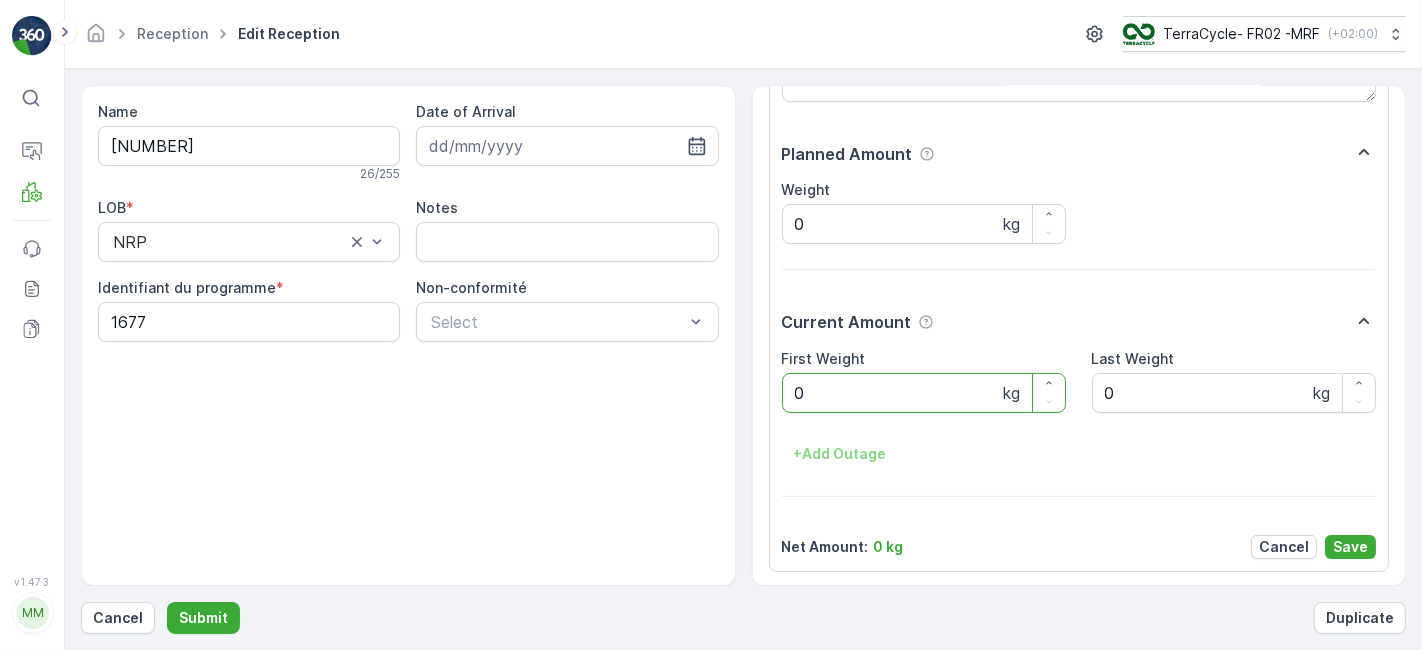 click on "Submit" at bounding box center (203, 618) 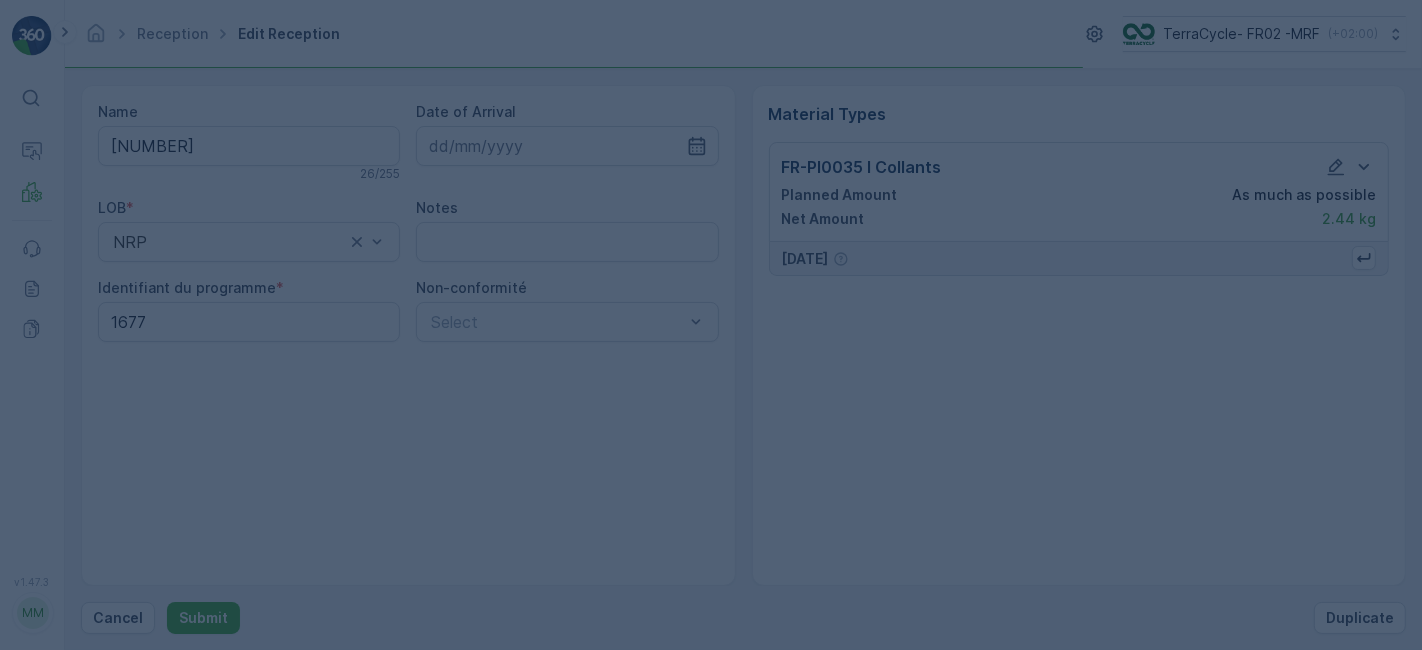 scroll, scrollTop: 0, scrollLeft: 0, axis: both 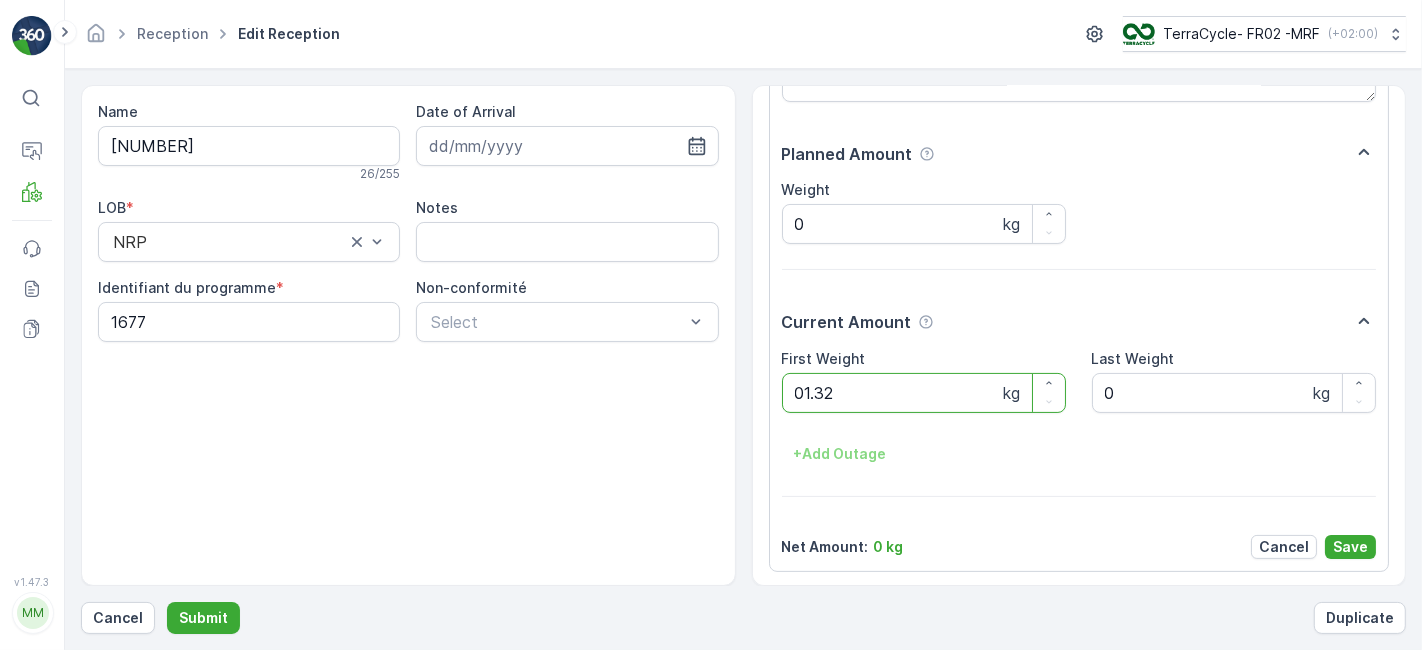 click on "Submit" at bounding box center [203, 618] 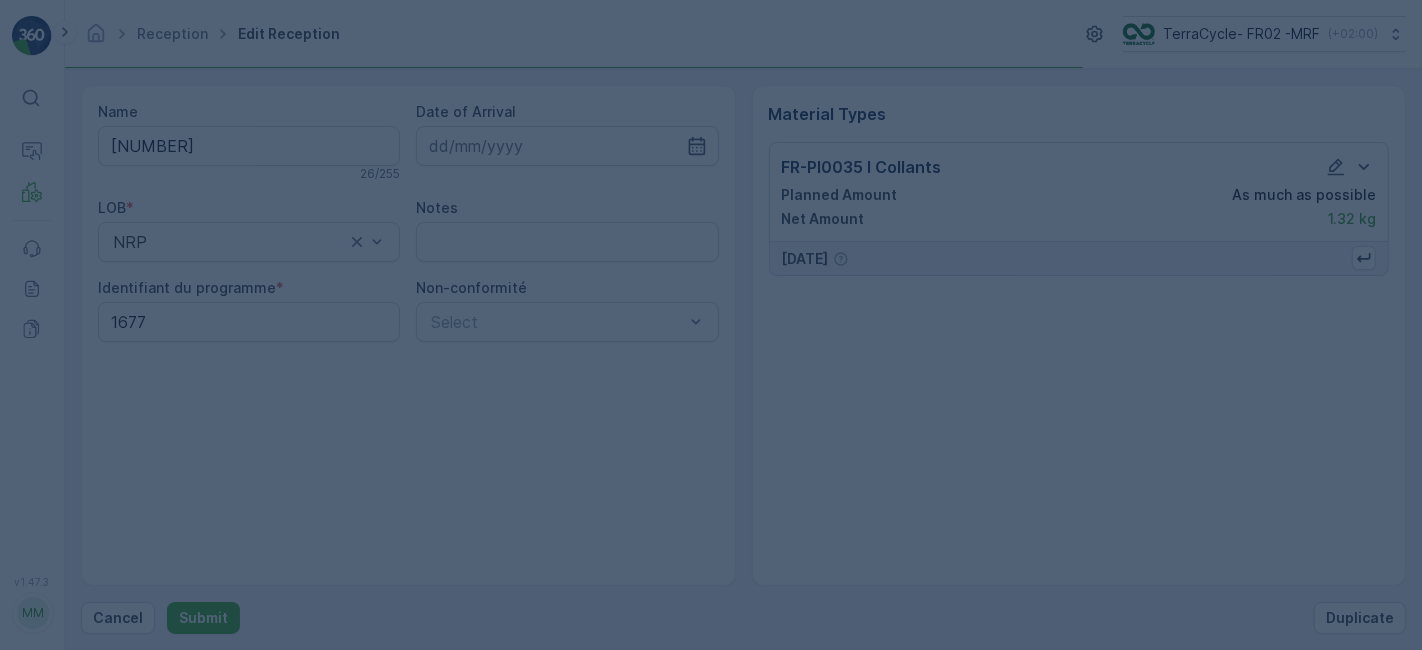 scroll, scrollTop: 0, scrollLeft: 0, axis: both 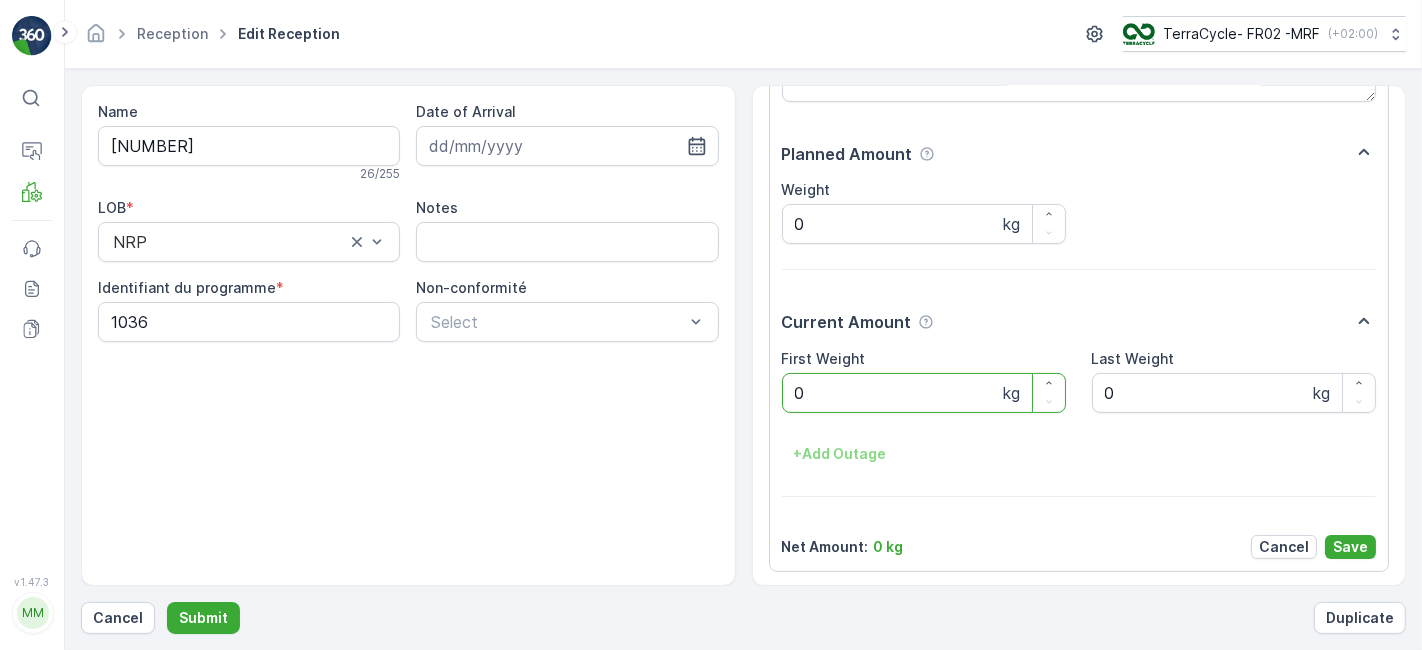 click on "Submit" at bounding box center (203, 618) 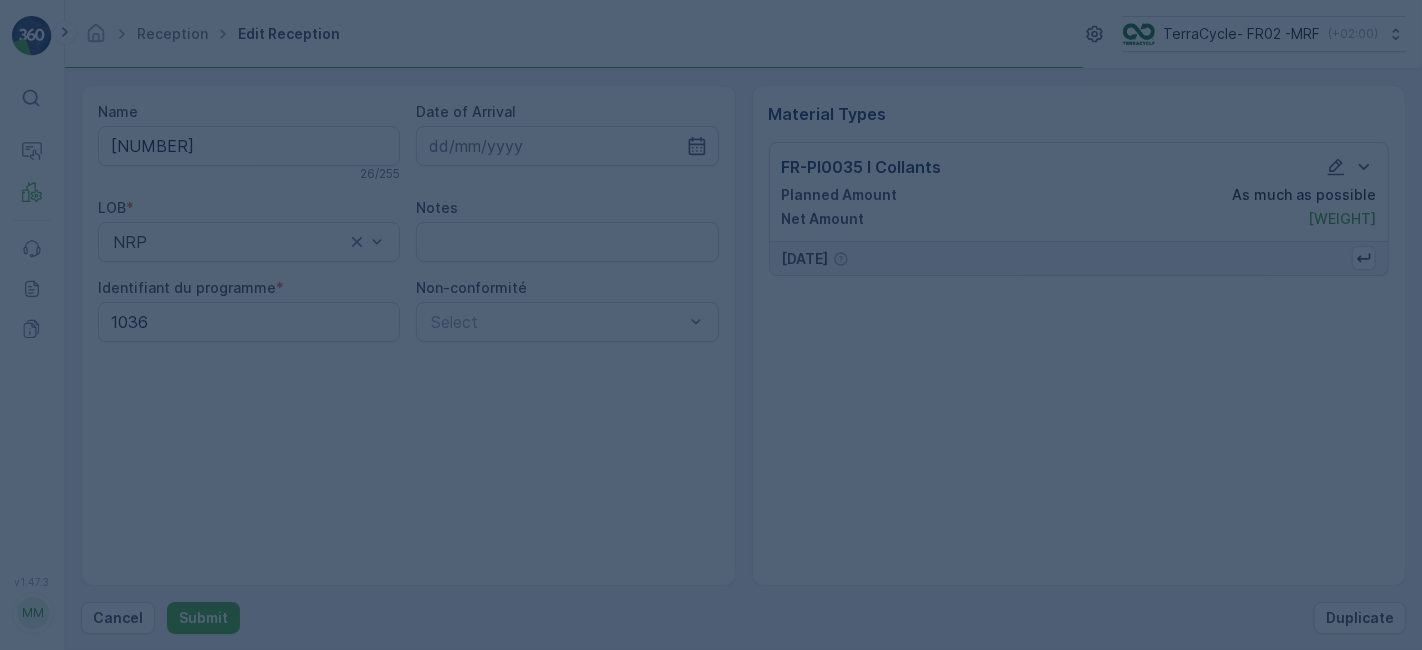 scroll, scrollTop: 0, scrollLeft: 0, axis: both 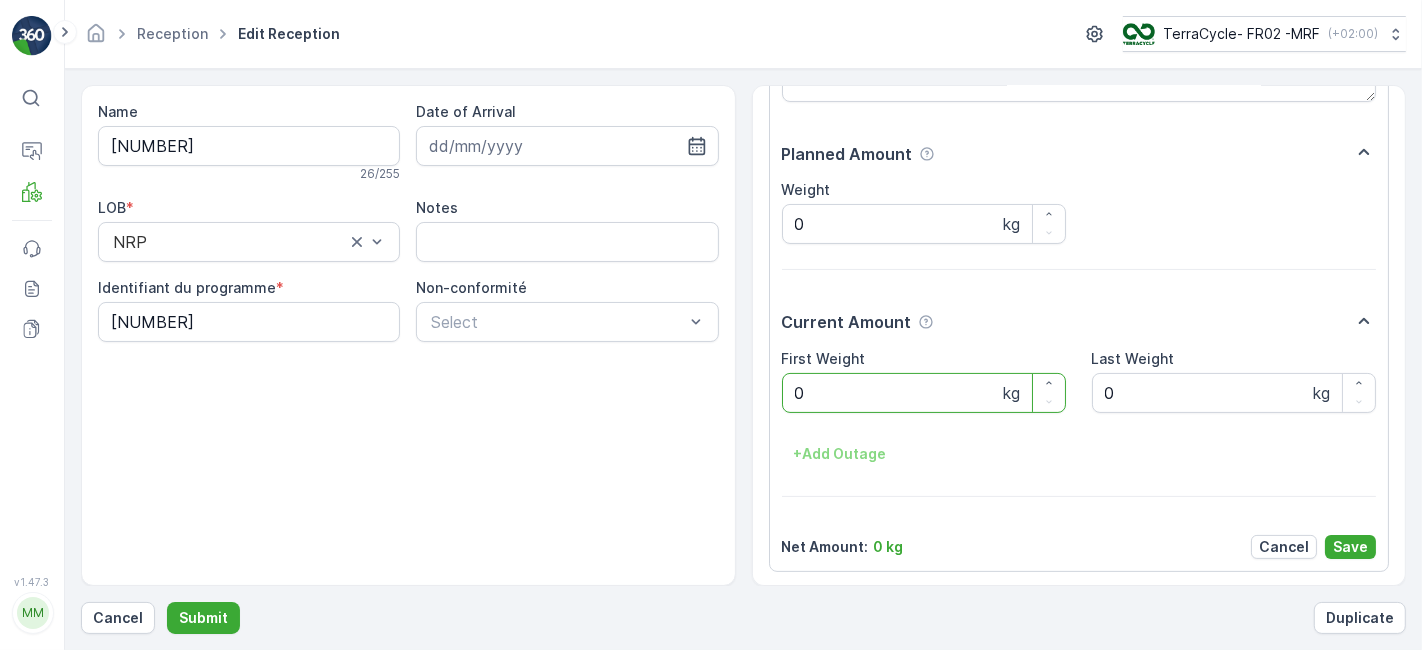 click on "Submit" at bounding box center [203, 618] 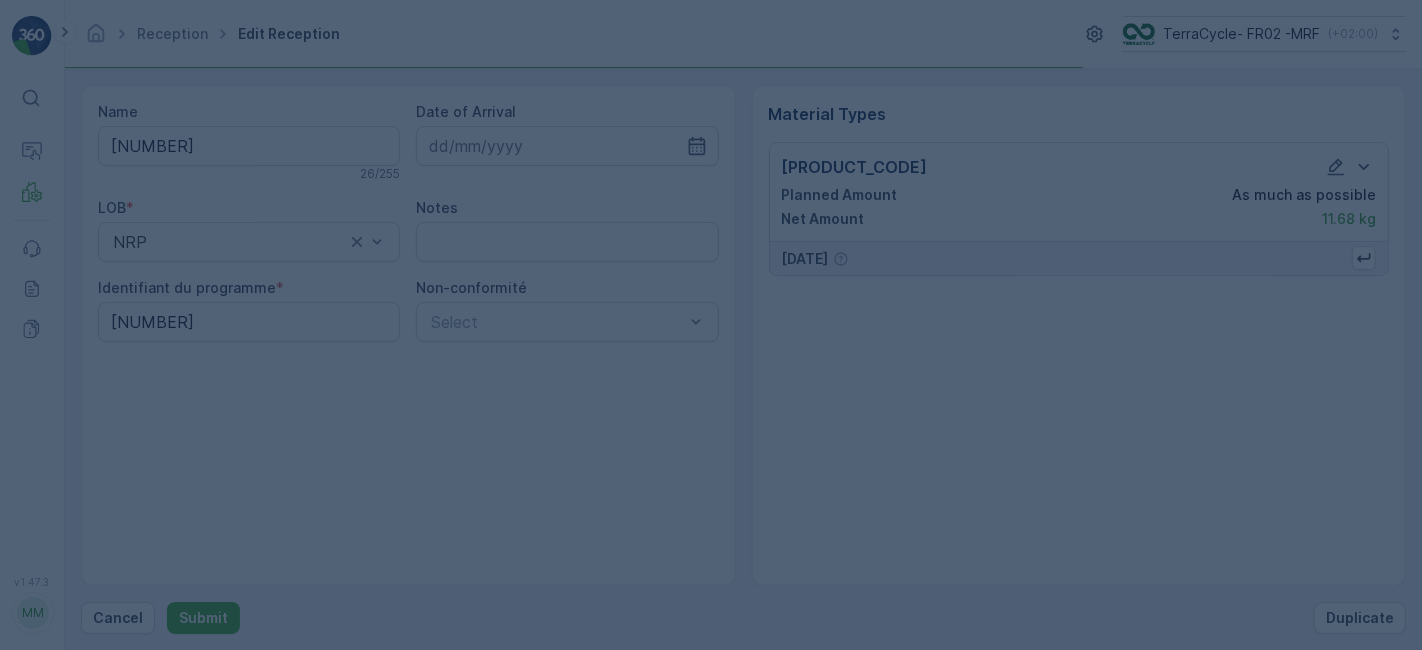 scroll, scrollTop: 0, scrollLeft: 0, axis: both 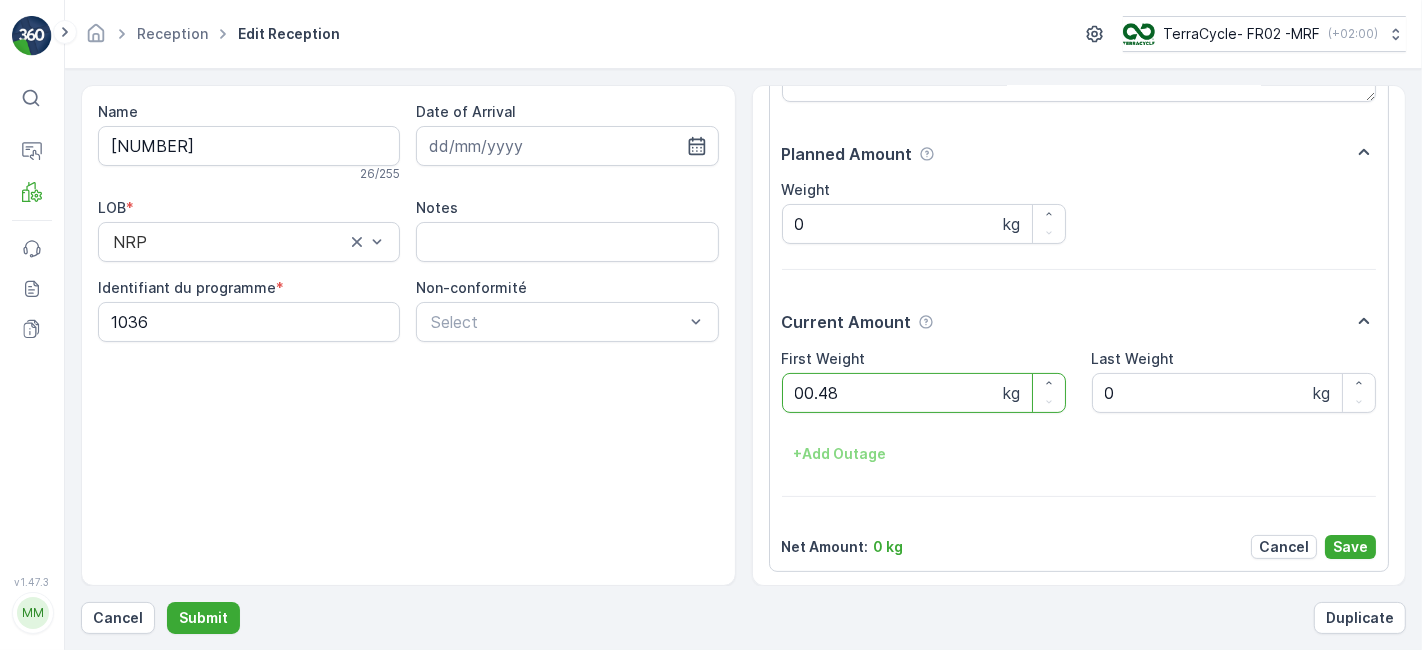 click on "Submit" at bounding box center [203, 618] 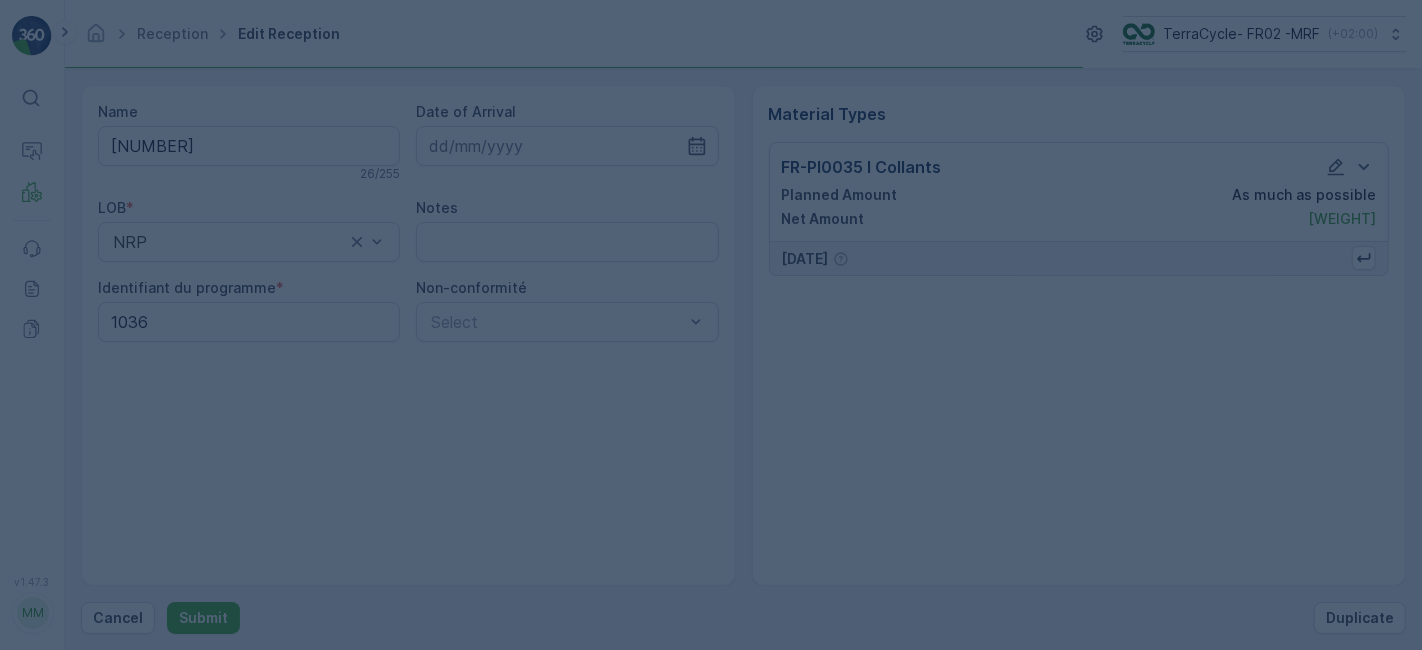 scroll, scrollTop: 0, scrollLeft: 0, axis: both 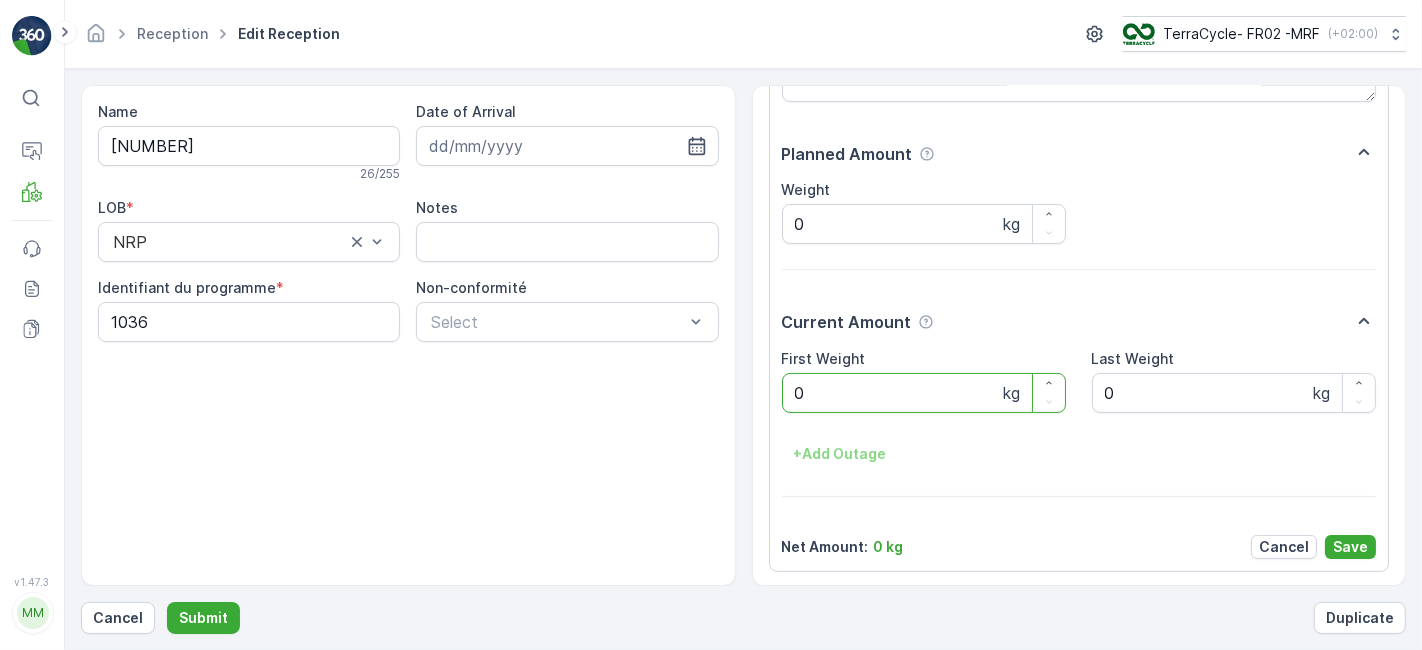 click on "Submit" at bounding box center [203, 618] 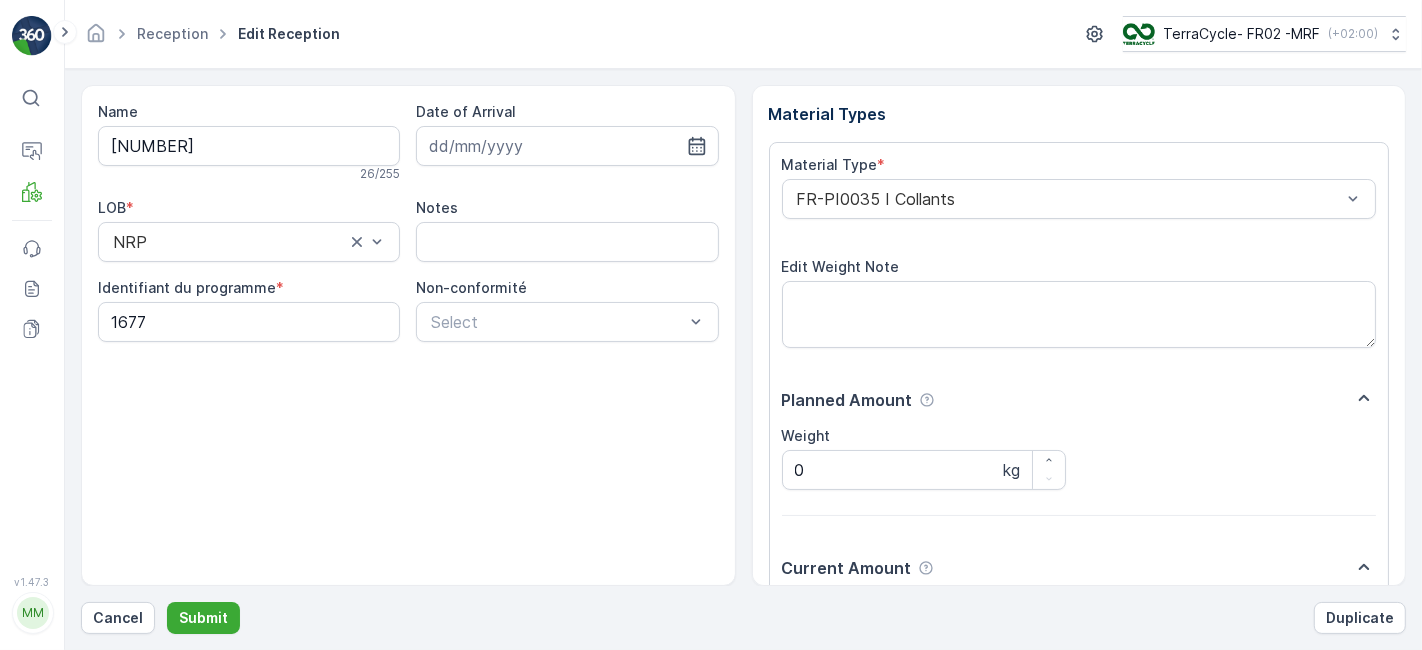scroll, scrollTop: 246, scrollLeft: 0, axis: vertical 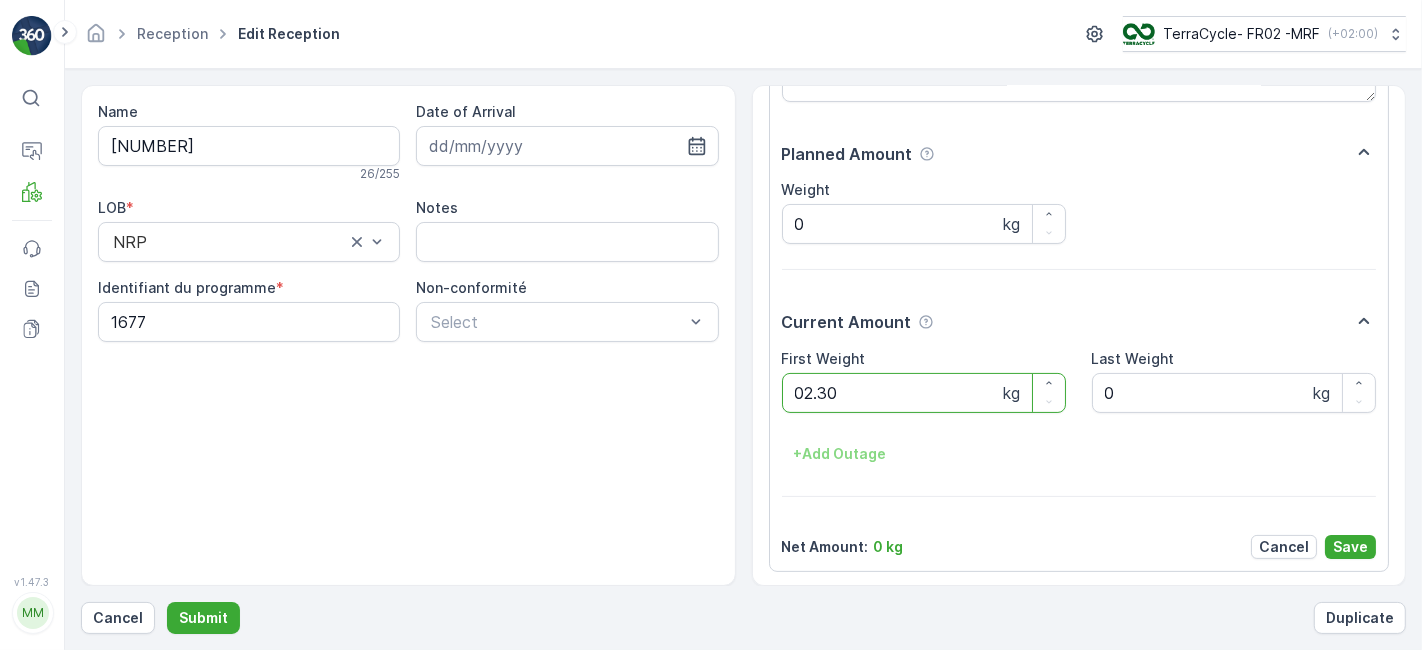 click on "Submit" at bounding box center (203, 618) 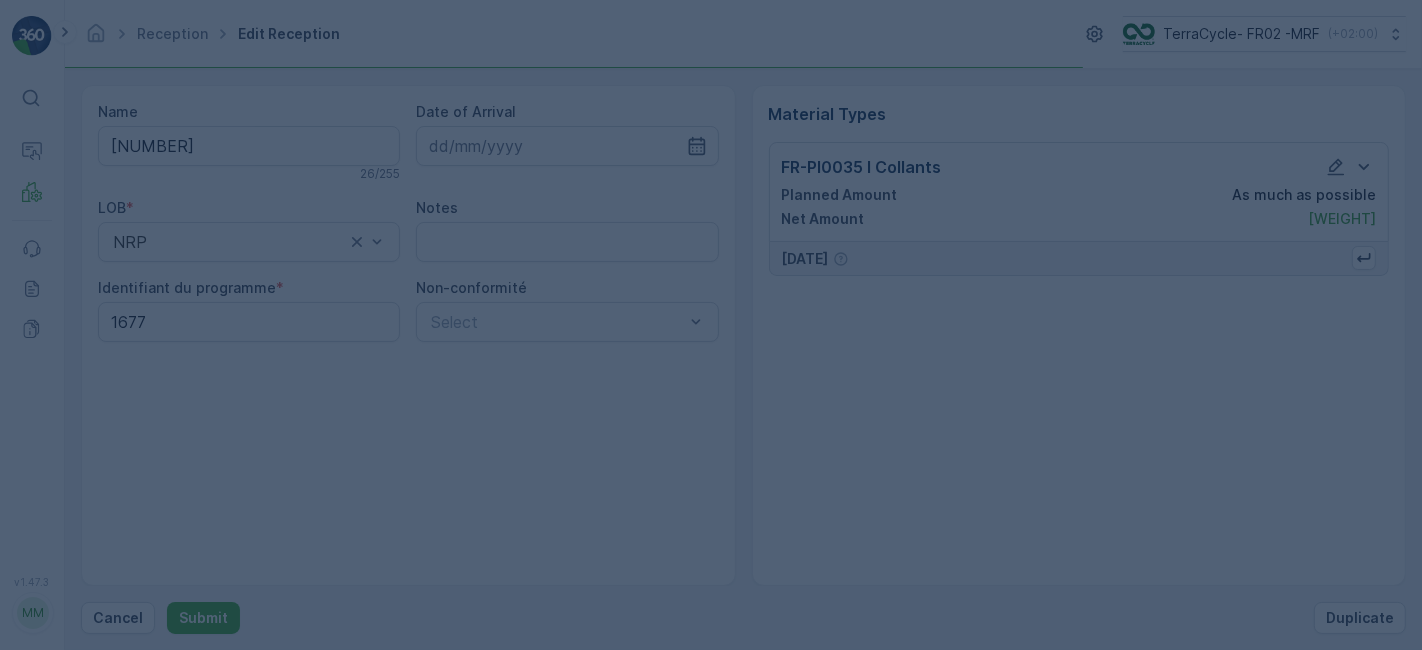 scroll, scrollTop: 0, scrollLeft: 0, axis: both 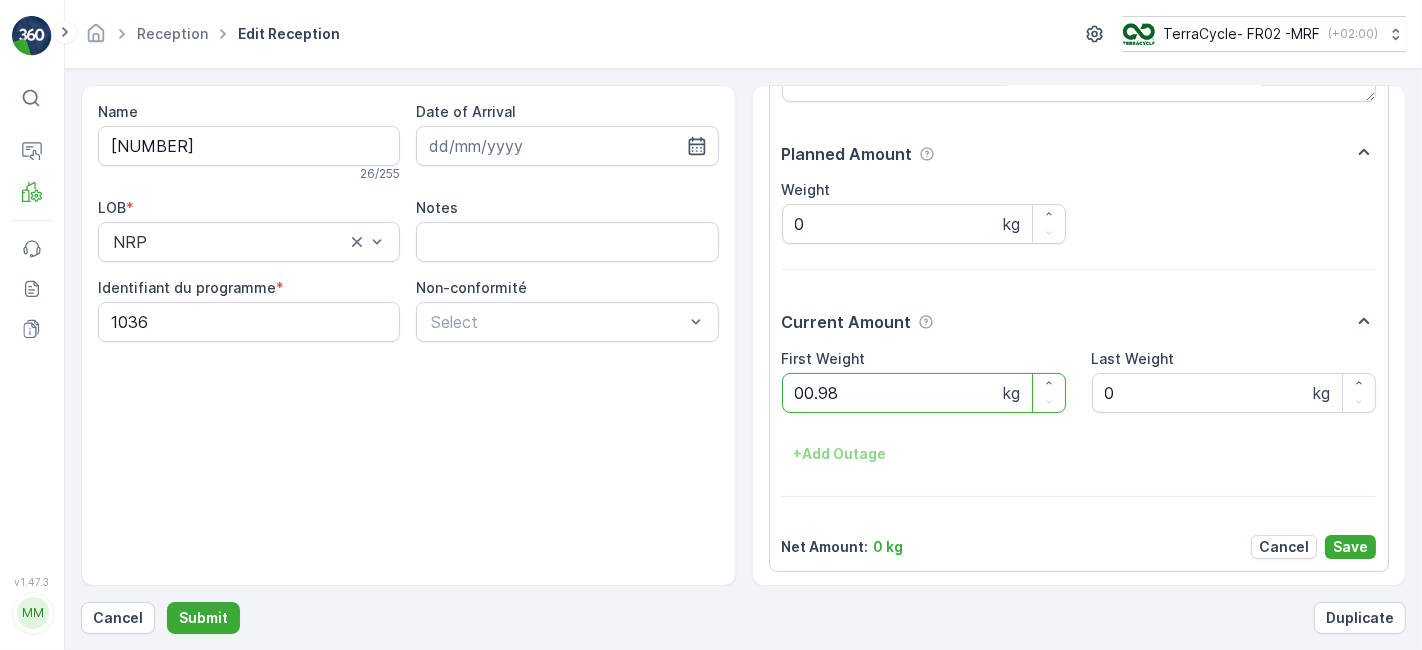click on "Submit" at bounding box center (203, 618) 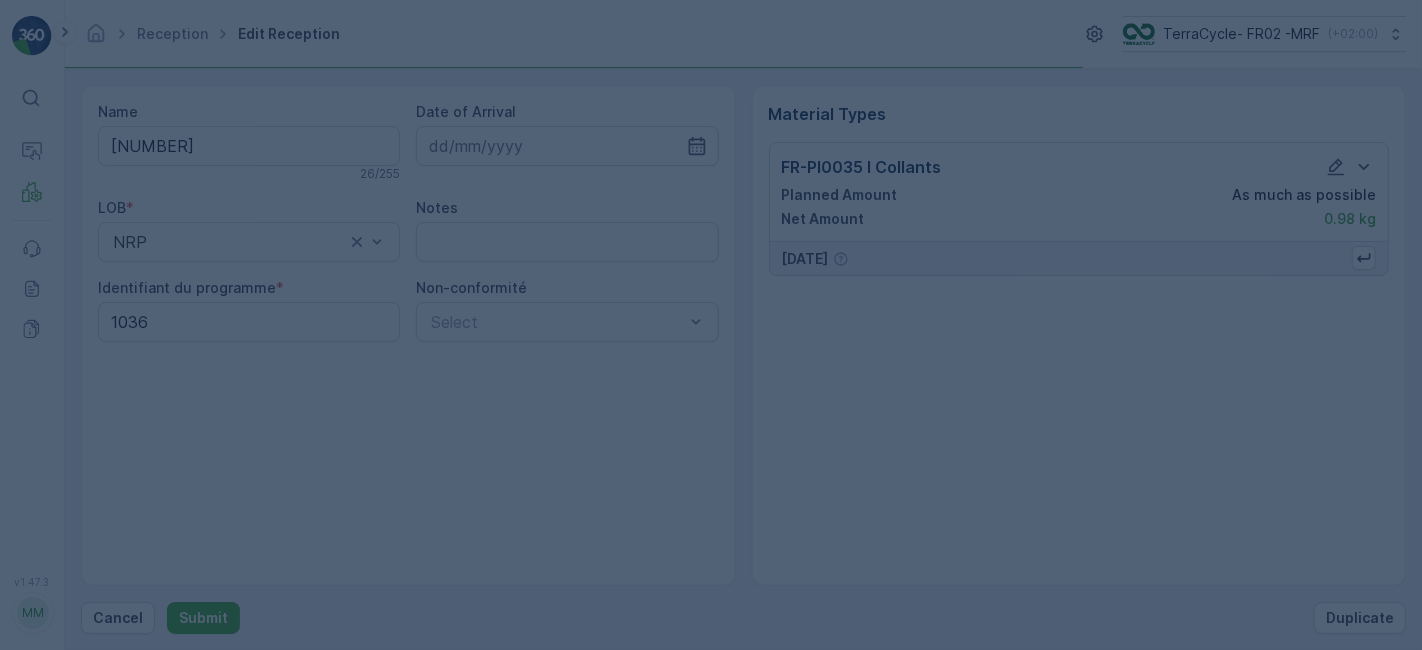 scroll, scrollTop: 0, scrollLeft: 0, axis: both 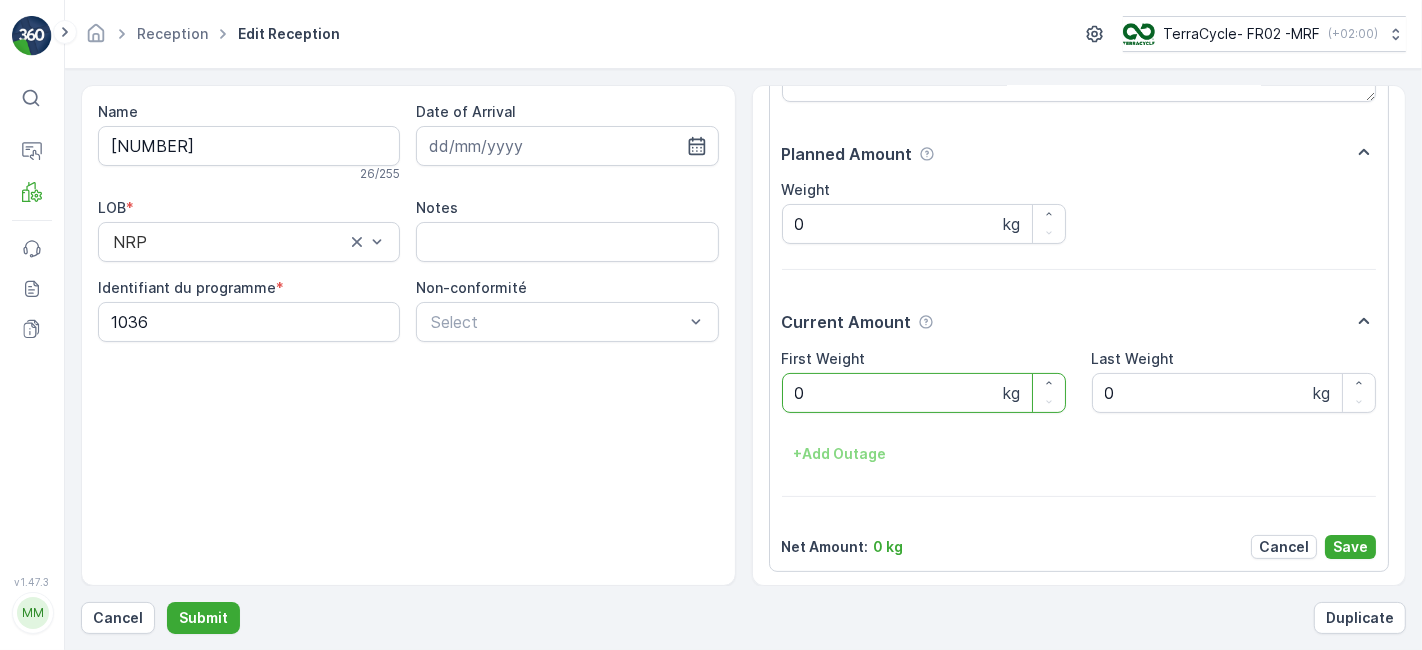 click on "Submit" at bounding box center (203, 618) 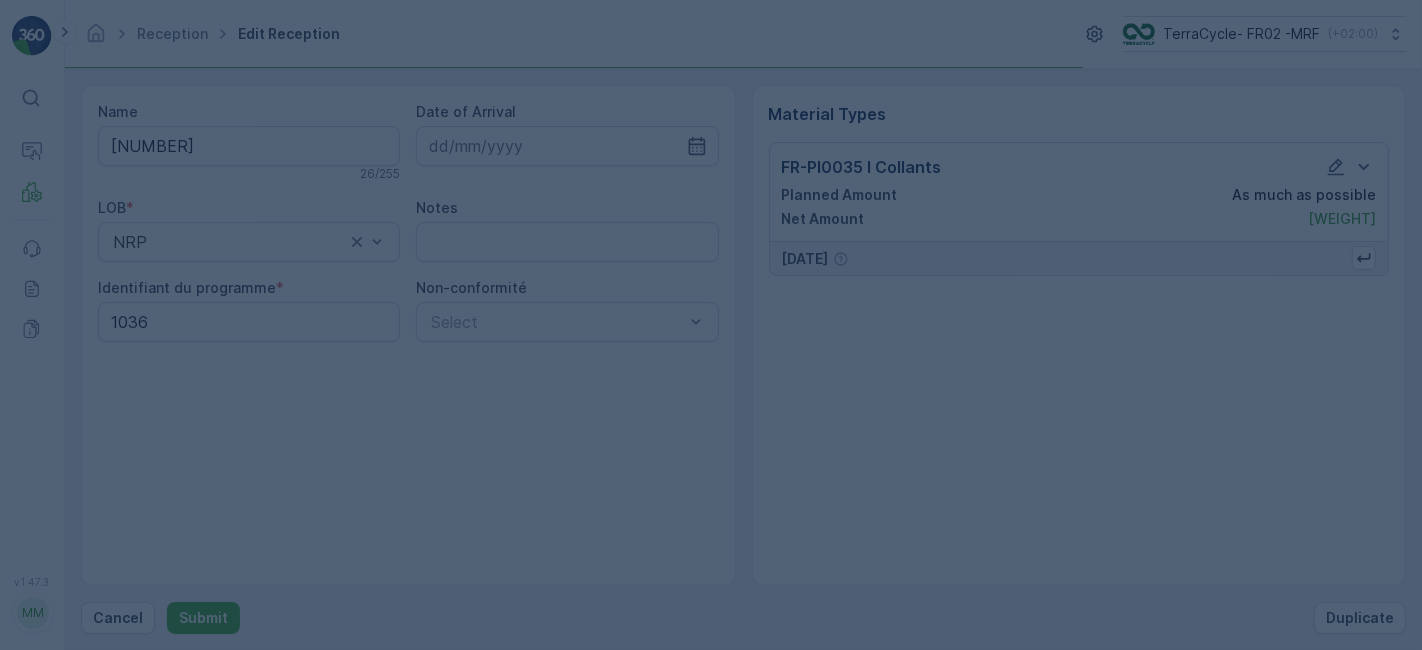 scroll, scrollTop: 0, scrollLeft: 0, axis: both 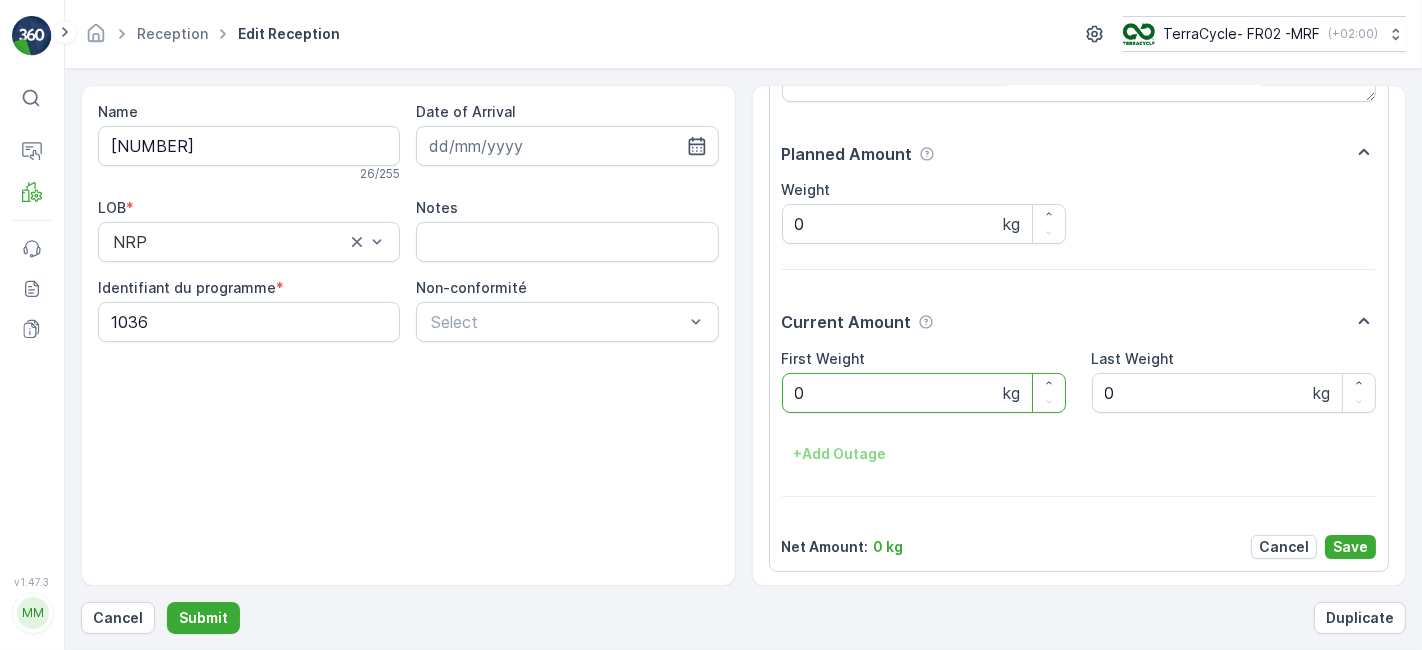 click on "Submit" at bounding box center (203, 618) 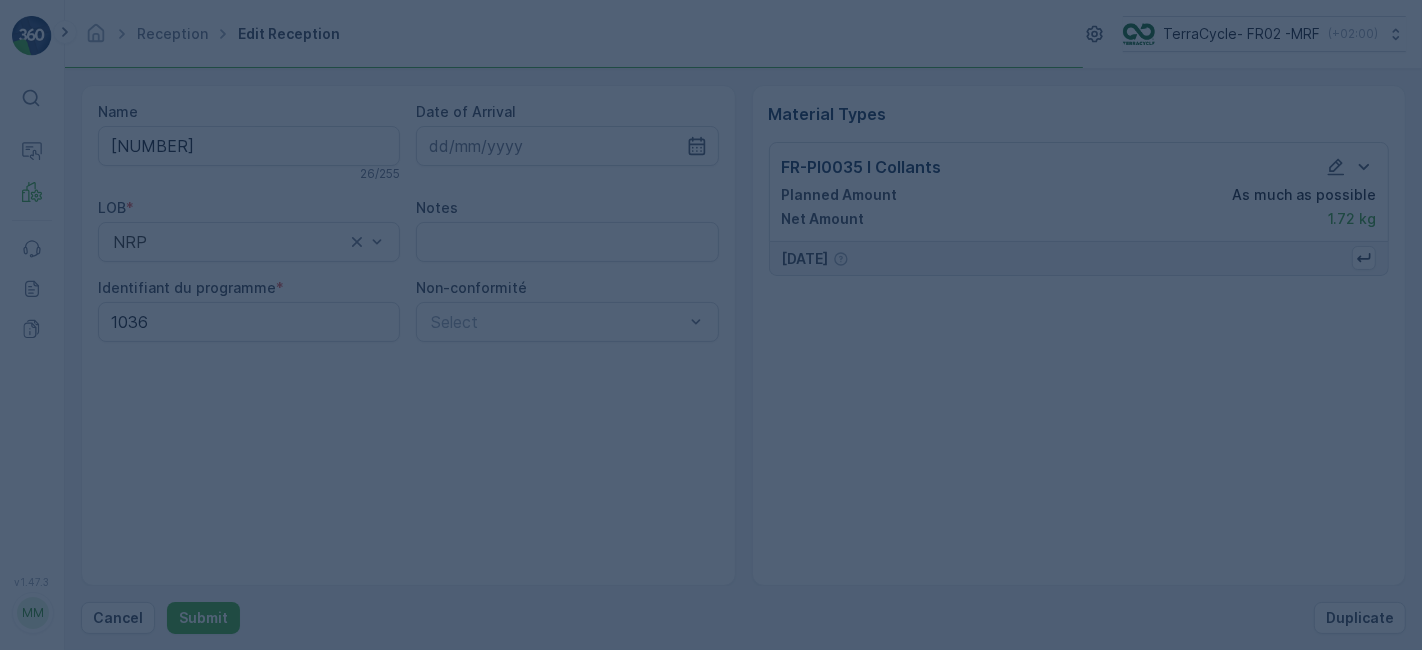 scroll, scrollTop: 0, scrollLeft: 0, axis: both 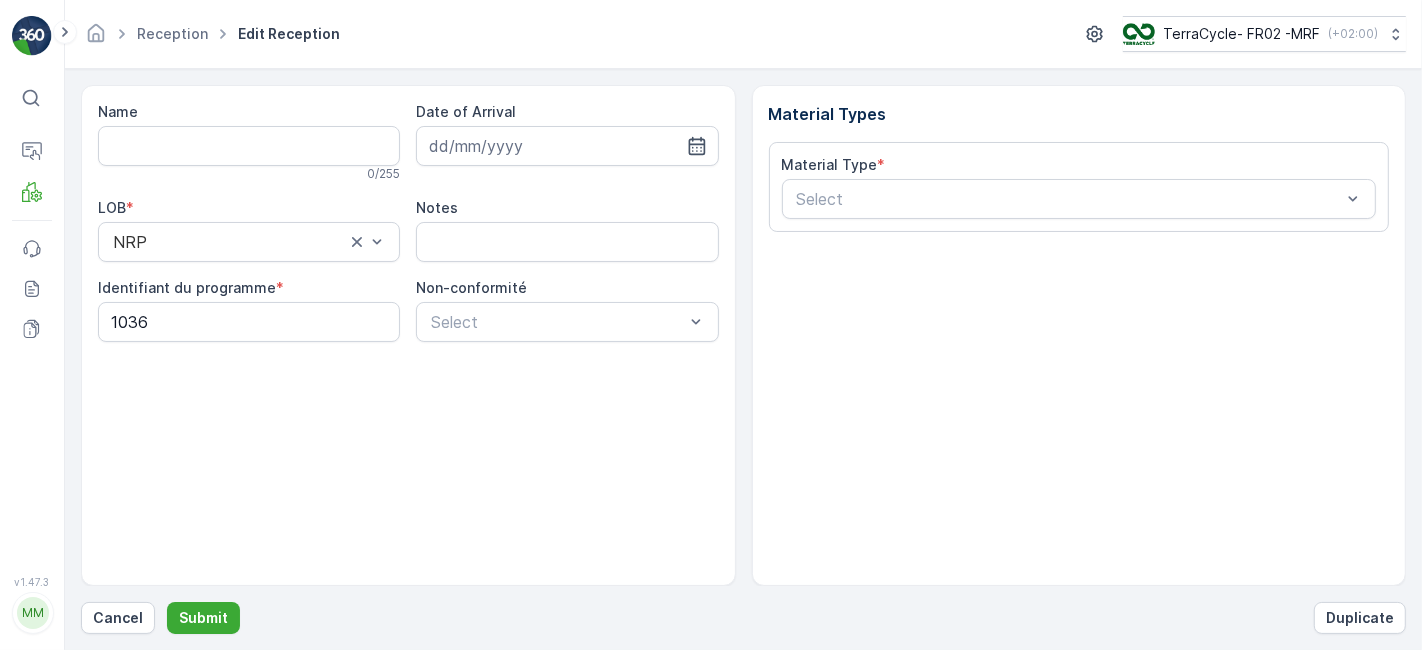type on "62703599730101706622198175" 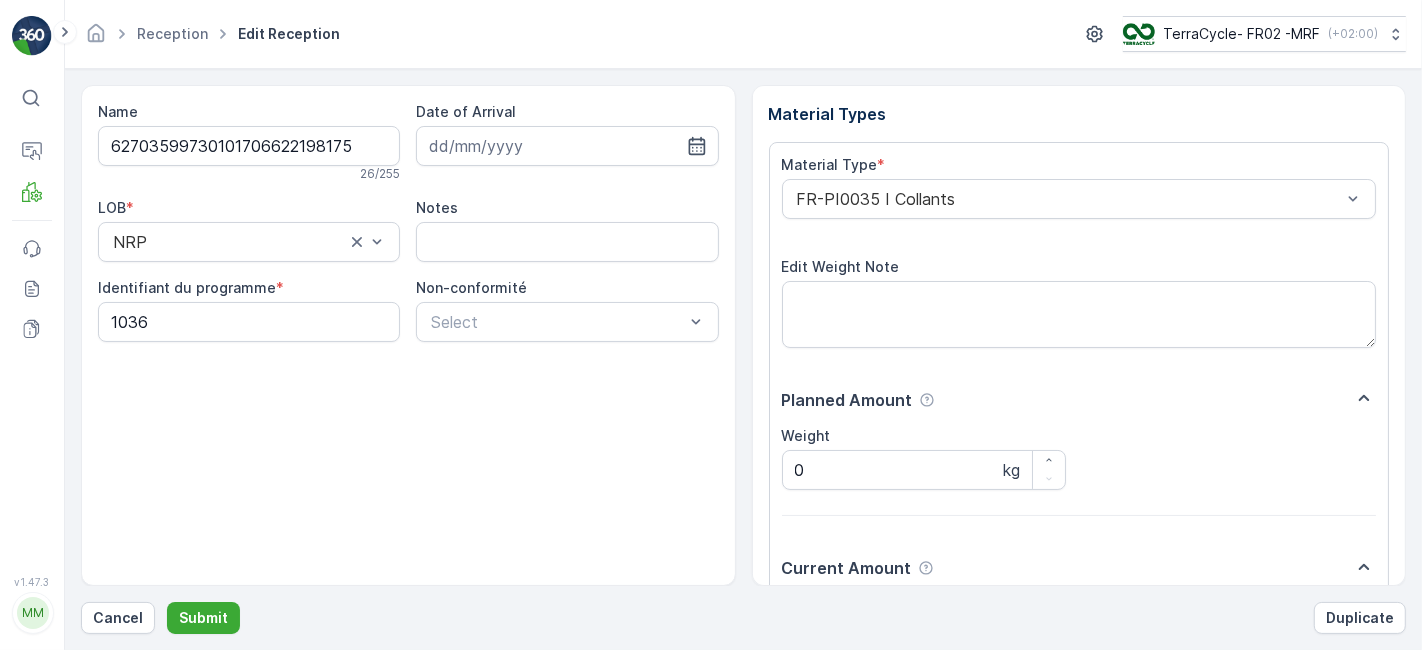 scroll, scrollTop: 246, scrollLeft: 0, axis: vertical 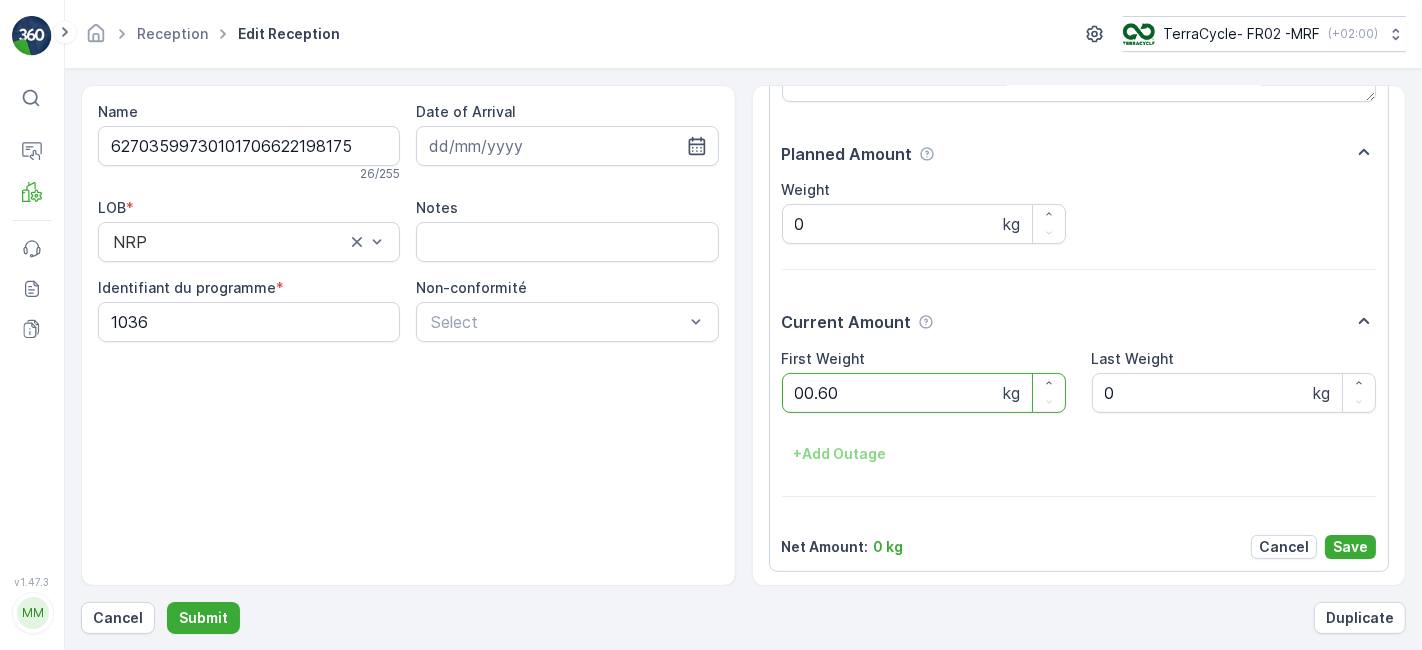 click on "Submit" at bounding box center [203, 618] 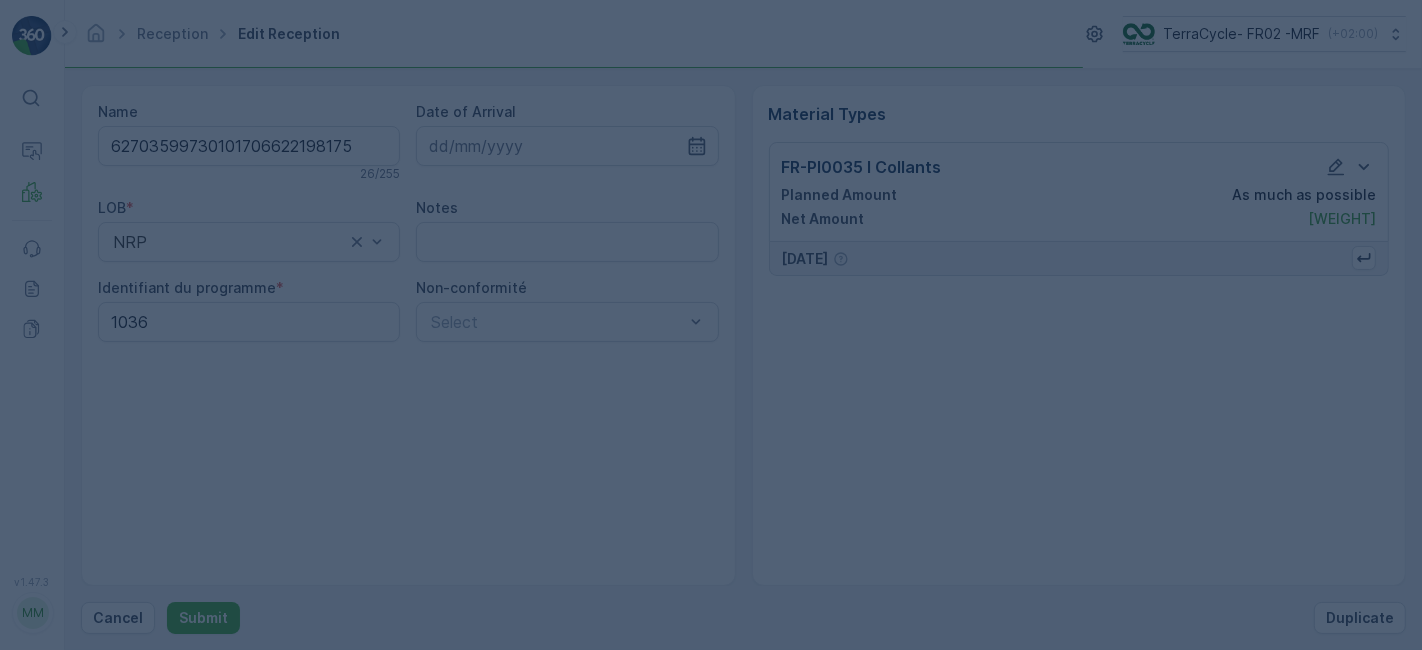 scroll, scrollTop: 0, scrollLeft: 0, axis: both 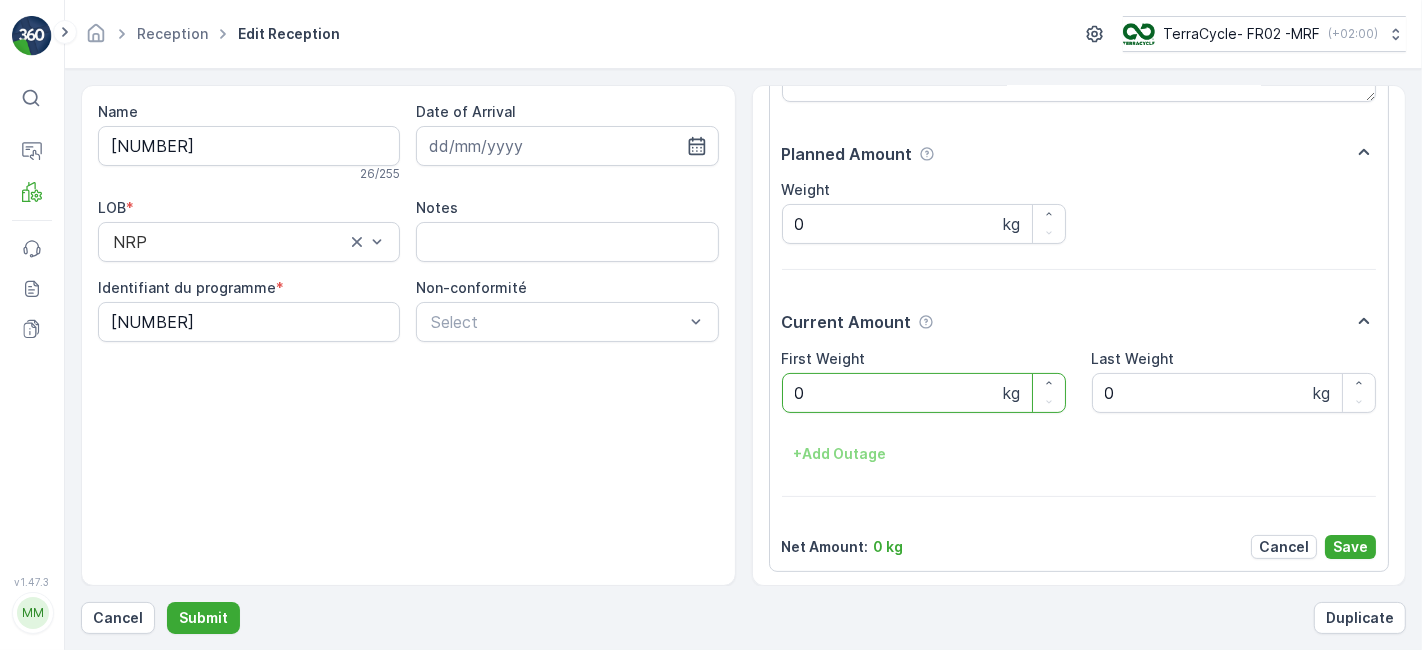 click on "Submit" at bounding box center (203, 618) 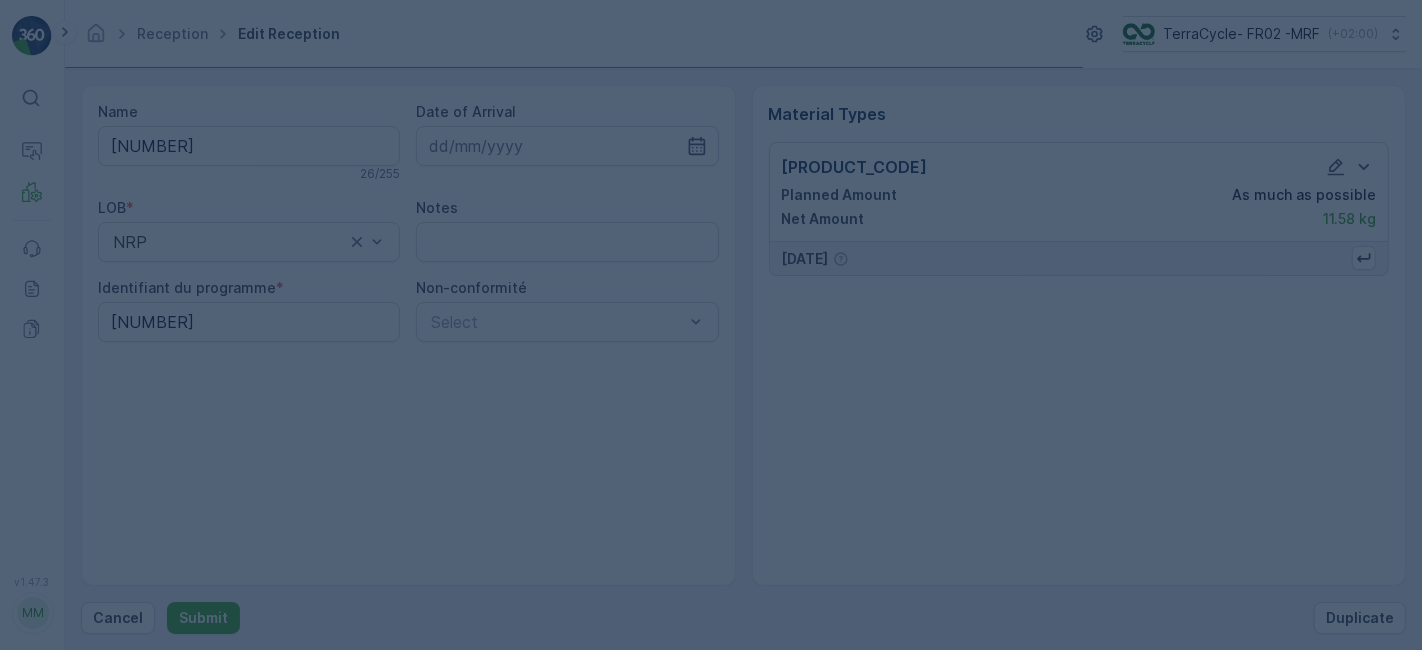 scroll, scrollTop: 0, scrollLeft: 0, axis: both 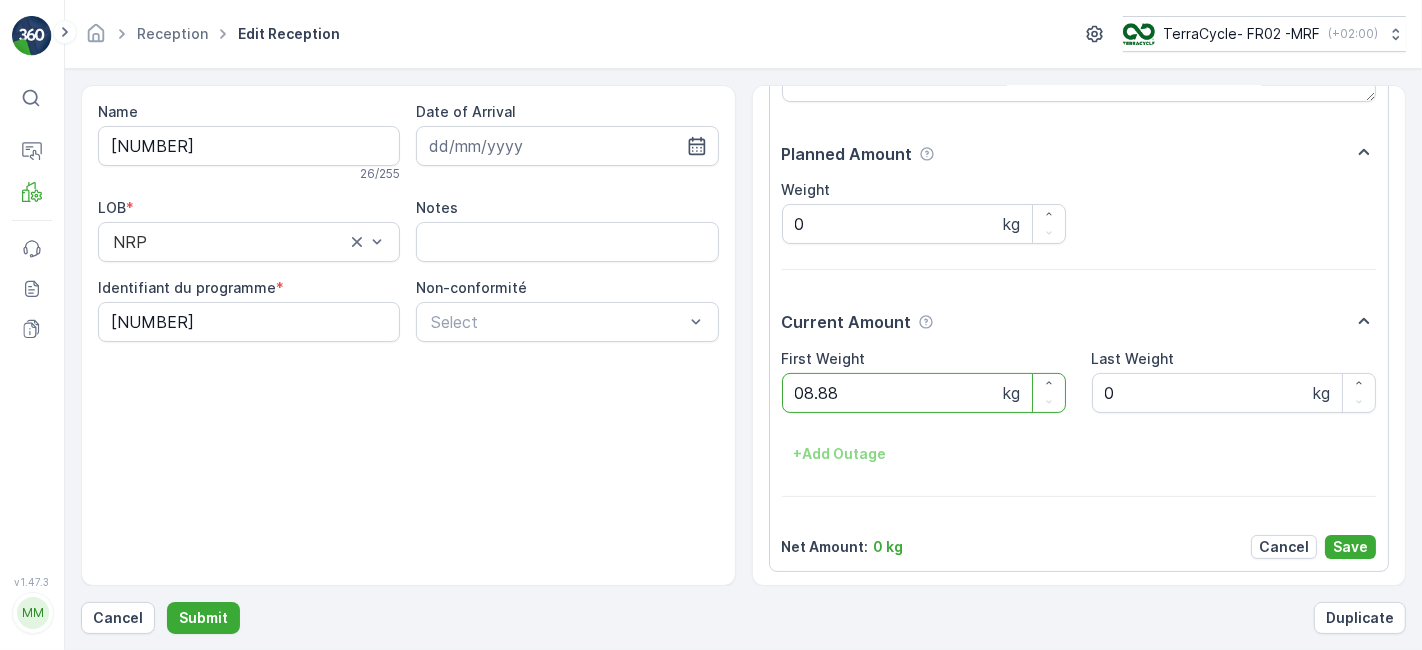click on "Submit" at bounding box center [203, 618] 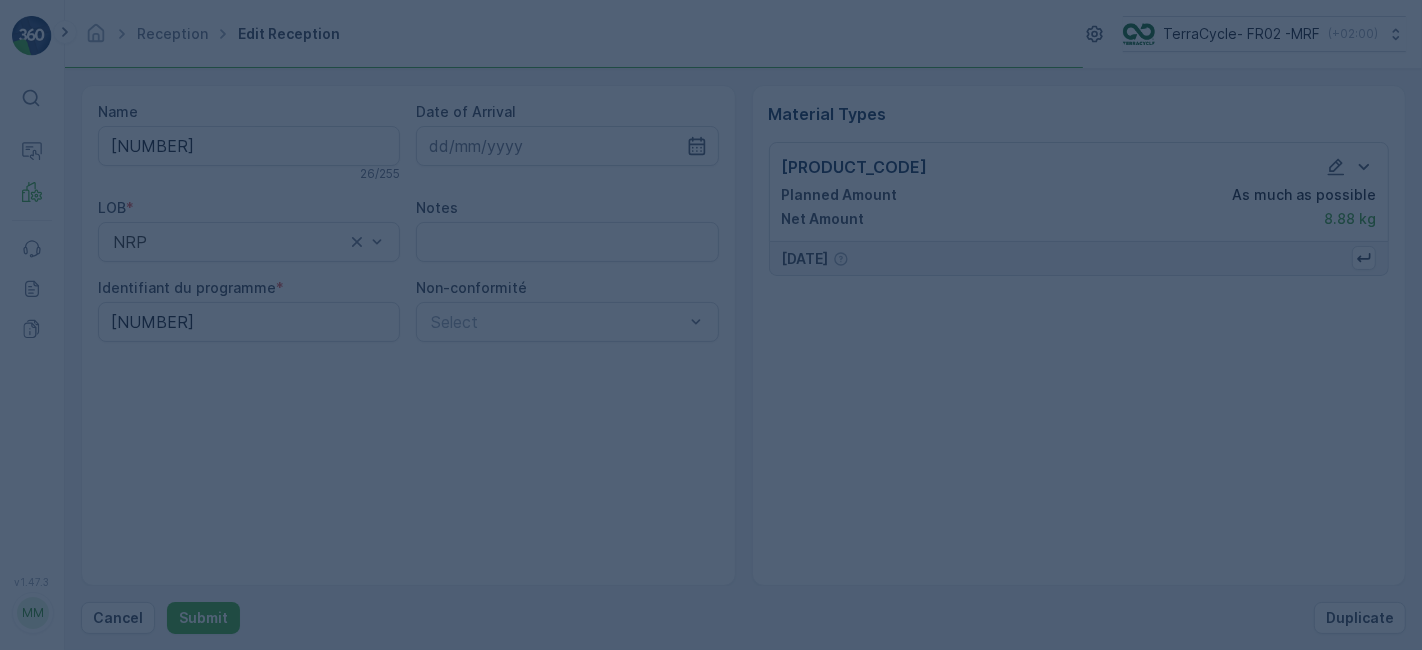 scroll, scrollTop: 0, scrollLeft: 0, axis: both 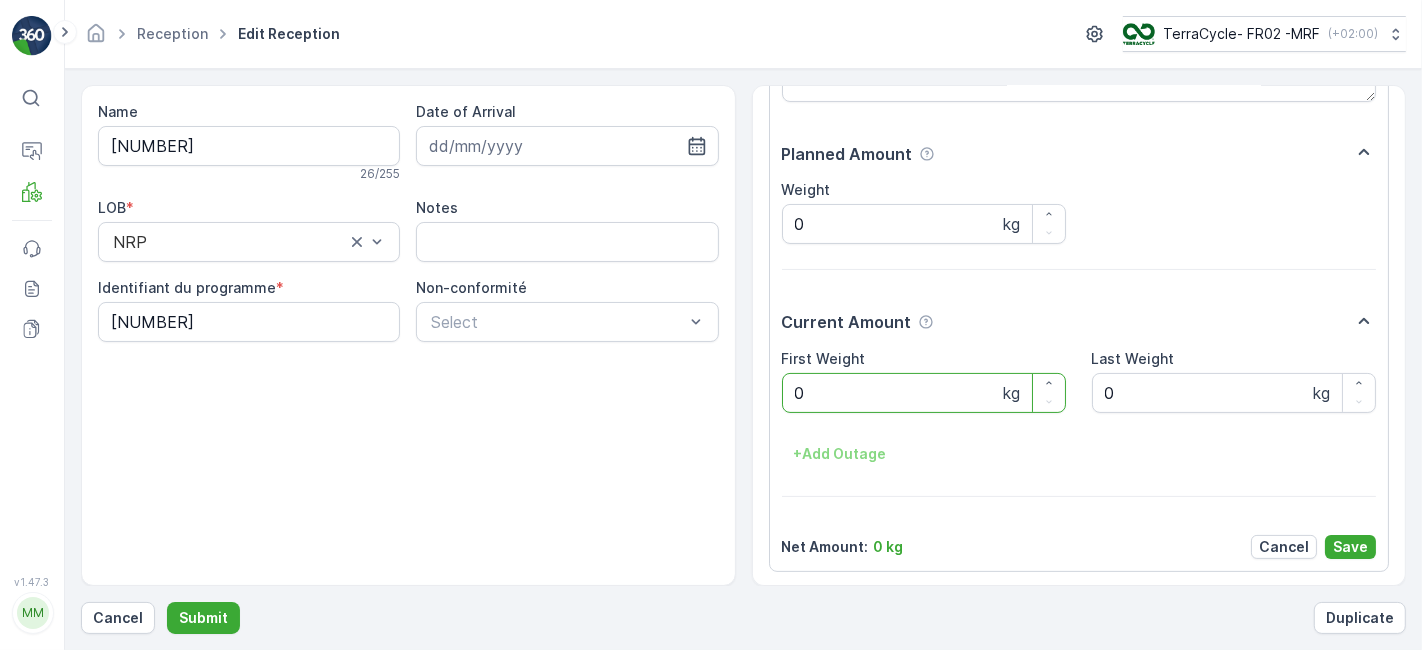 click on "Submit" at bounding box center (203, 618) 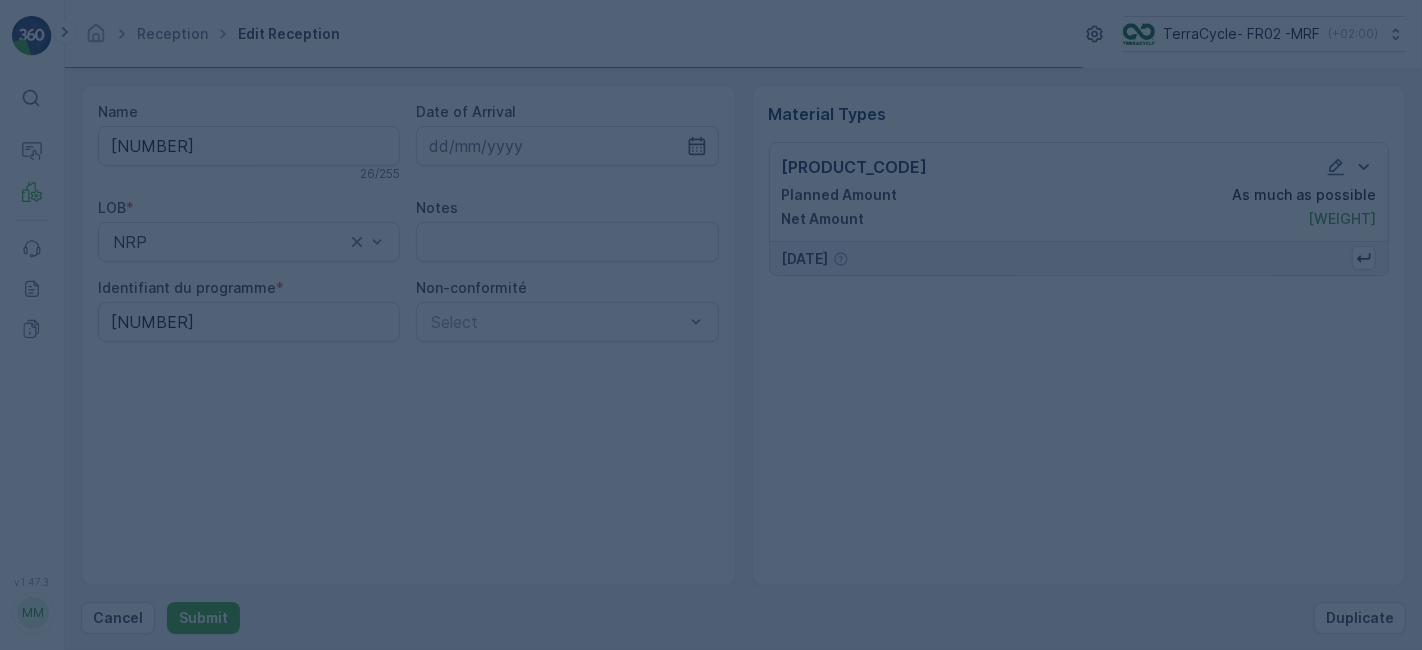 scroll, scrollTop: 0, scrollLeft: 0, axis: both 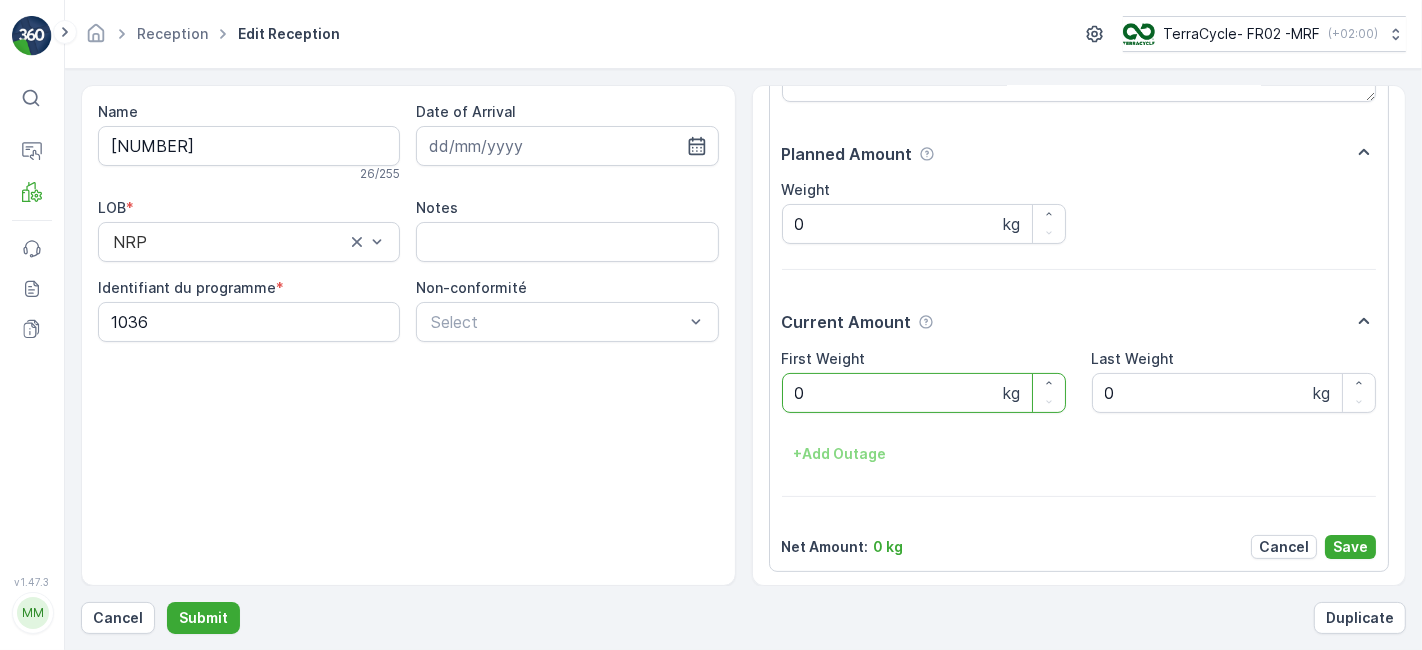 click on "Submit" at bounding box center [203, 618] 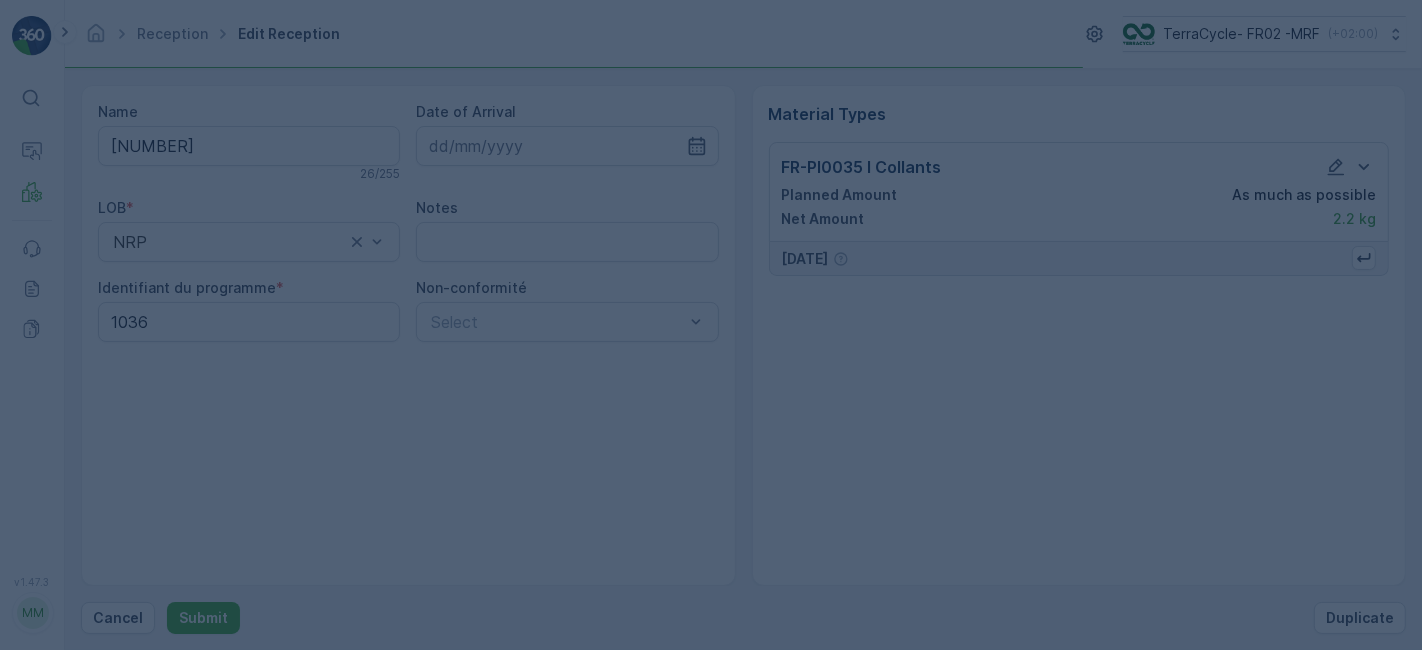 scroll, scrollTop: 0, scrollLeft: 0, axis: both 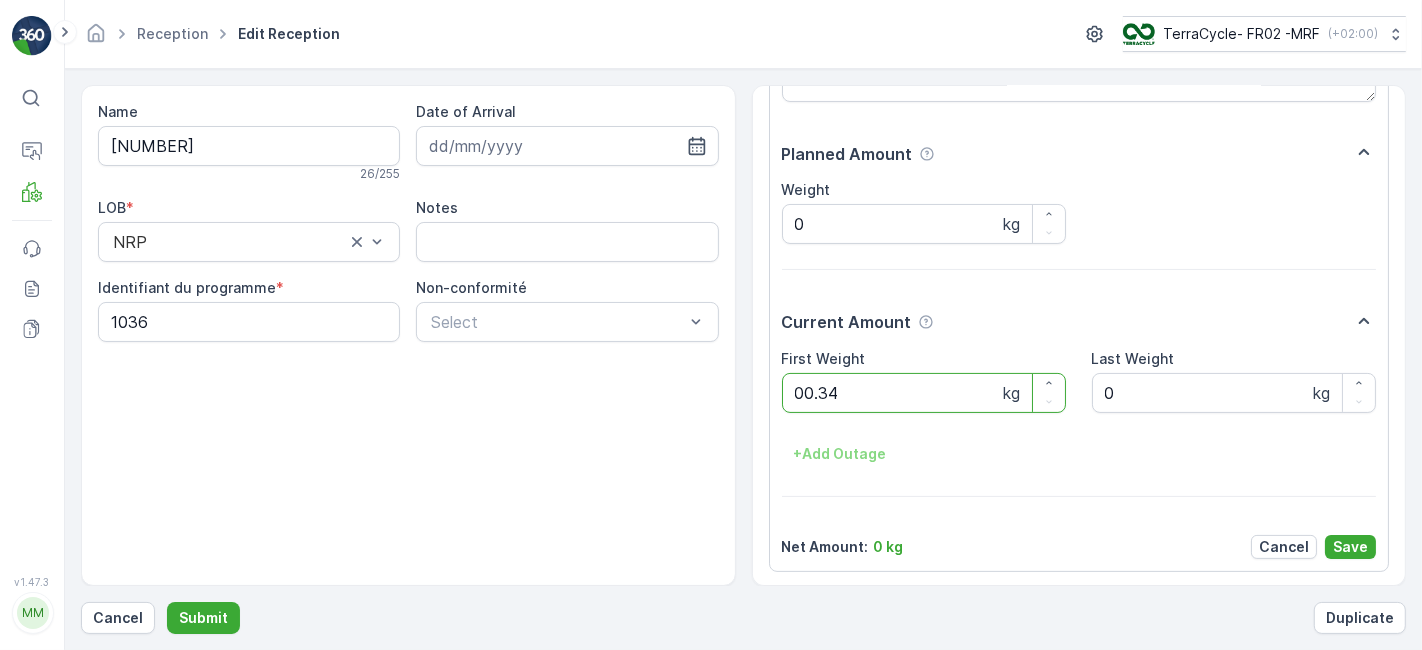 click on "Submit" at bounding box center [203, 618] 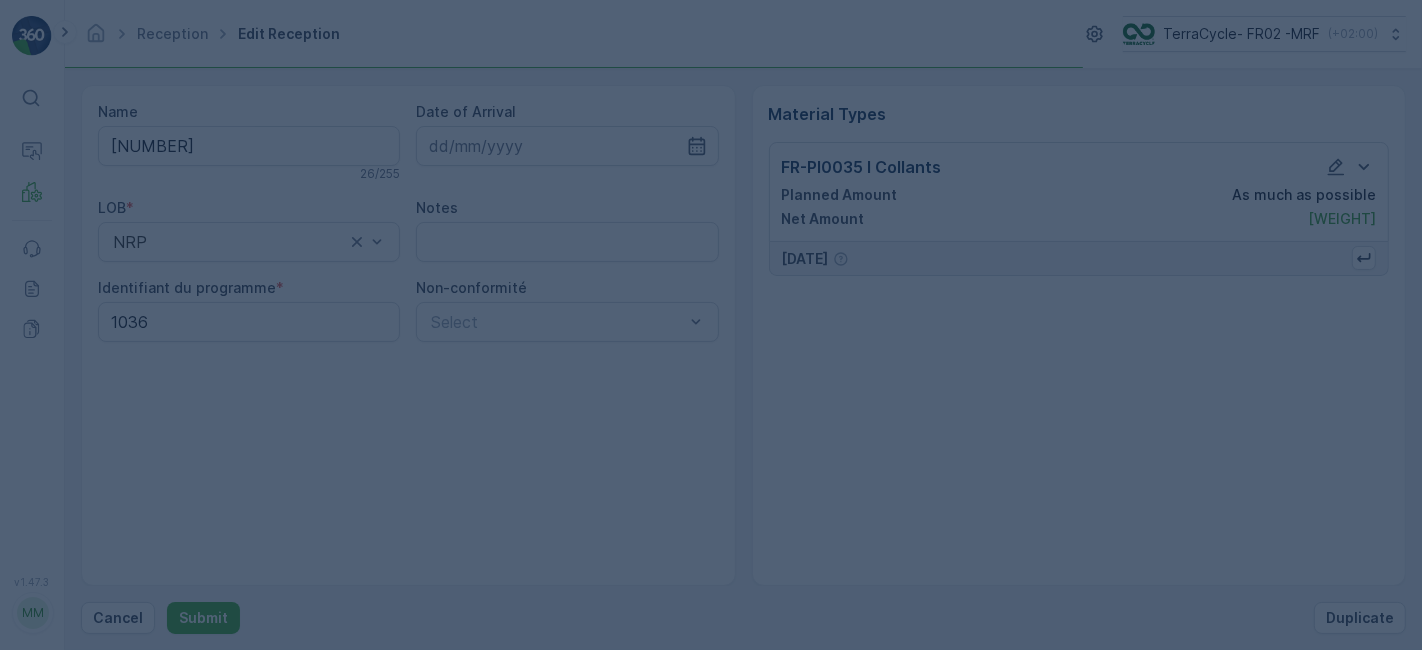 scroll, scrollTop: 0, scrollLeft: 0, axis: both 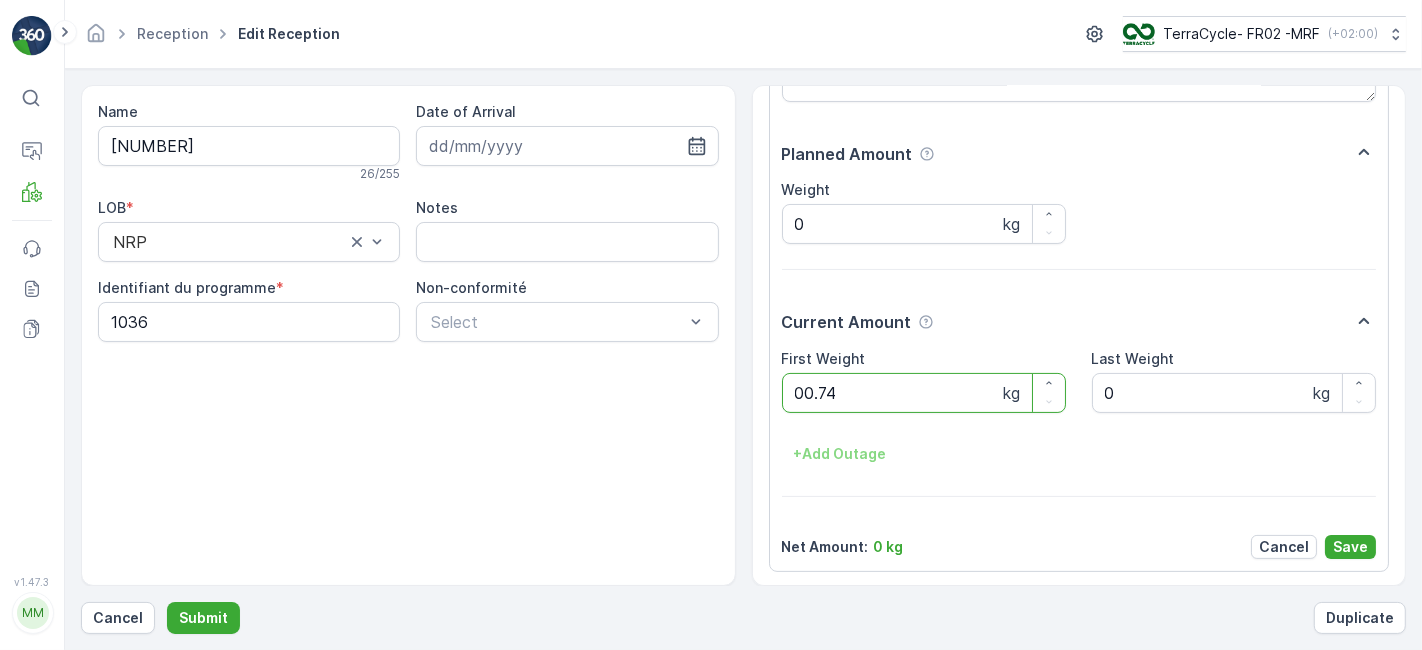 click on "Submit" at bounding box center [203, 618] 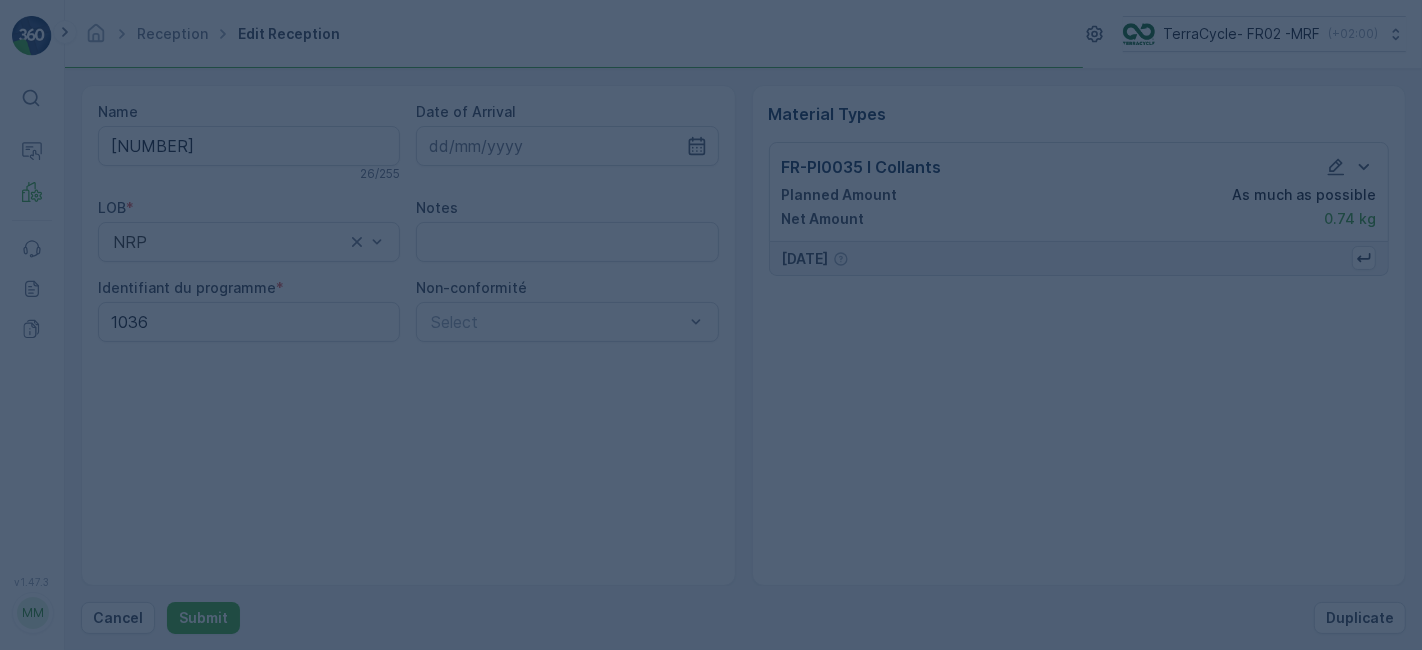 scroll, scrollTop: 0, scrollLeft: 0, axis: both 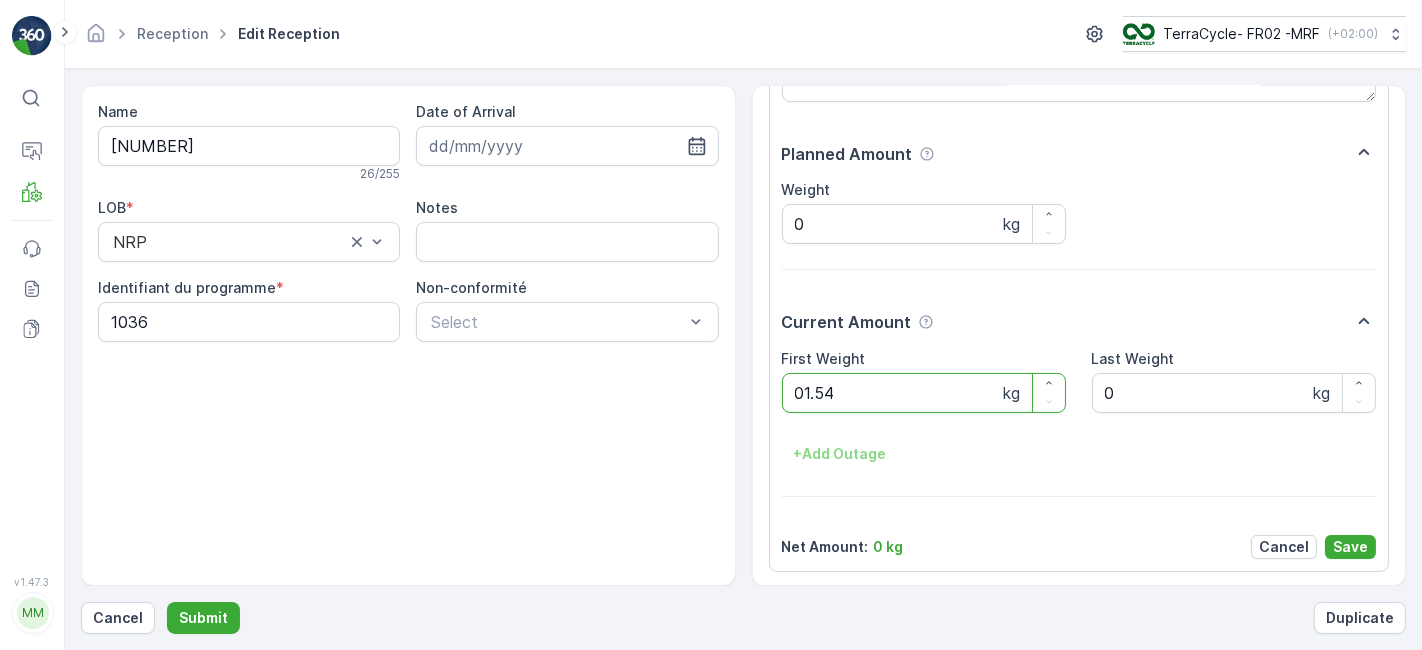 click on "Submit" at bounding box center (203, 618) 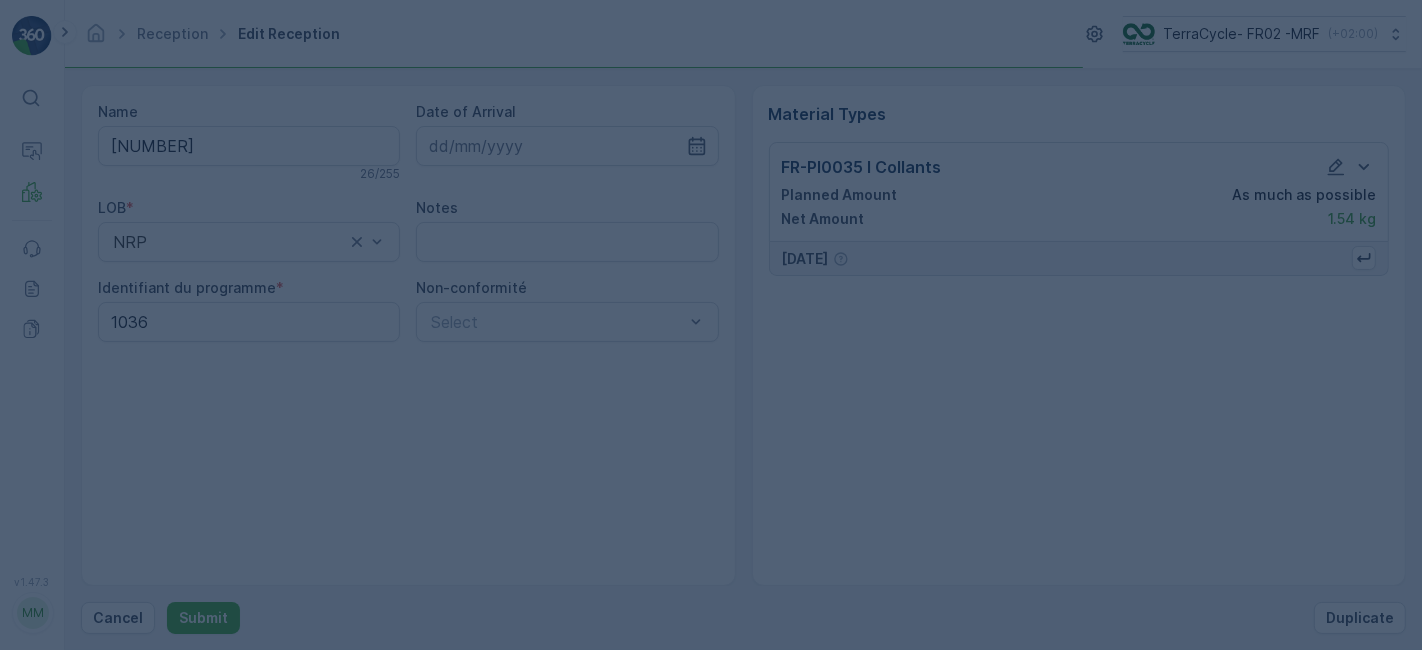 scroll, scrollTop: 0, scrollLeft: 0, axis: both 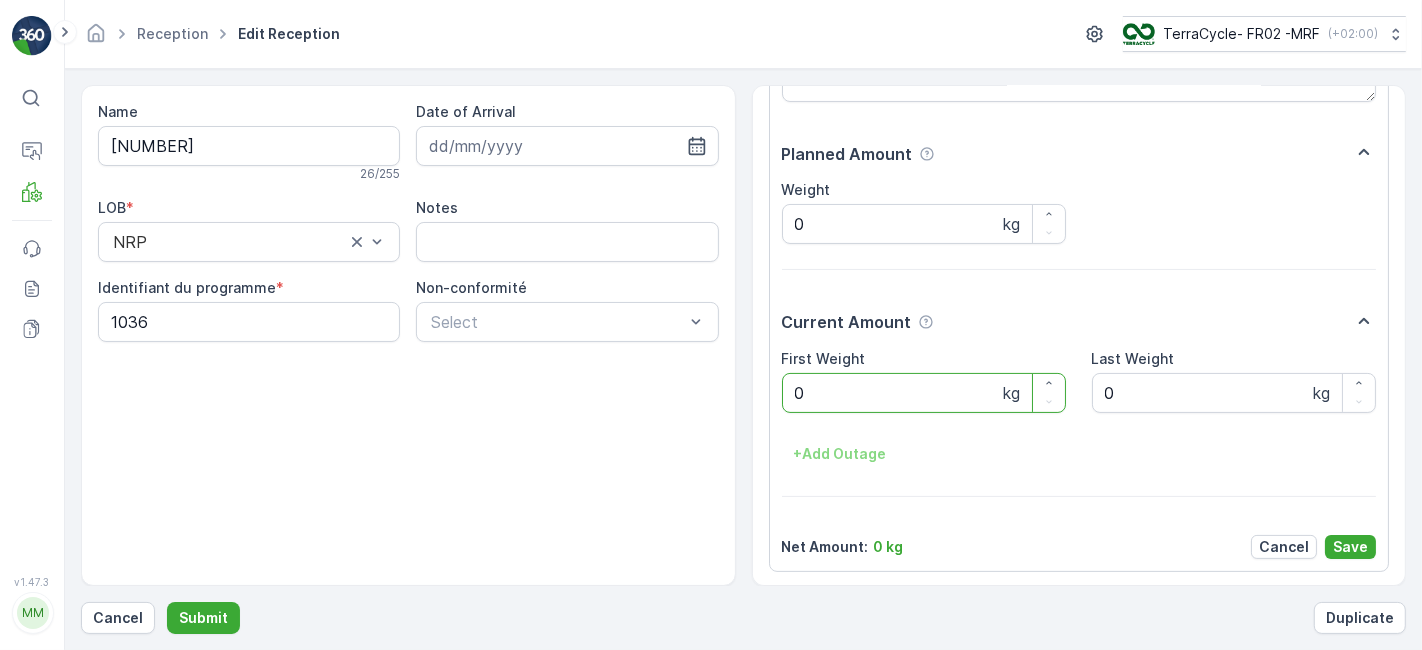 click on "Submit" at bounding box center (203, 618) 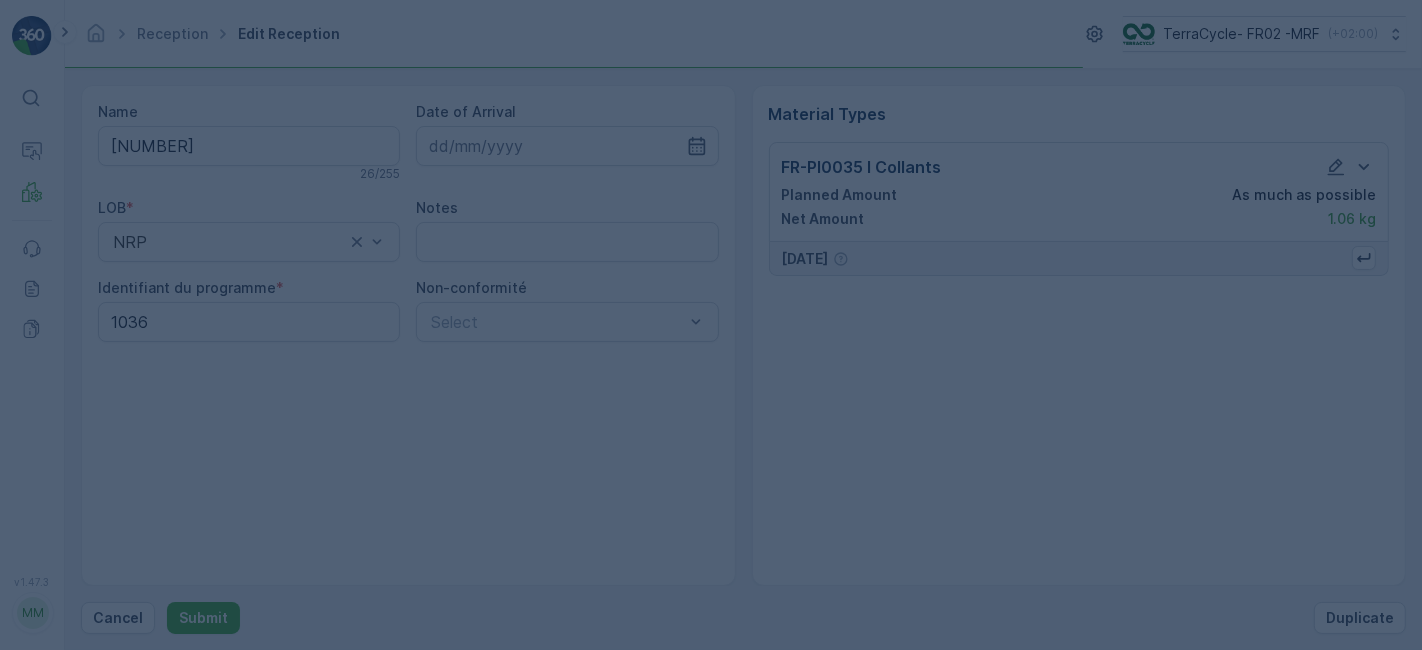 scroll, scrollTop: 0, scrollLeft: 0, axis: both 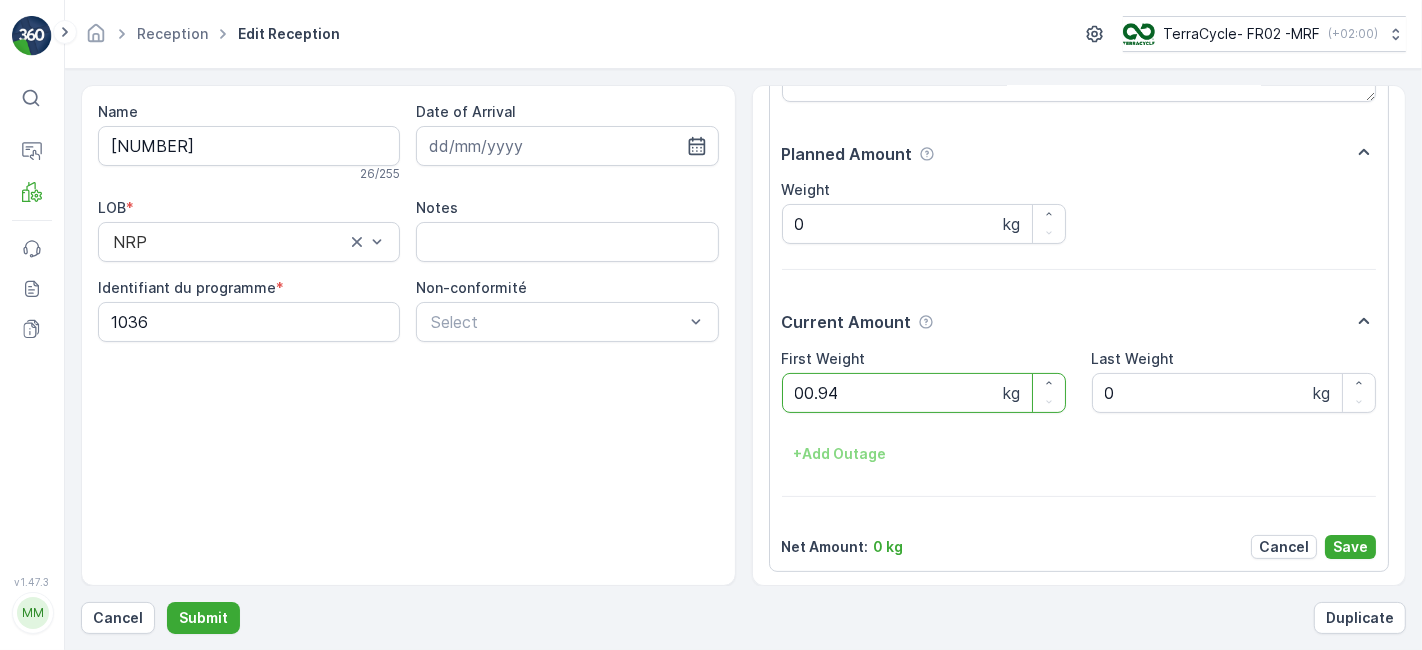 click on "Submit" at bounding box center (203, 618) 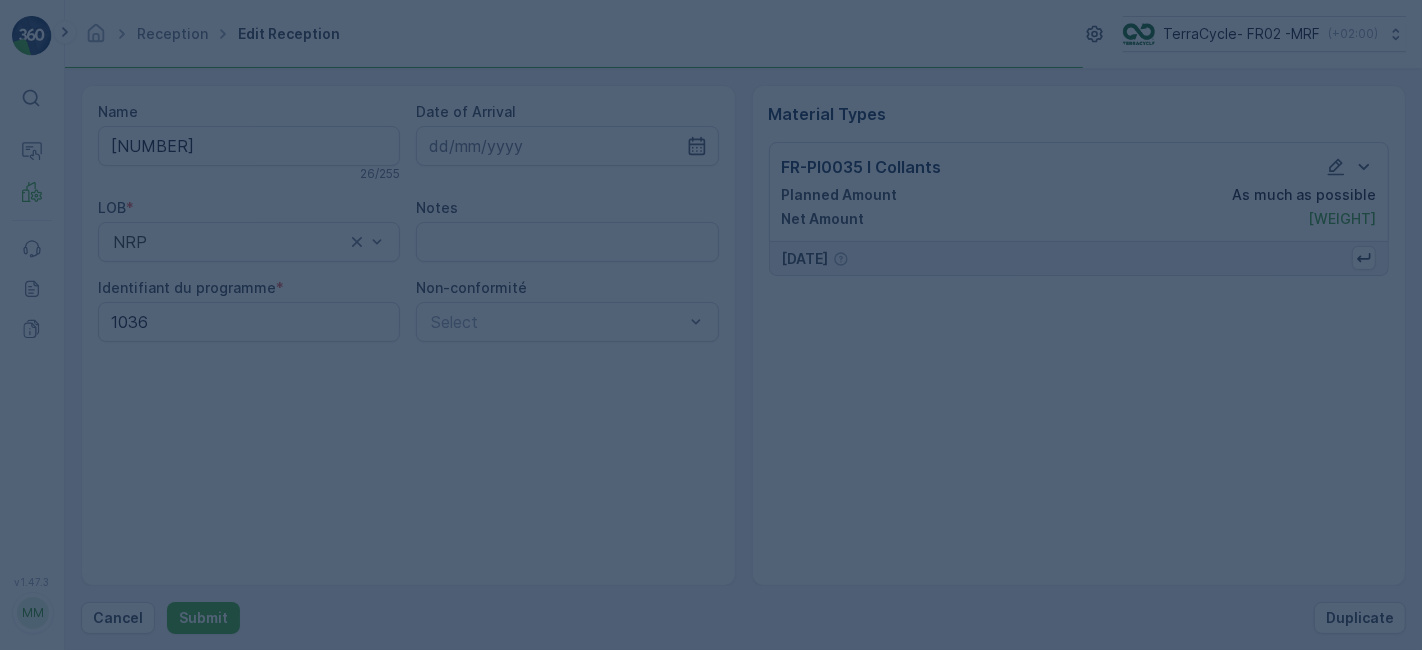 scroll, scrollTop: 0, scrollLeft: 0, axis: both 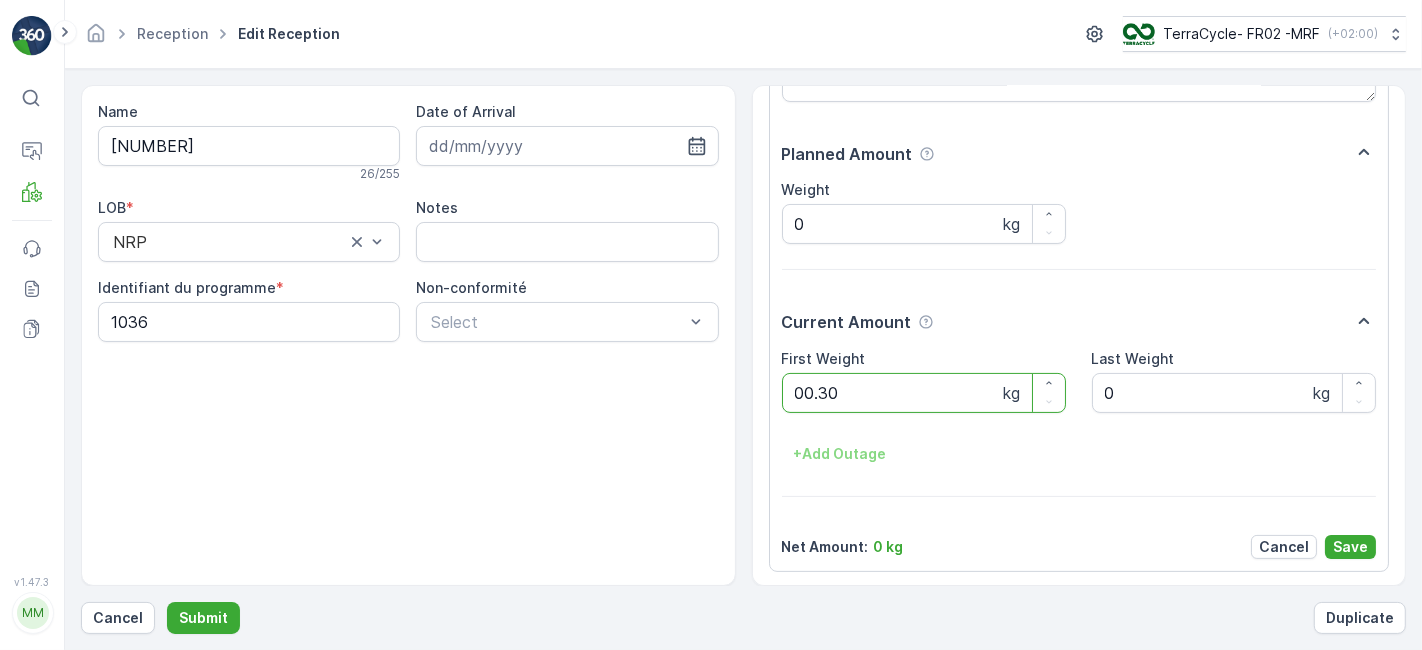 click on "Submit" at bounding box center (203, 618) 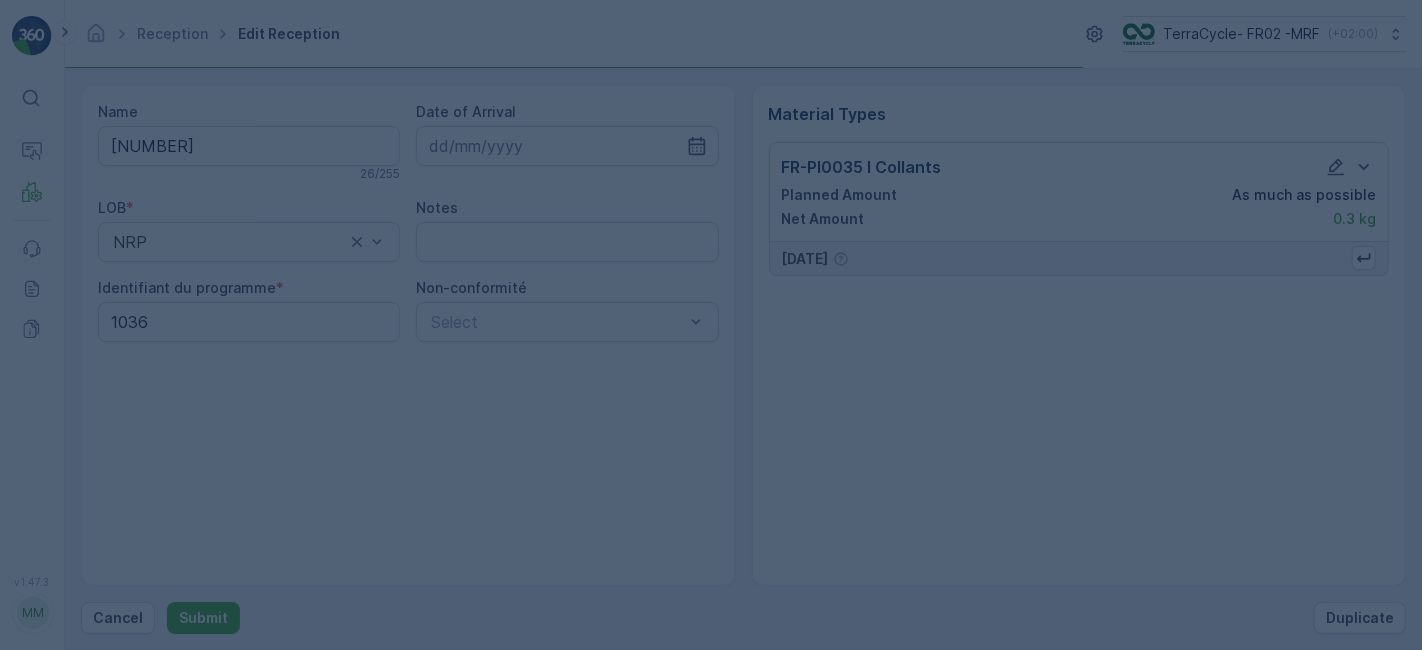 scroll, scrollTop: 0, scrollLeft: 0, axis: both 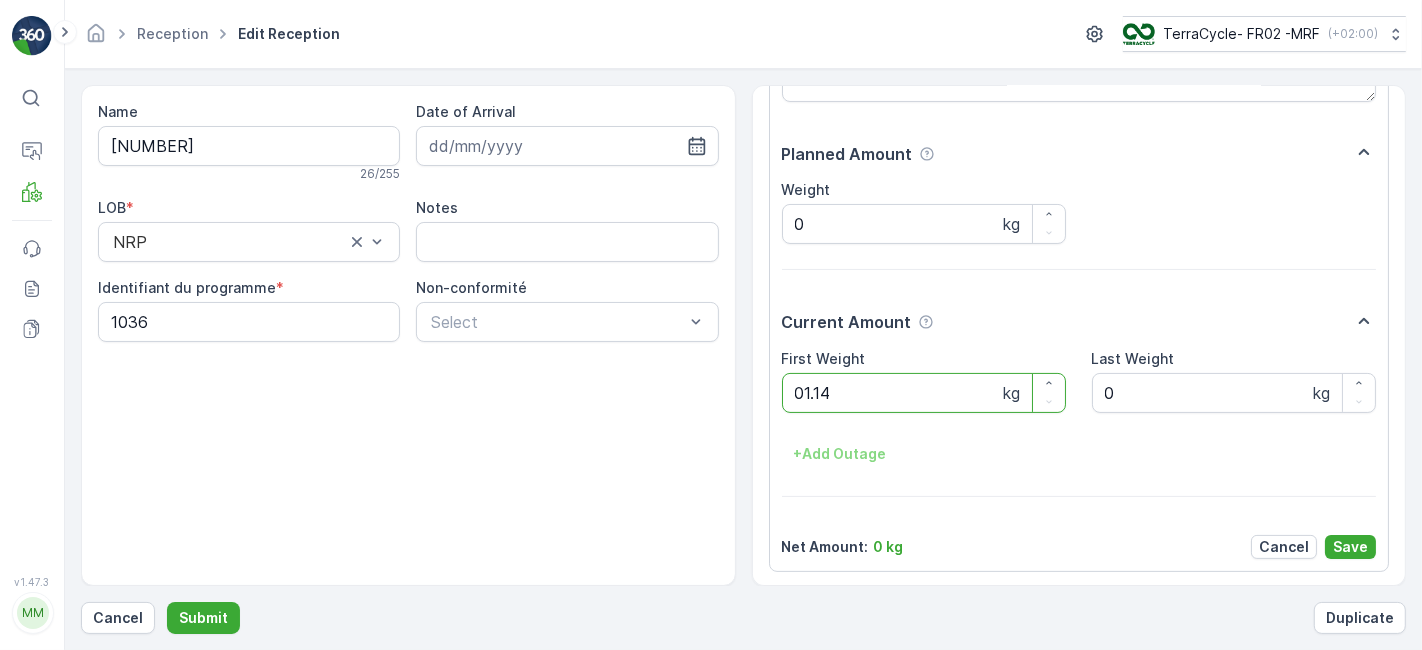 click on "Submit" at bounding box center (203, 618) 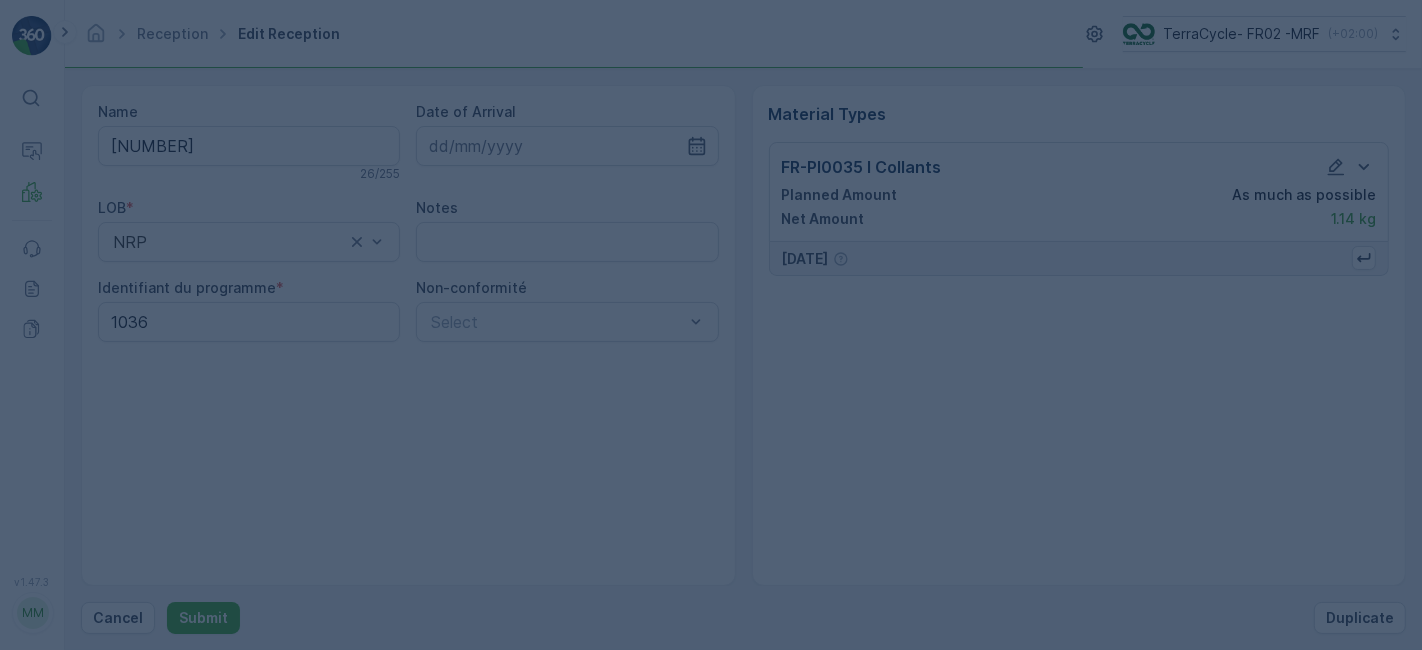 scroll, scrollTop: 0, scrollLeft: 0, axis: both 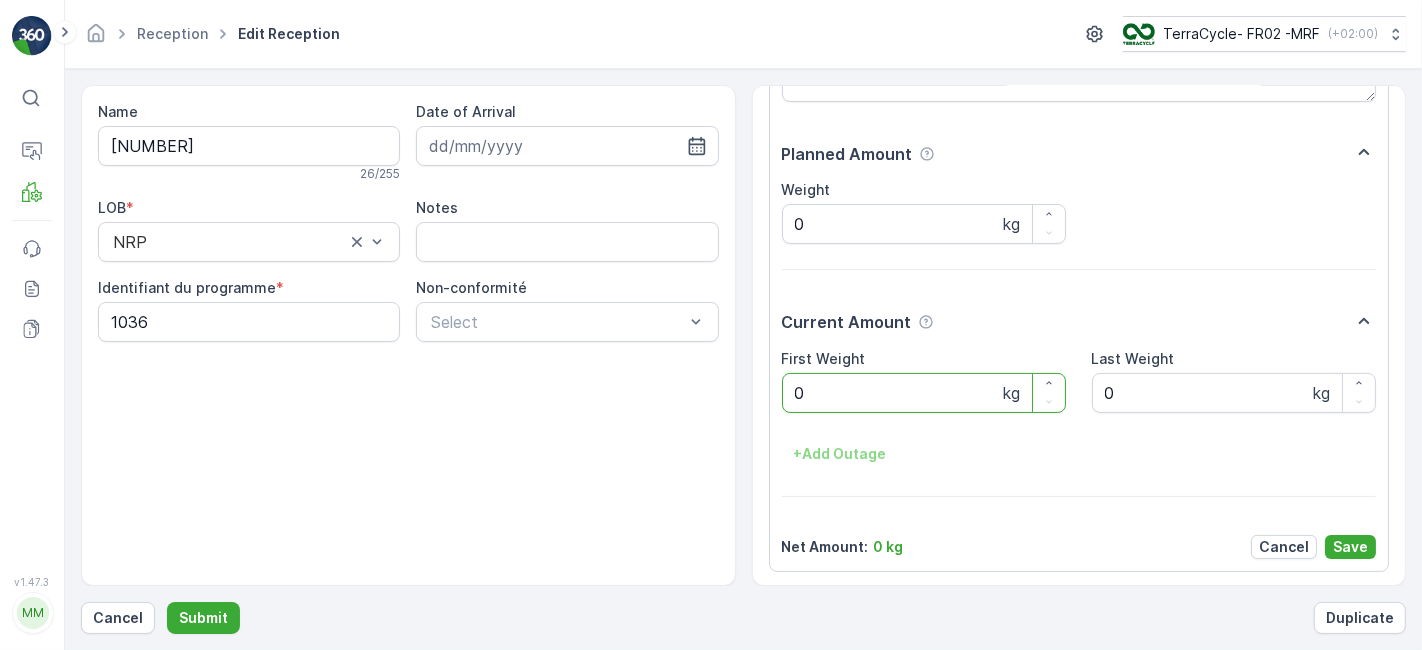 click on "Submit" at bounding box center [203, 618] 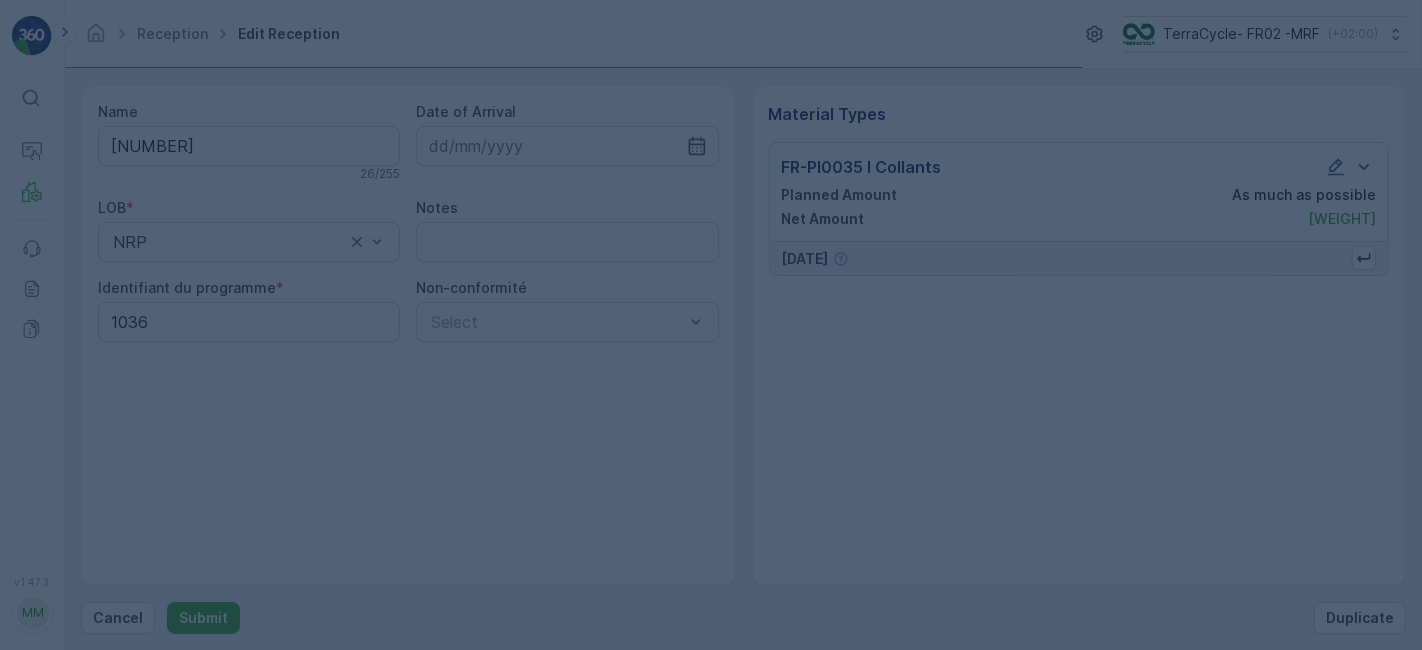 scroll, scrollTop: 0, scrollLeft: 0, axis: both 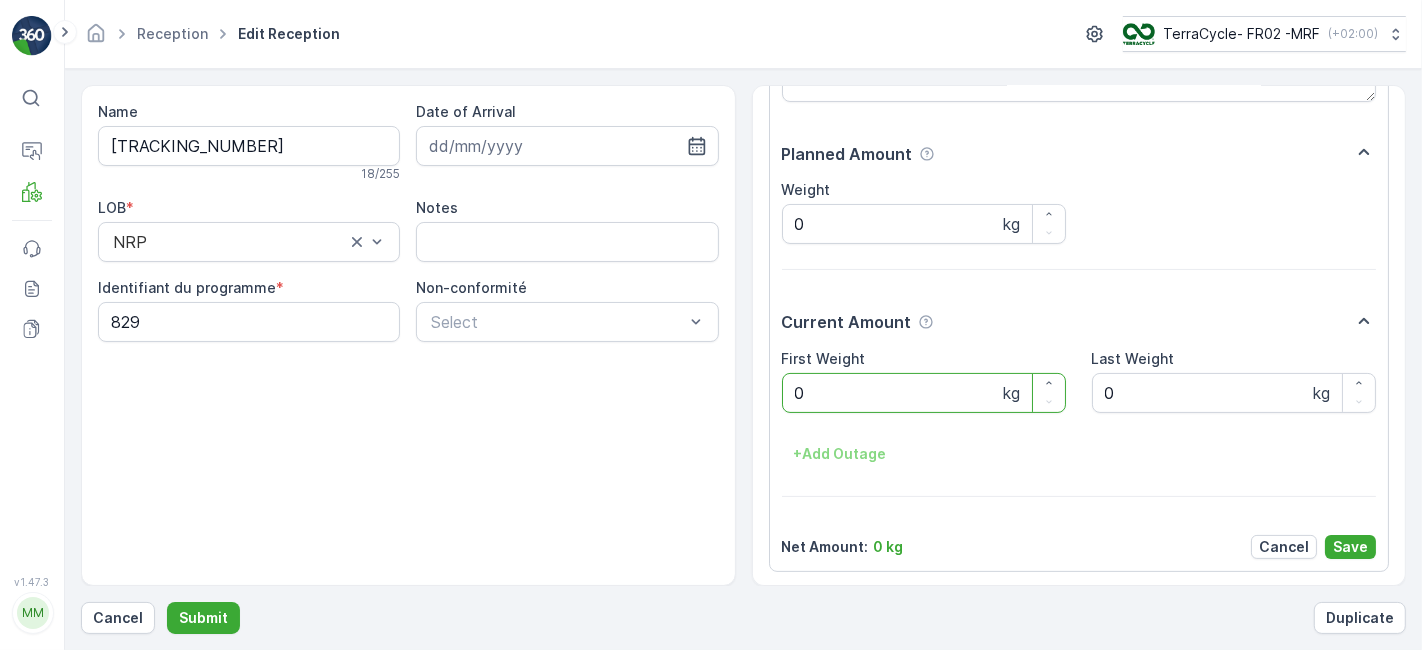 click on "Submit" at bounding box center (203, 618) 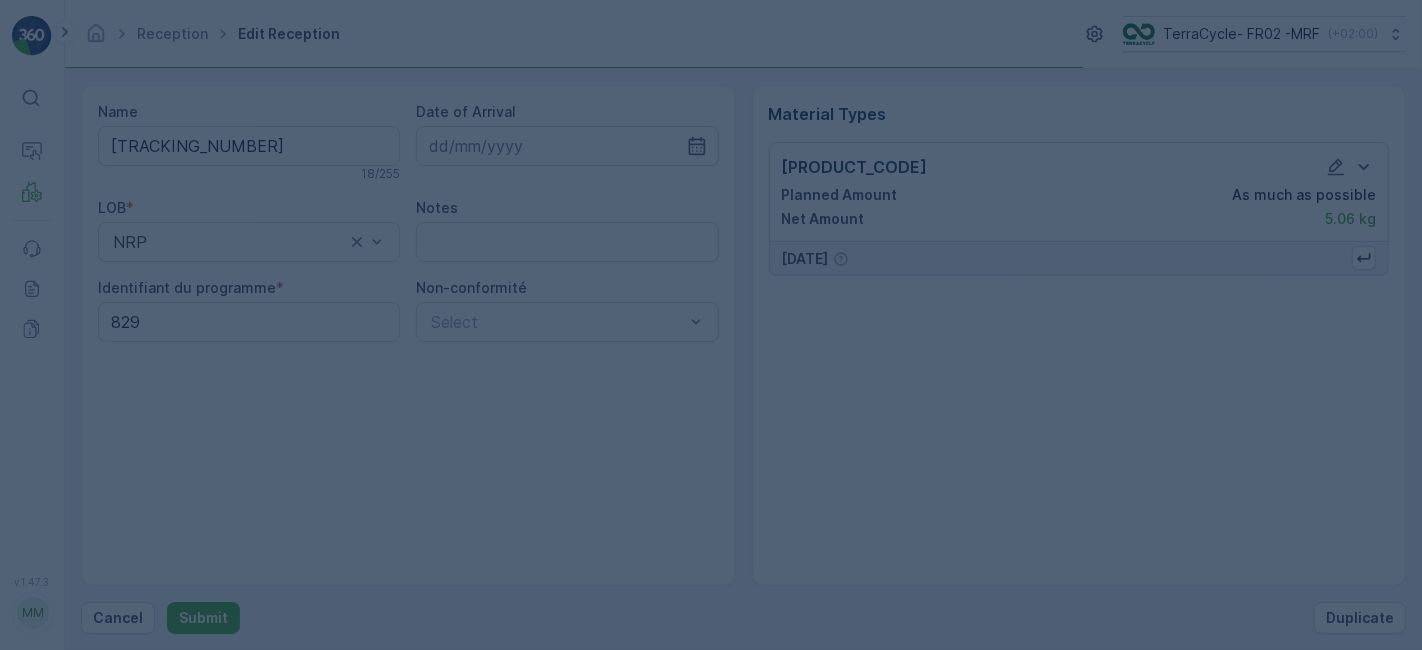 scroll, scrollTop: 0, scrollLeft: 0, axis: both 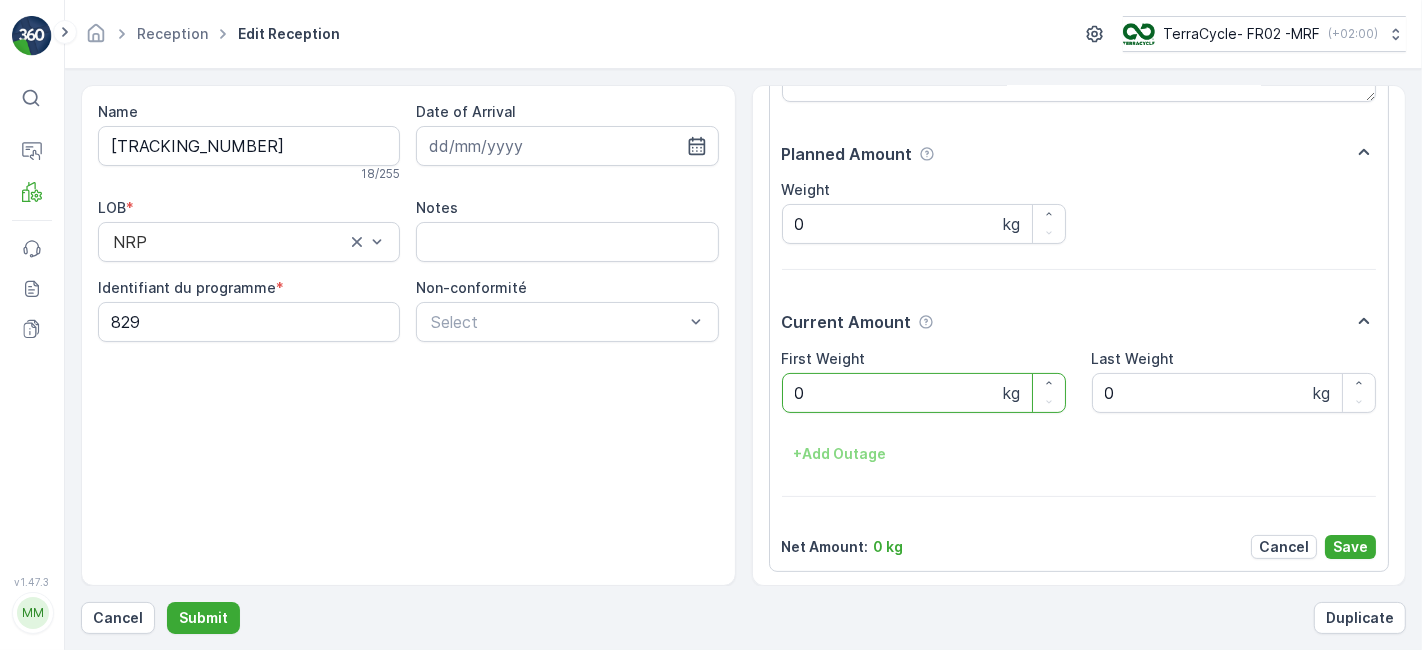 click on "Submit" at bounding box center [203, 618] 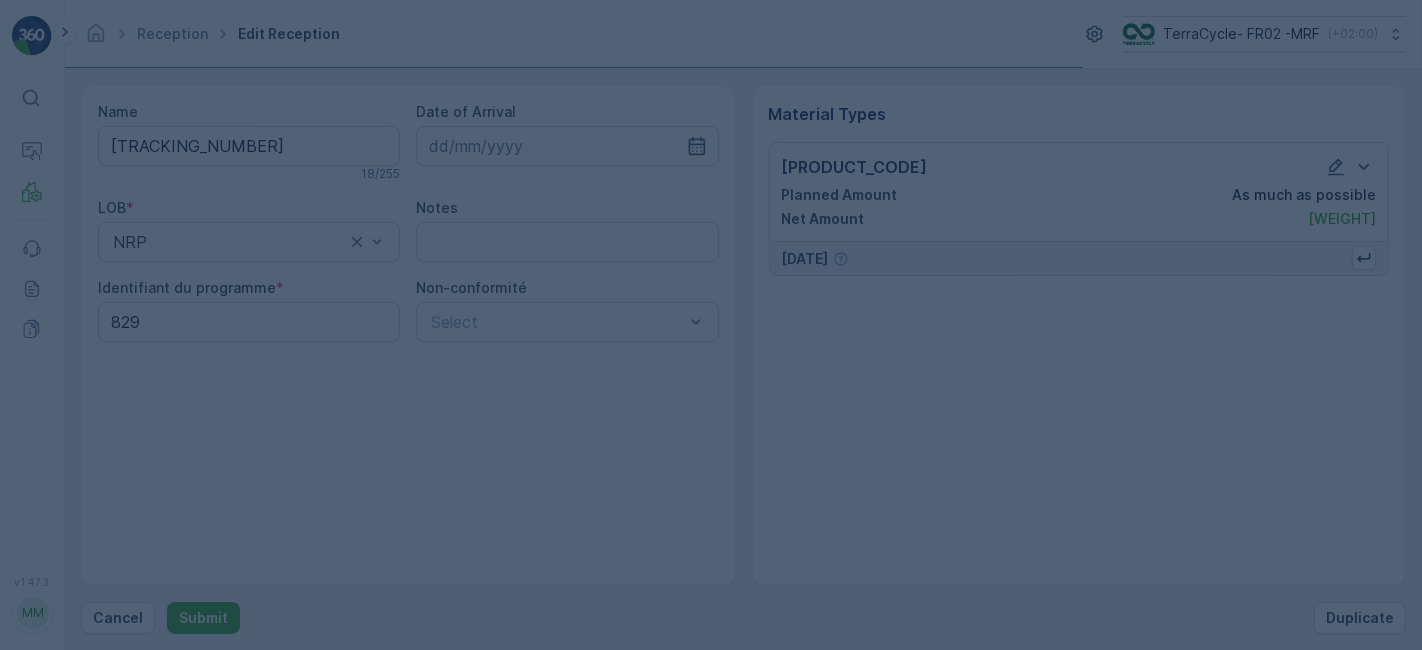 scroll, scrollTop: 0, scrollLeft: 0, axis: both 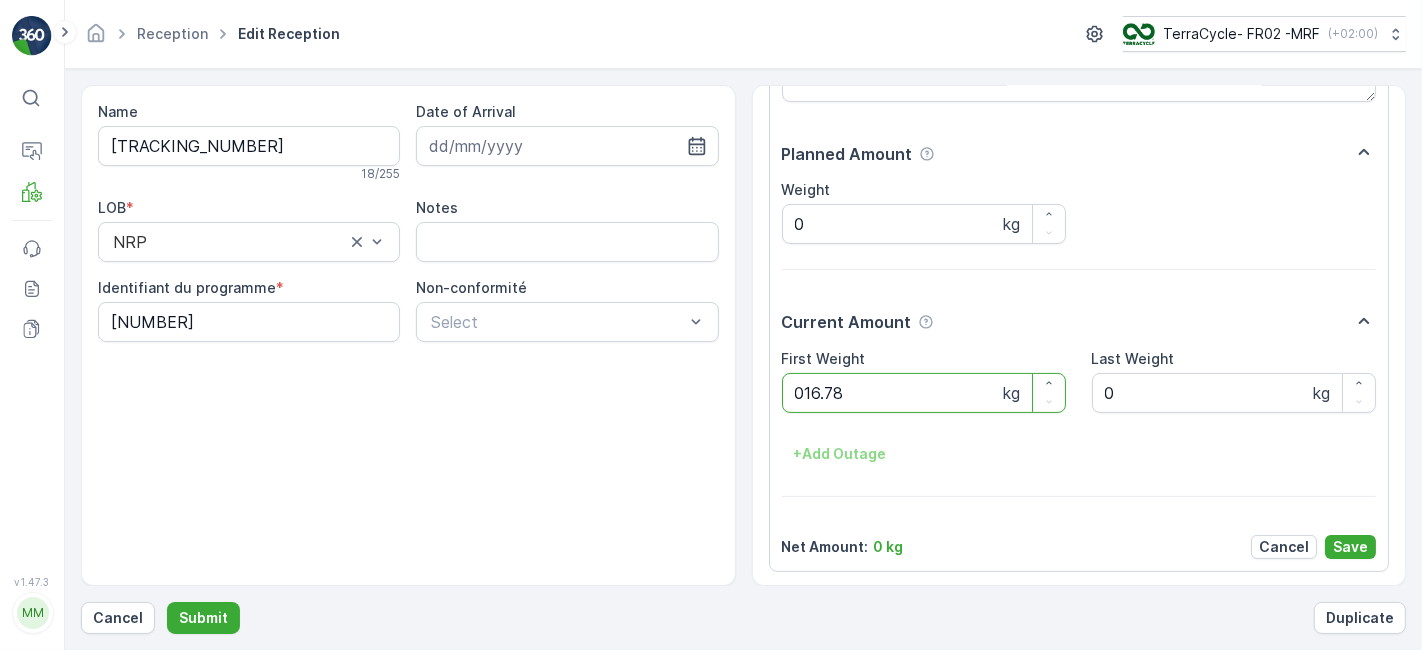 click on "Submit" at bounding box center (203, 618) 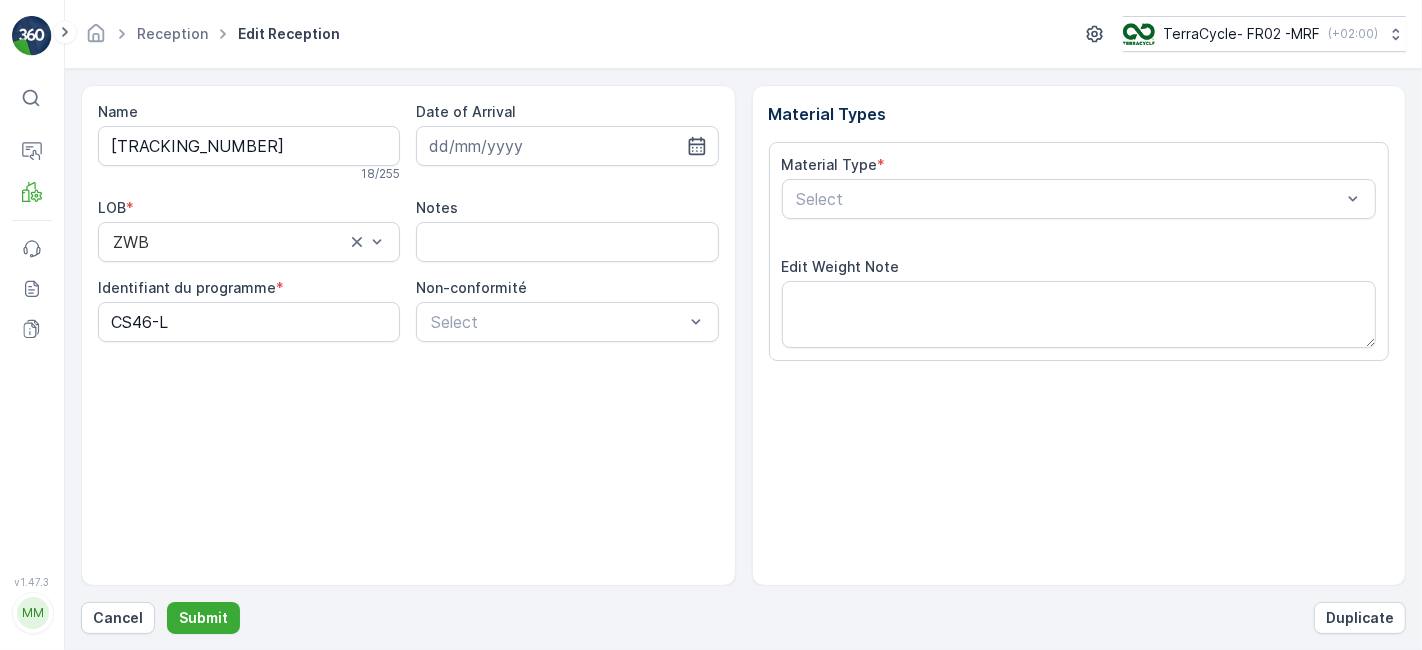 scroll, scrollTop: 246, scrollLeft: 0, axis: vertical 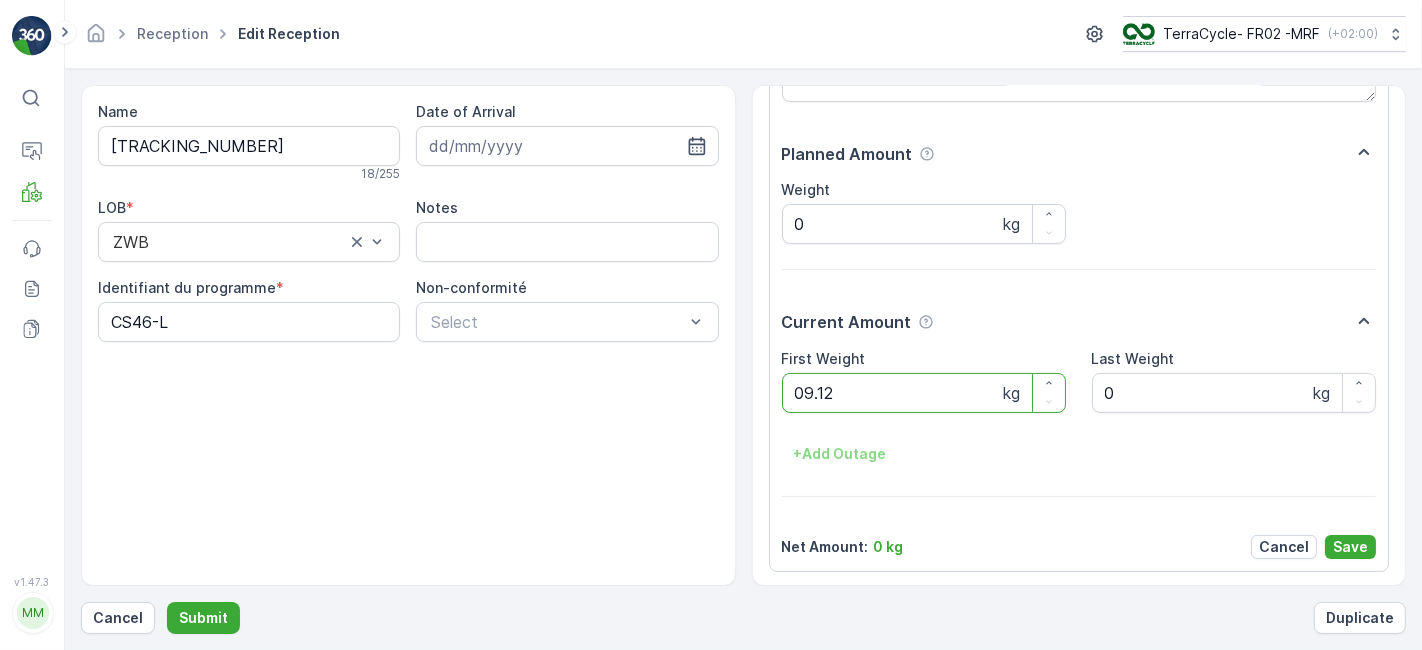 click on "Submit" at bounding box center (203, 618) 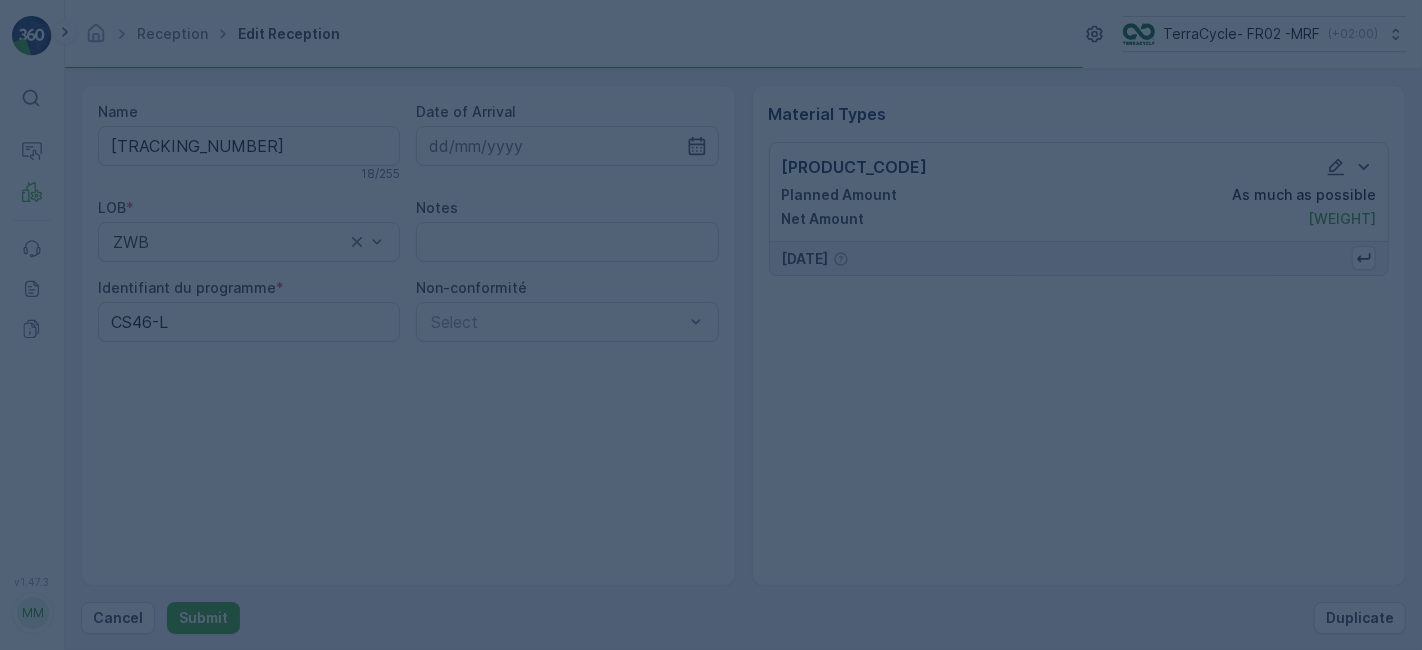 scroll, scrollTop: 0, scrollLeft: 0, axis: both 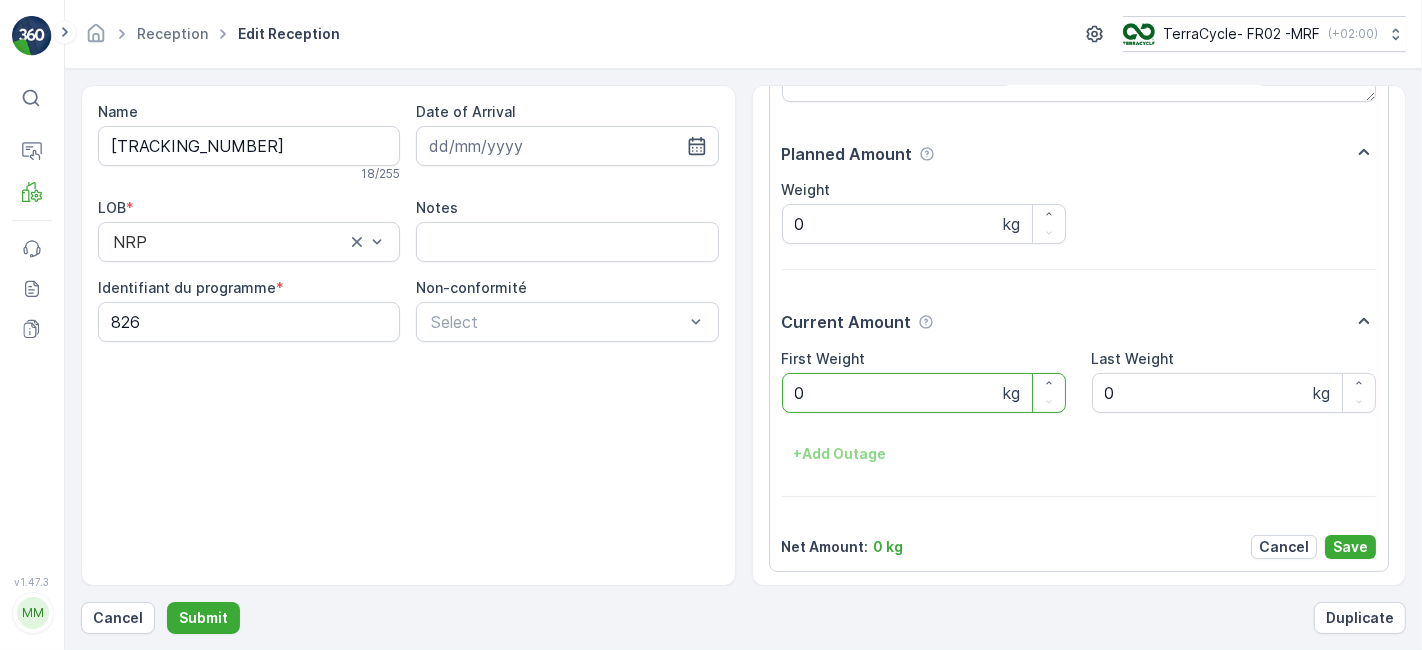 click on "Submit" at bounding box center [203, 618] 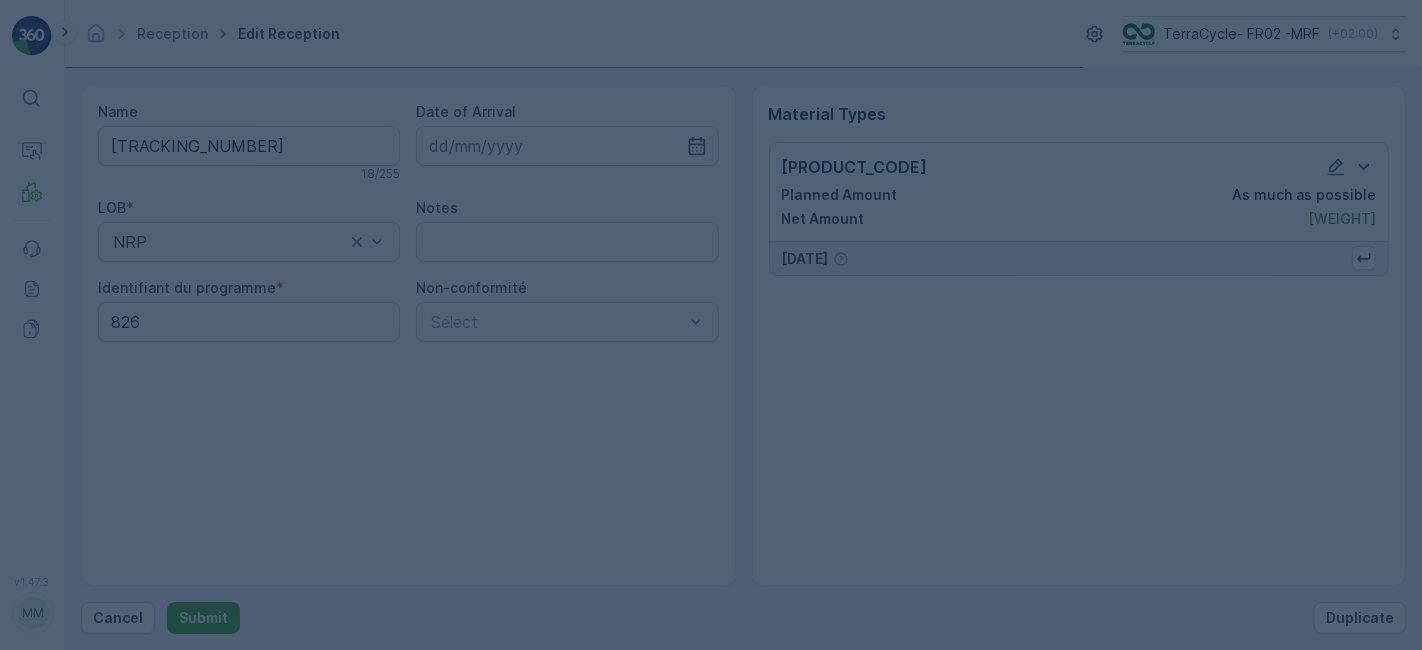 scroll, scrollTop: 0, scrollLeft: 0, axis: both 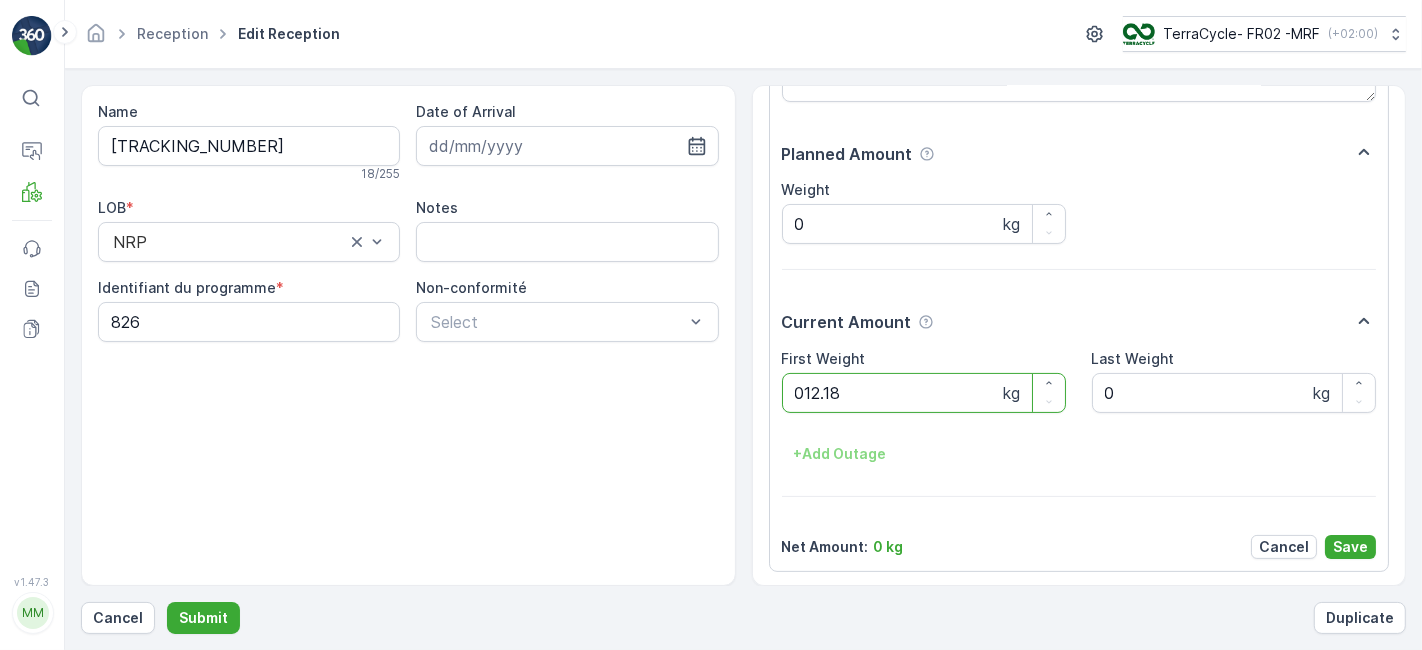 click on "Submit" at bounding box center (203, 618) 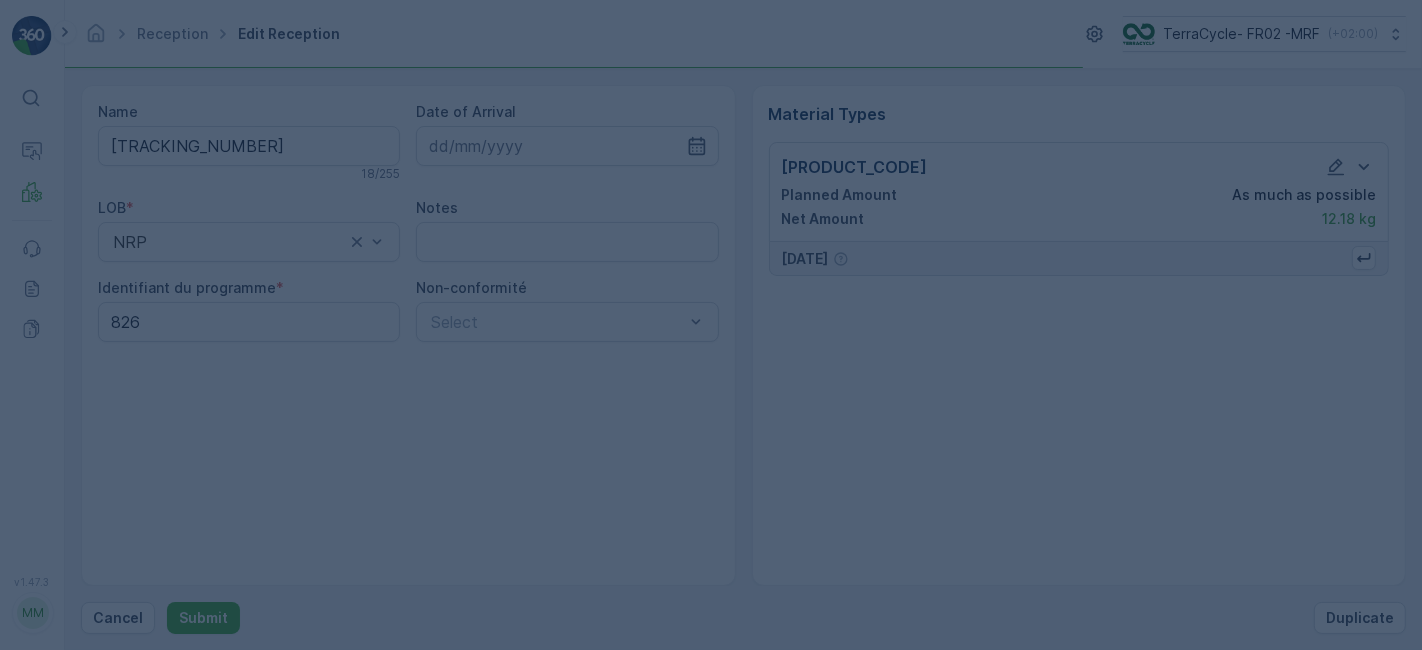 scroll, scrollTop: 0, scrollLeft: 0, axis: both 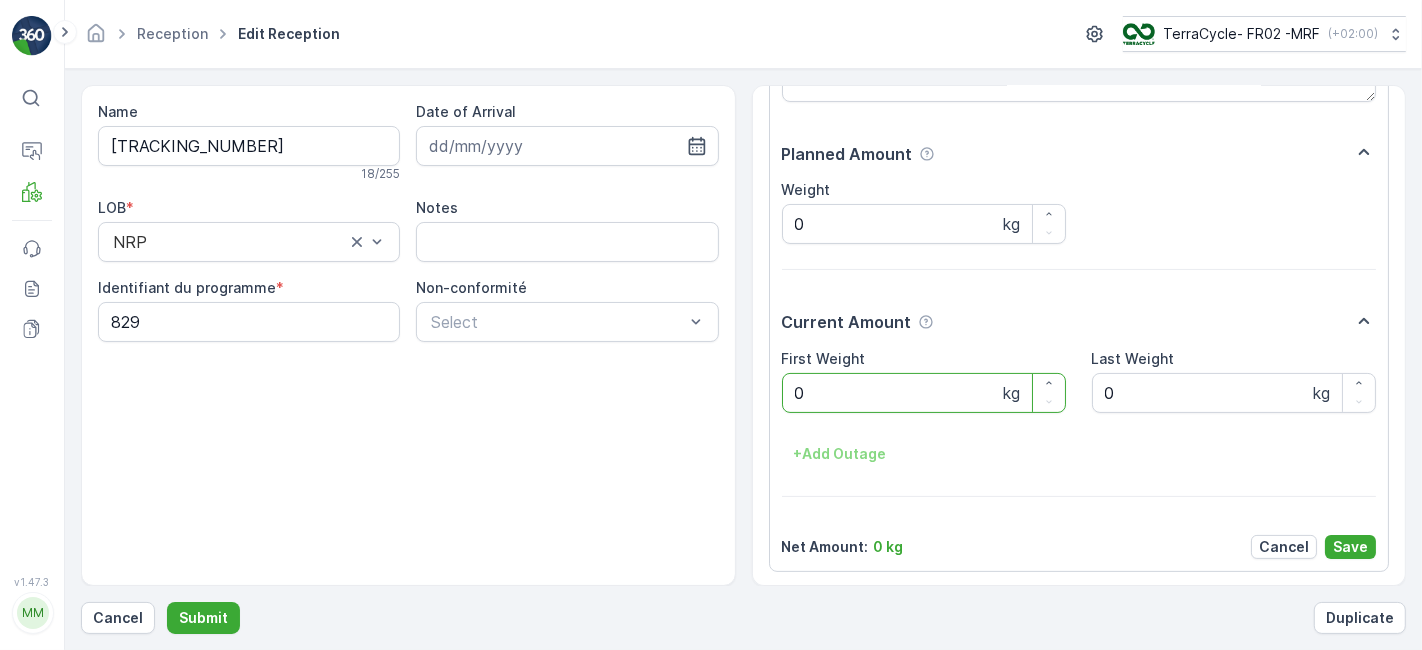 click on "Submit" at bounding box center [203, 618] 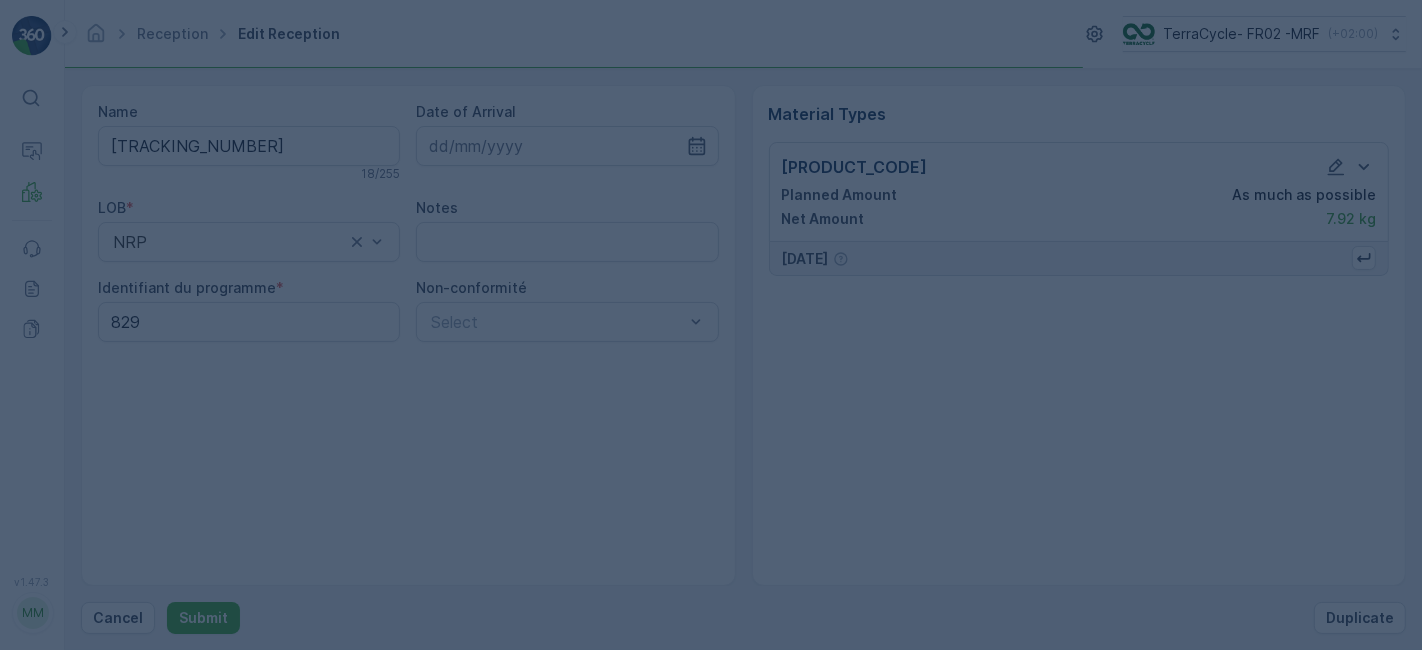 scroll, scrollTop: 0, scrollLeft: 0, axis: both 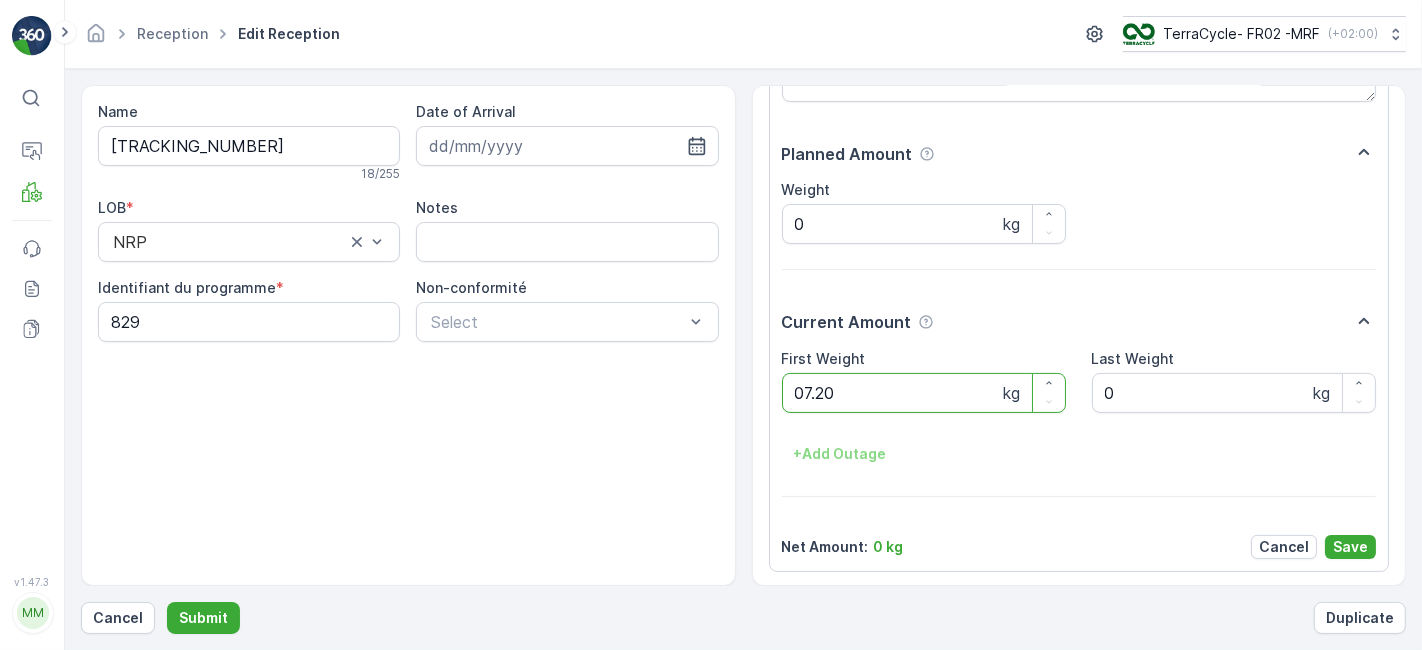 click on "Submit" at bounding box center [203, 618] 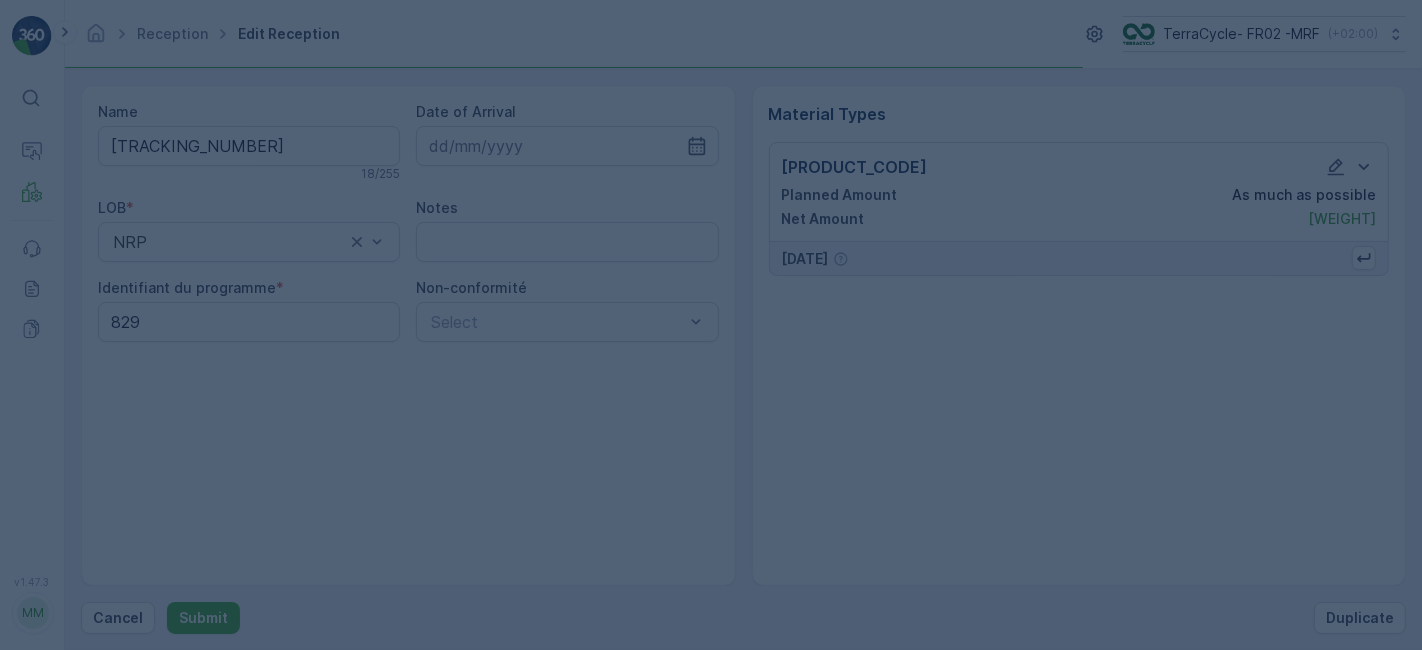 scroll, scrollTop: 0, scrollLeft: 0, axis: both 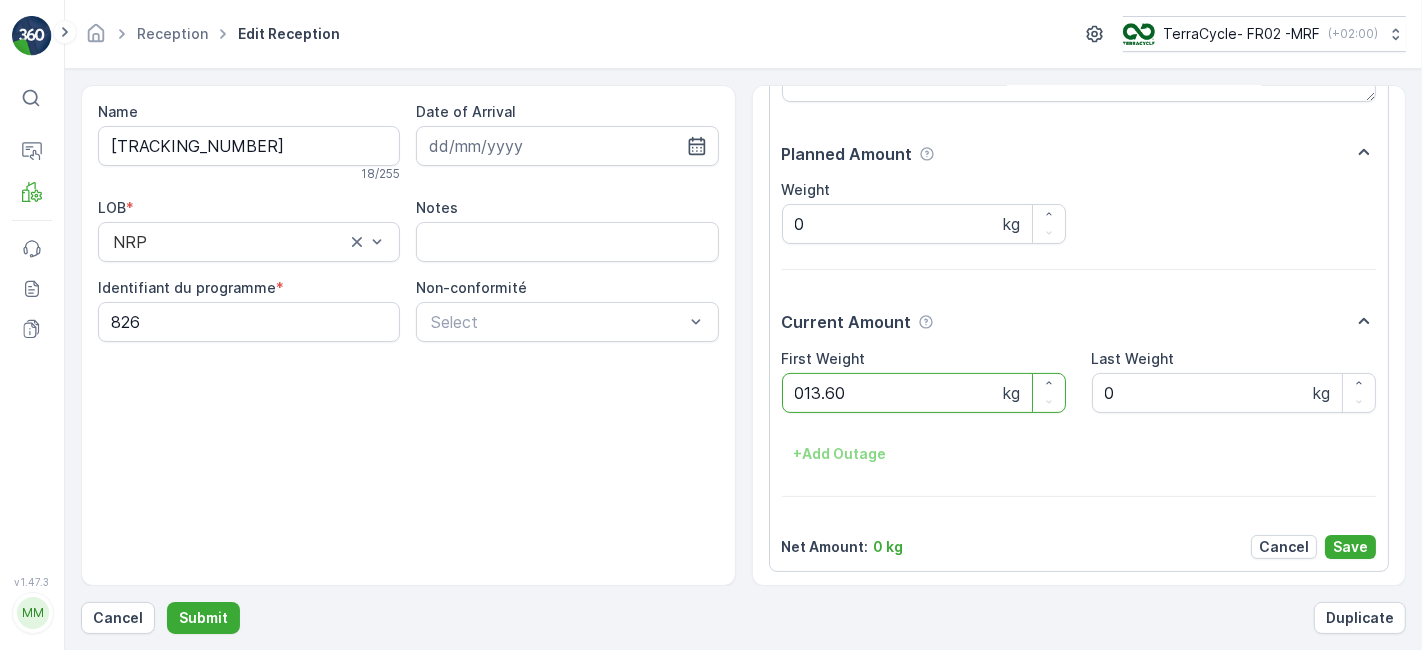 click on "Submit" at bounding box center [203, 618] 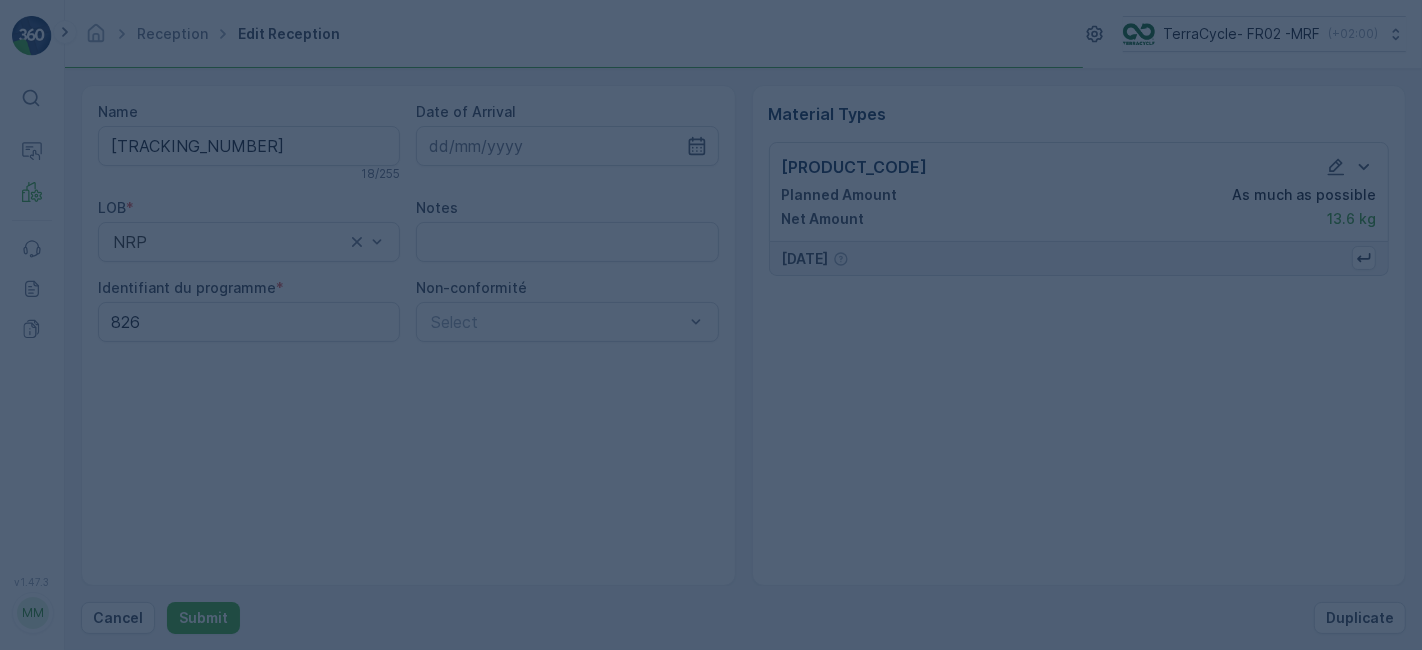 scroll, scrollTop: 0, scrollLeft: 0, axis: both 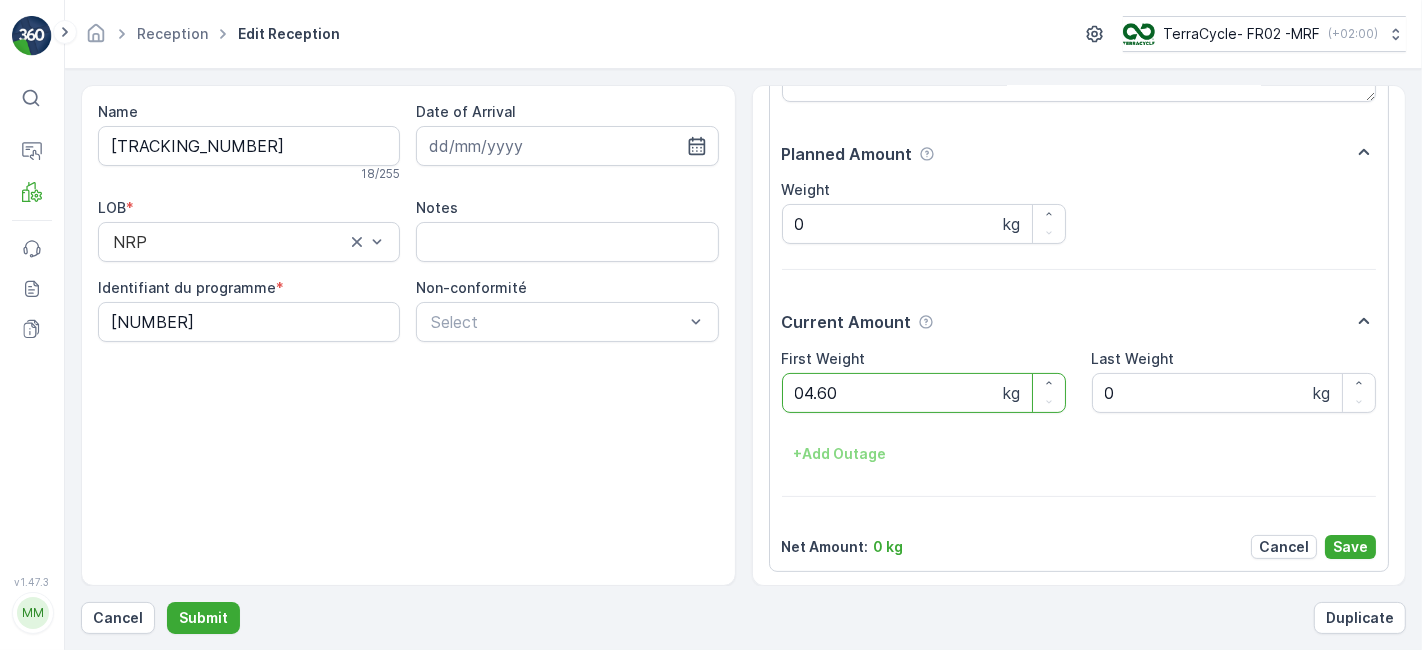 click on "Submit" at bounding box center (203, 618) 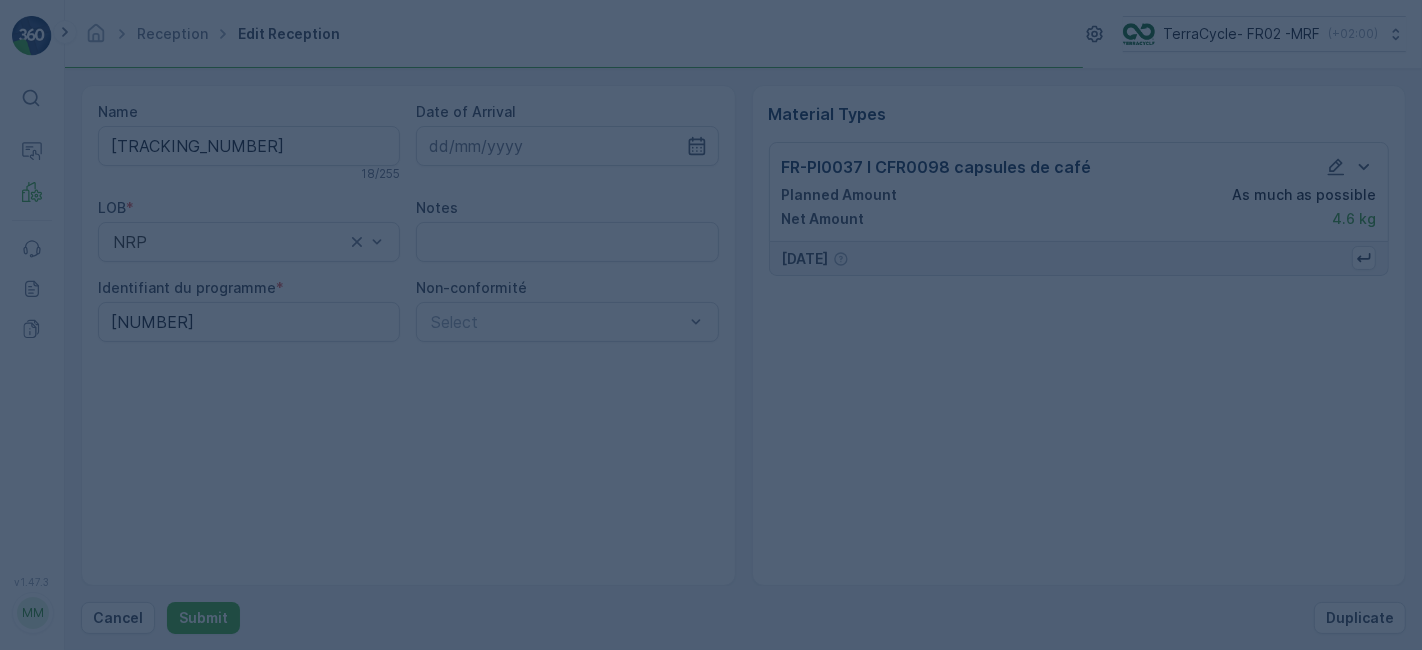 scroll, scrollTop: 0, scrollLeft: 0, axis: both 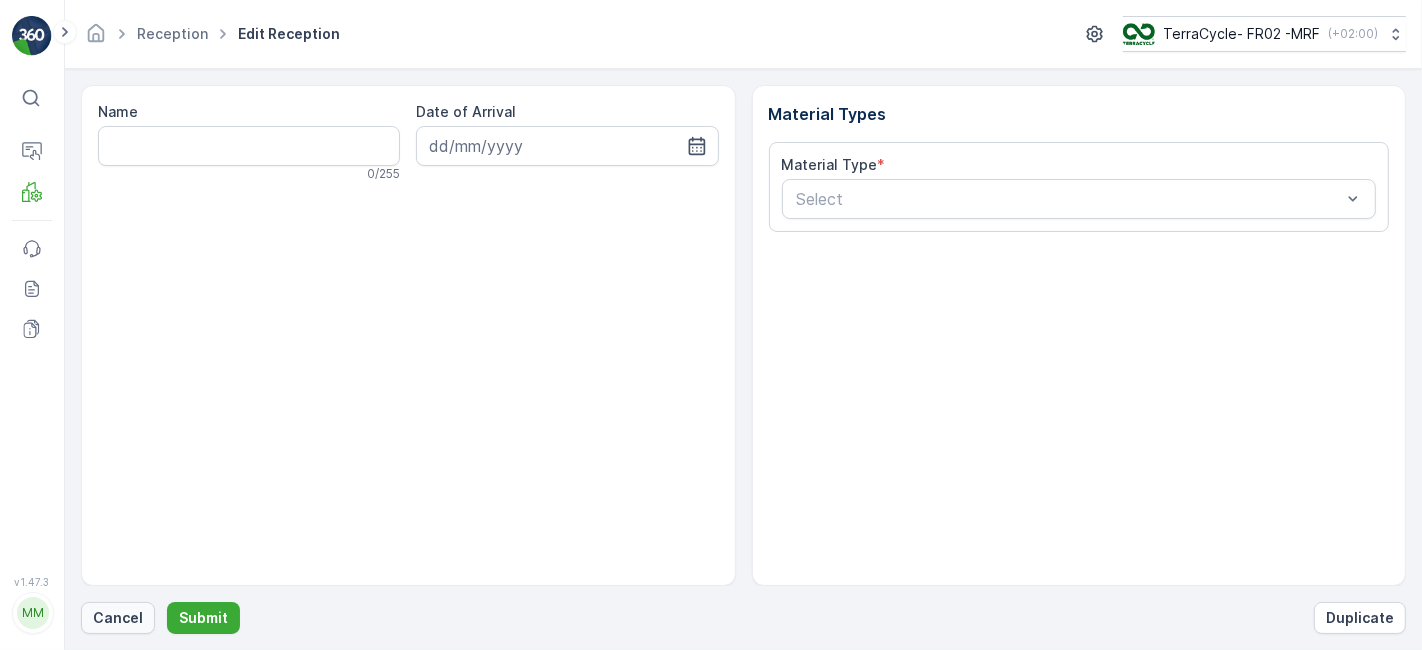 click on "Cancel" at bounding box center [118, 618] 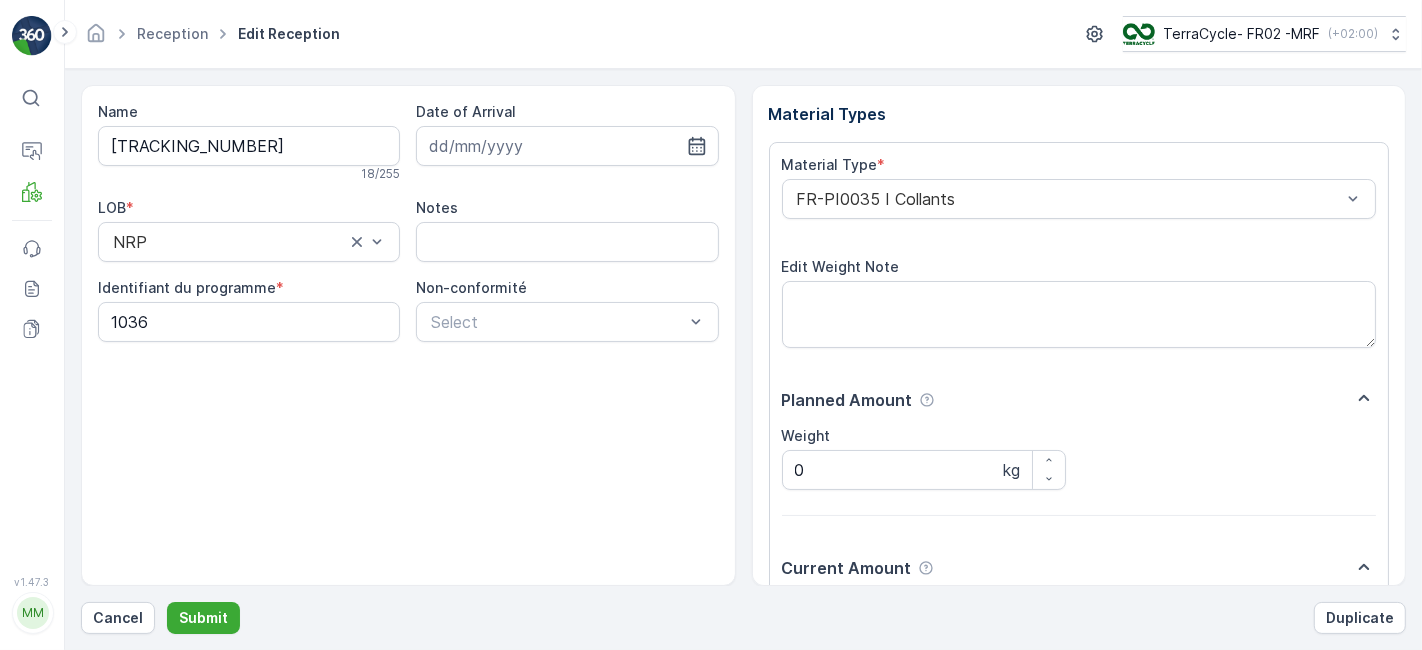 scroll, scrollTop: 246, scrollLeft: 0, axis: vertical 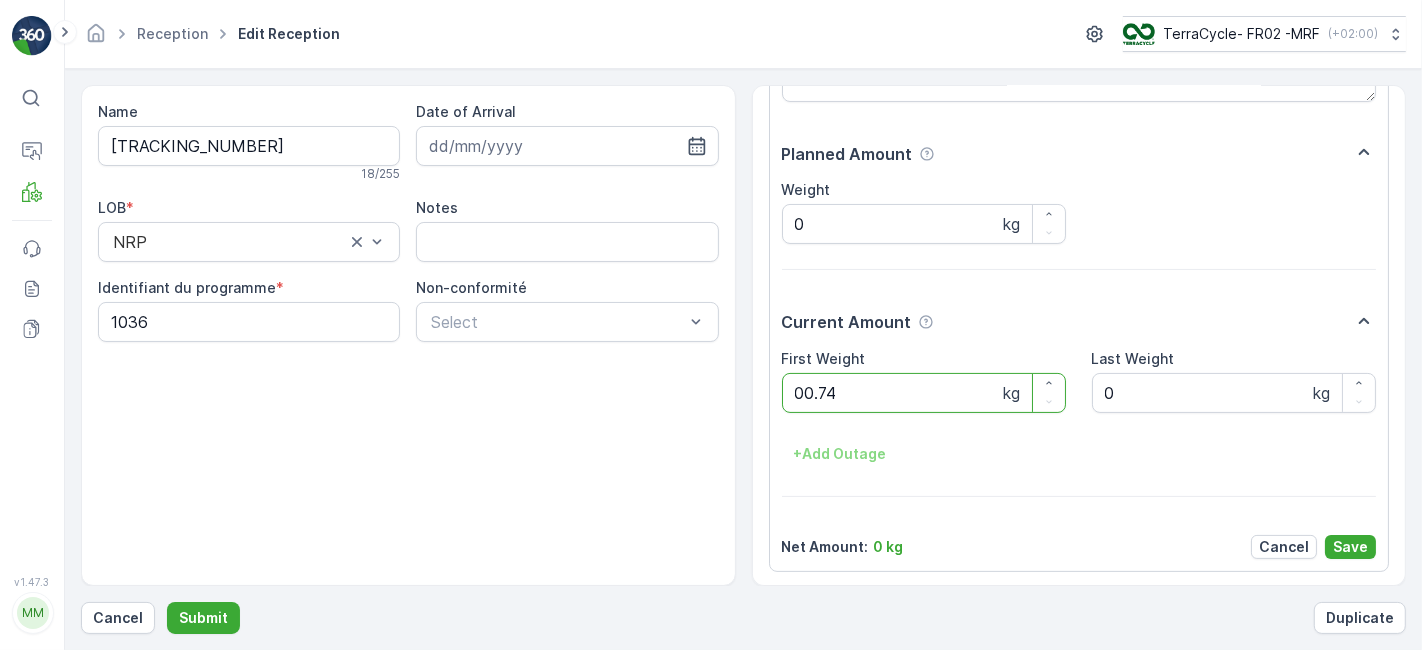 click on "Submit" at bounding box center (203, 618) 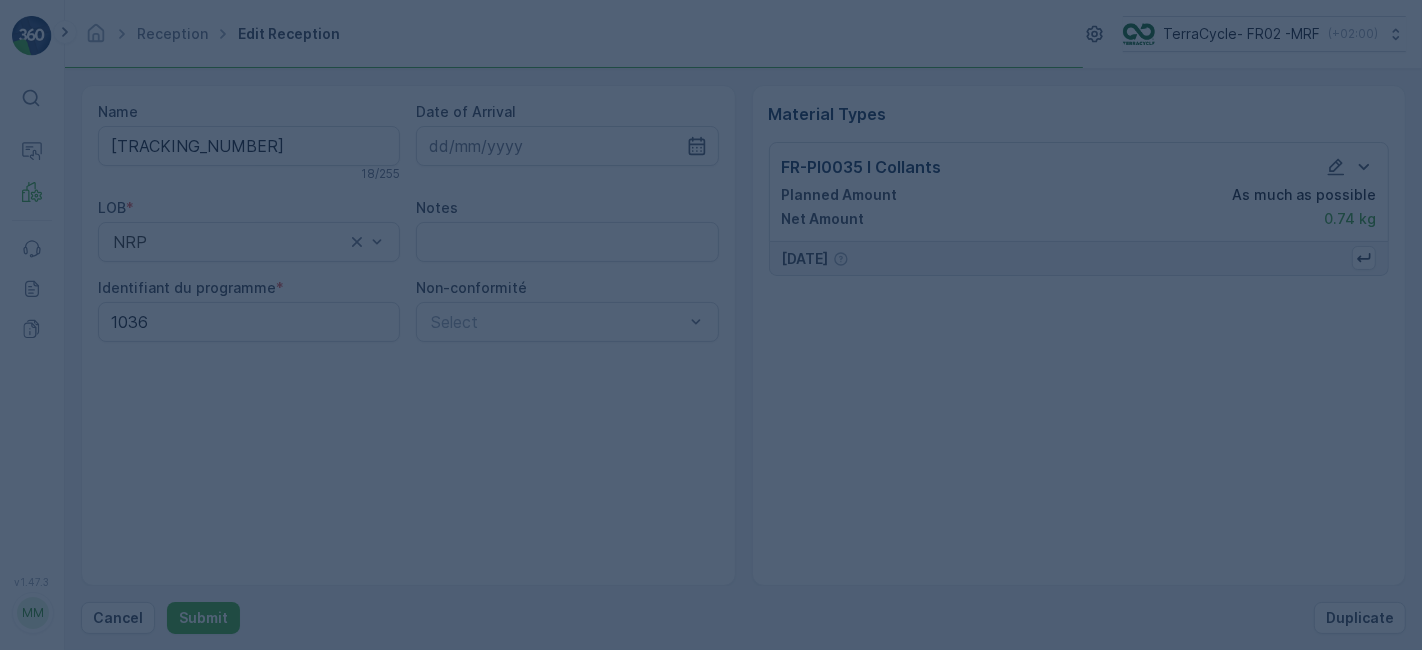 scroll, scrollTop: 0, scrollLeft: 0, axis: both 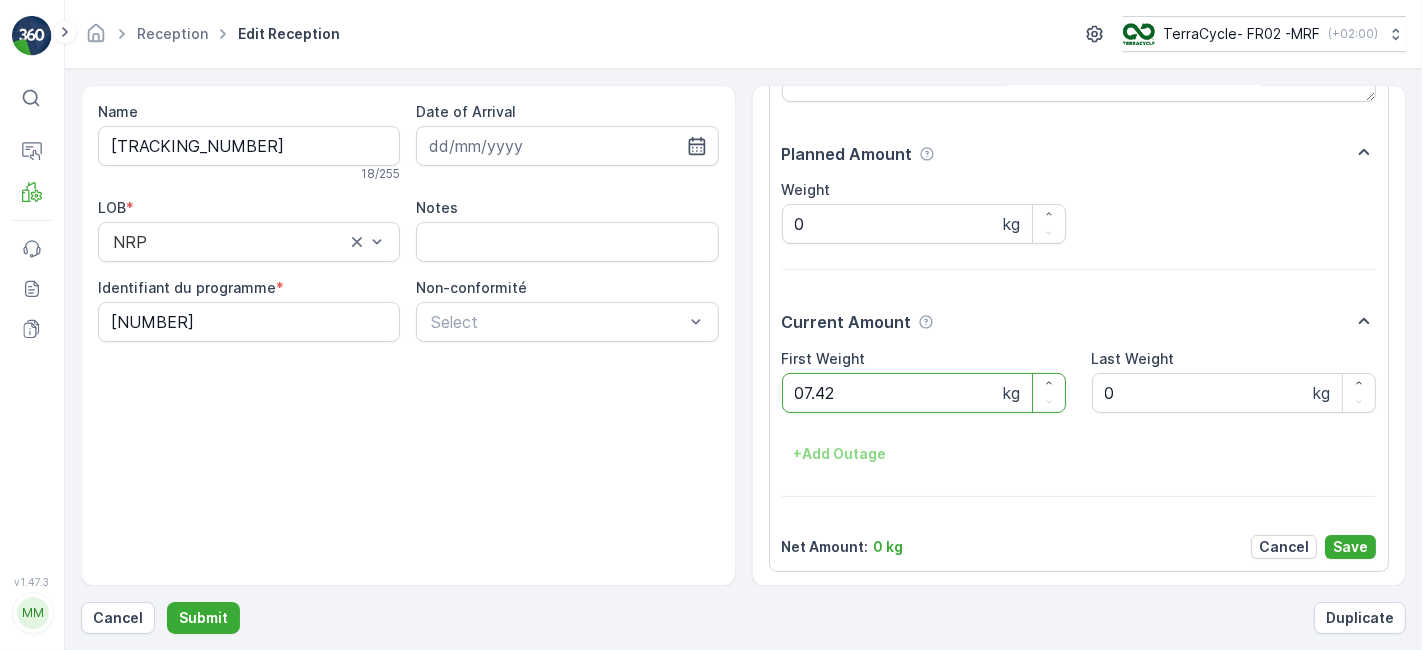 click on "Submit" at bounding box center (203, 618) 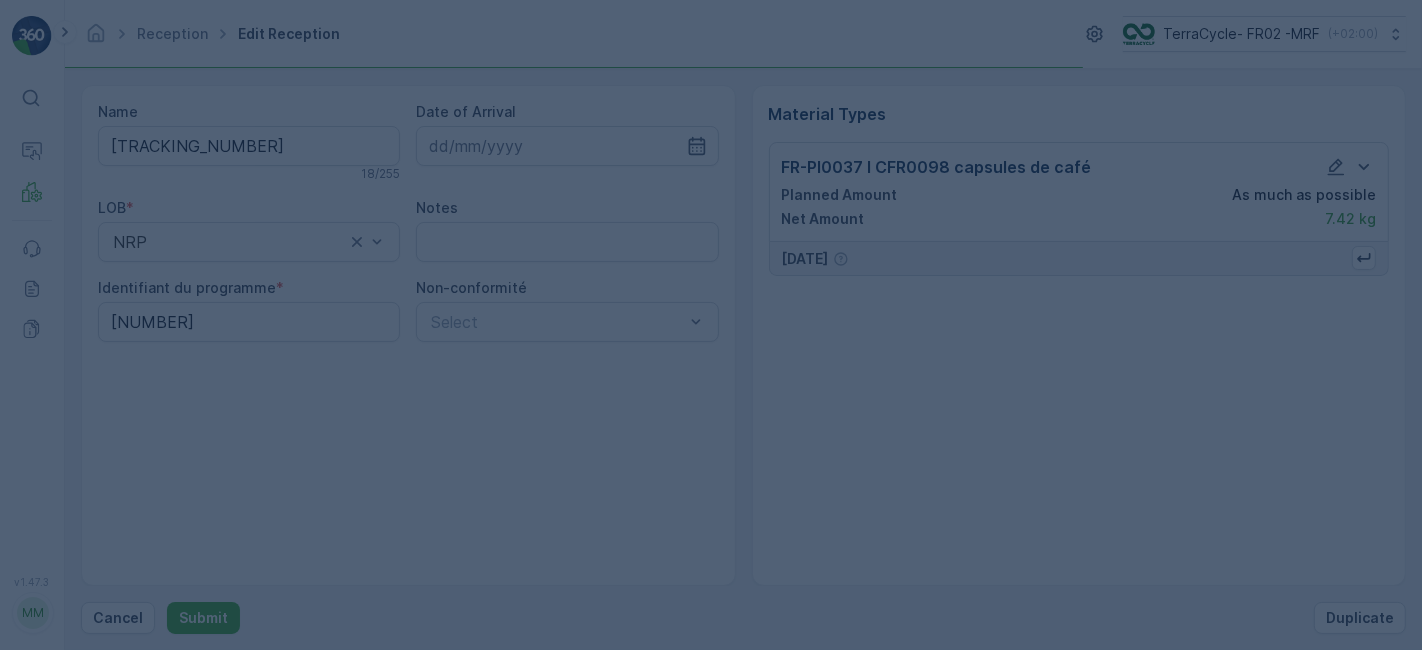 scroll, scrollTop: 0, scrollLeft: 0, axis: both 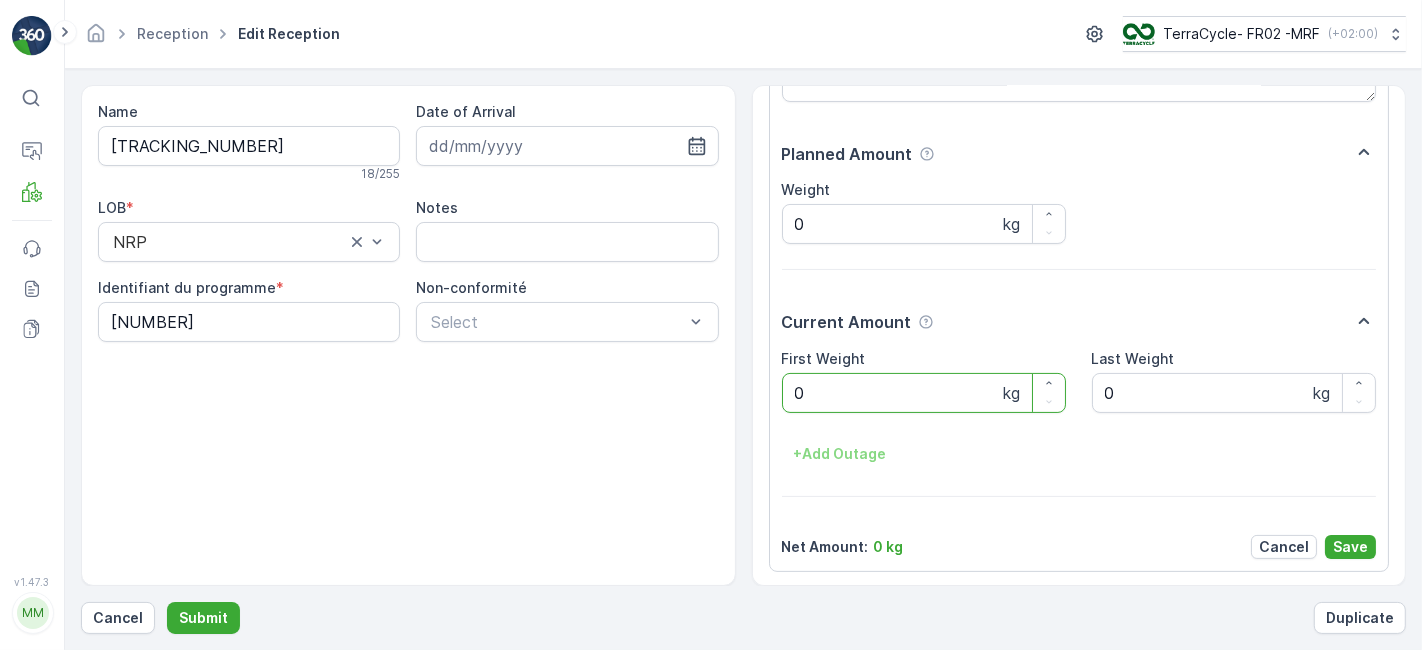 click on "Submit" at bounding box center [203, 618] 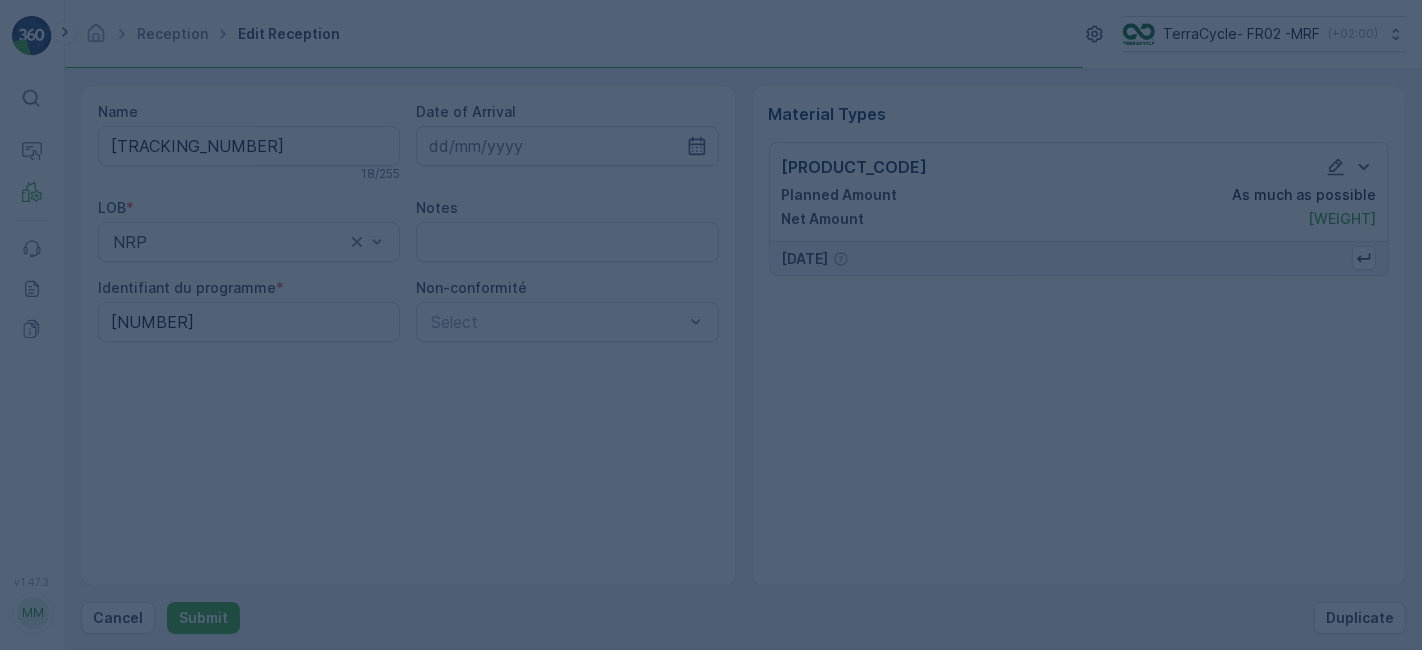 scroll, scrollTop: 0, scrollLeft: 0, axis: both 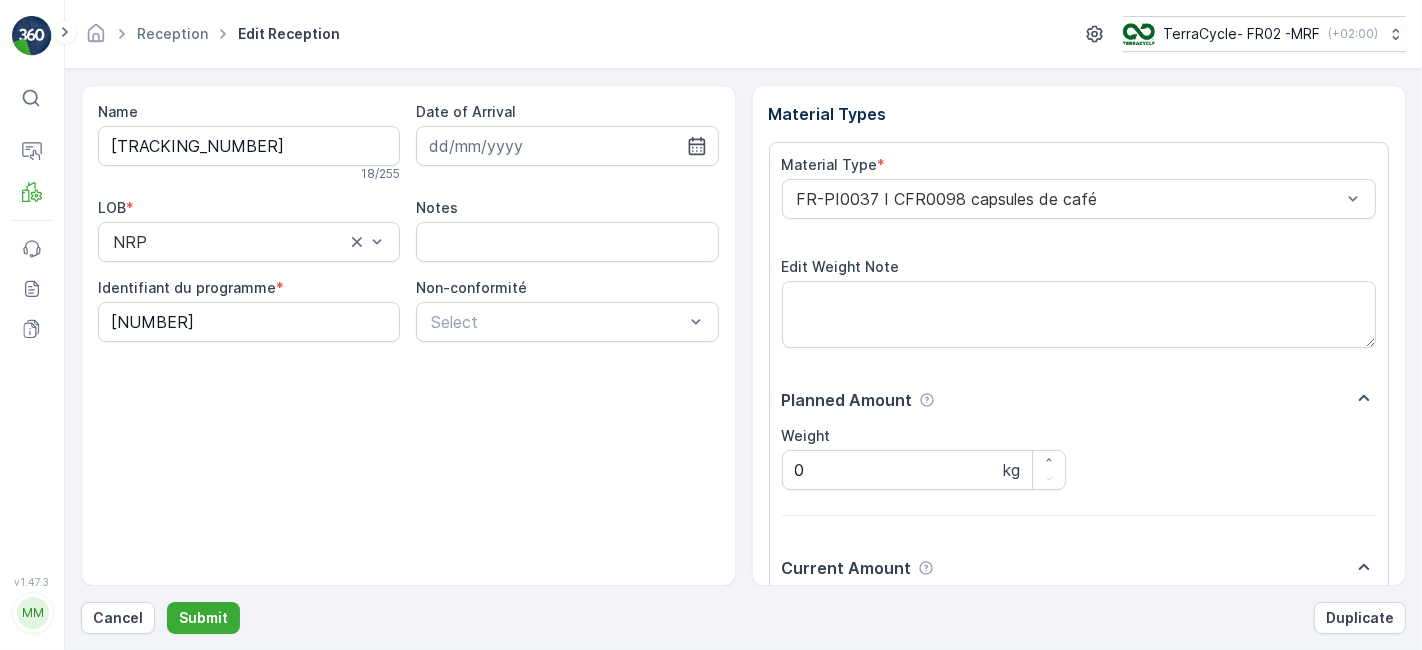 click on "Submit" at bounding box center (203, 618) 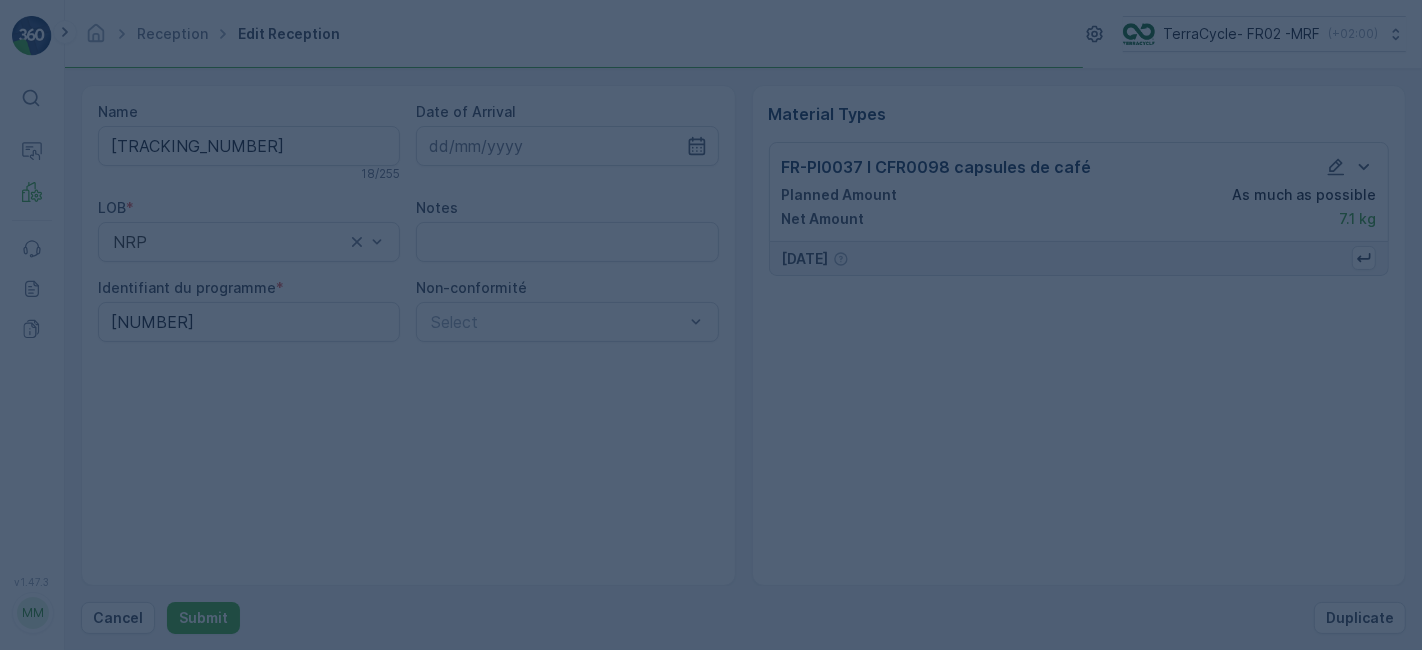 scroll, scrollTop: 0, scrollLeft: 0, axis: both 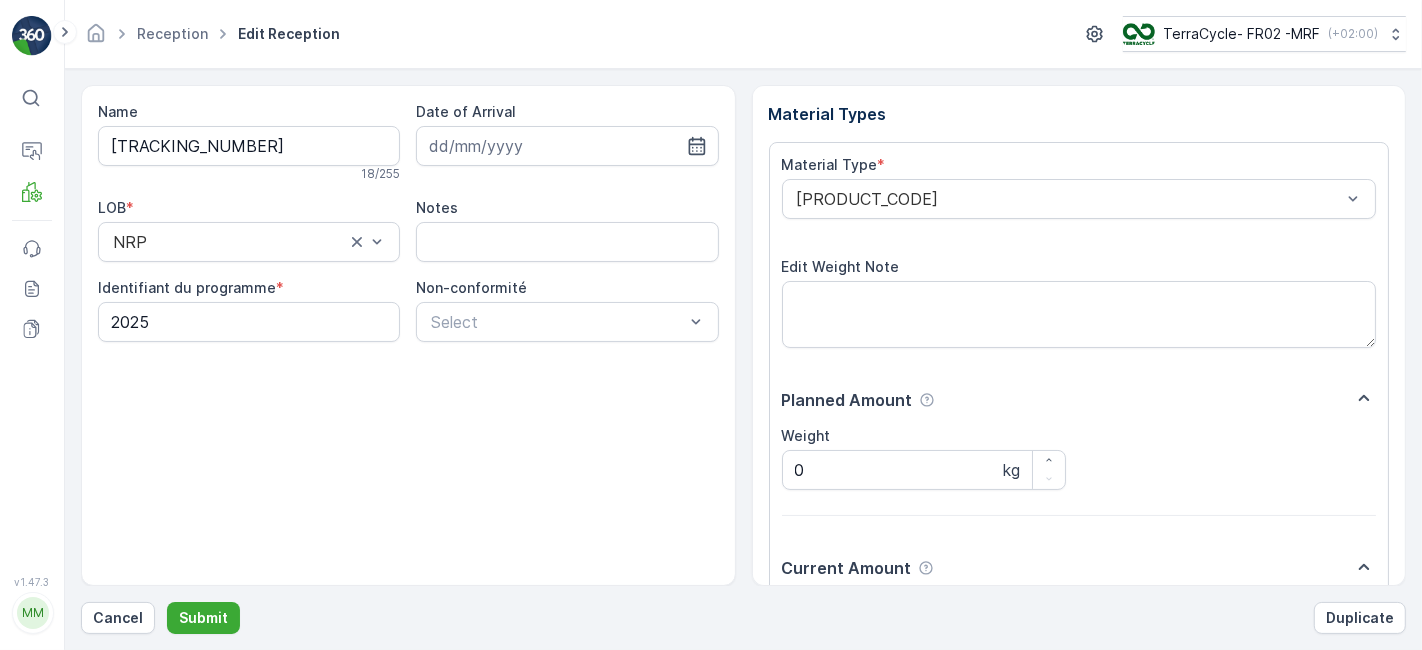click on "Submit" at bounding box center [203, 618] 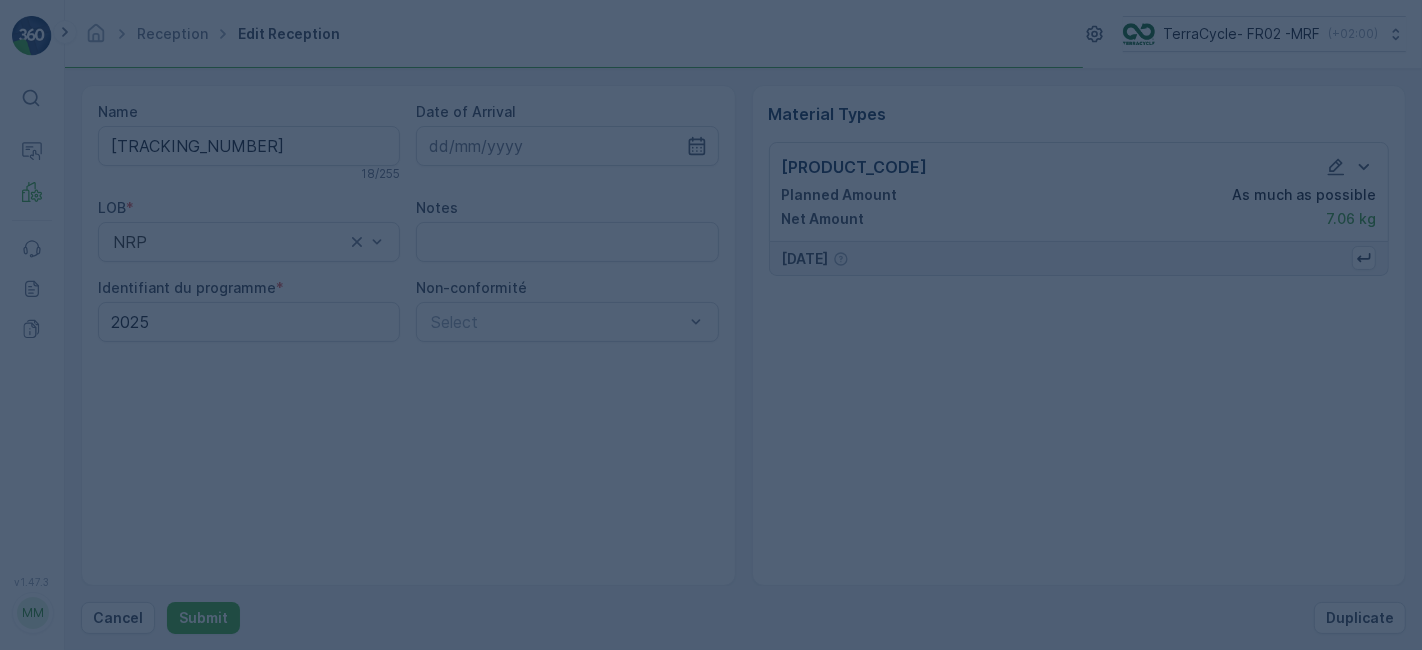 scroll, scrollTop: 0, scrollLeft: 0, axis: both 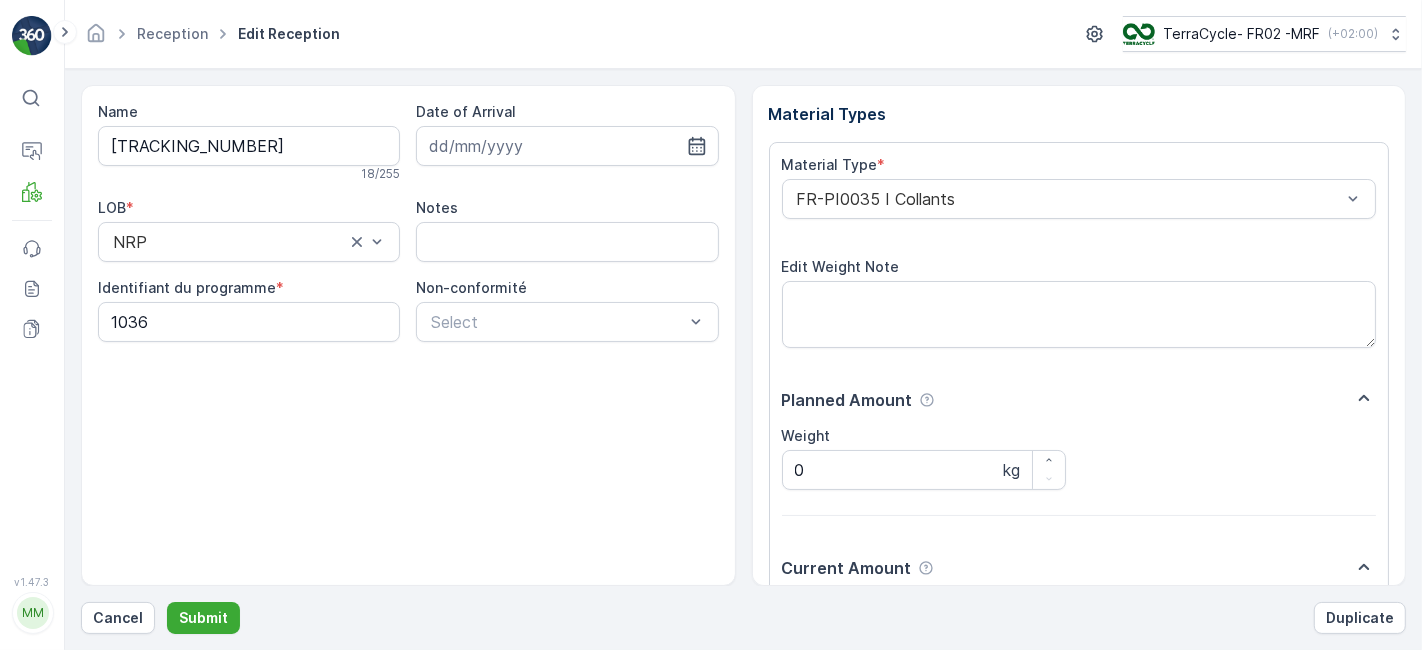 click on "Submit" at bounding box center (203, 618) 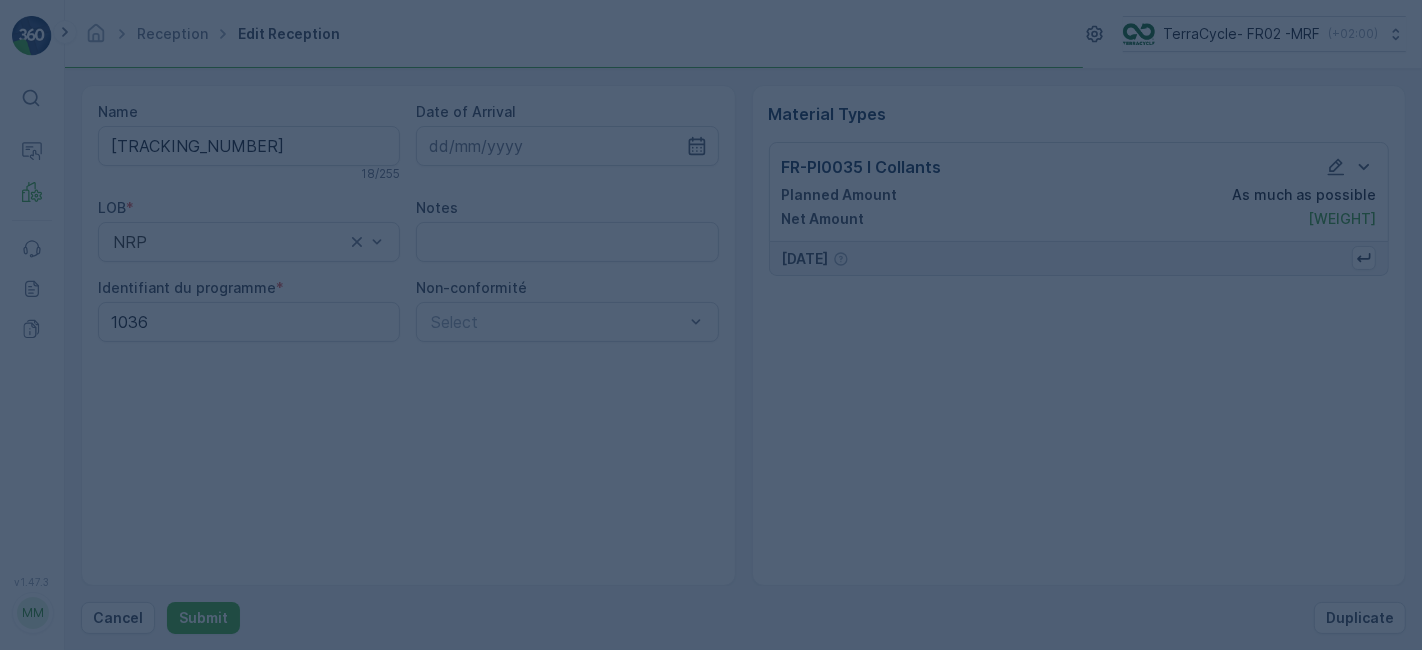 scroll, scrollTop: 0, scrollLeft: 0, axis: both 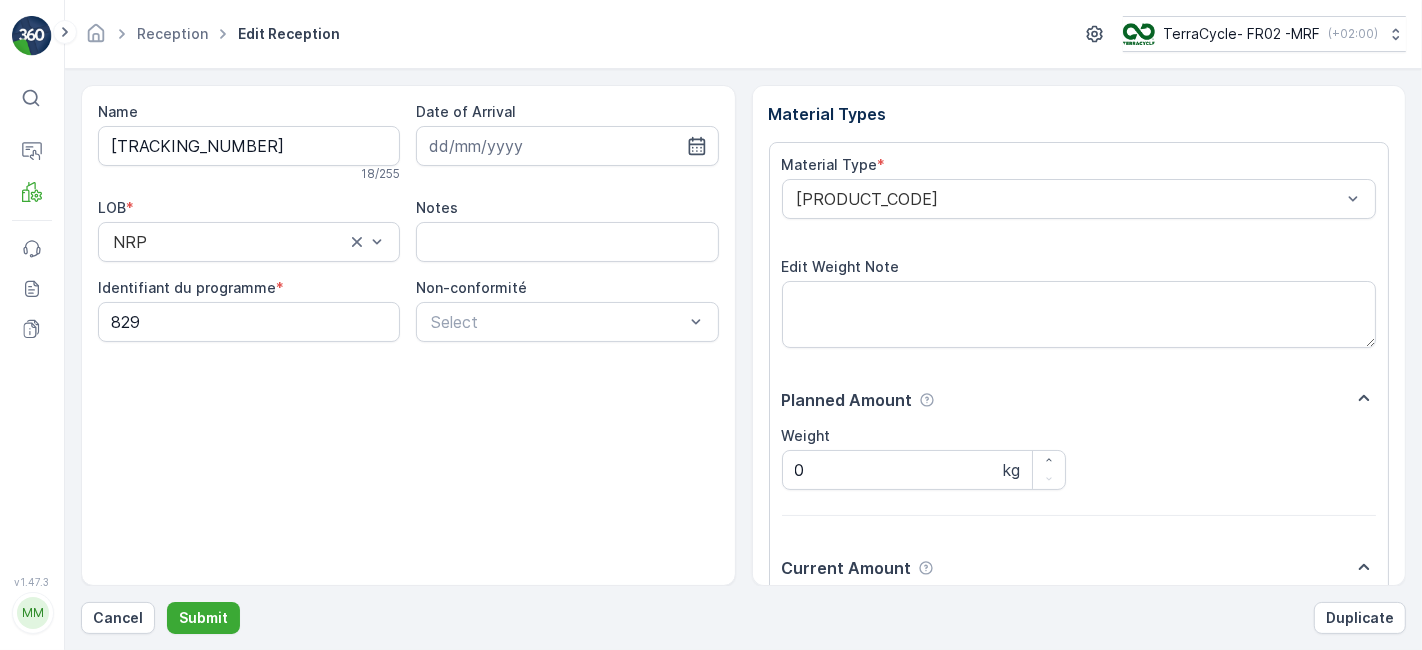 click on "Submit" at bounding box center [203, 618] 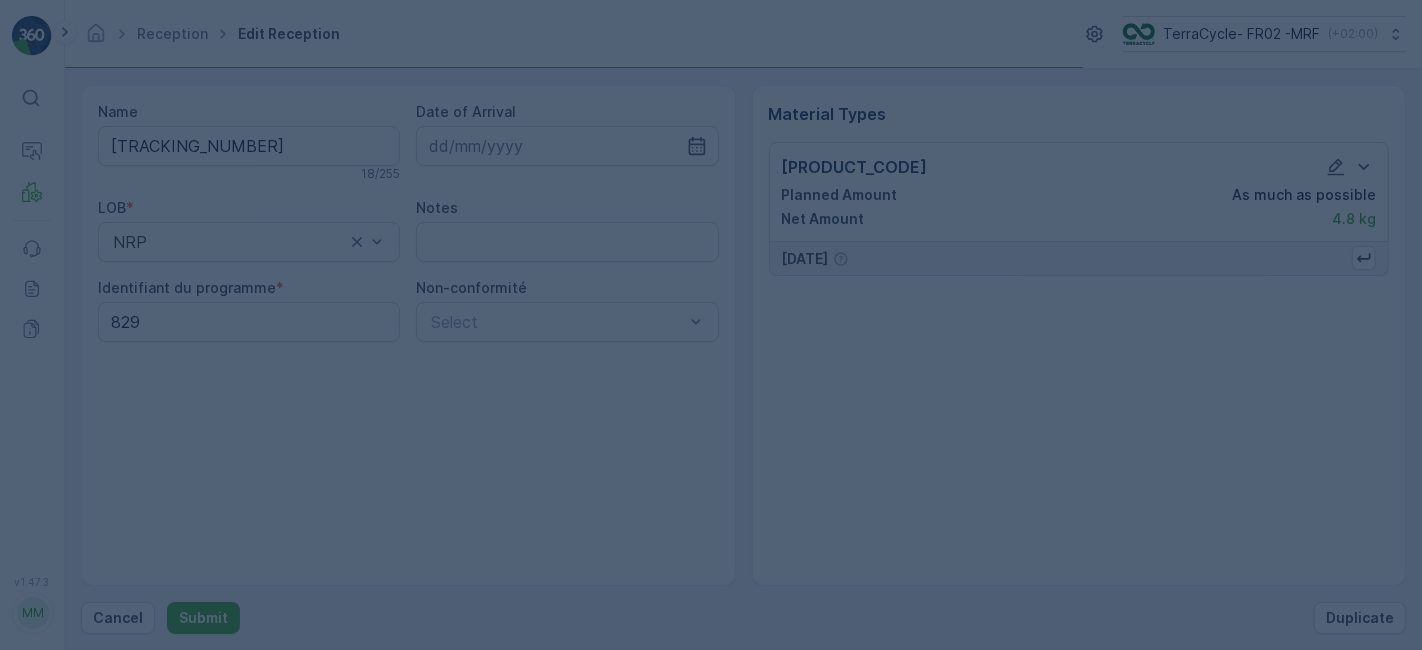 scroll, scrollTop: 0, scrollLeft: 0, axis: both 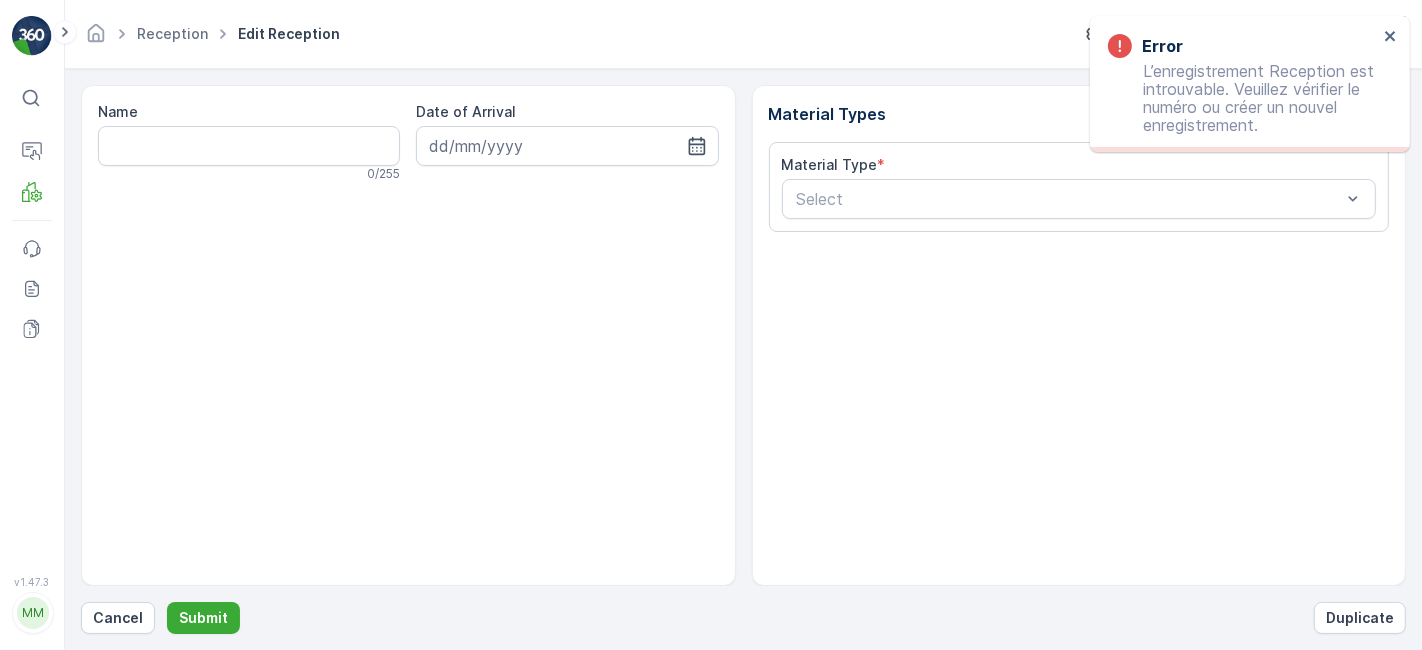 click on "Name 0  /  255 Date of Arrival" at bounding box center [408, 335] 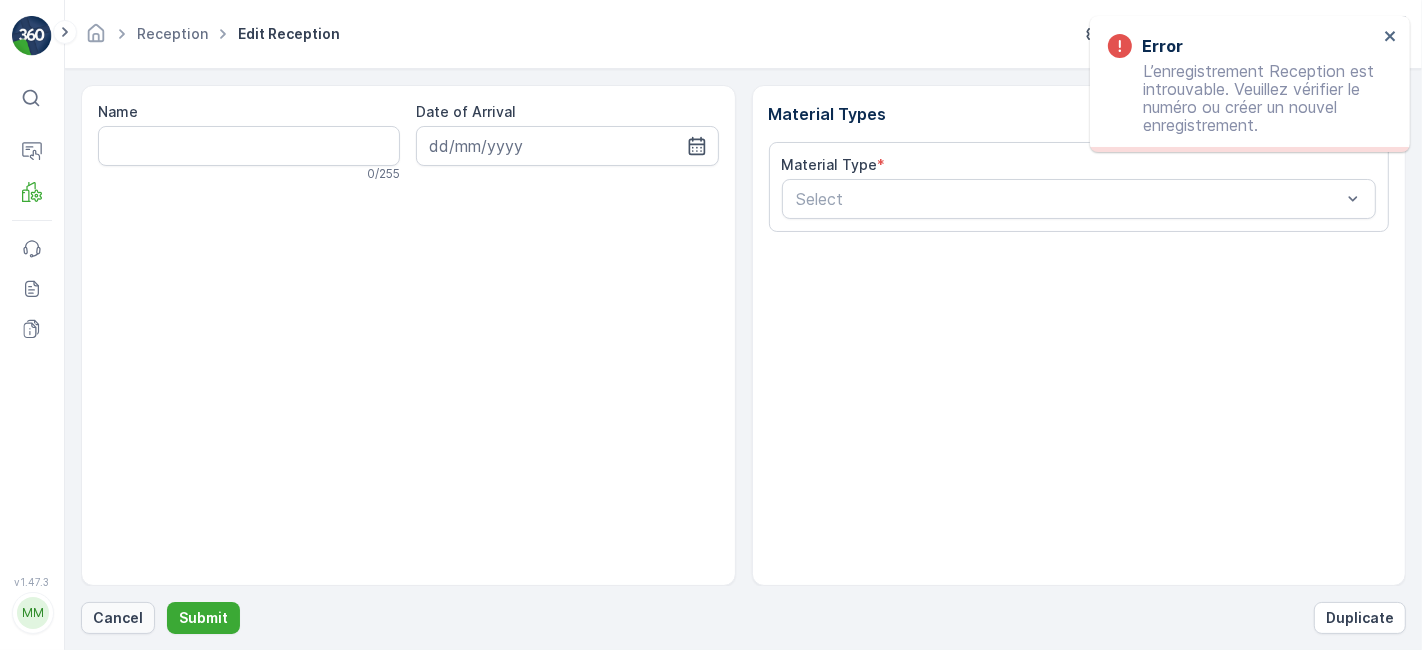 click on "Cancel" at bounding box center (118, 618) 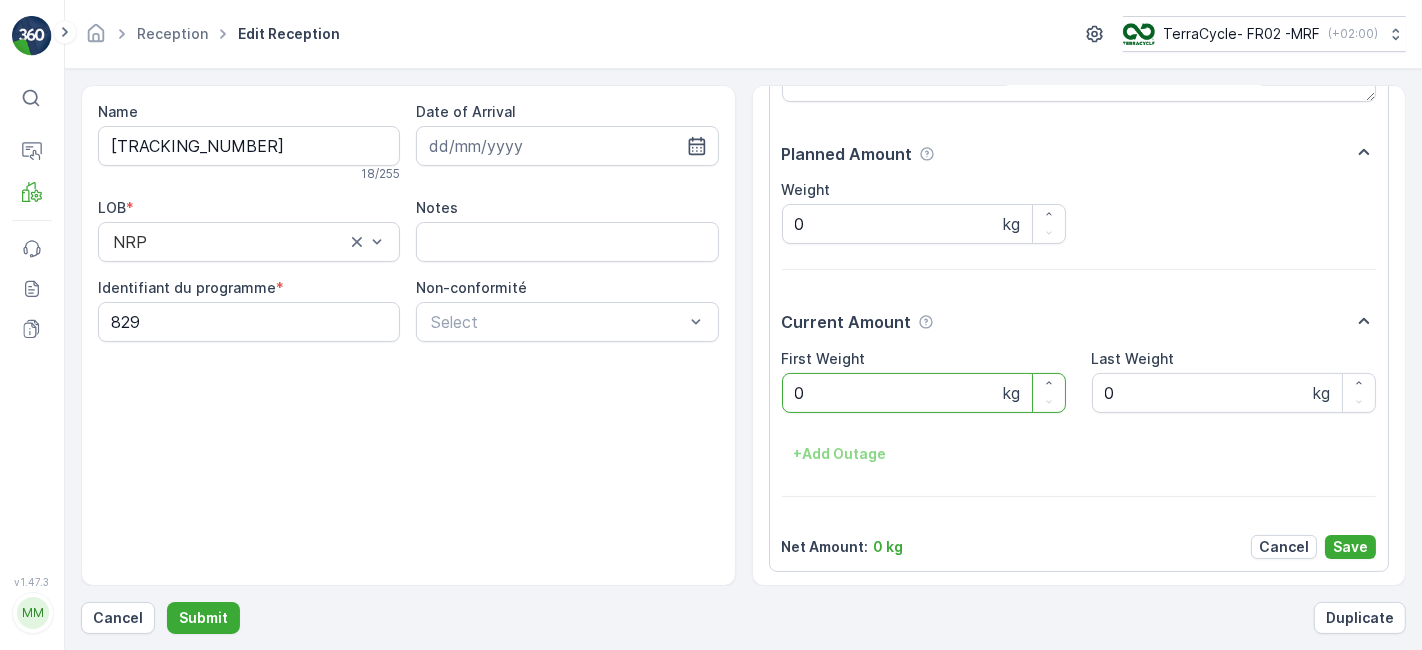 scroll, scrollTop: 0, scrollLeft: 0, axis: both 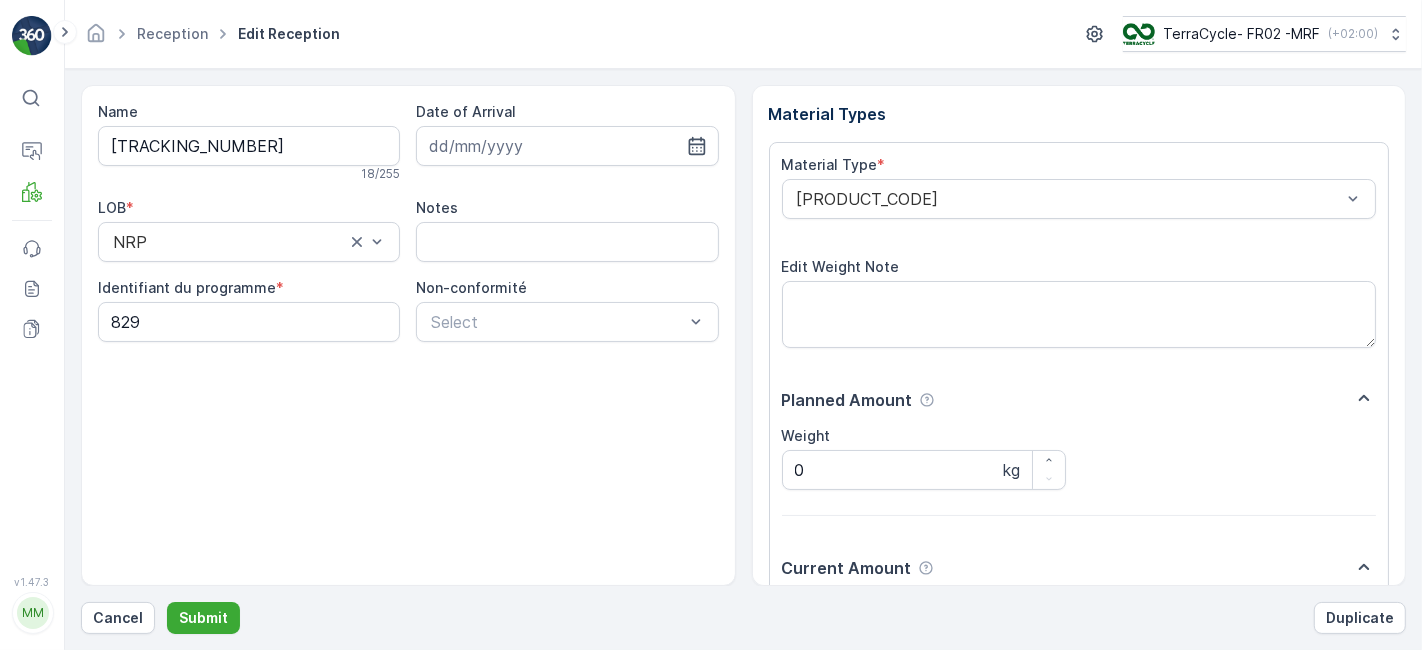 click on "Submit" at bounding box center [203, 618] 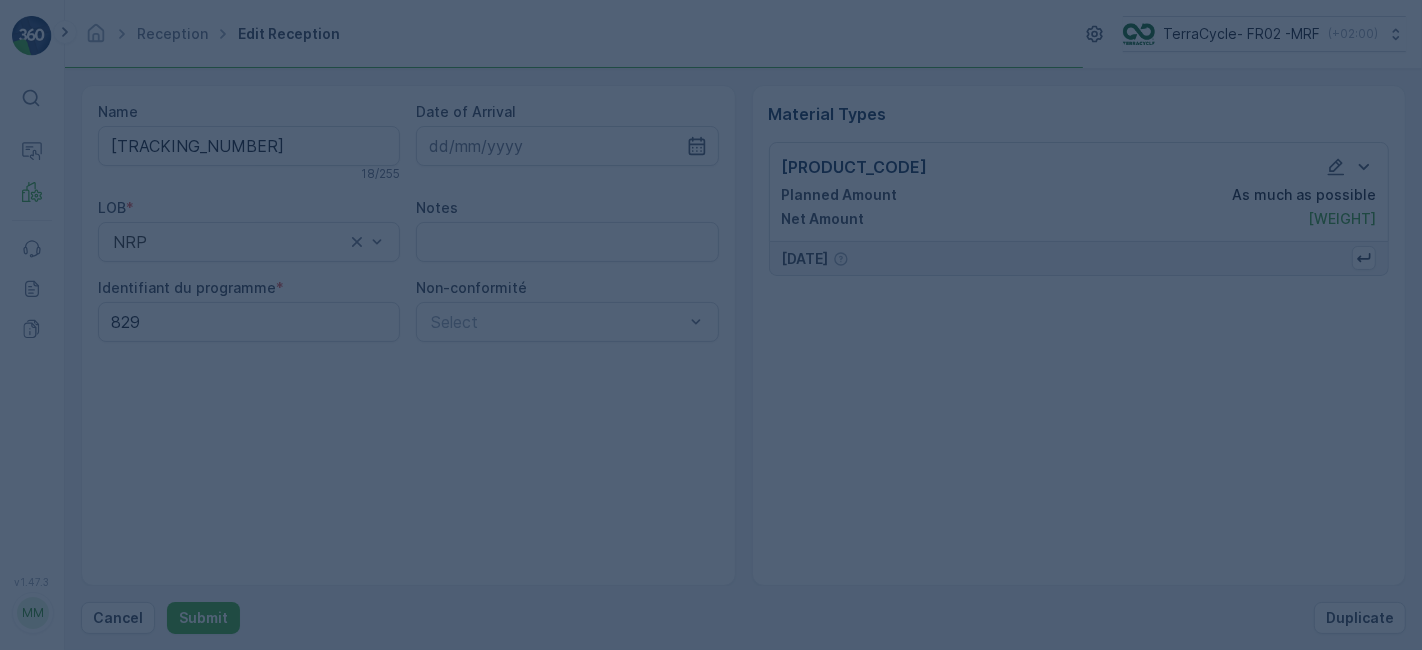 scroll, scrollTop: 0, scrollLeft: 0, axis: both 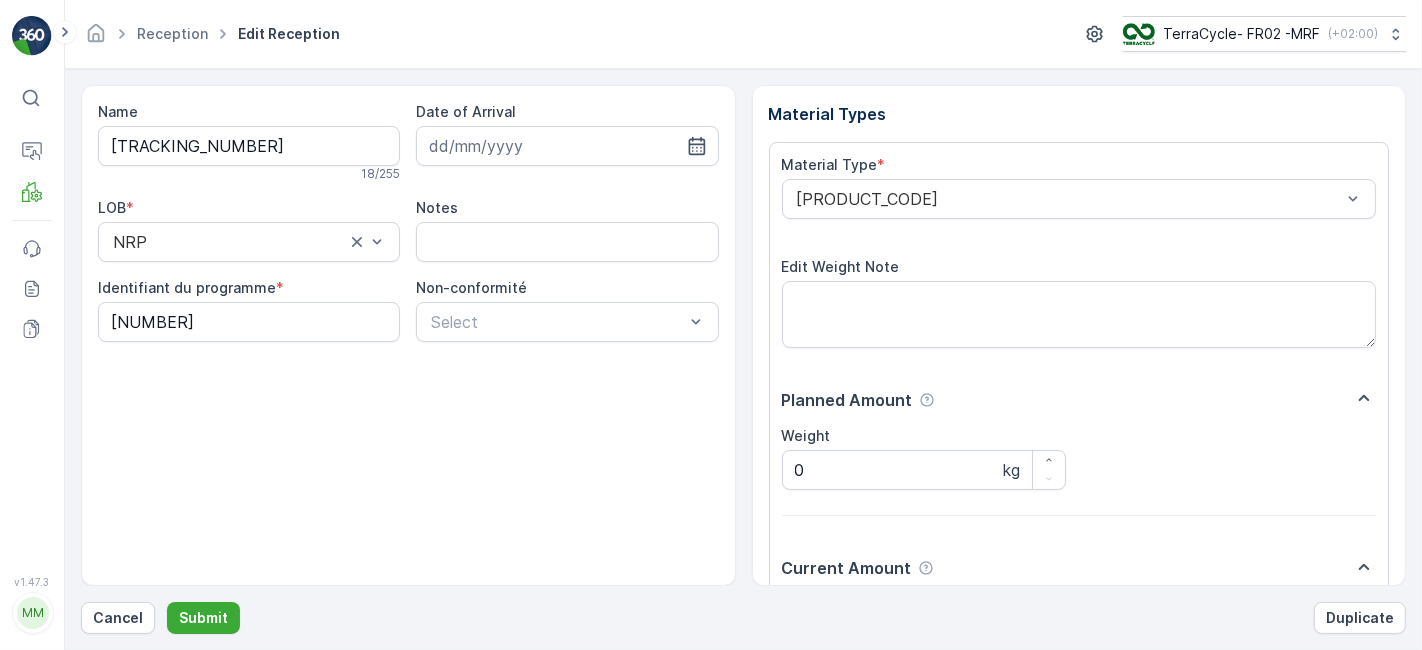 click on "Submit" at bounding box center (203, 618) 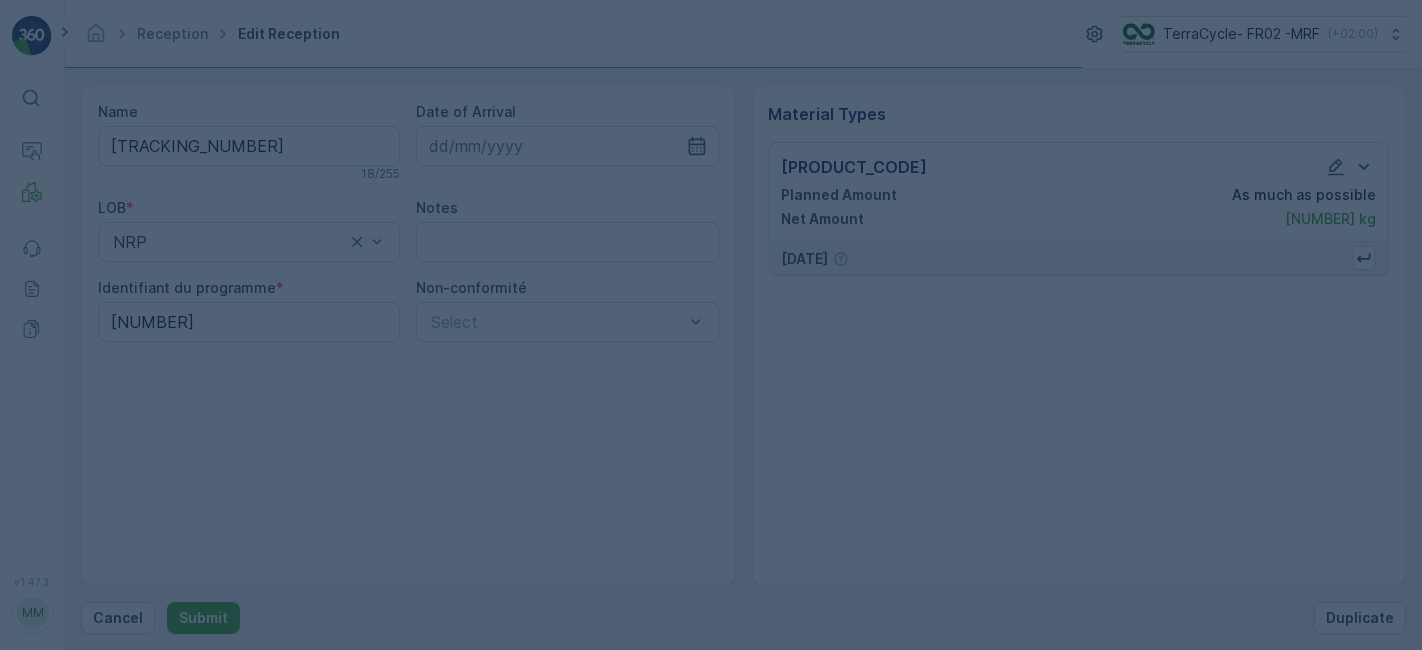 scroll, scrollTop: 0, scrollLeft: 0, axis: both 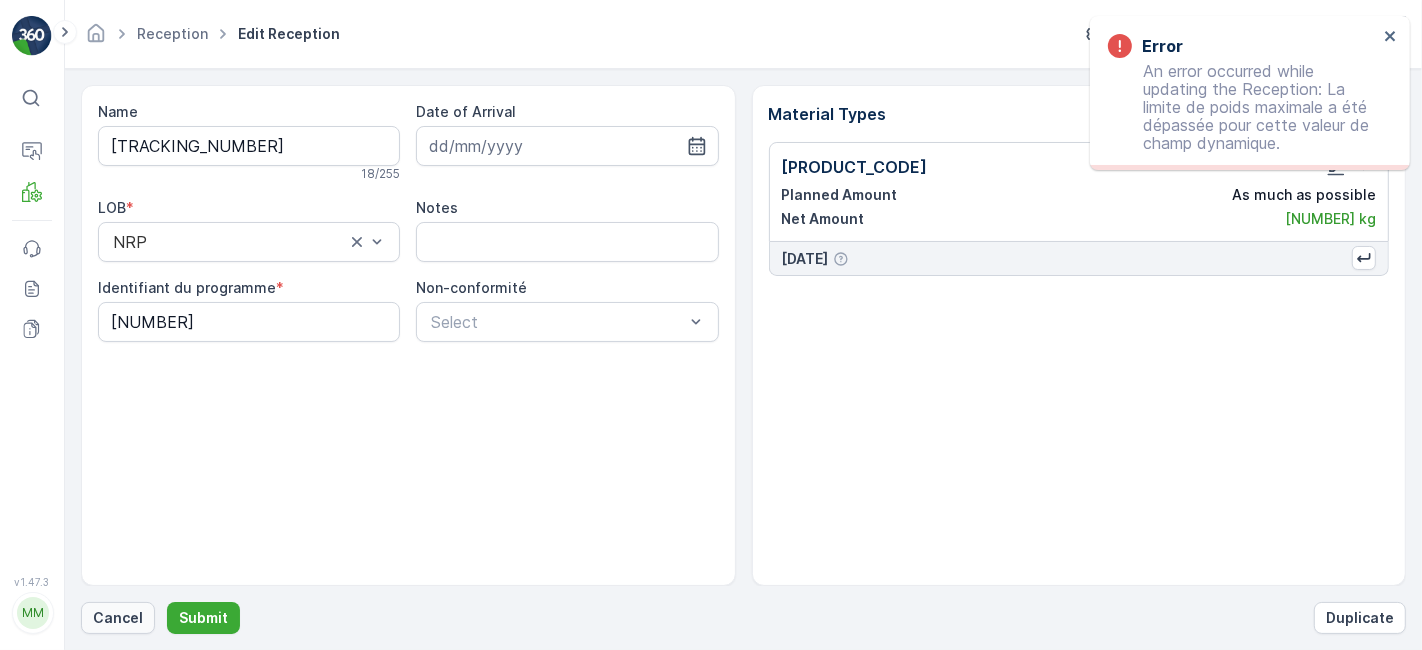 click on "Cancel" at bounding box center (118, 618) 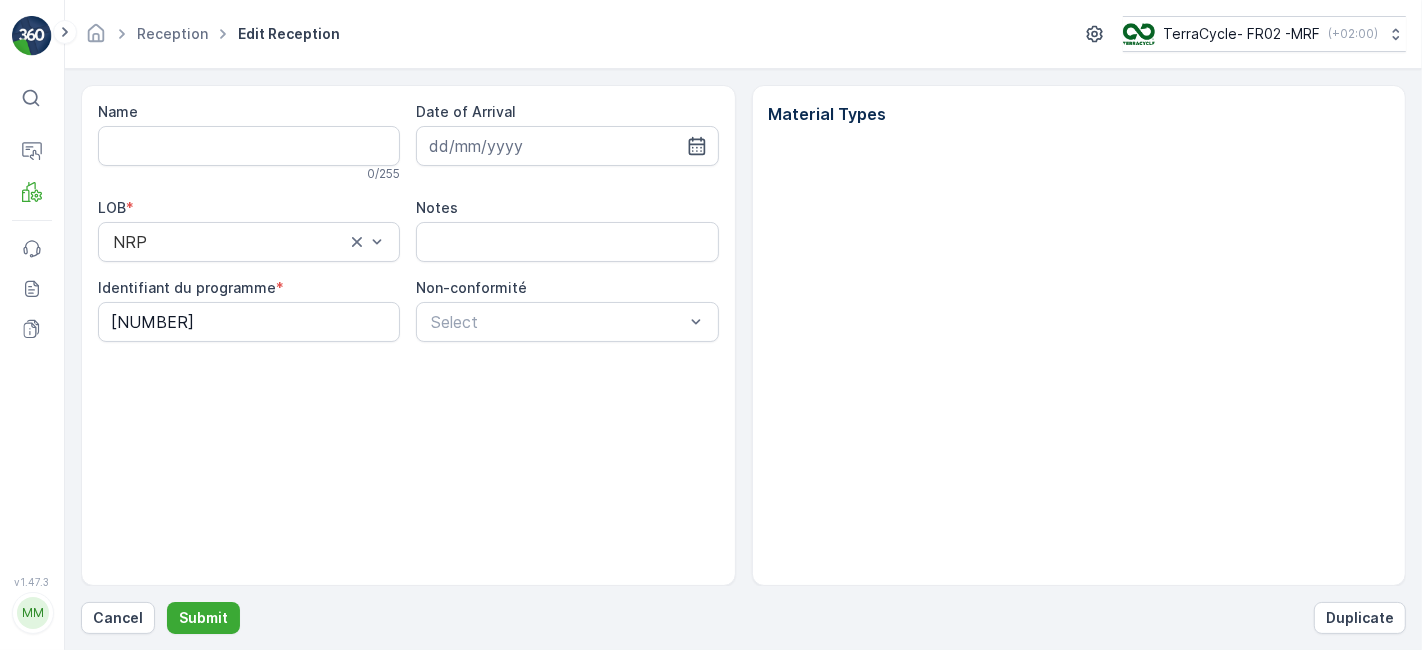 type on "1Z501F8R6896994493" 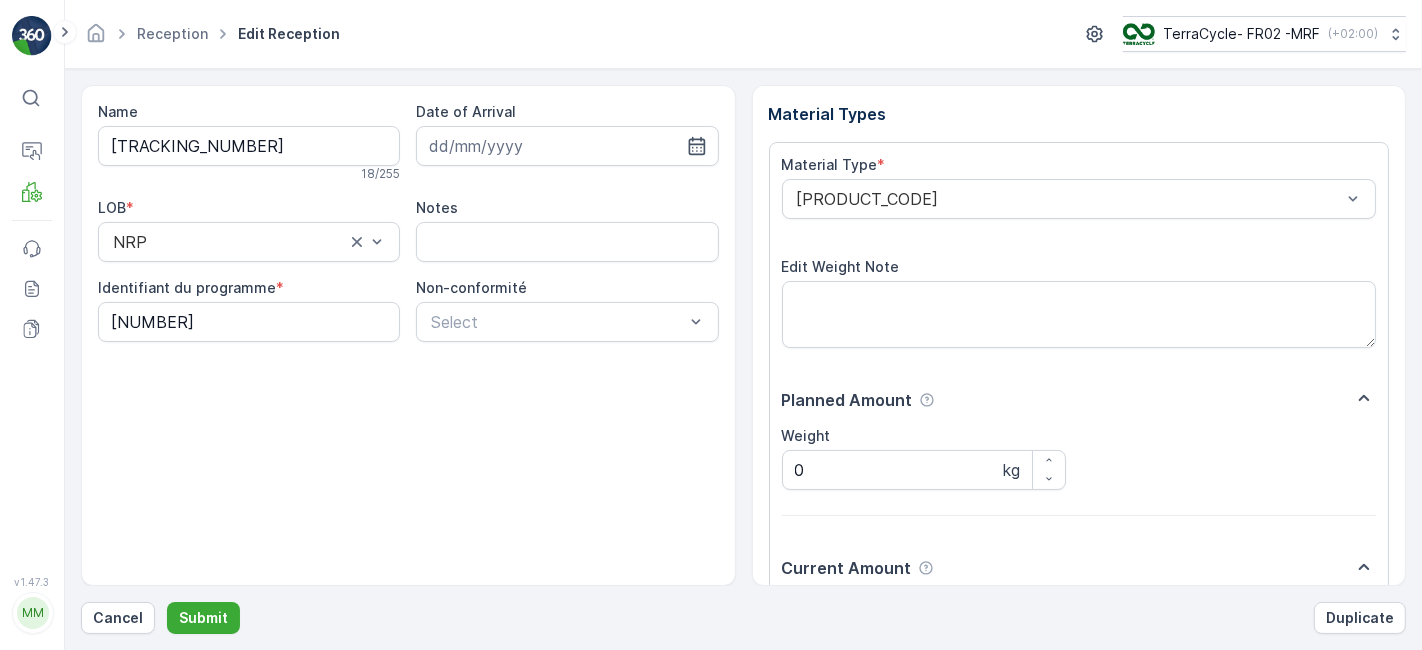 scroll, scrollTop: 246, scrollLeft: 0, axis: vertical 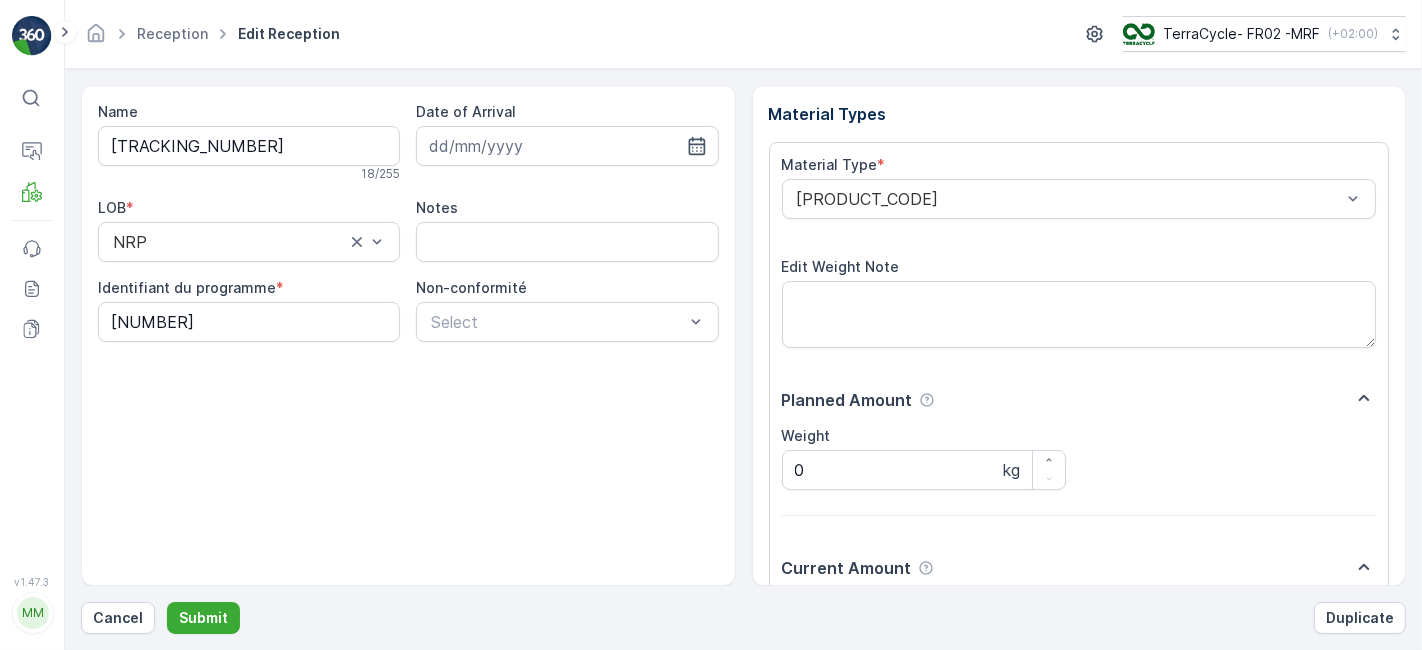 click on "Submit" at bounding box center [203, 618] 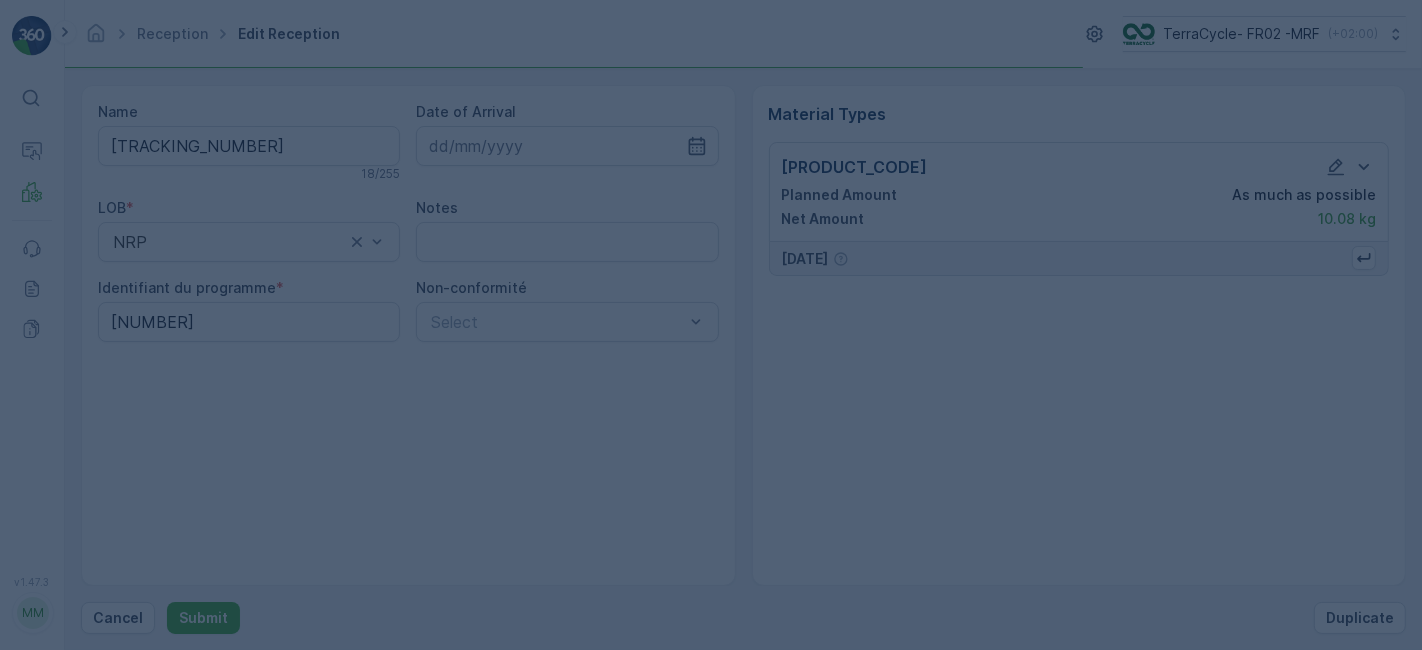 scroll, scrollTop: 0, scrollLeft: 0, axis: both 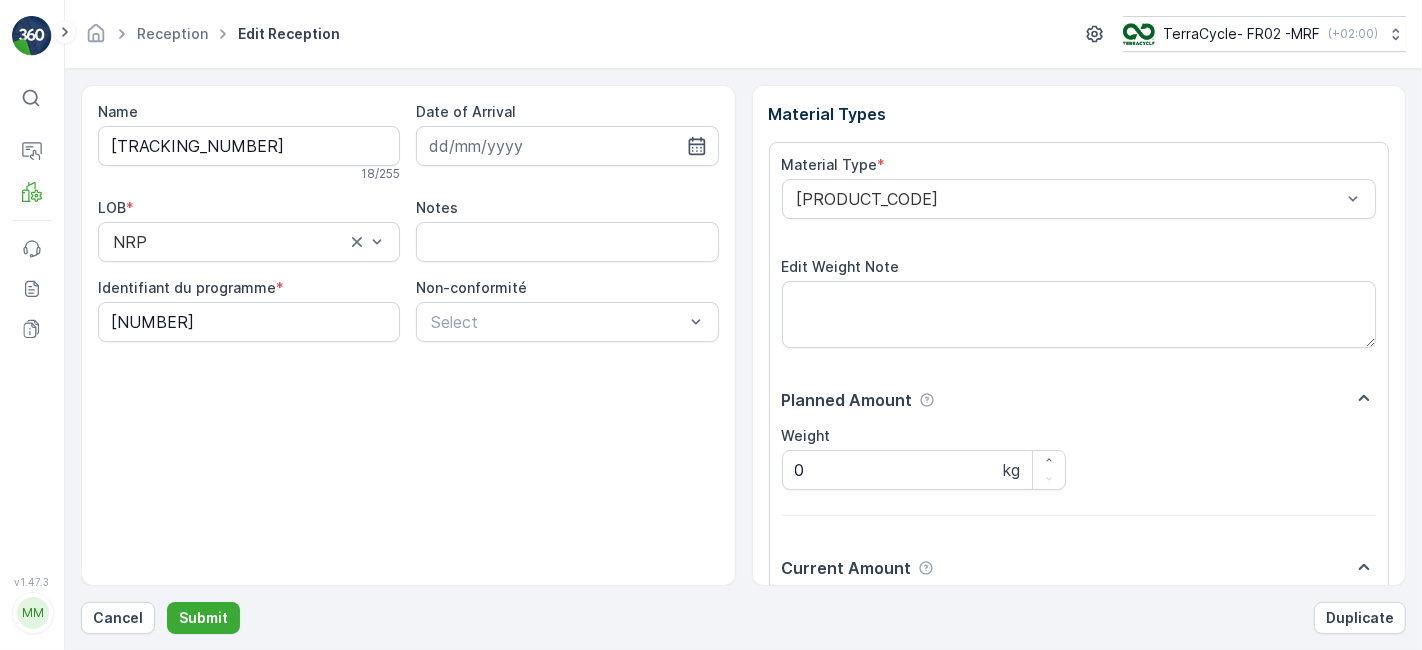 click on "Submit" at bounding box center [203, 618] 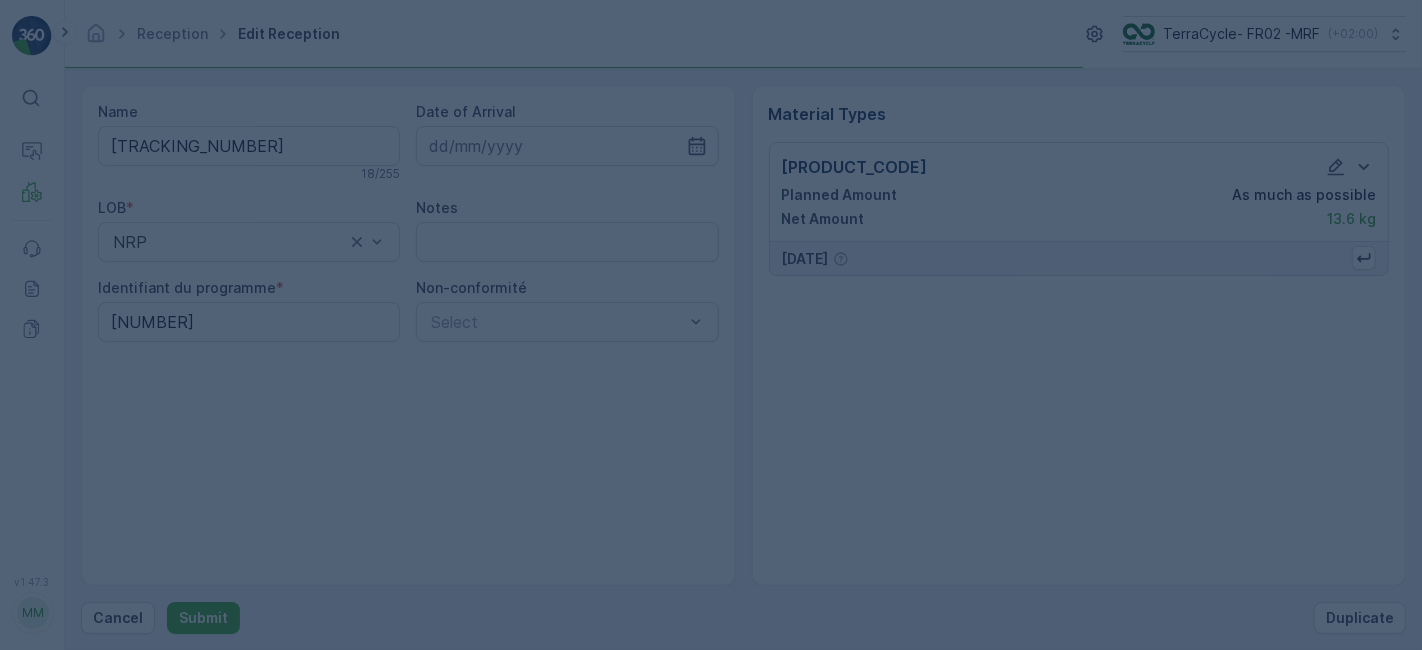 scroll, scrollTop: 0, scrollLeft: 0, axis: both 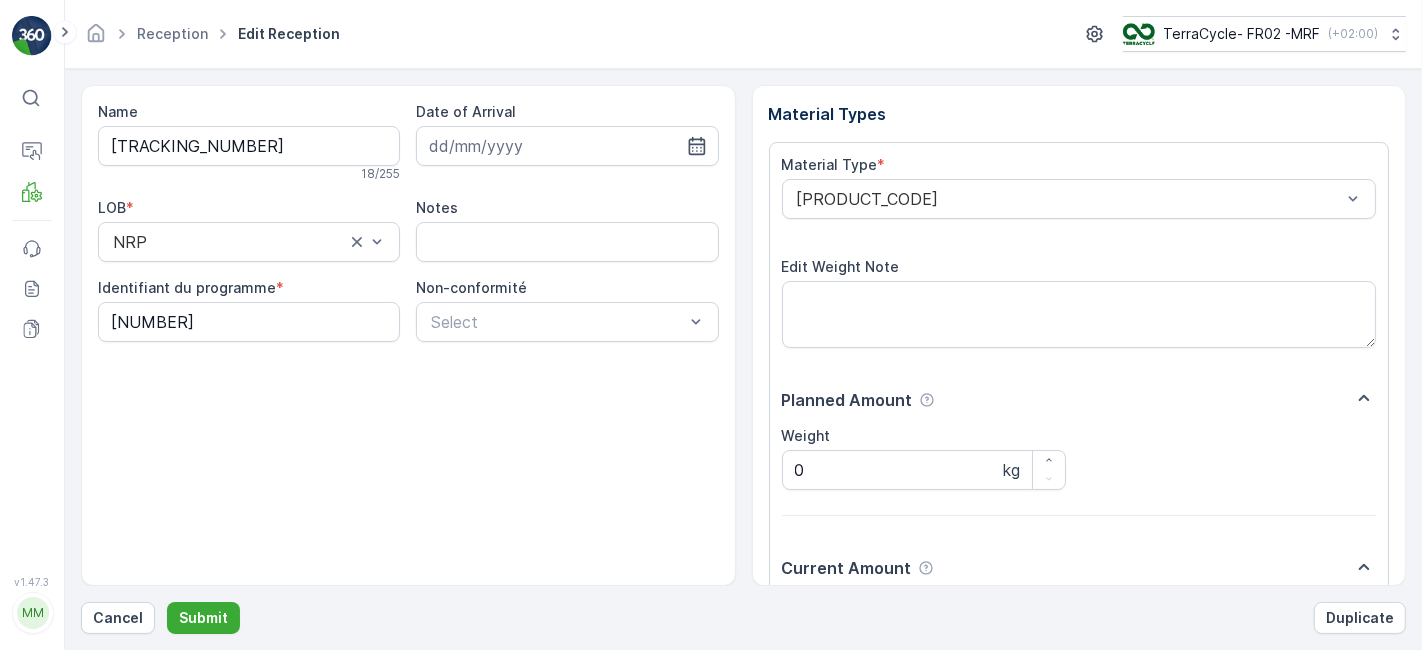 click on "Submit" at bounding box center [203, 618] 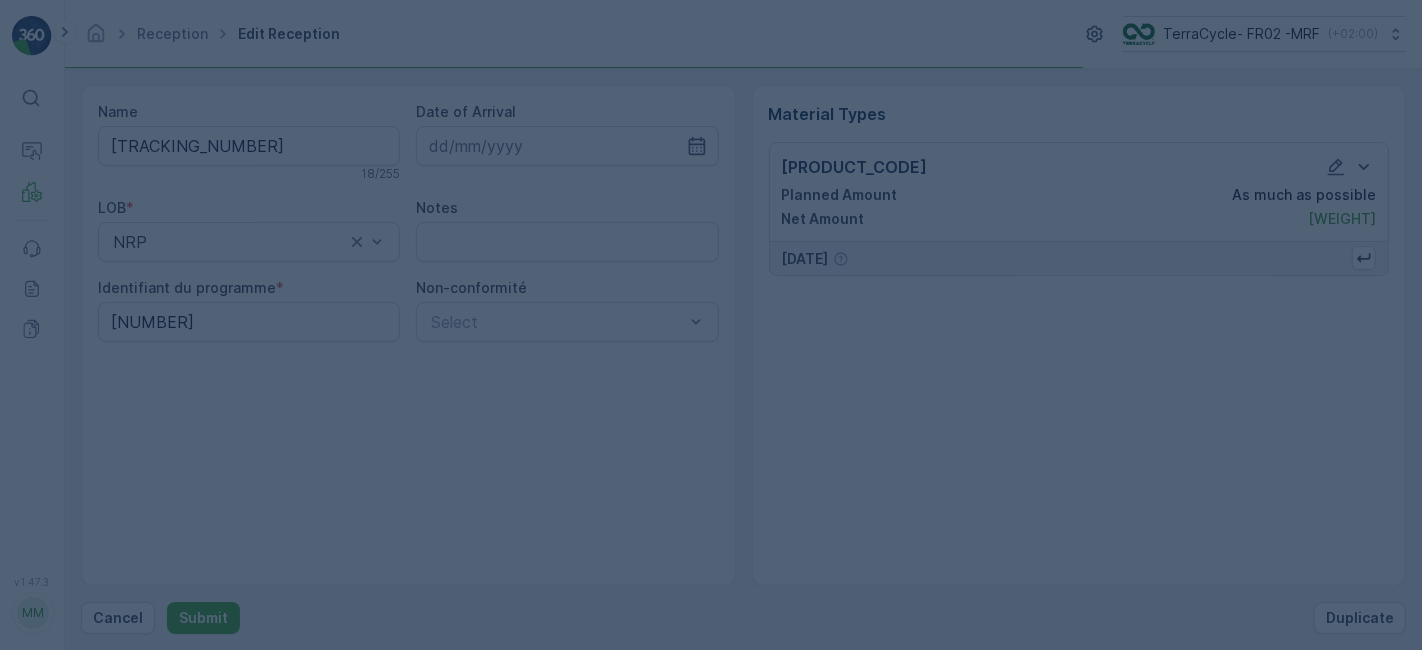 scroll, scrollTop: 0, scrollLeft: 0, axis: both 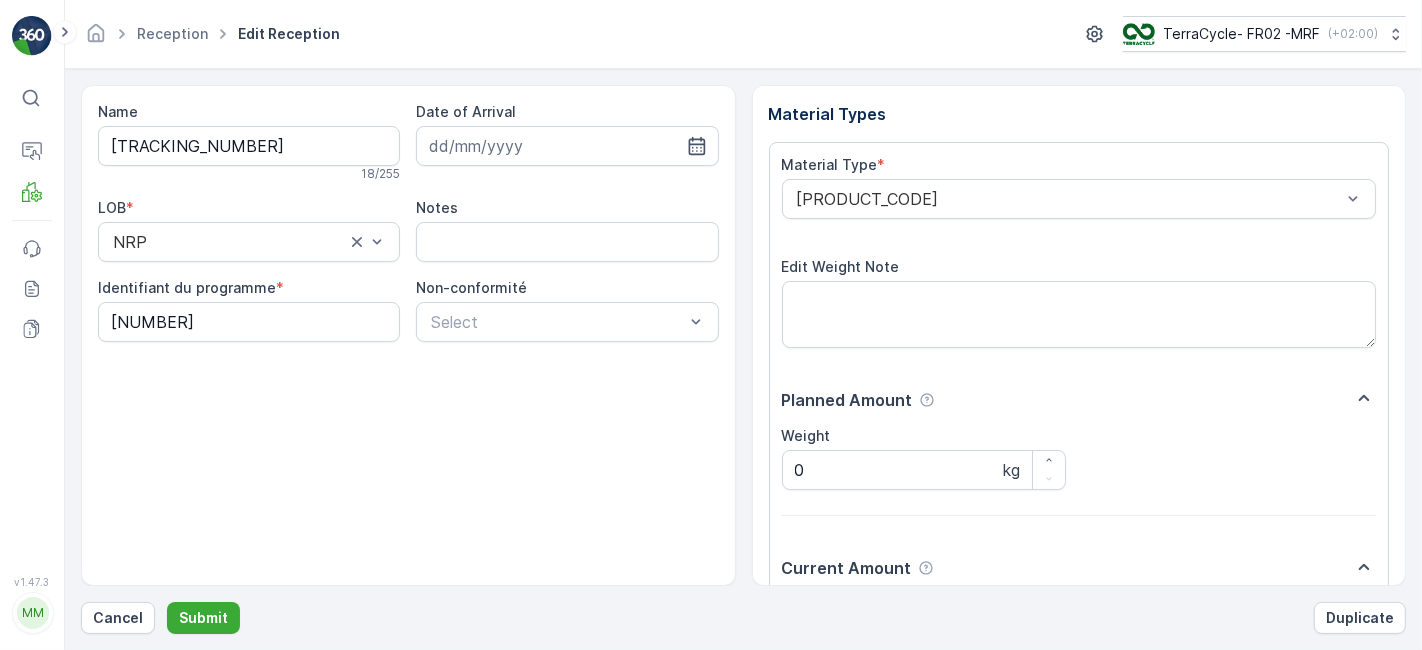 click on "Submit" at bounding box center (203, 618) 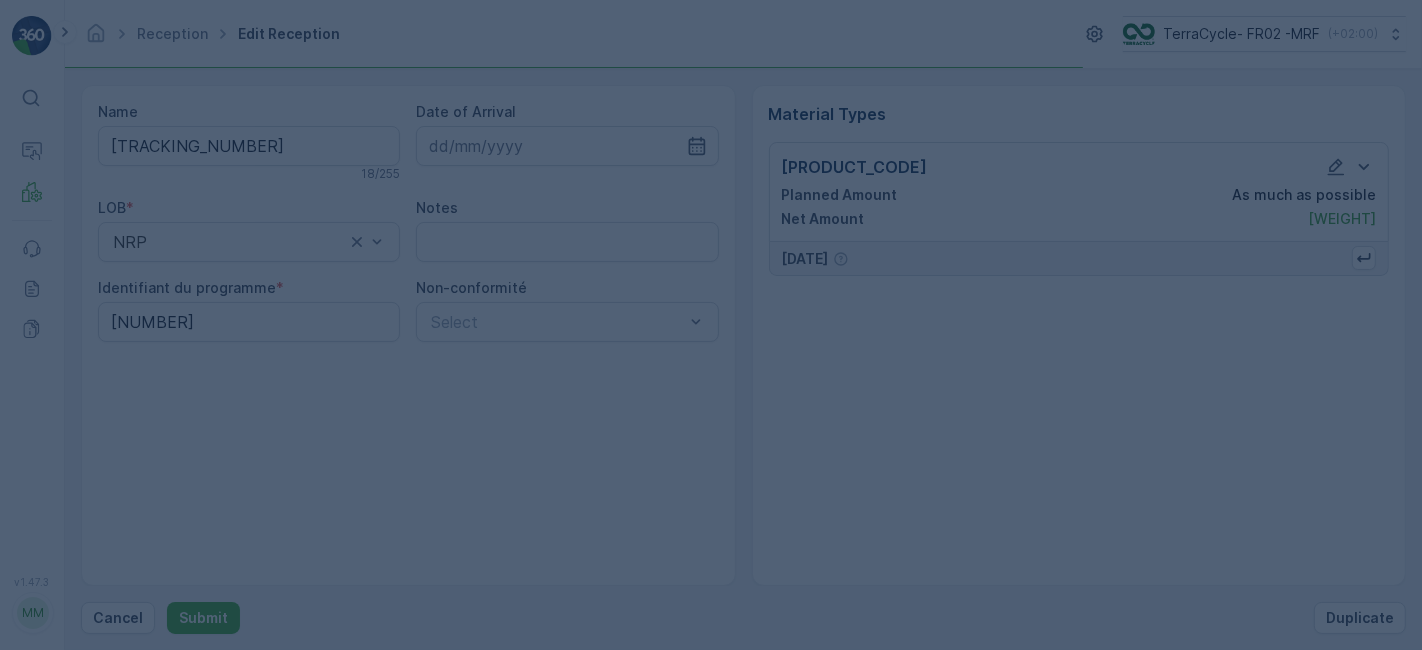 scroll, scrollTop: 0, scrollLeft: 0, axis: both 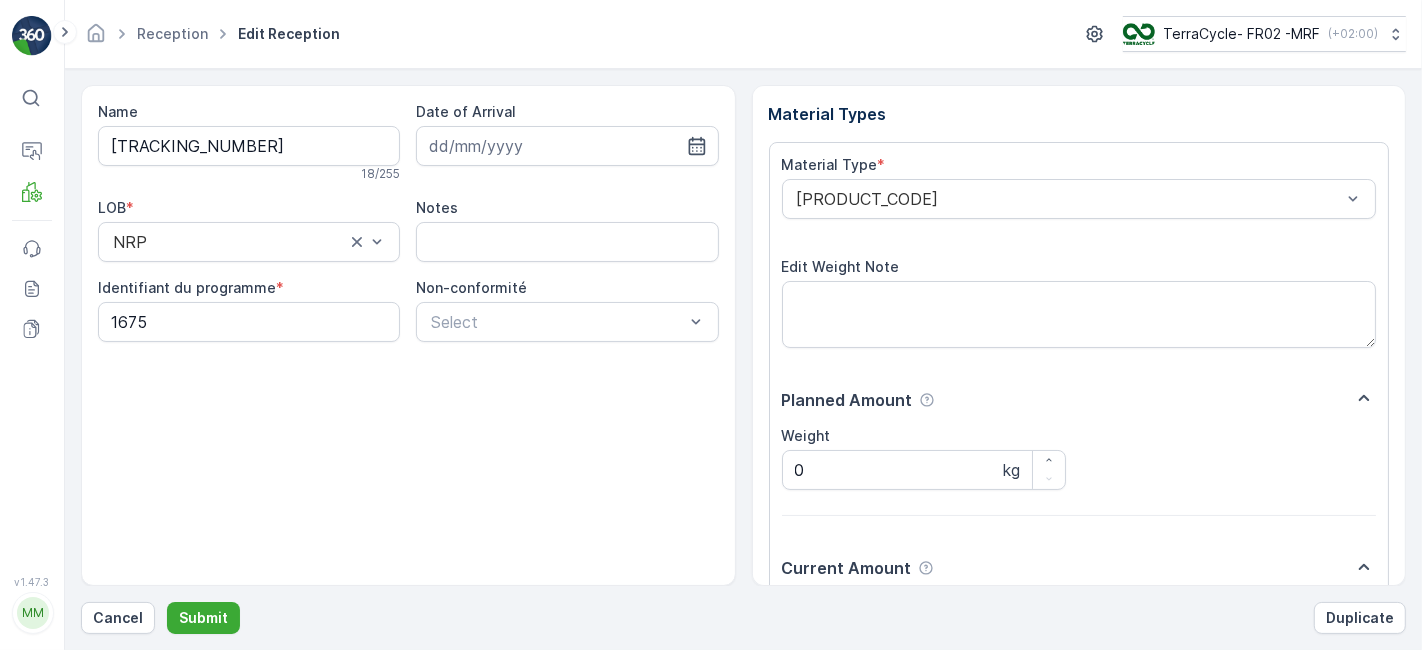 click on "Submit" at bounding box center [203, 618] 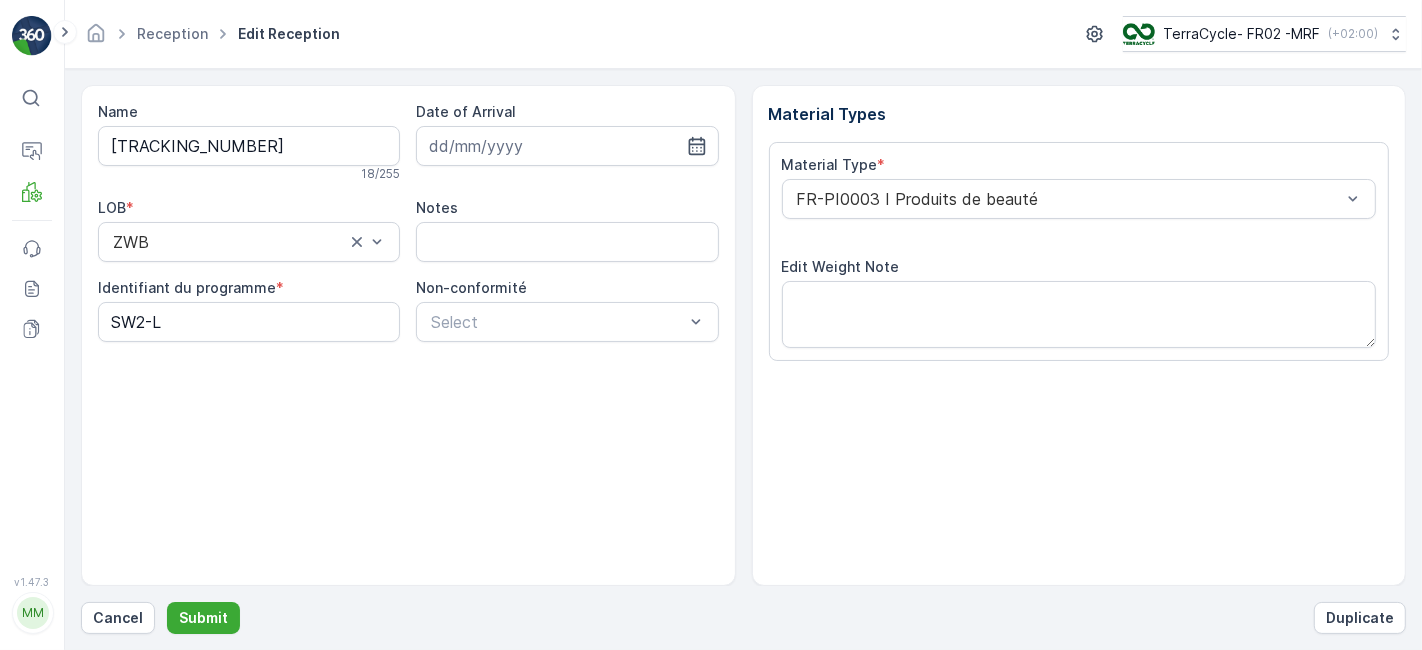 scroll, scrollTop: 246, scrollLeft: 0, axis: vertical 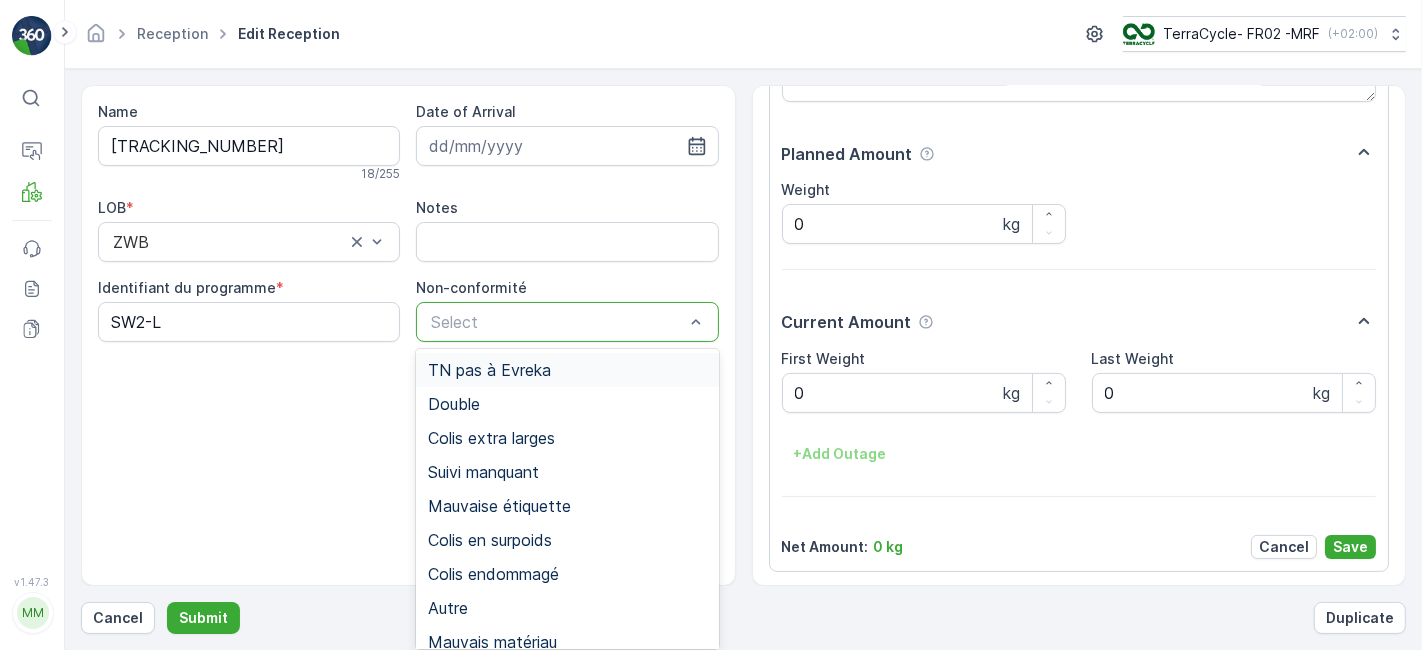click at bounding box center [557, 322] 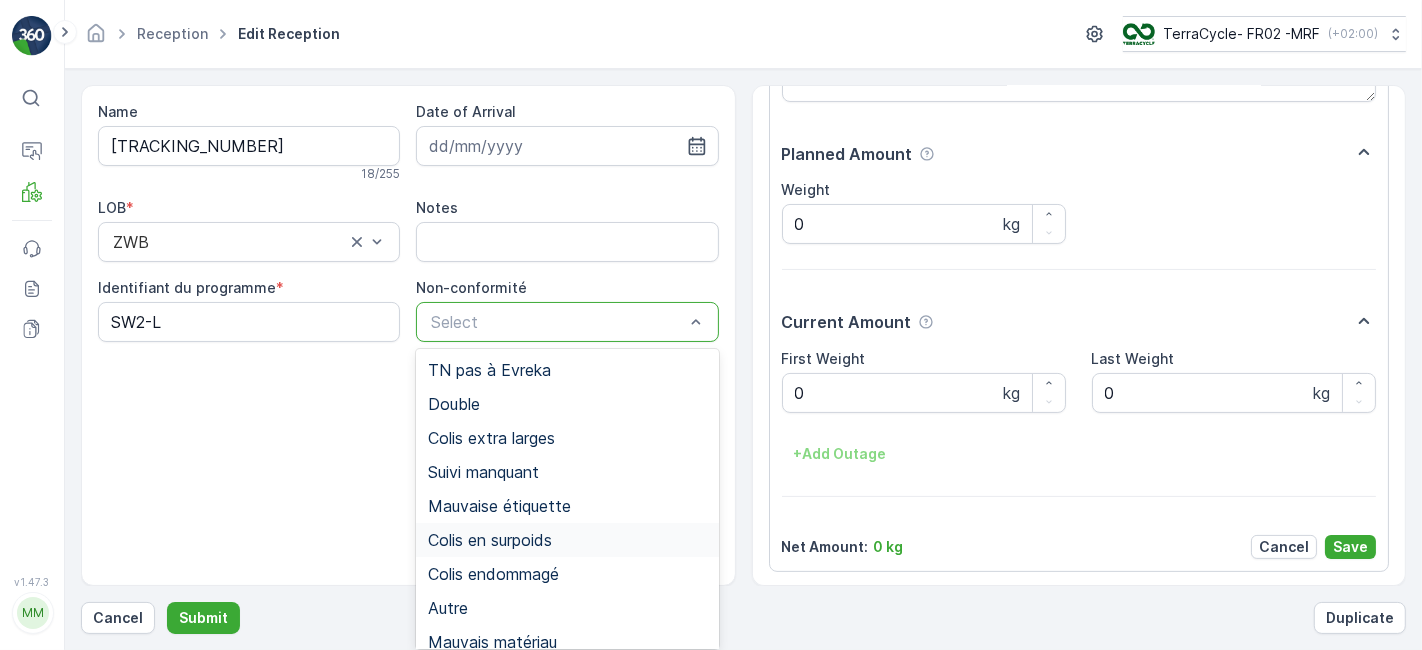 click on "Colis en surpoids" at bounding box center (490, 540) 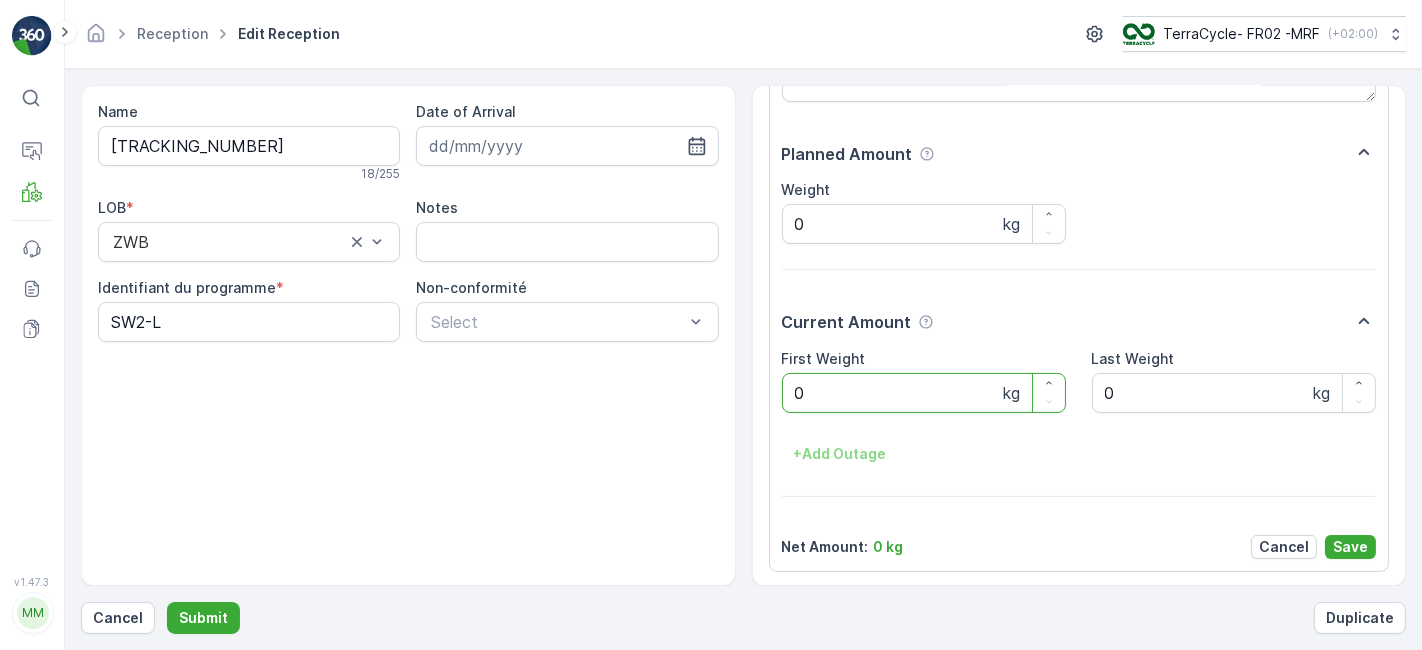click on "0" at bounding box center (924, 393) 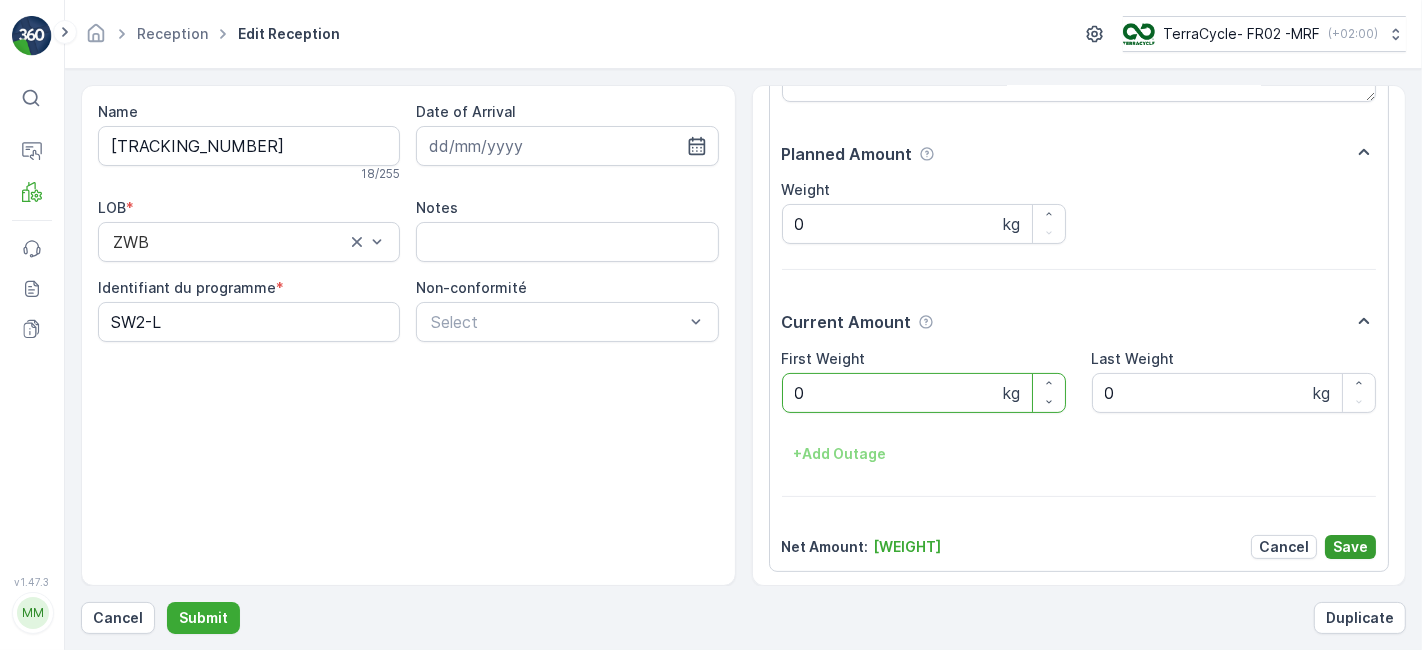 type on "43.98" 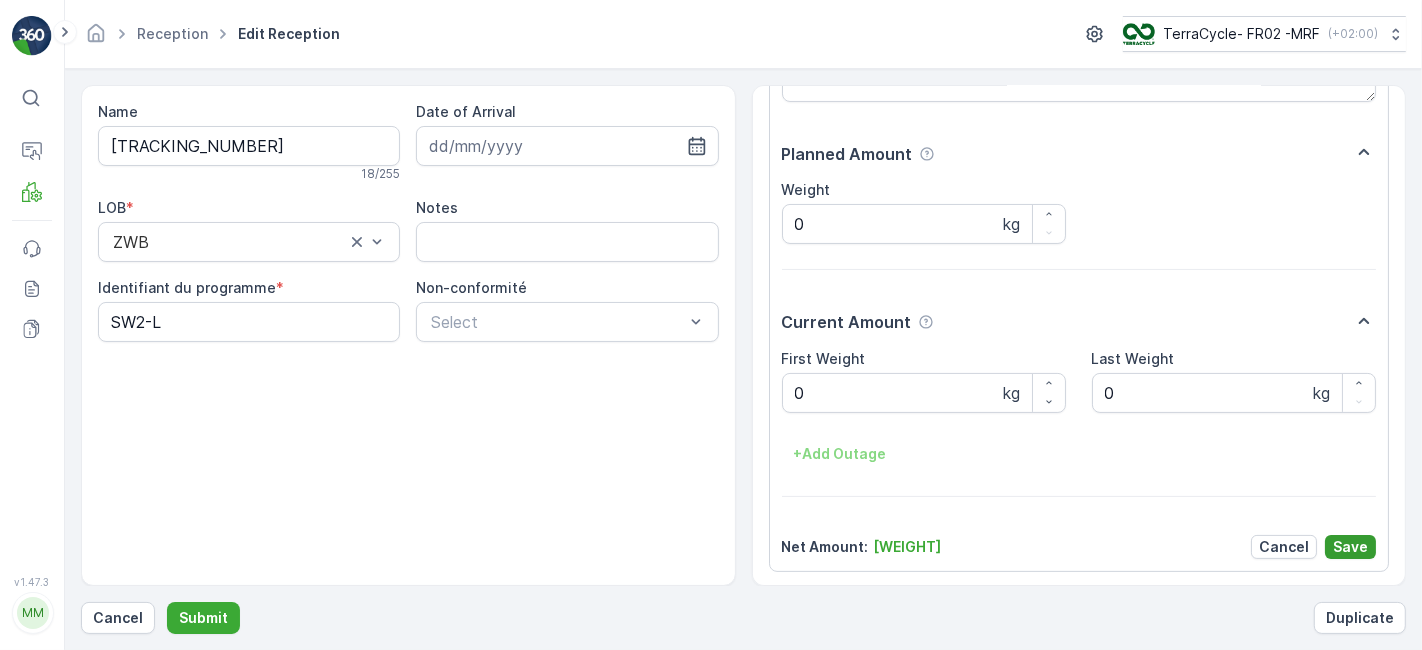 click on "Save" at bounding box center [1350, 547] 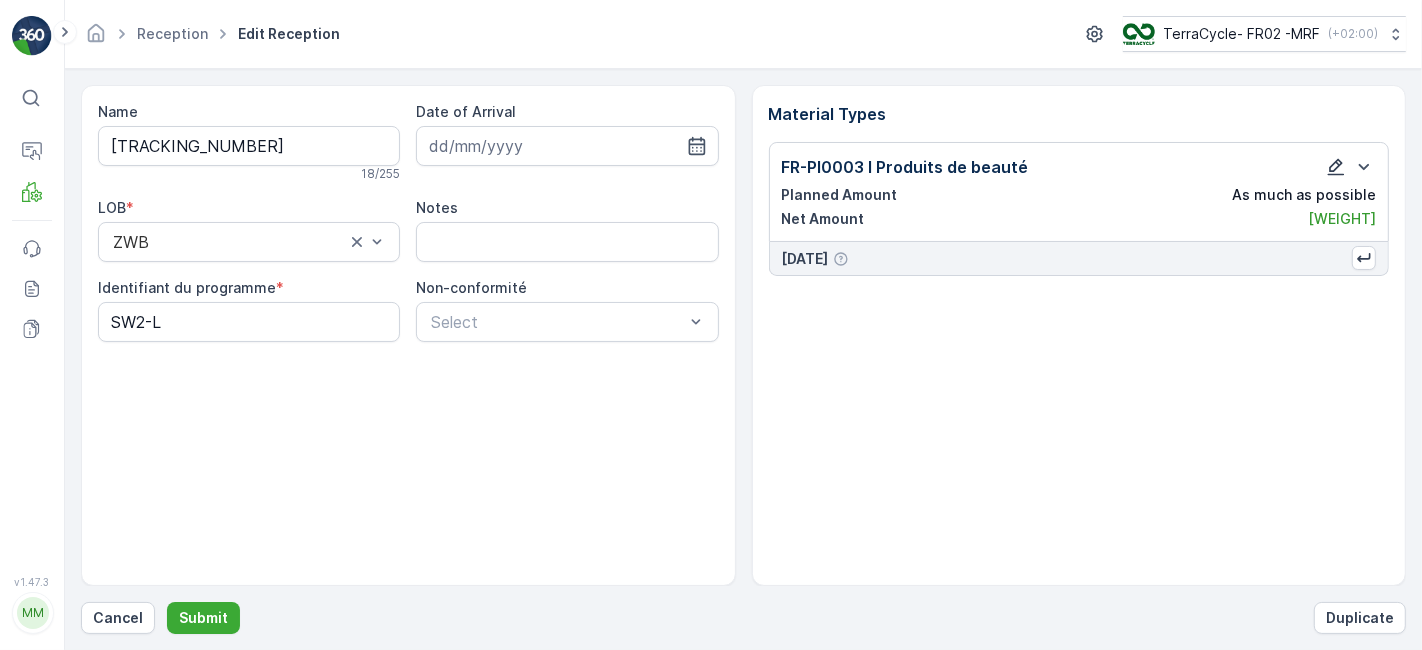 click 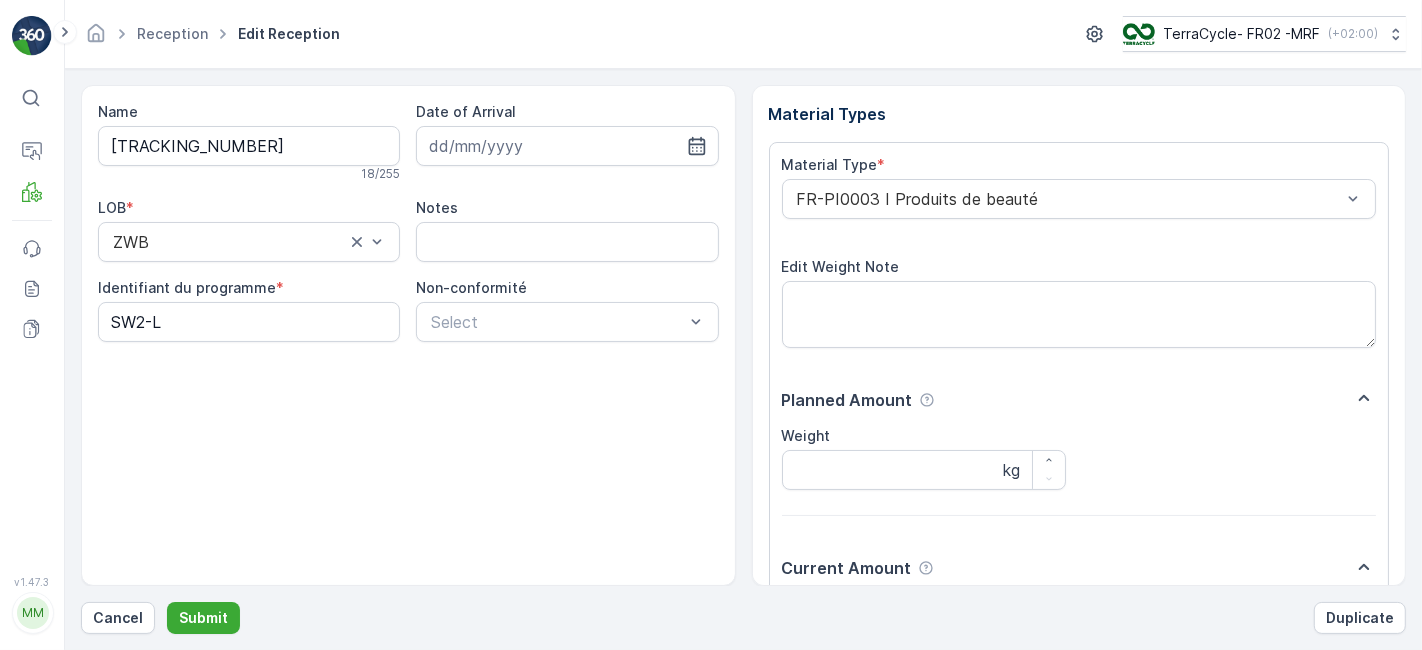 scroll, scrollTop: 246, scrollLeft: 0, axis: vertical 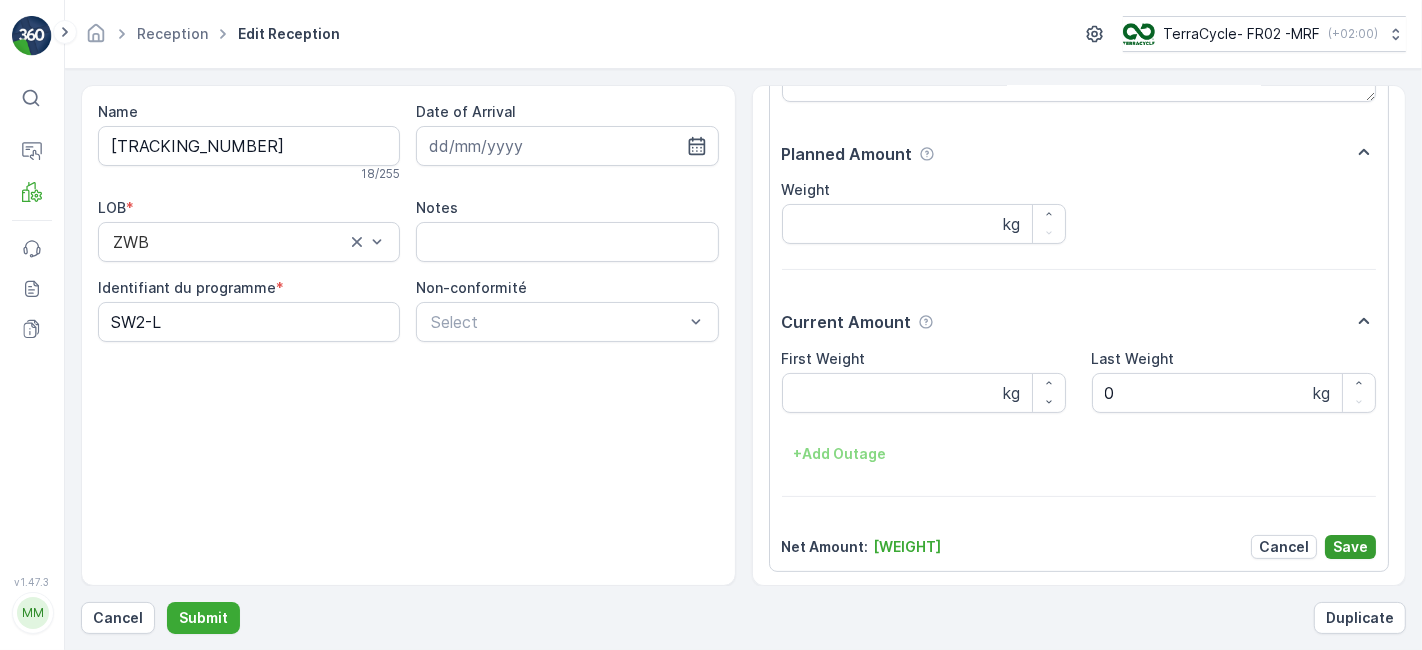 click on "Save" at bounding box center [1350, 547] 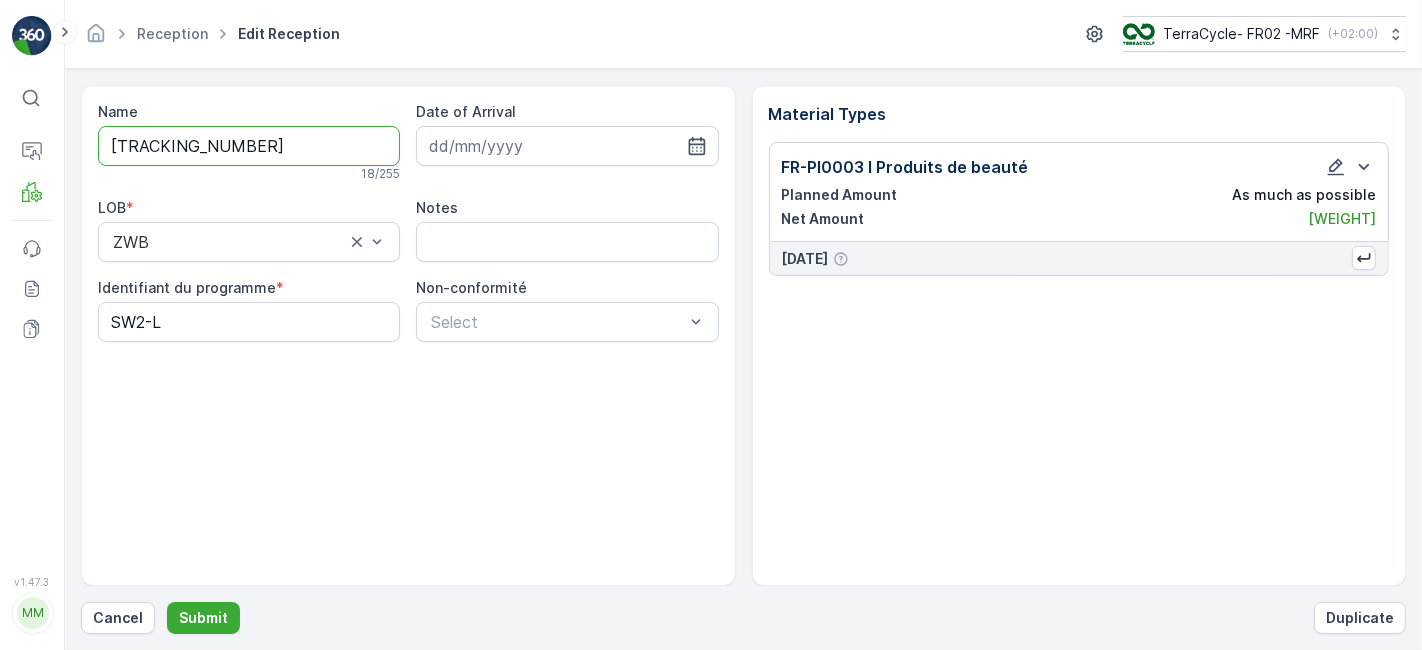 scroll, scrollTop: 0, scrollLeft: 0, axis: both 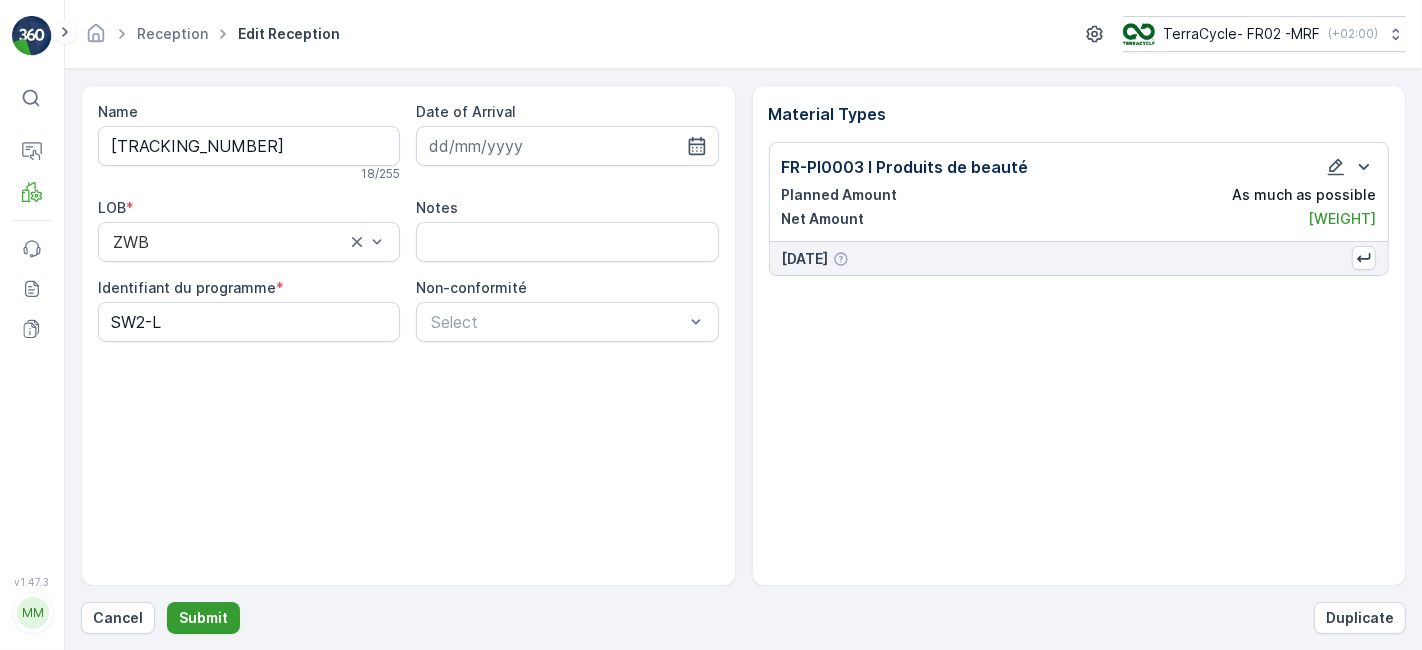 click on "Submit" at bounding box center (203, 618) 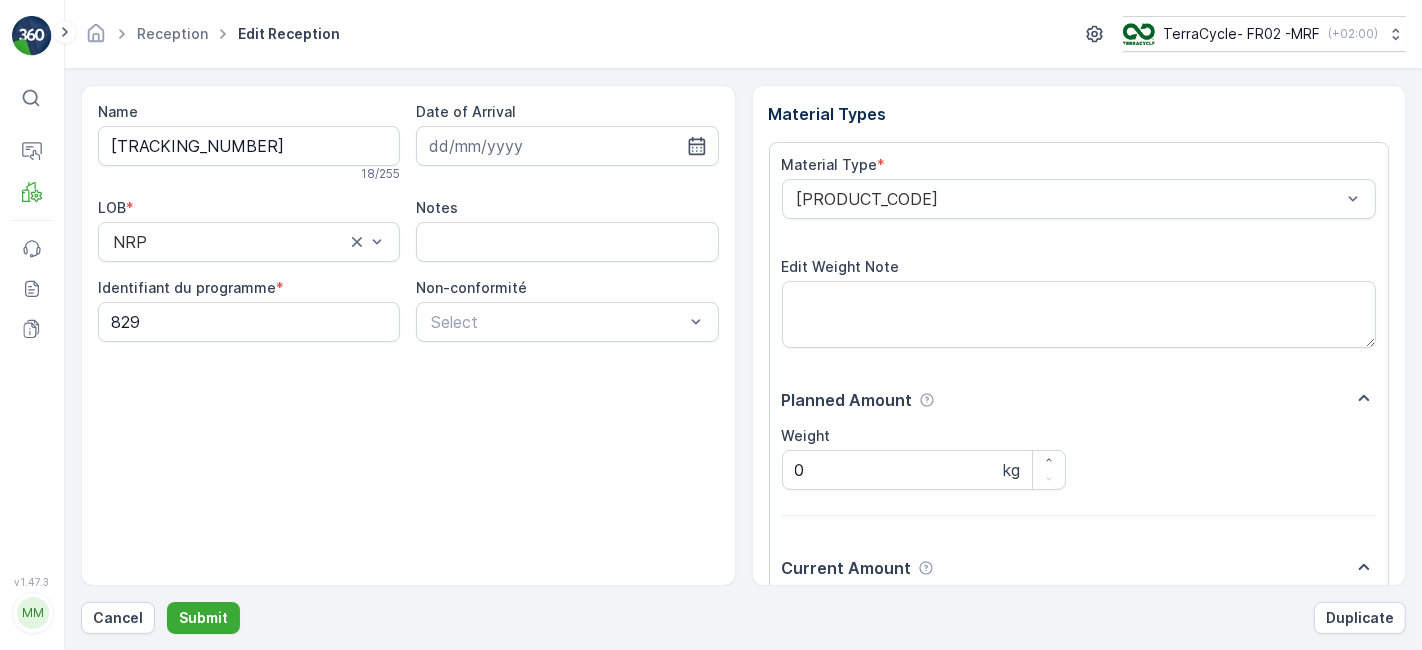 scroll, scrollTop: 246, scrollLeft: 0, axis: vertical 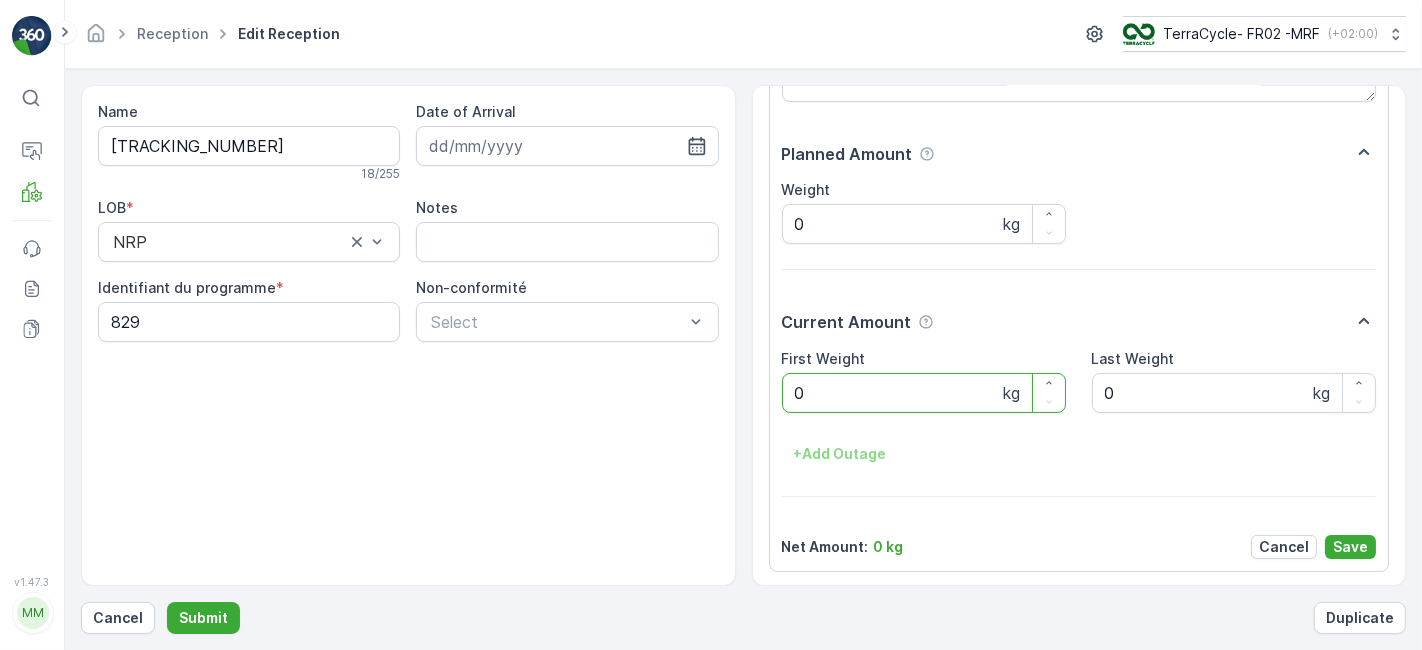 click on "Submit" at bounding box center (203, 618) 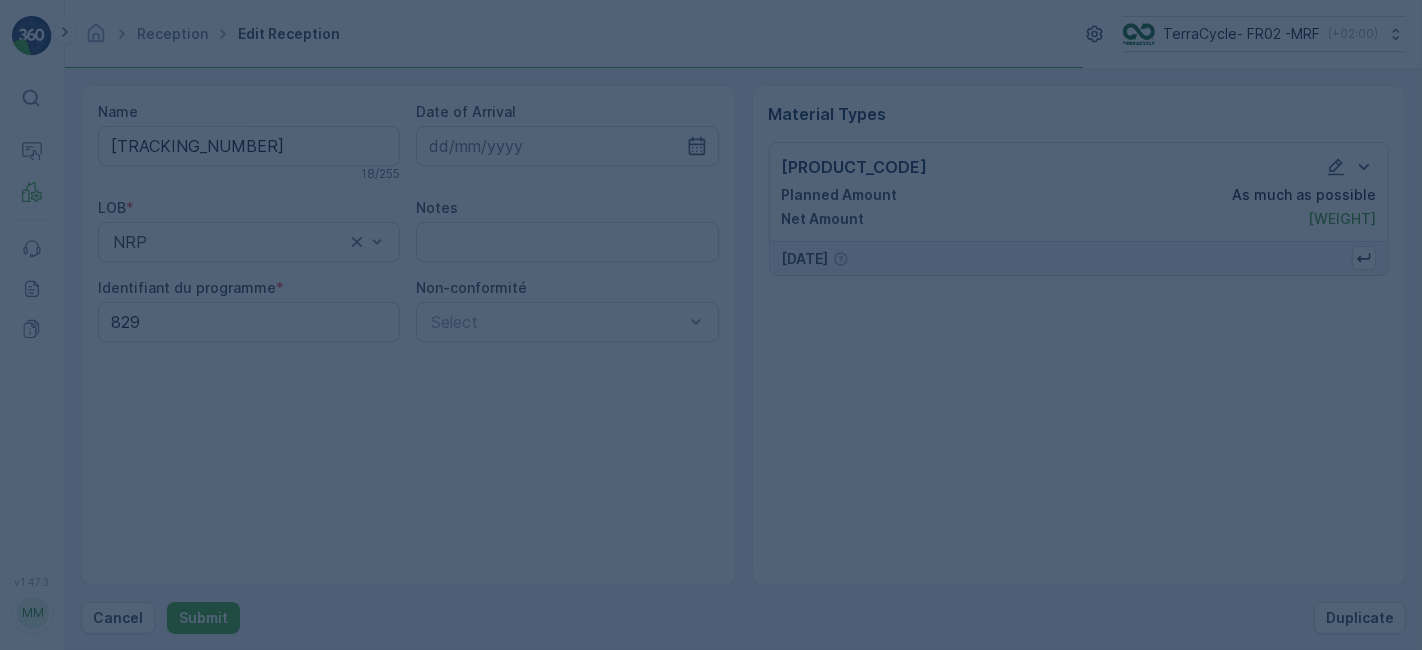 scroll, scrollTop: 0, scrollLeft: 0, axis: both 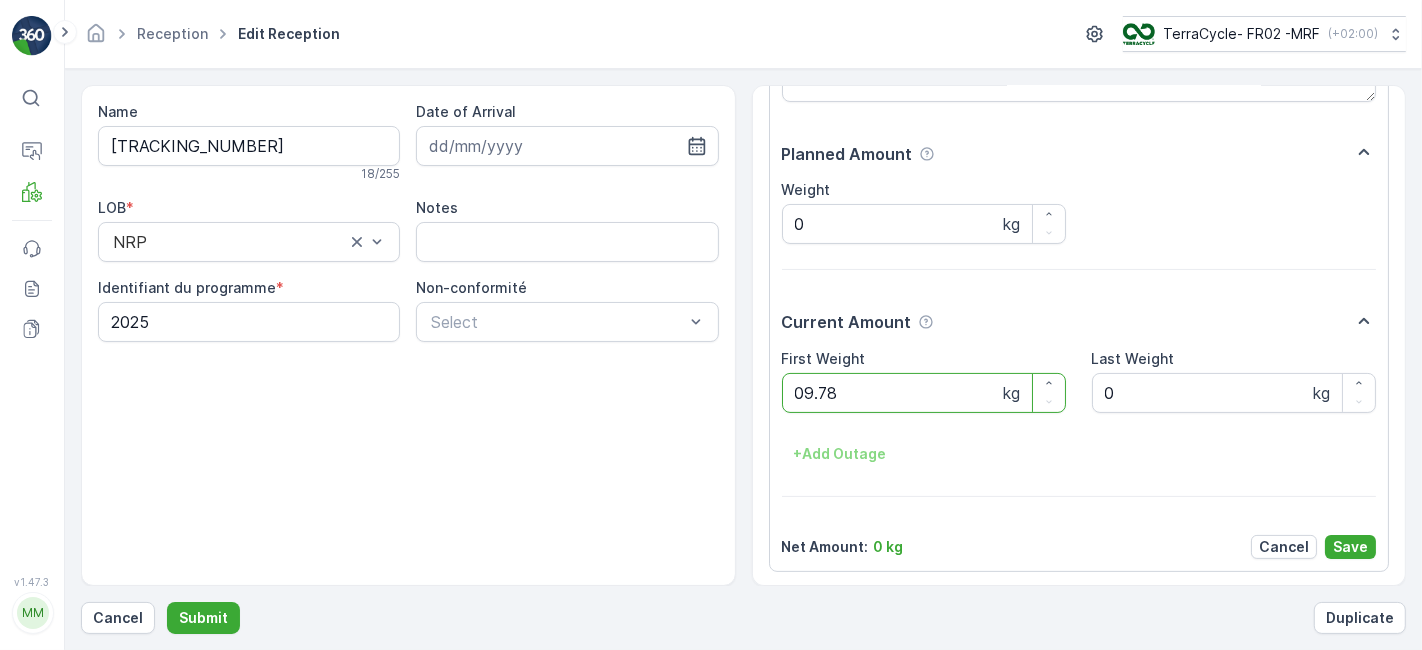 click on "Submit" at bounding box center (203, 618) 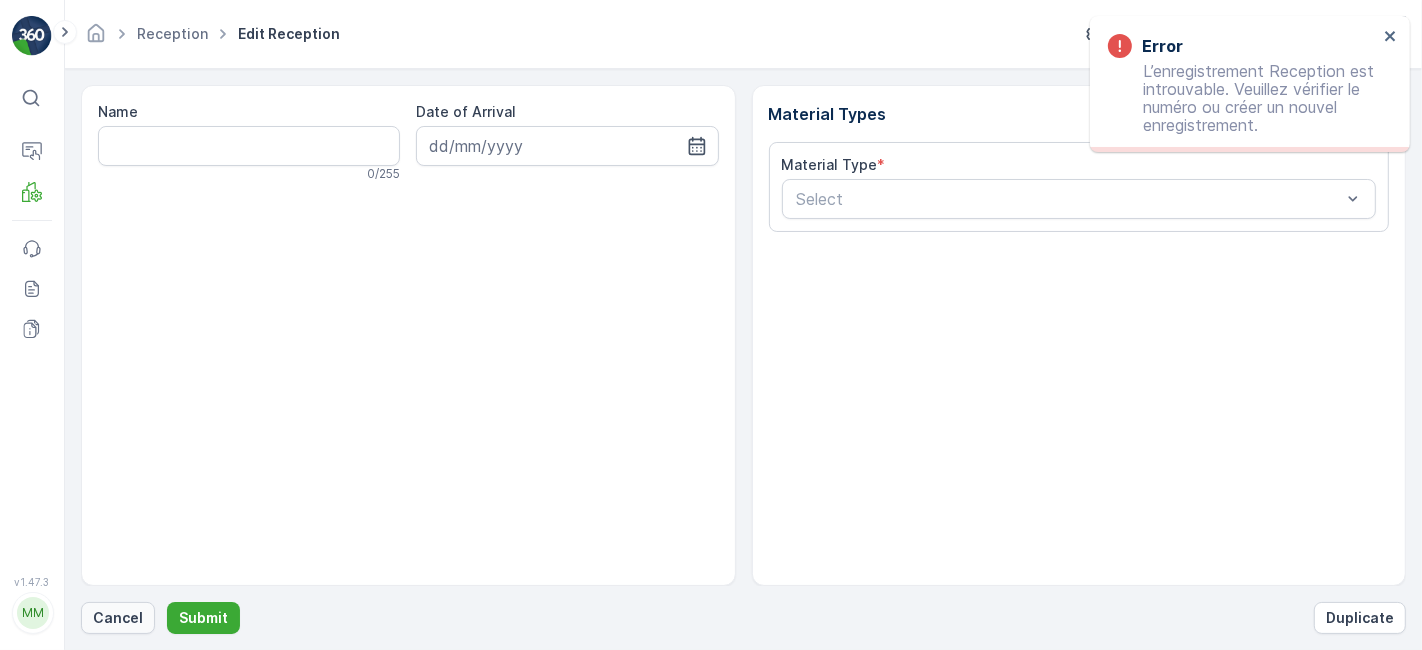 click on "Cancel" at bounding box center (118, 618) 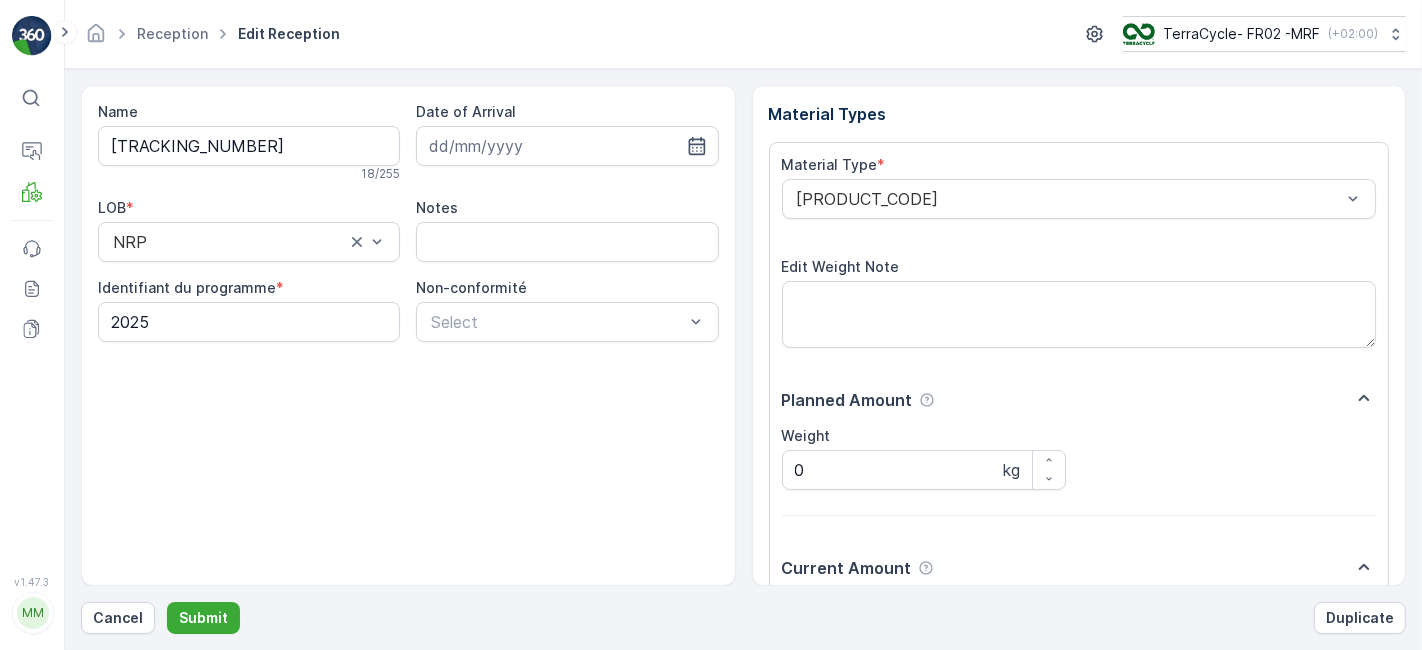 scroll, scrollTop: 246, scrollLeft: 0, axis: vertical 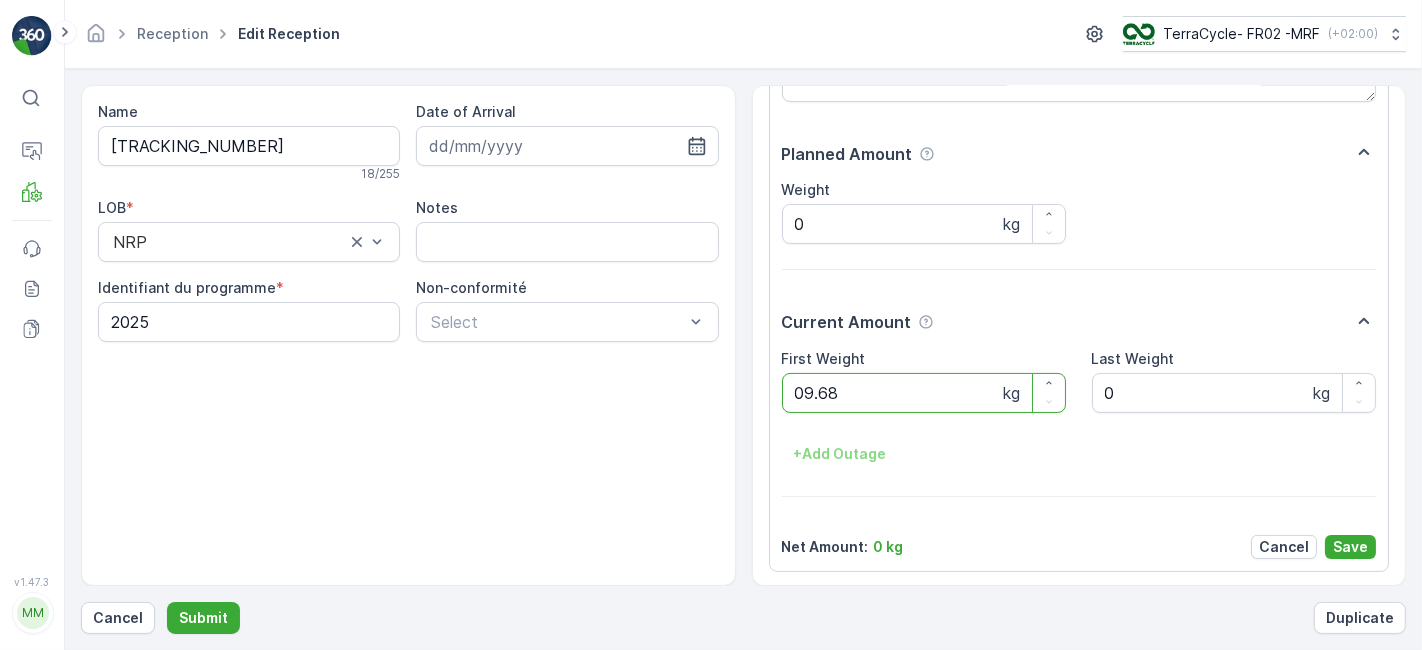 click on "Submit" at bounding box center [203, 618] 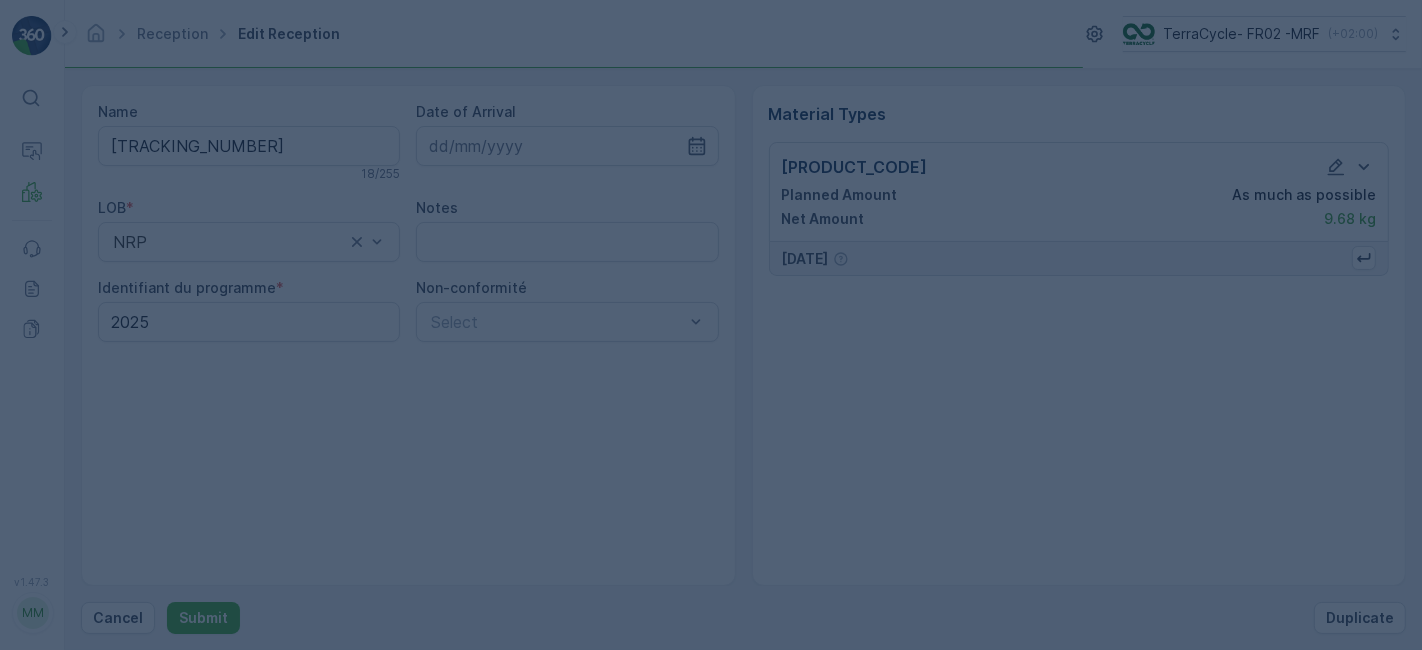 scroll, scrollTop: 0, scrollLeft: 0, axis: both 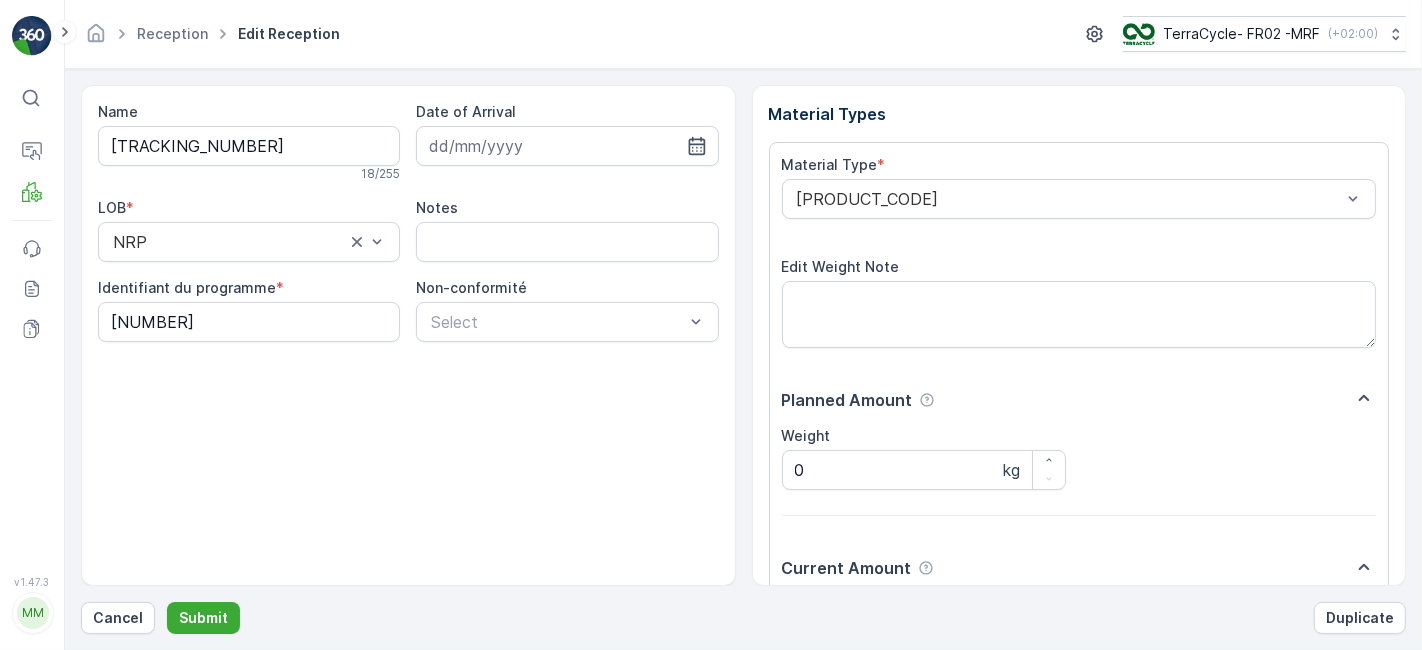 click on "Submit" at bounding box center (203, 618) 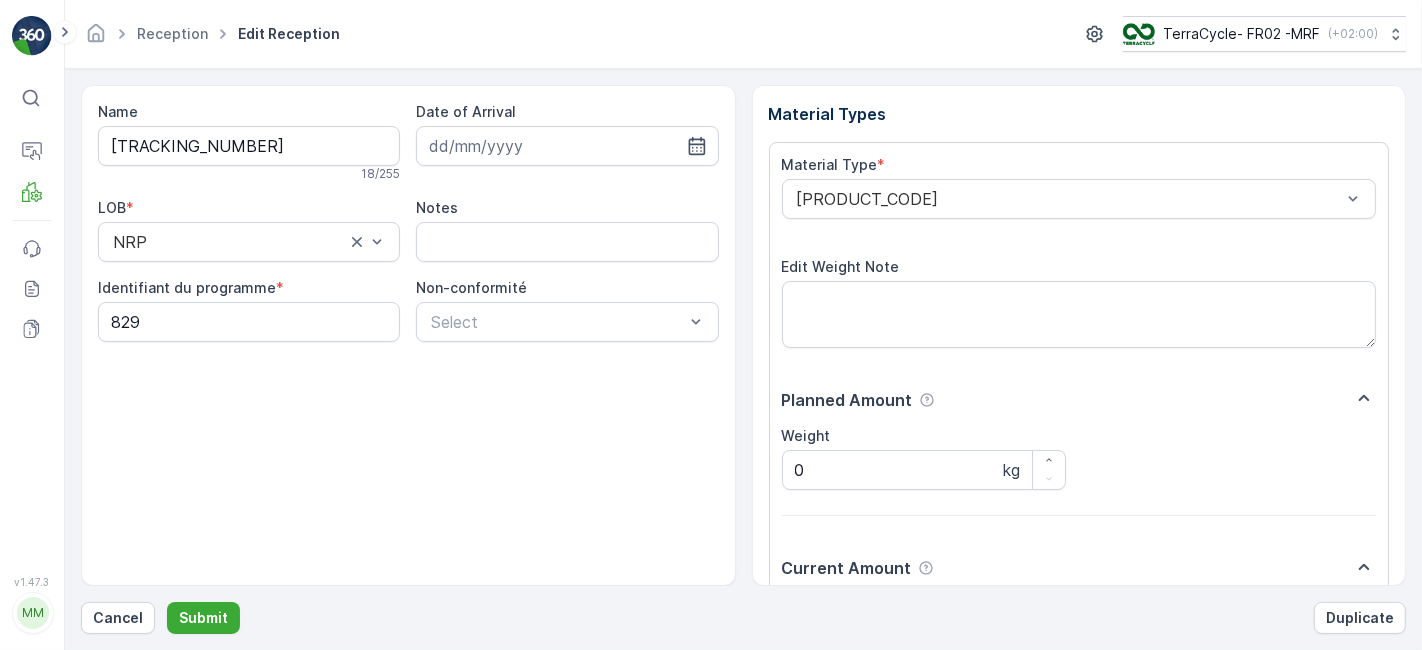 scroll, scrollTop: 246, scrollLeft: 0, axis: vertical 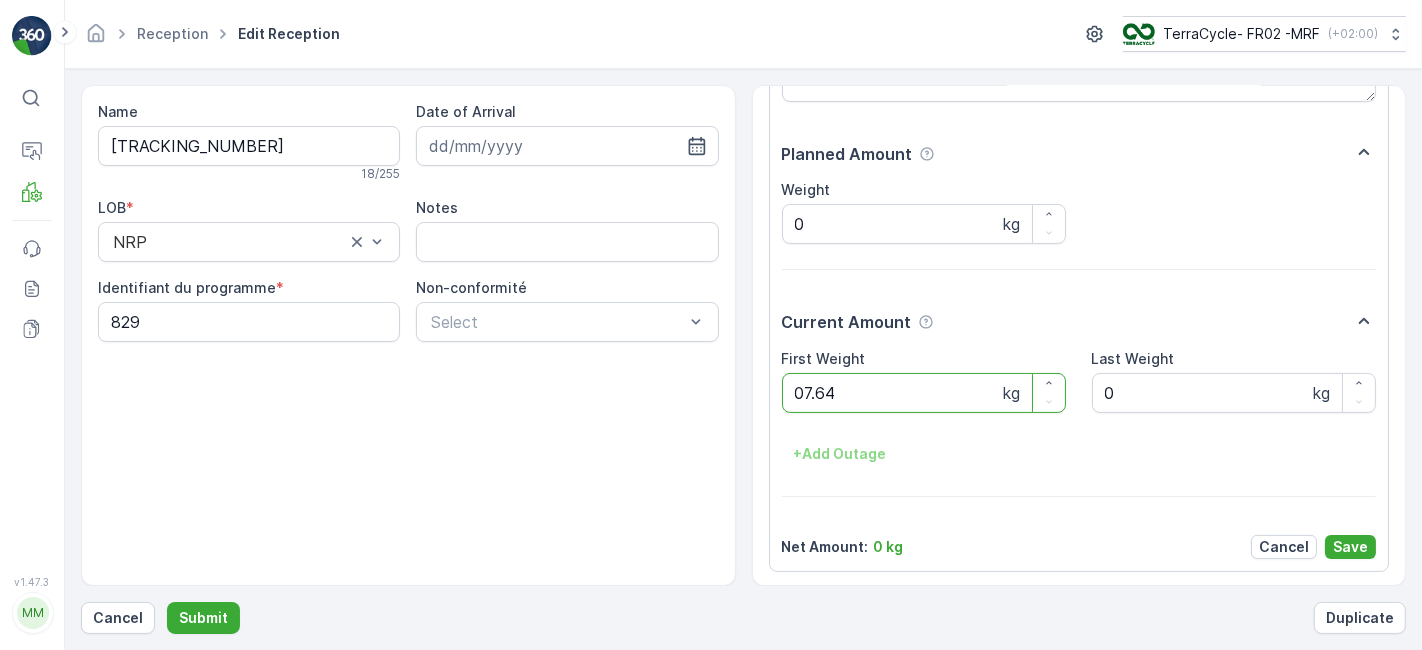 click on "Submit" at bounding box center (203, 618) 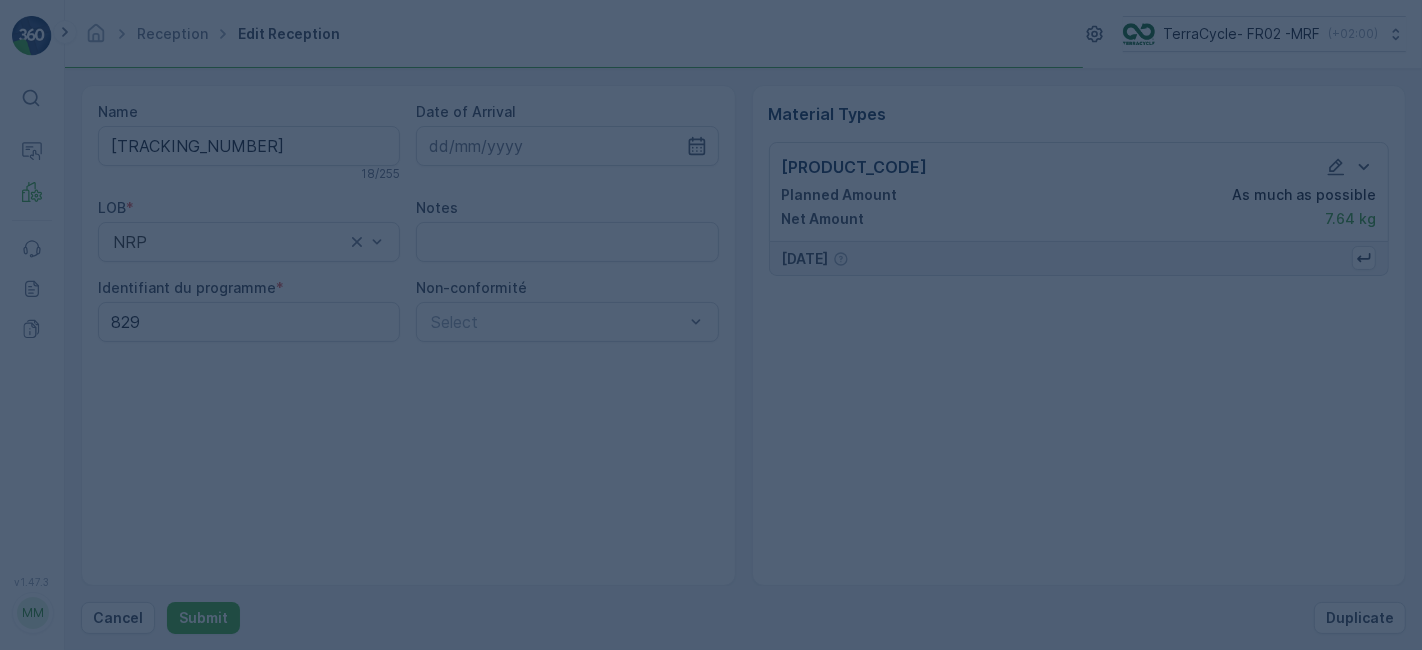 scroll, scrollTop: 0, scrollLeft: 0, axis: both 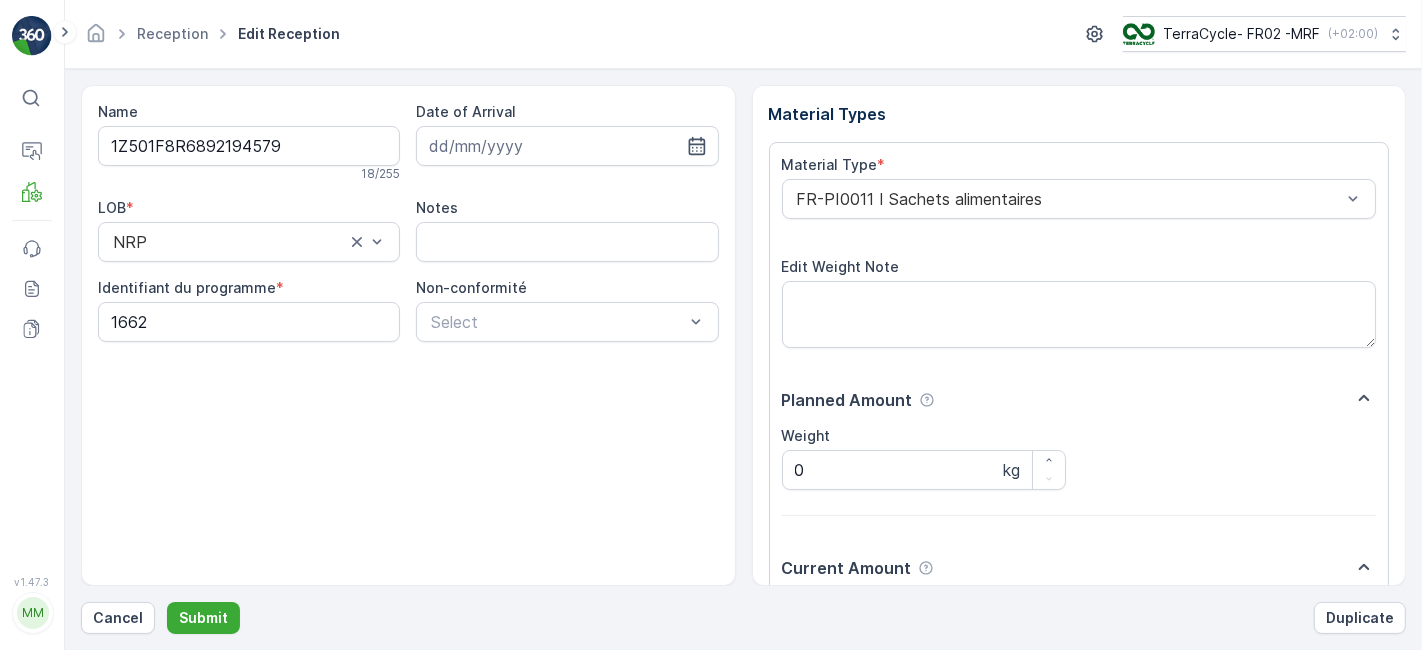 click on "Submit" at bounding box center [203, 618] 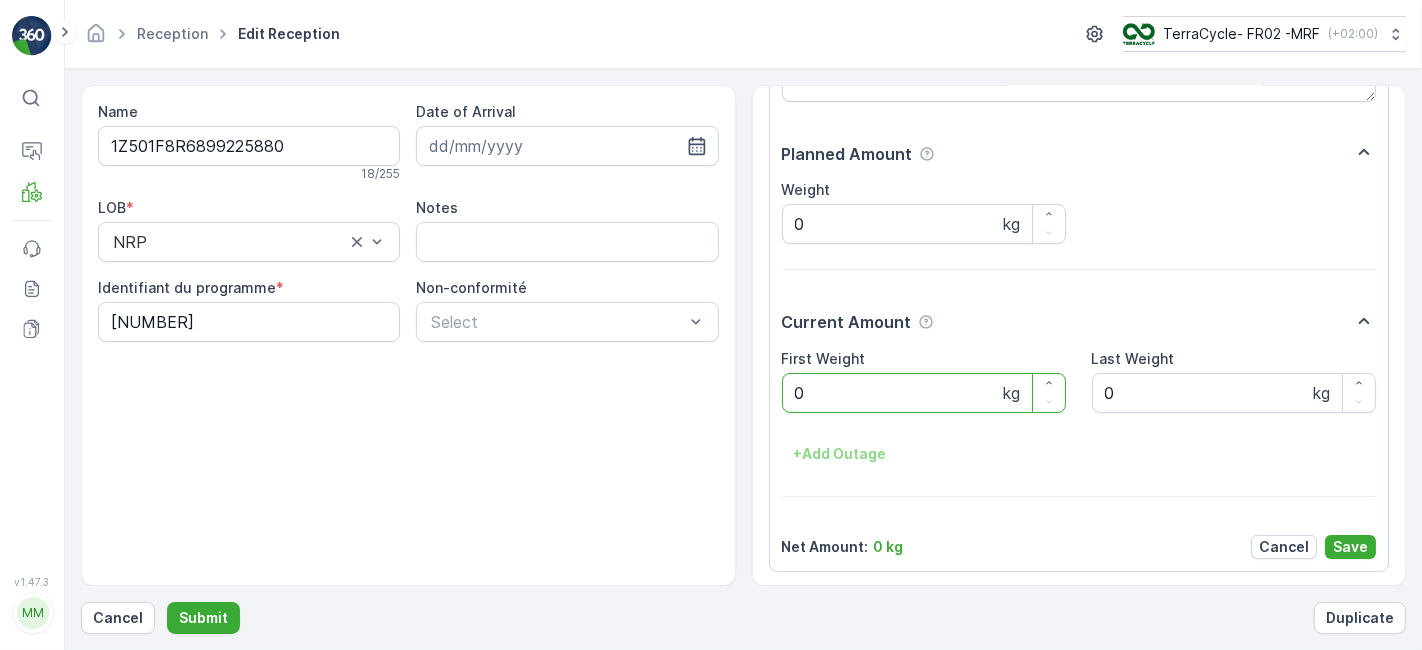 scroll, scrollTop: 0, scrollLeft: 0, axis: both 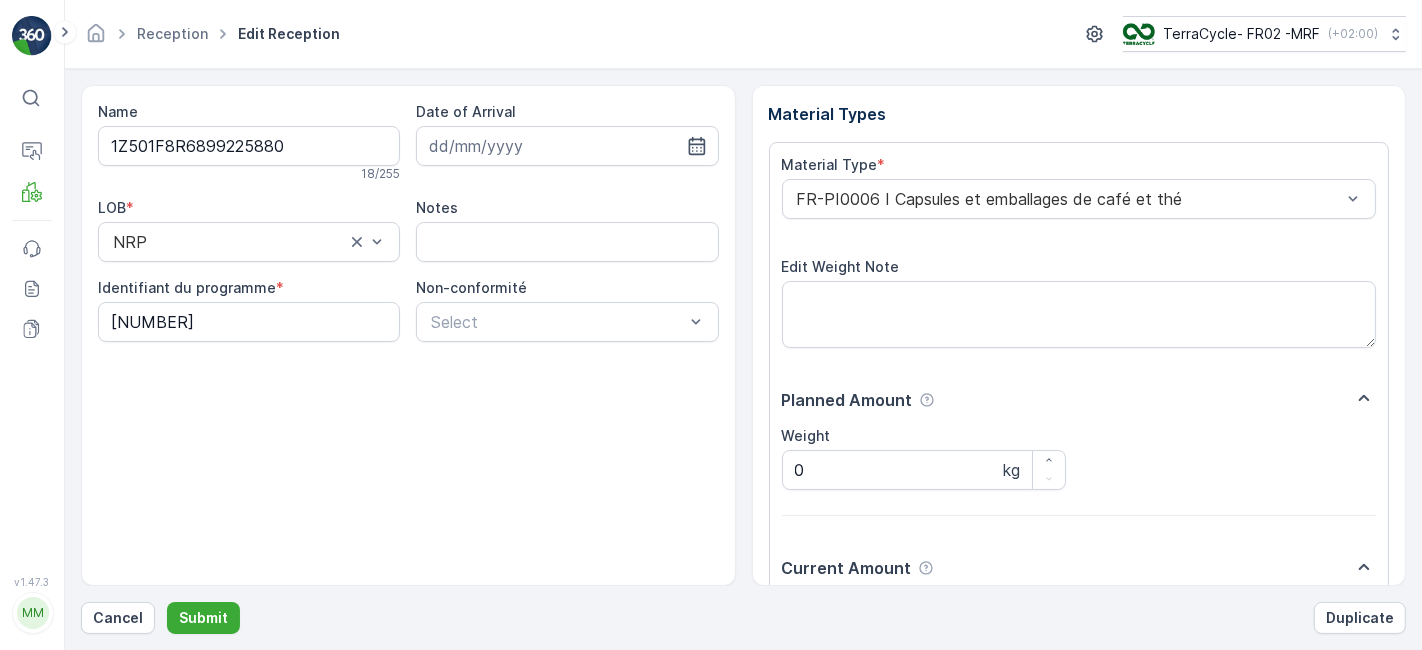 click on "Submit" at bounding box center [203, 618] 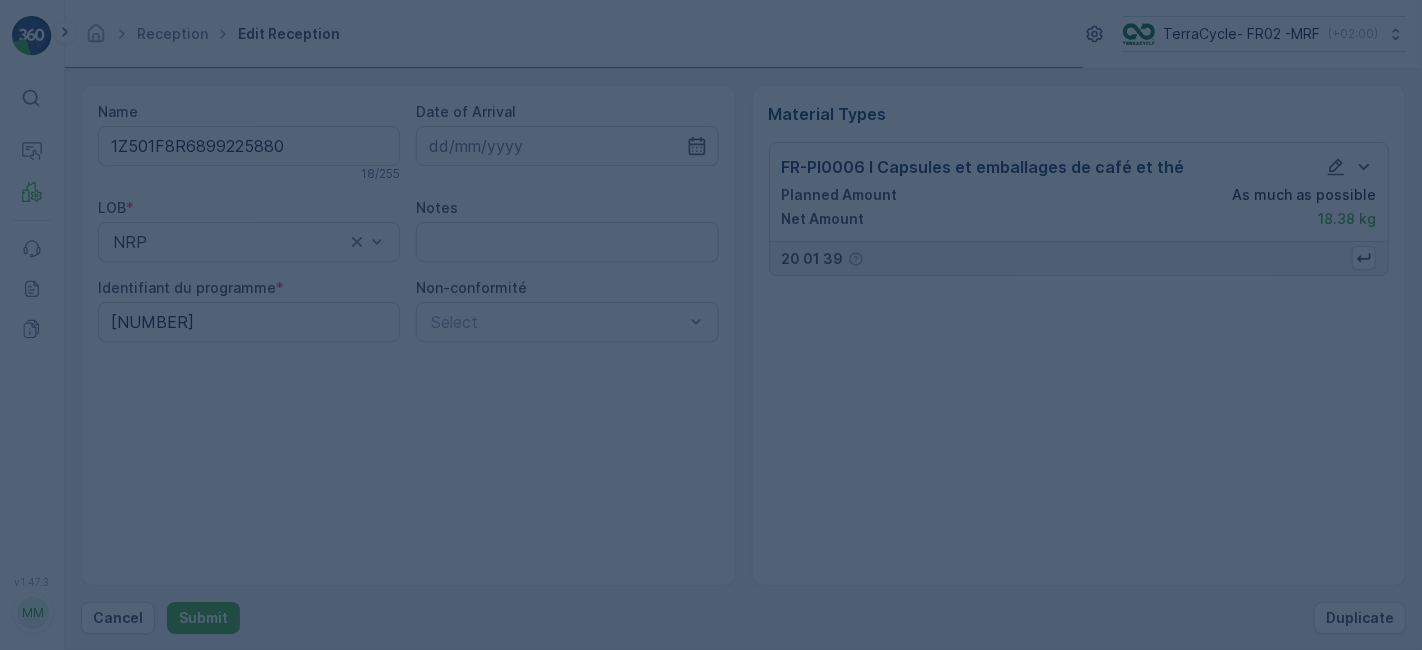 scroll, scrollTop: 0, scrollLeft: 0, axis: both 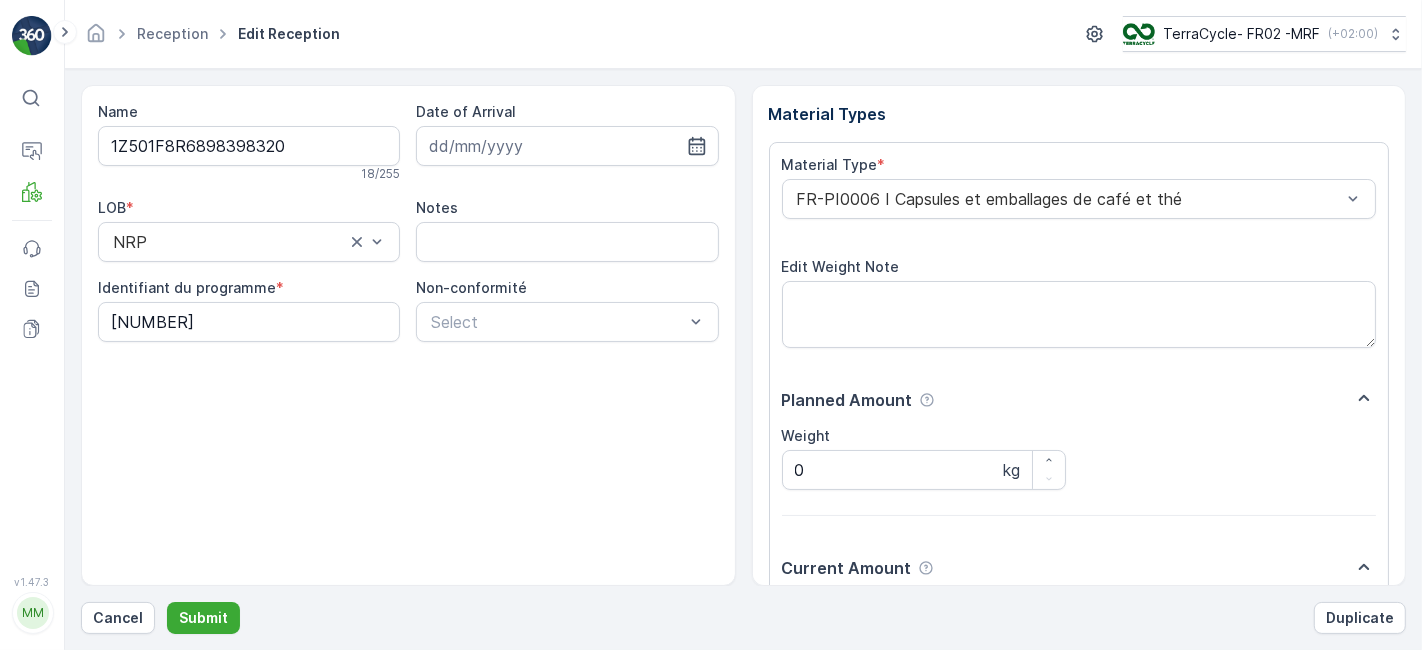 click on "Submit" at bounding box center (203, 618) 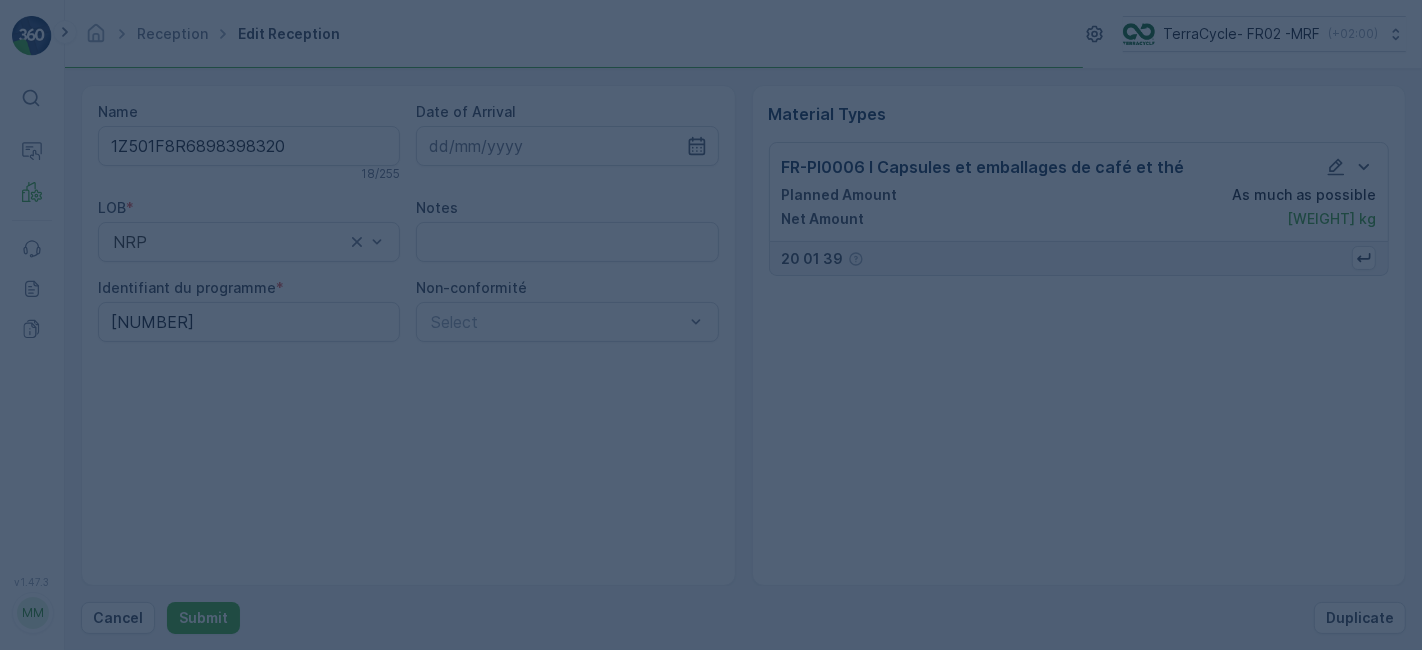 scroll, scrollTop: 0, scrollLeft: 0, axis: both 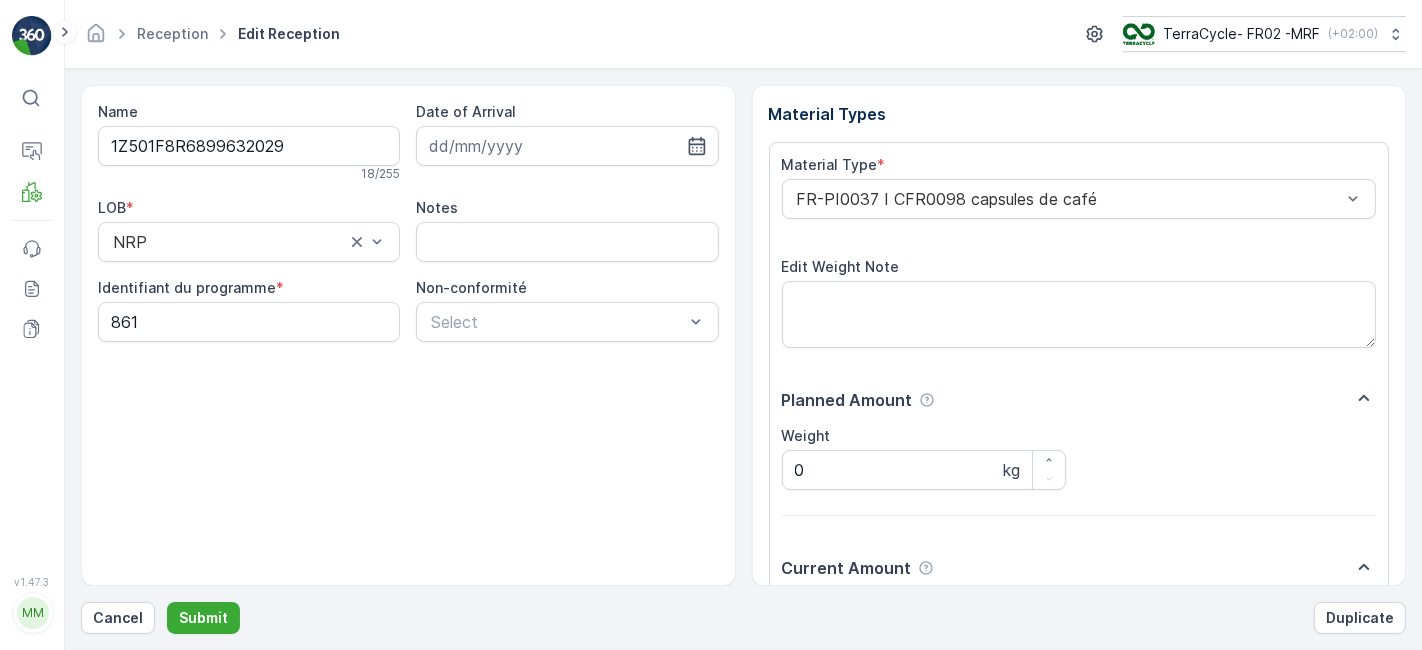 click on "Submit" at bounding box center [203, 618] 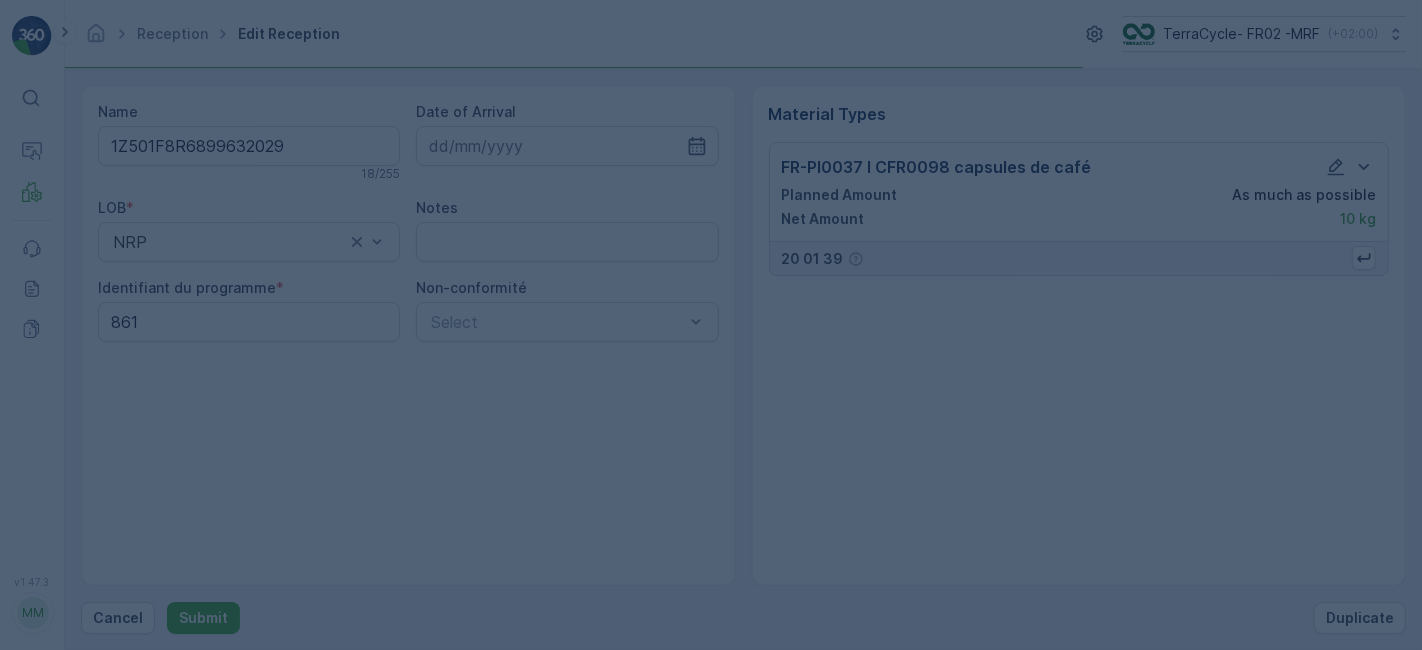 scroll, scrollTop: 0, scrollLeft: 0, axis: both 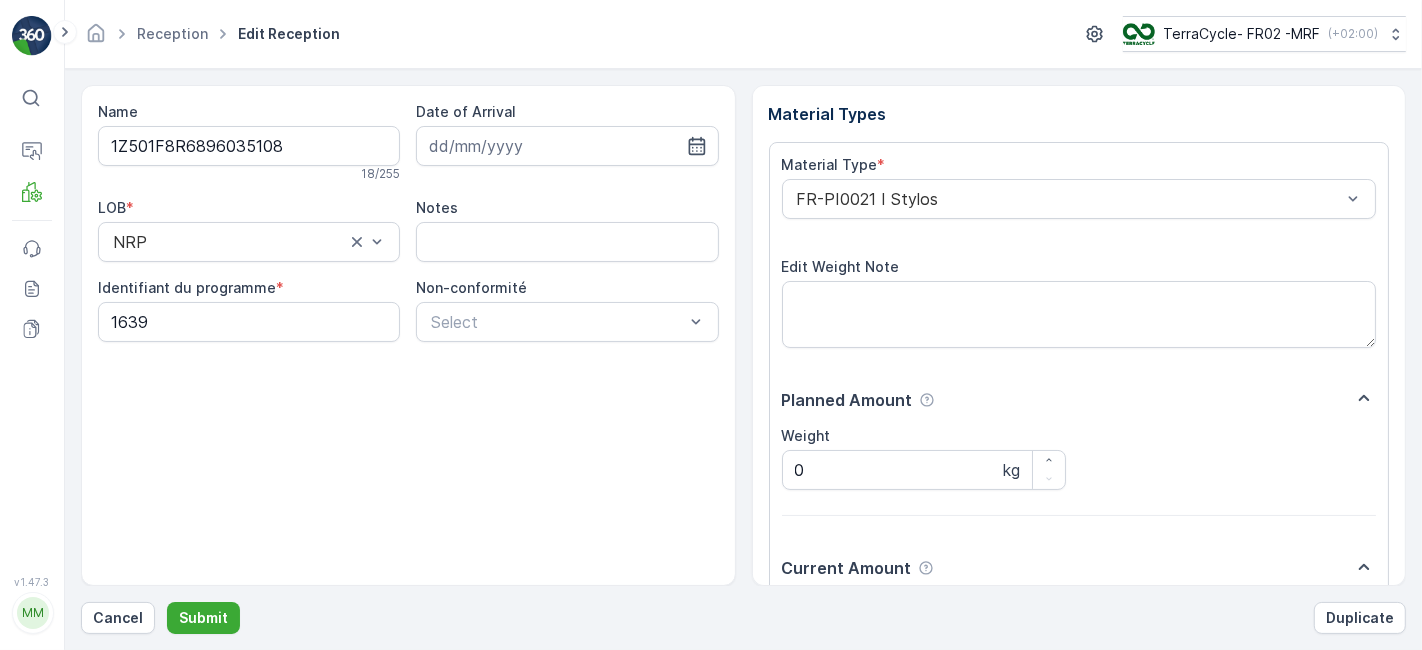 click on "Submit" at bounding box center [203, 618] 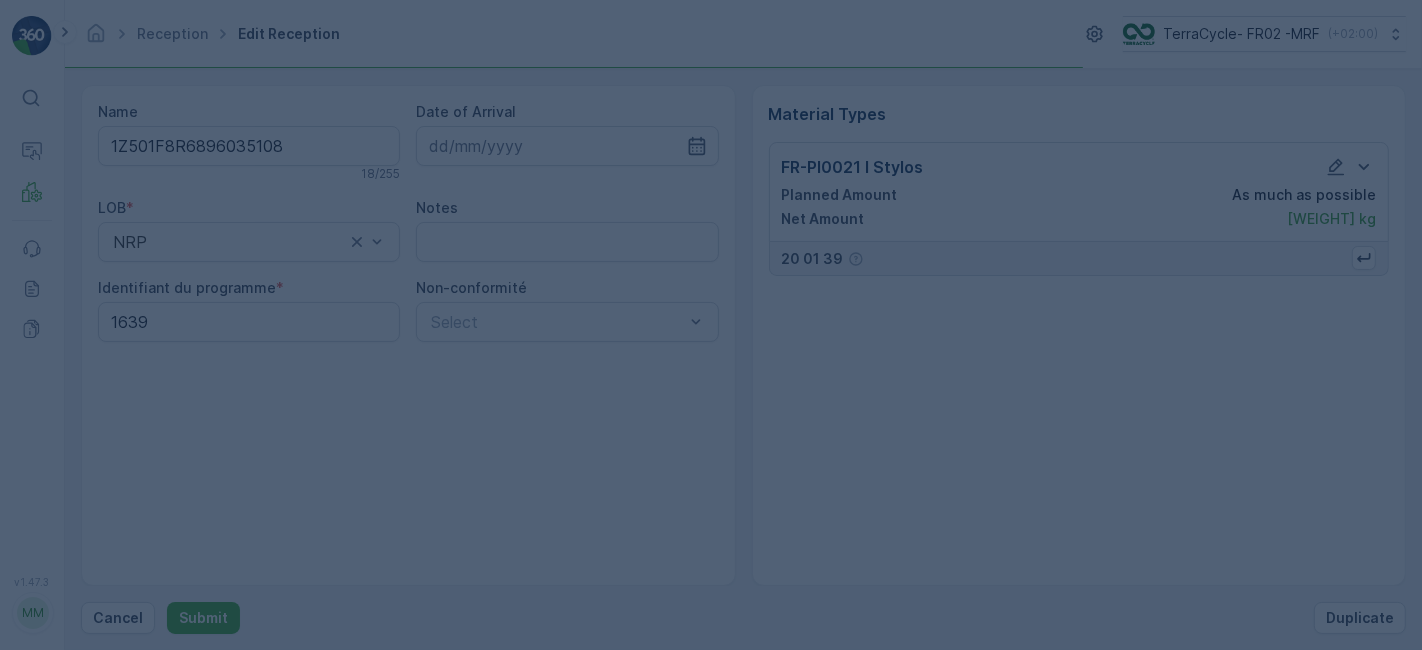 scroll, scrollTop: 0, scrollLeft: 0, axis: both 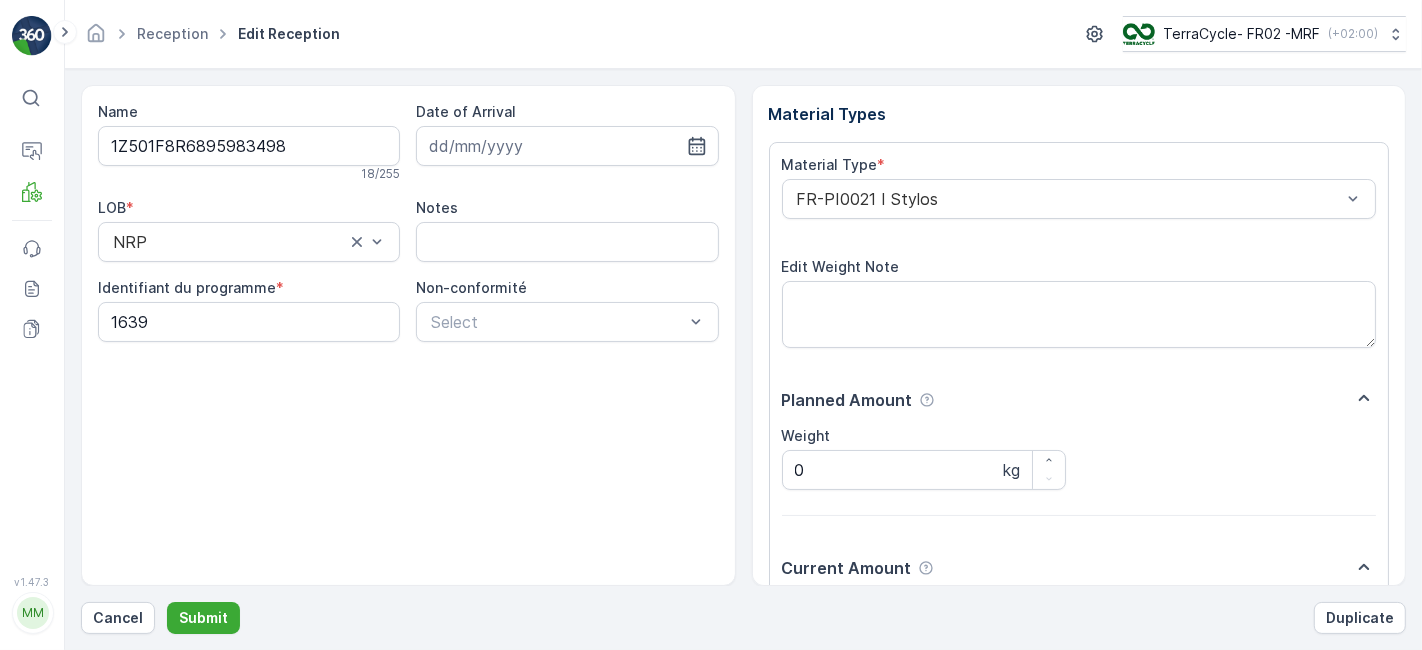 click on "Submit" at bounding box center [203, 618] 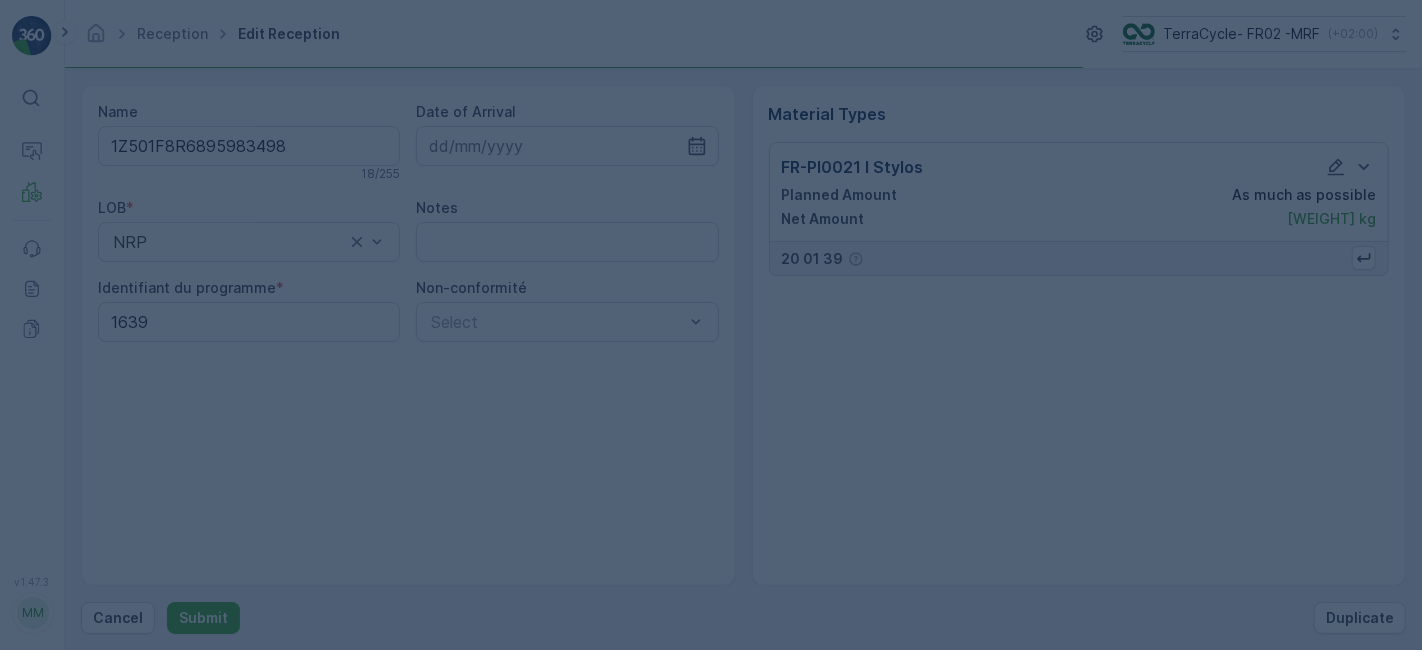 scroll, scrollTop: 0, scrollLeft: 0, axis: both 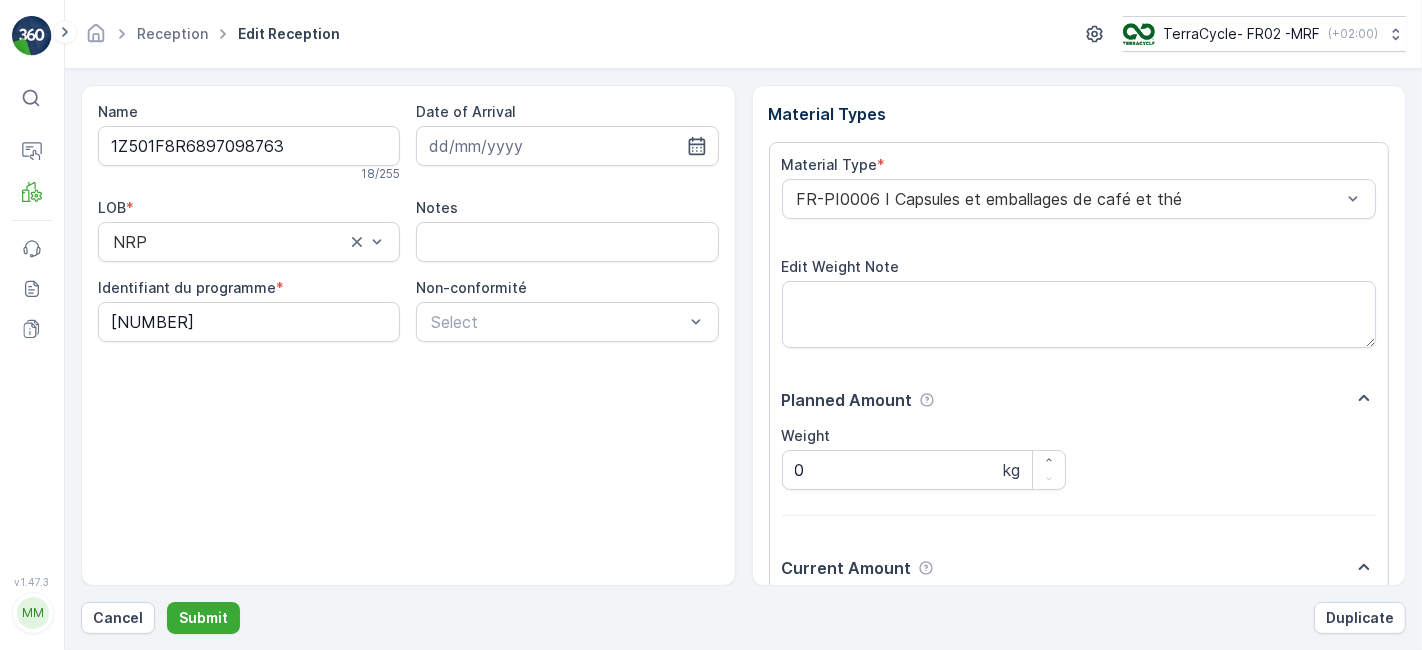 click on "Submit" at bounding box center [203, 618] 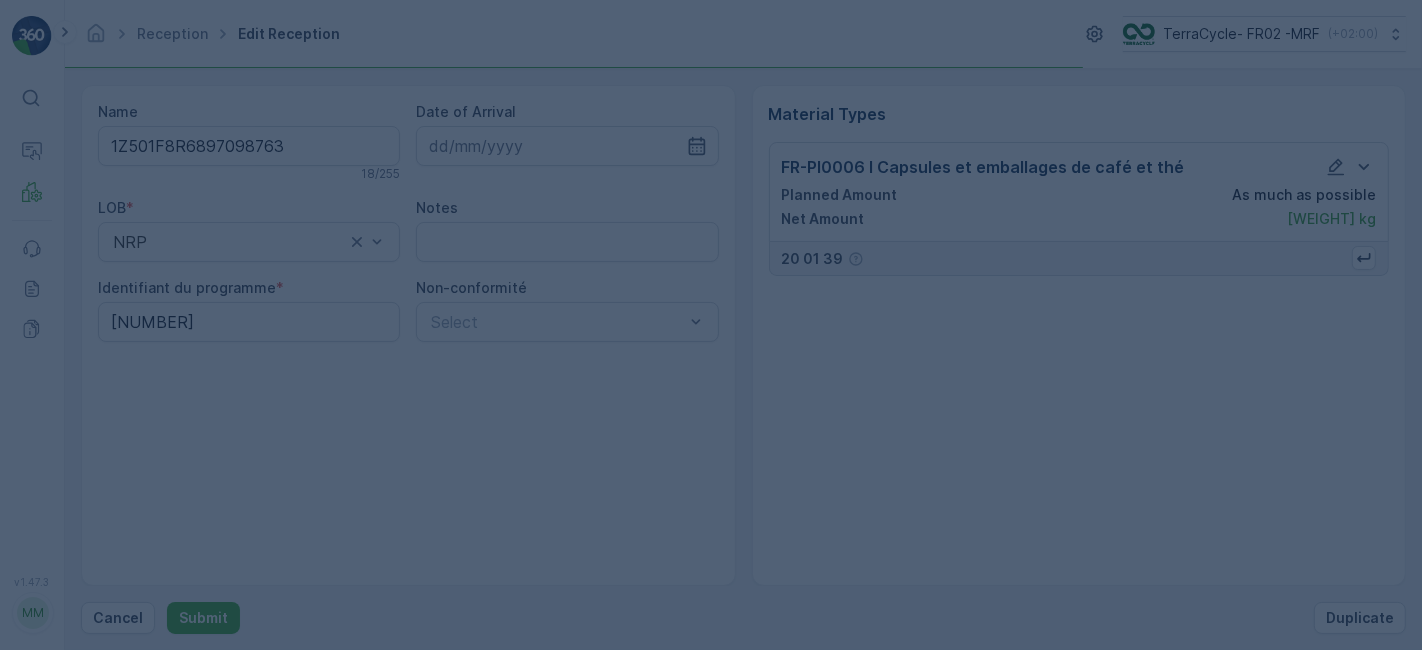 scroll, scrollTop: 0, scrollLeft: 0, axis: both 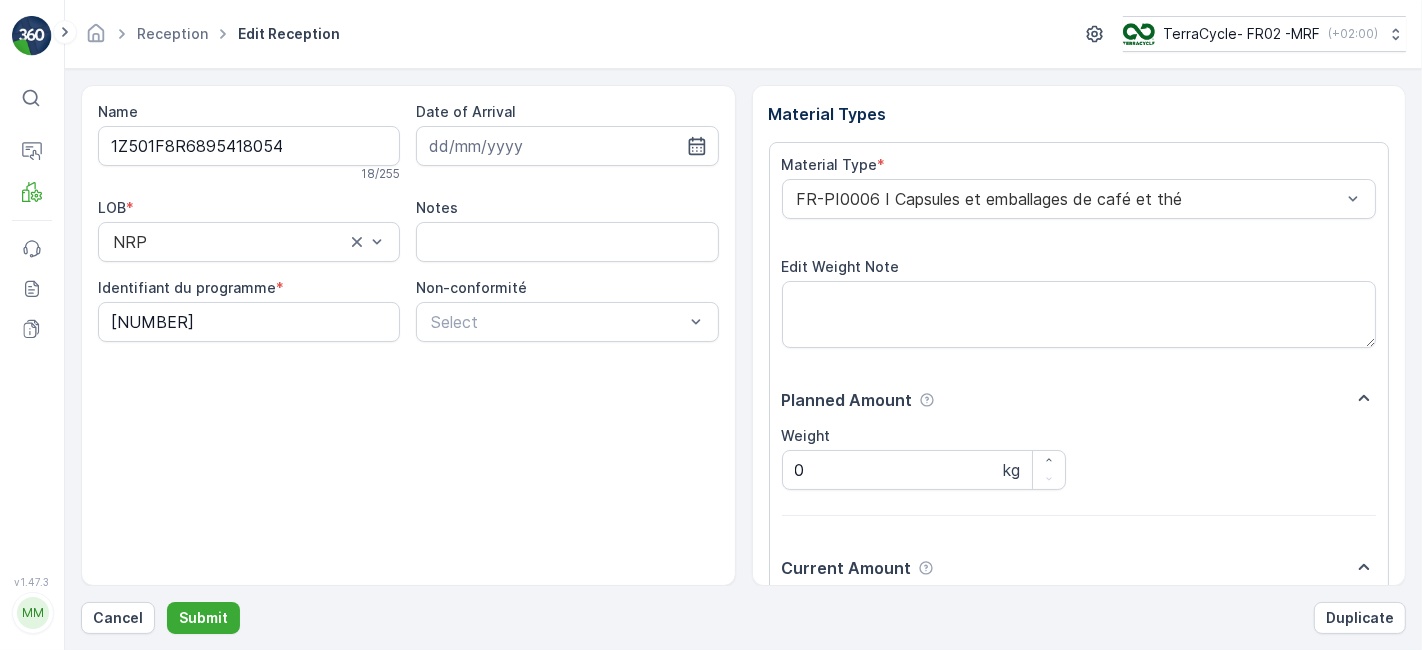 click on "Submit" at bounding box center [203, 618] 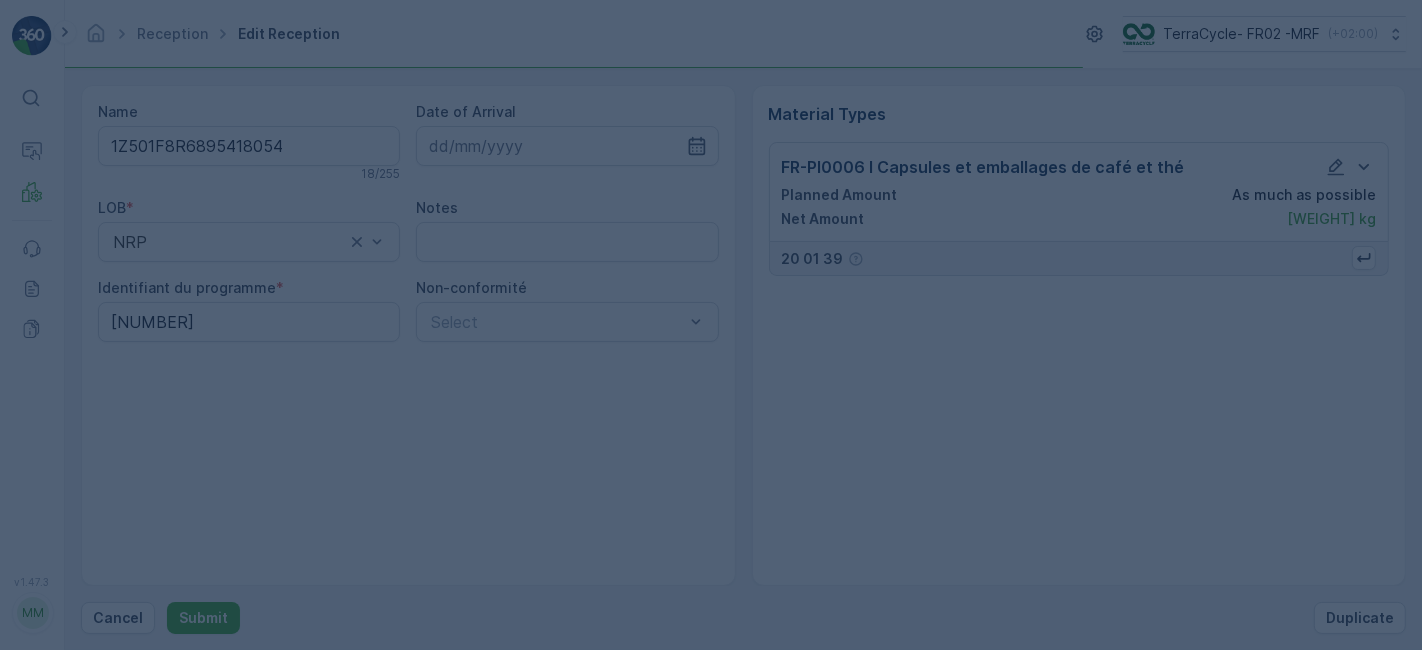 scroll, scrollTop: 0, scrollLeft: 0, axis: both 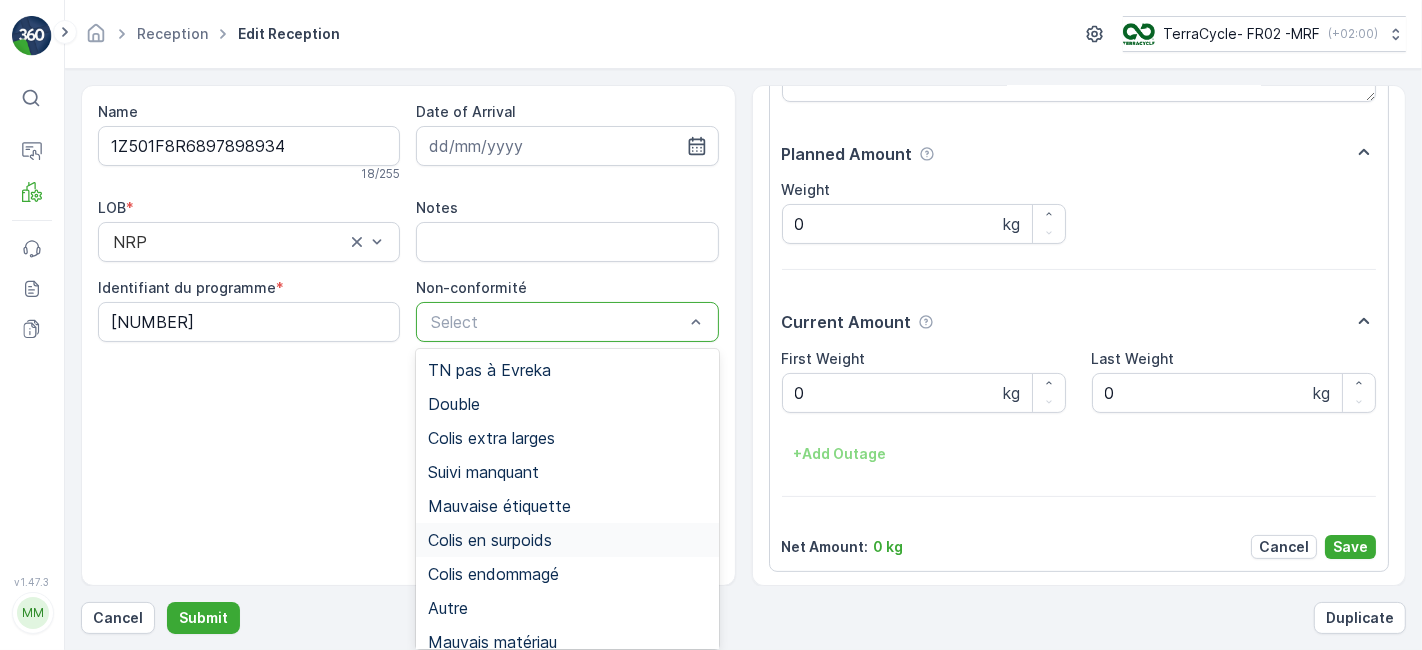 click on "Colis en surpoids" at bounding box center [490, 540] 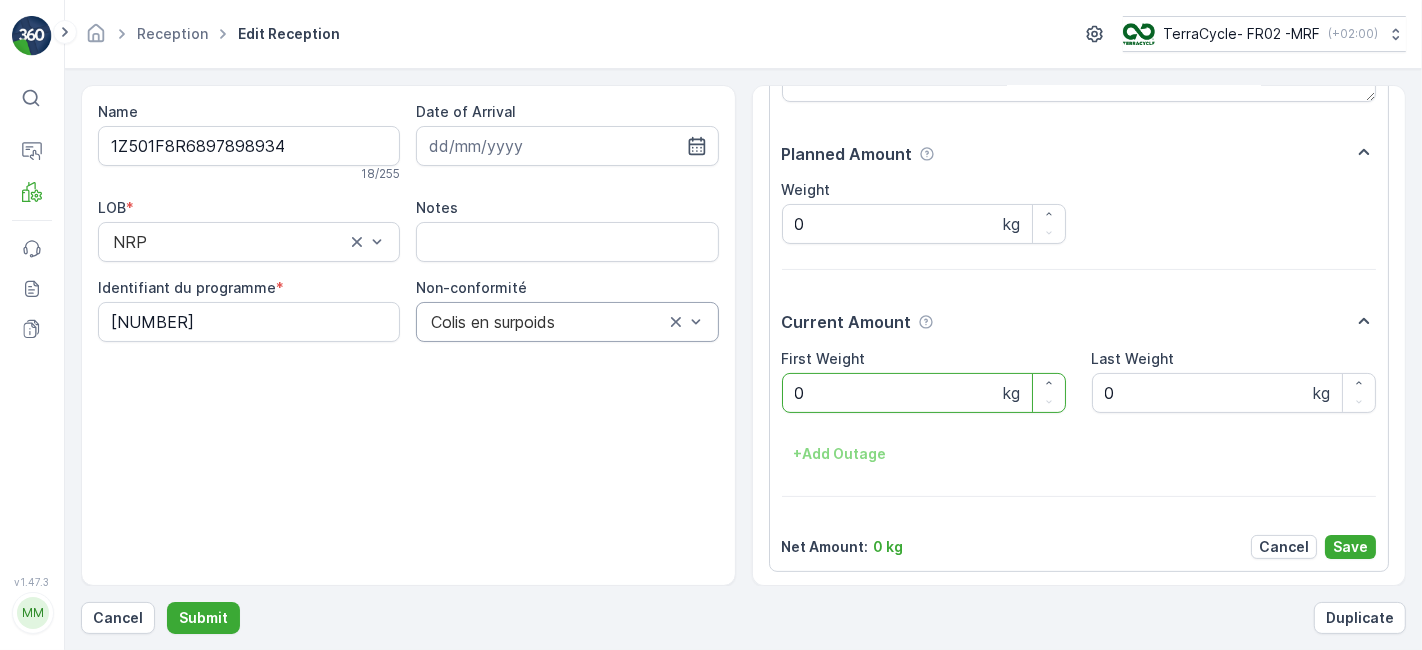 click on "0" at bounding box center (924, 393) 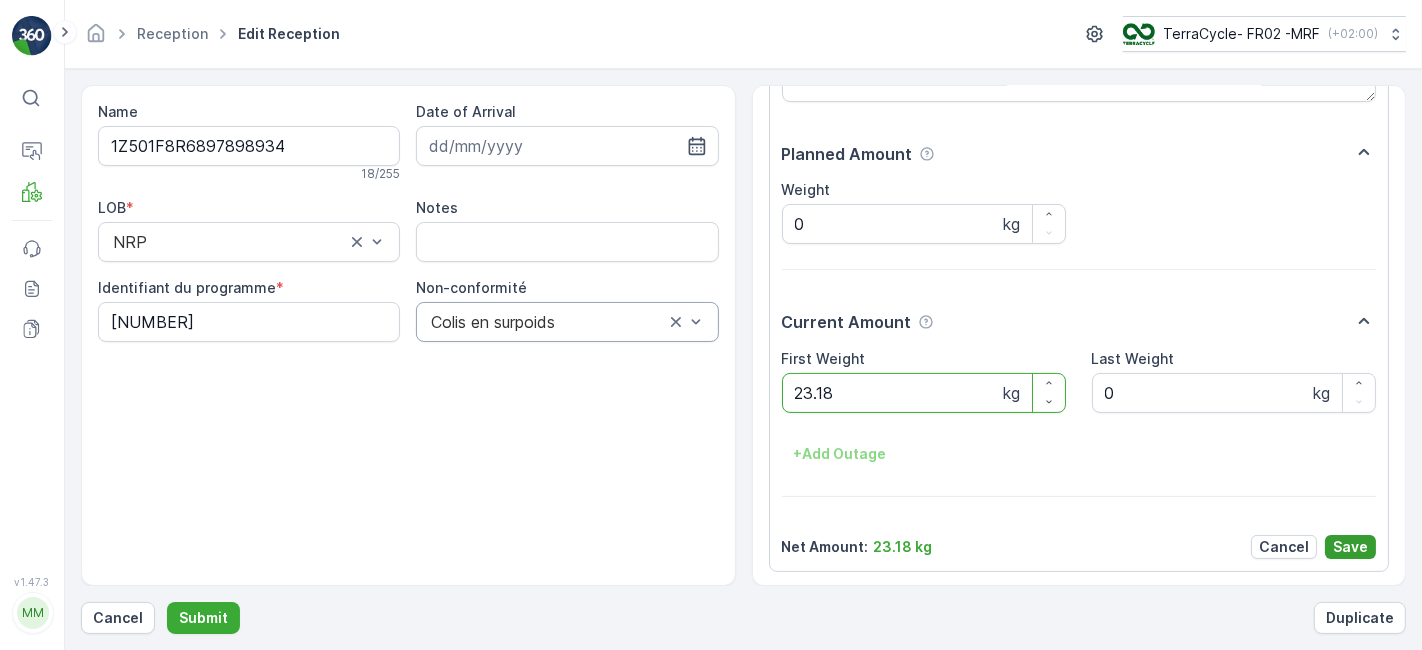 type on "23.18" 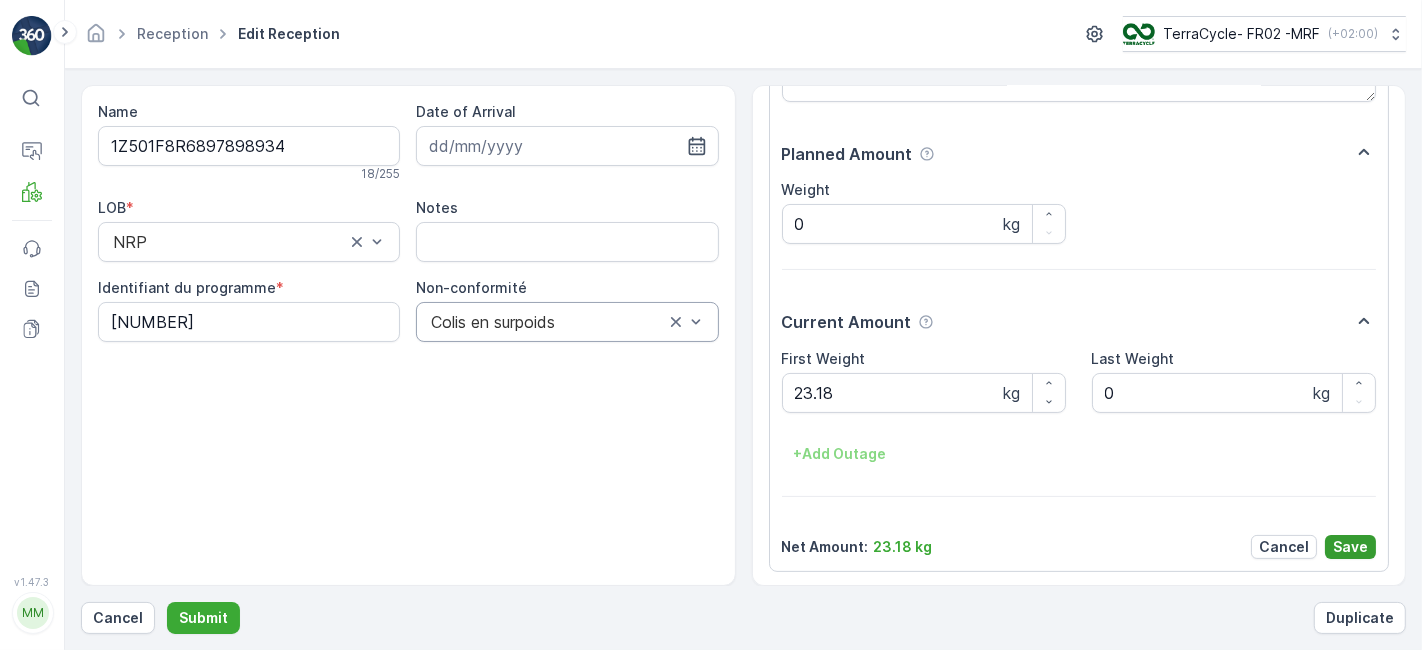 click on "Save" at bounding box center (1350, 547) 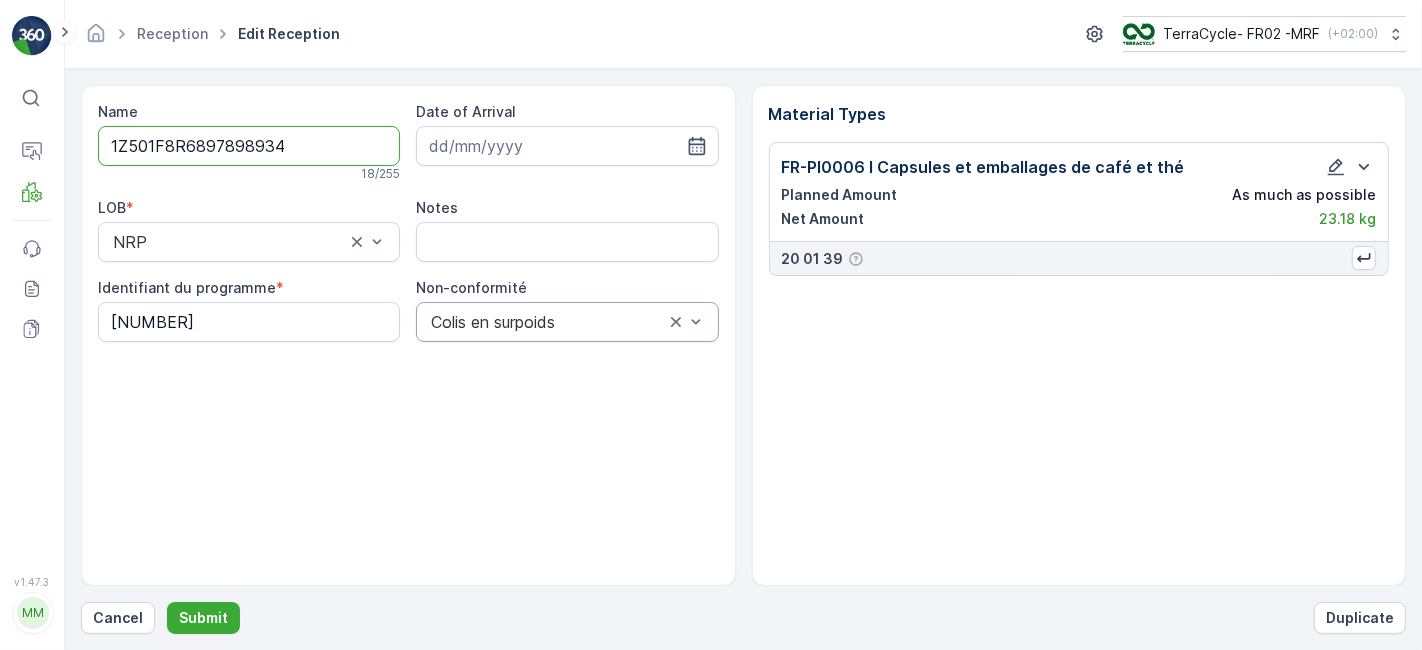 scroll, scrollTop: 0, scrollLeft: 0, axis: both 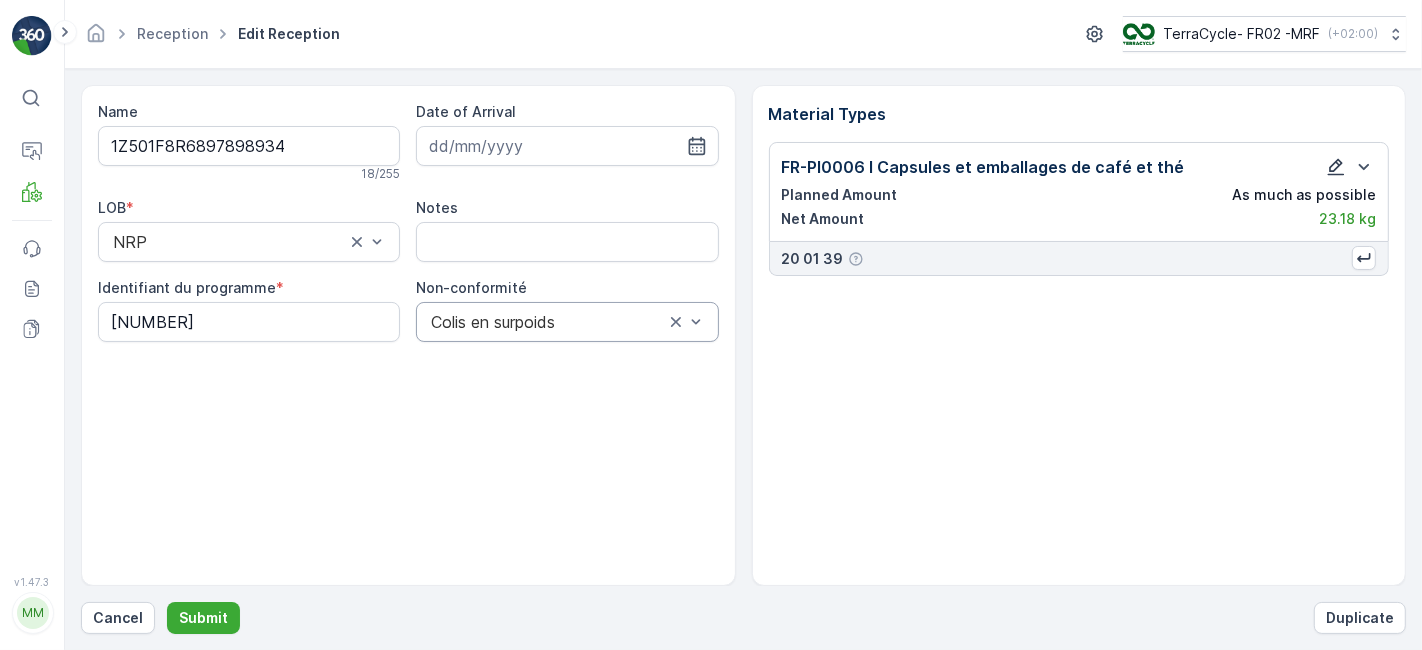 click at bounding box center (1336, 167) 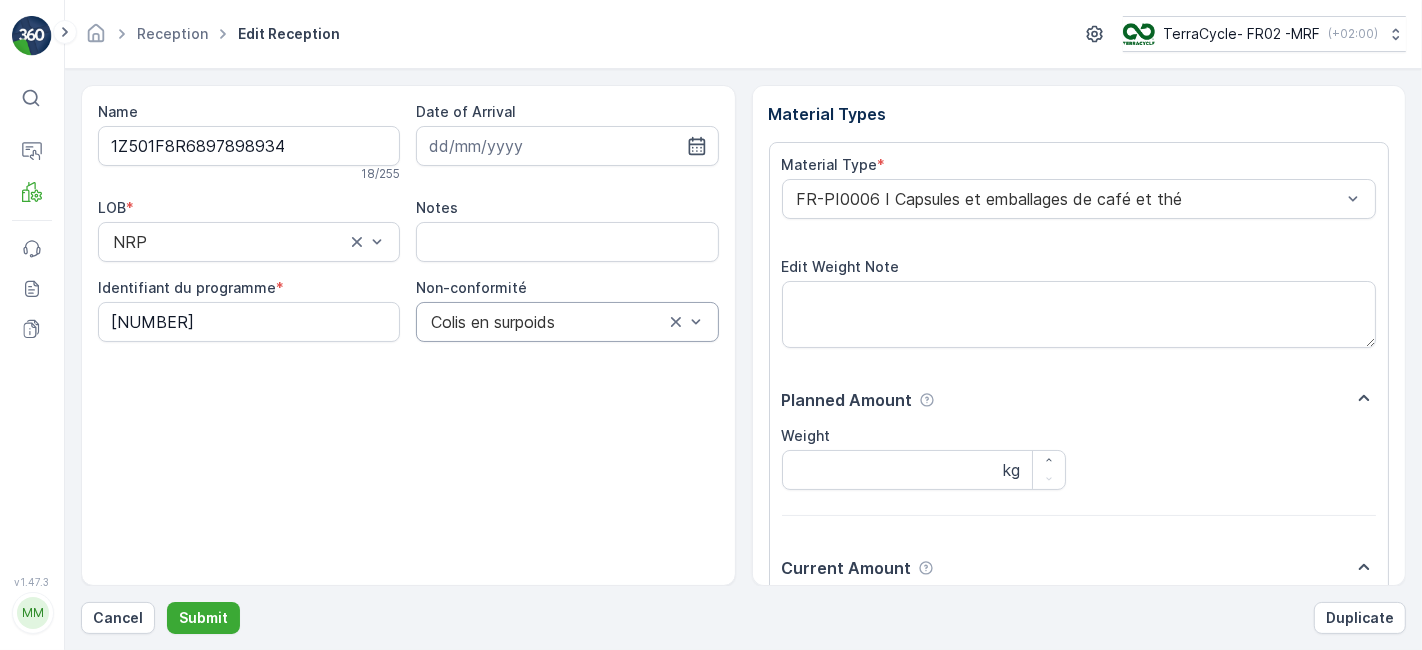 scroll, scrollTop: 246, scrollLeft: 0, axis: vertical 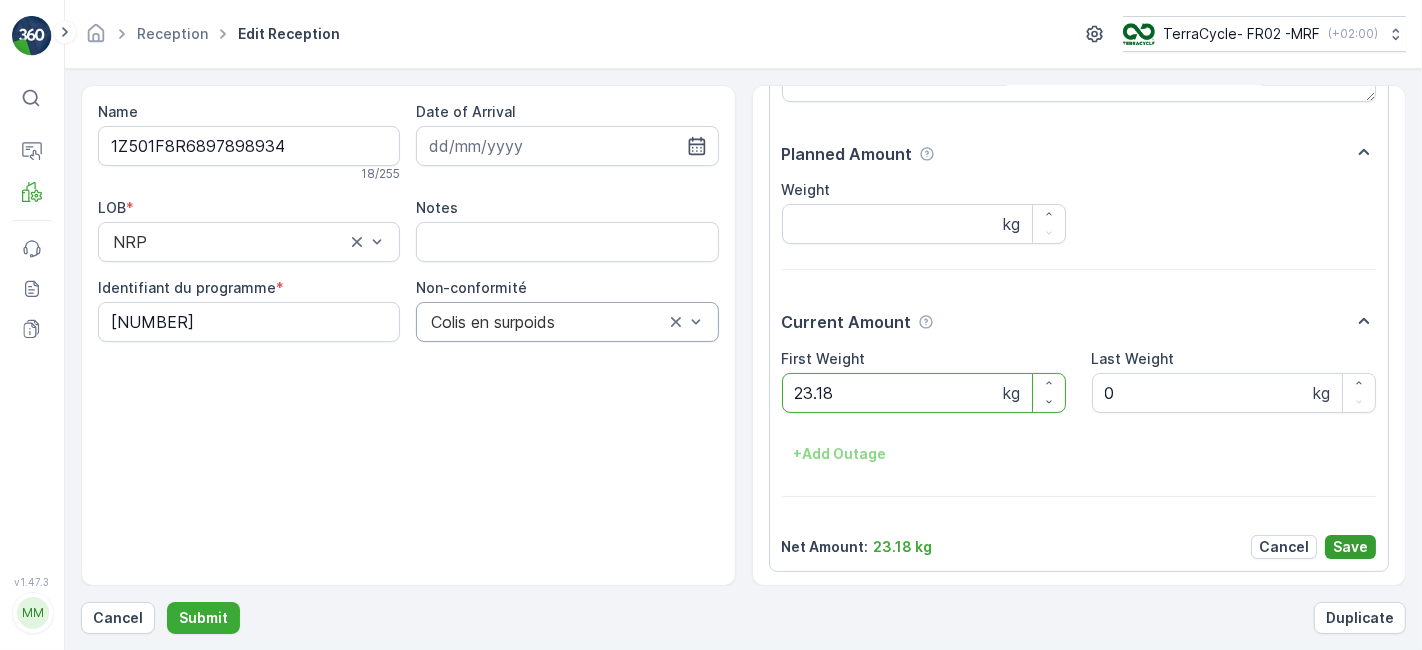 click on "Save" at bounding box center (1350, 547) 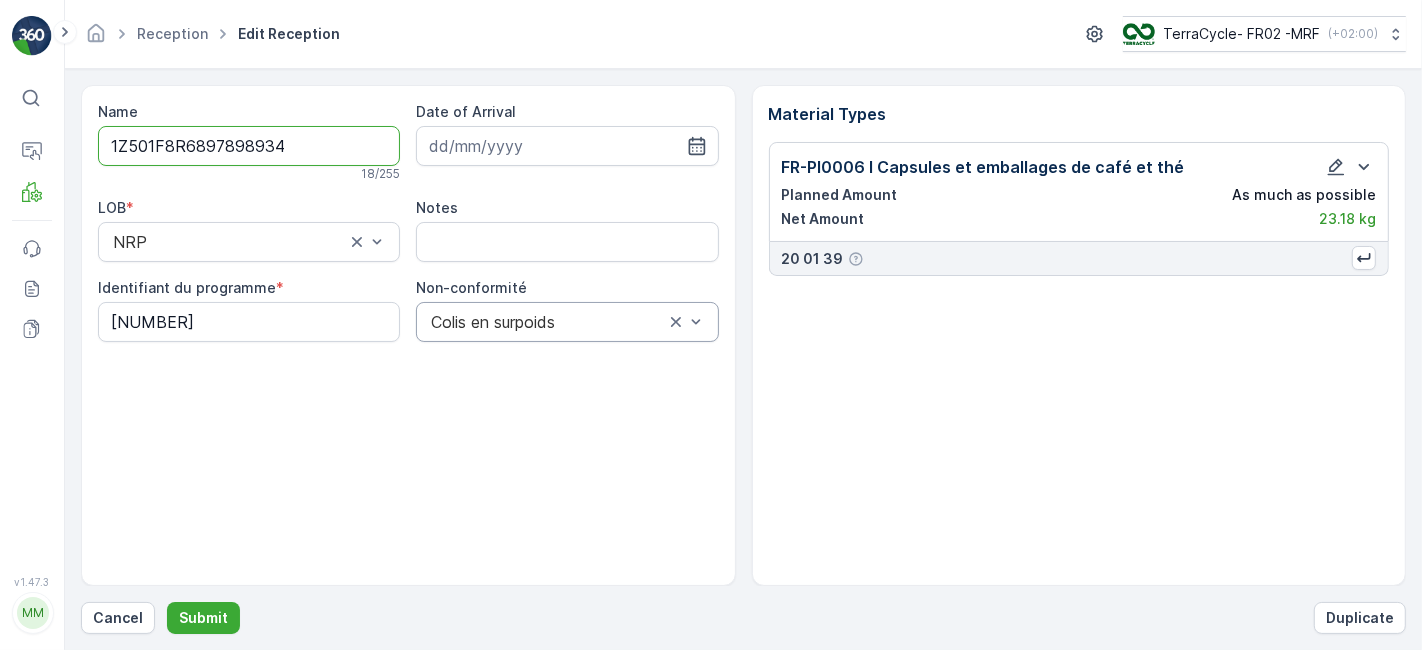 scroll, scrollTop: 0, scrollLeft: 0, axis: both 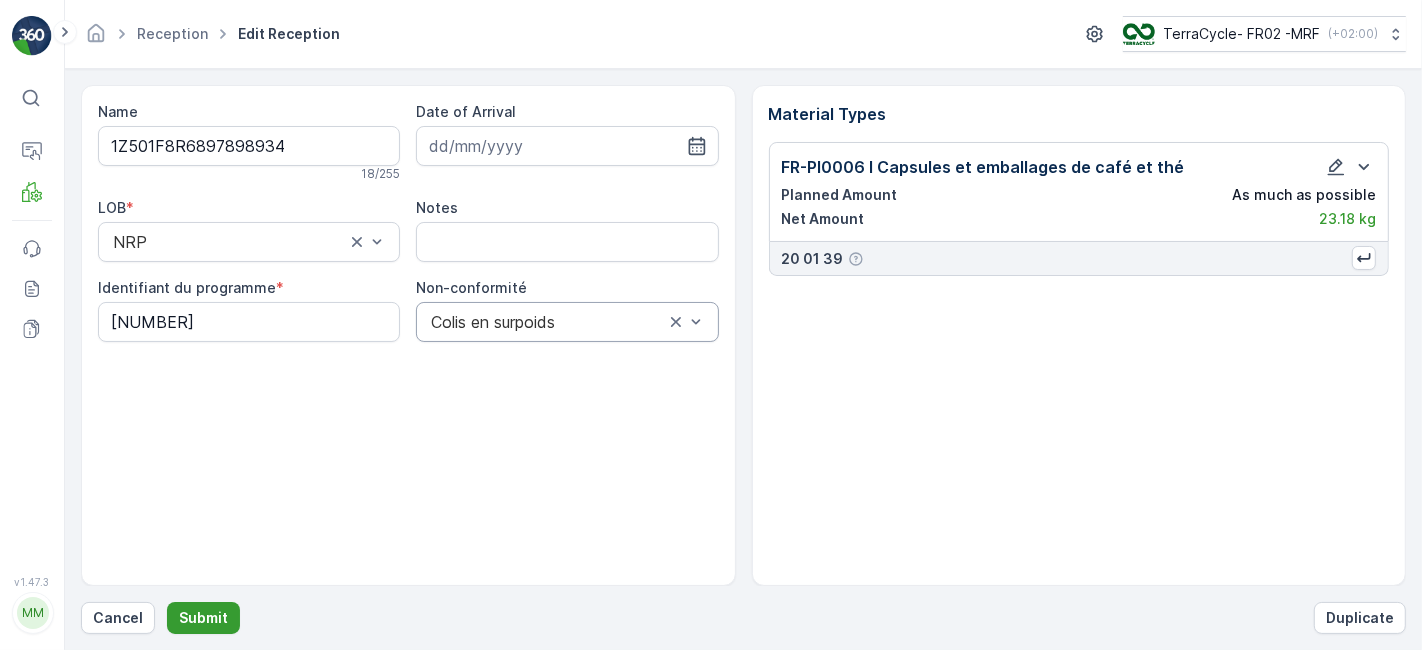 click on "Submit" at bounding box center (203, 618) 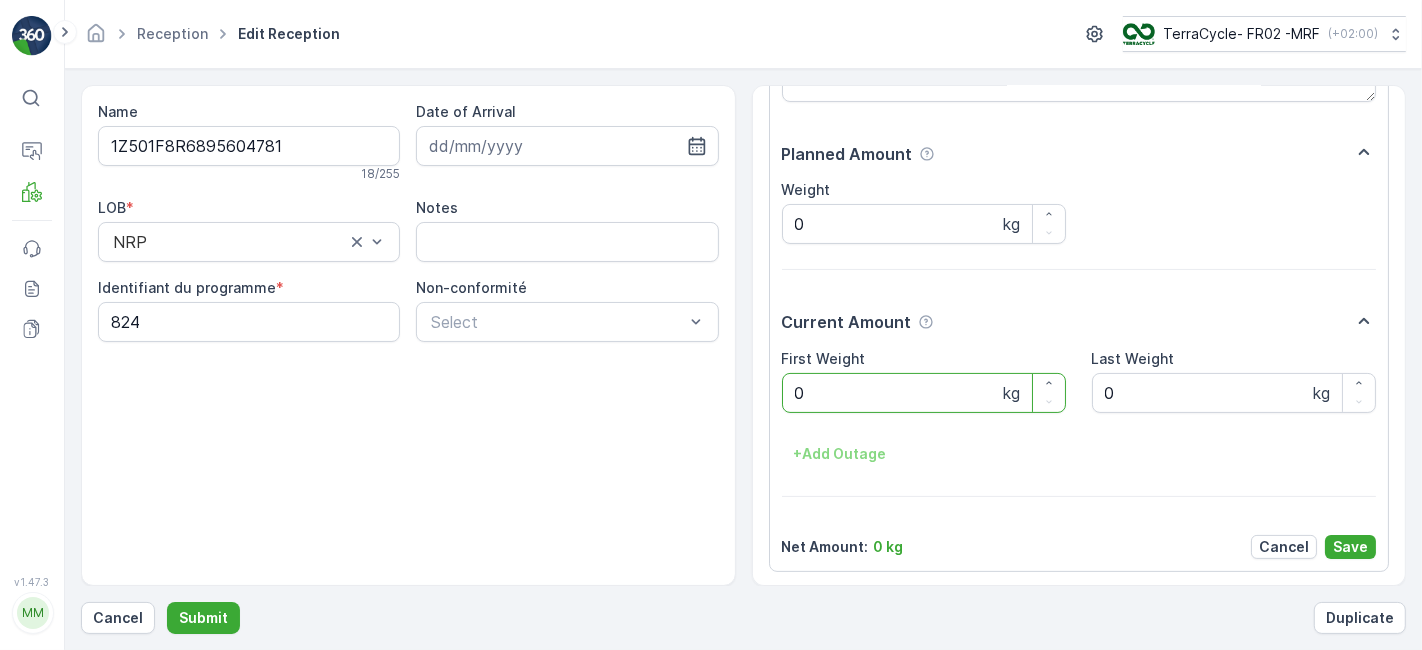 scroll, scrollTop: 0, scrollLeft: 0, axis: both 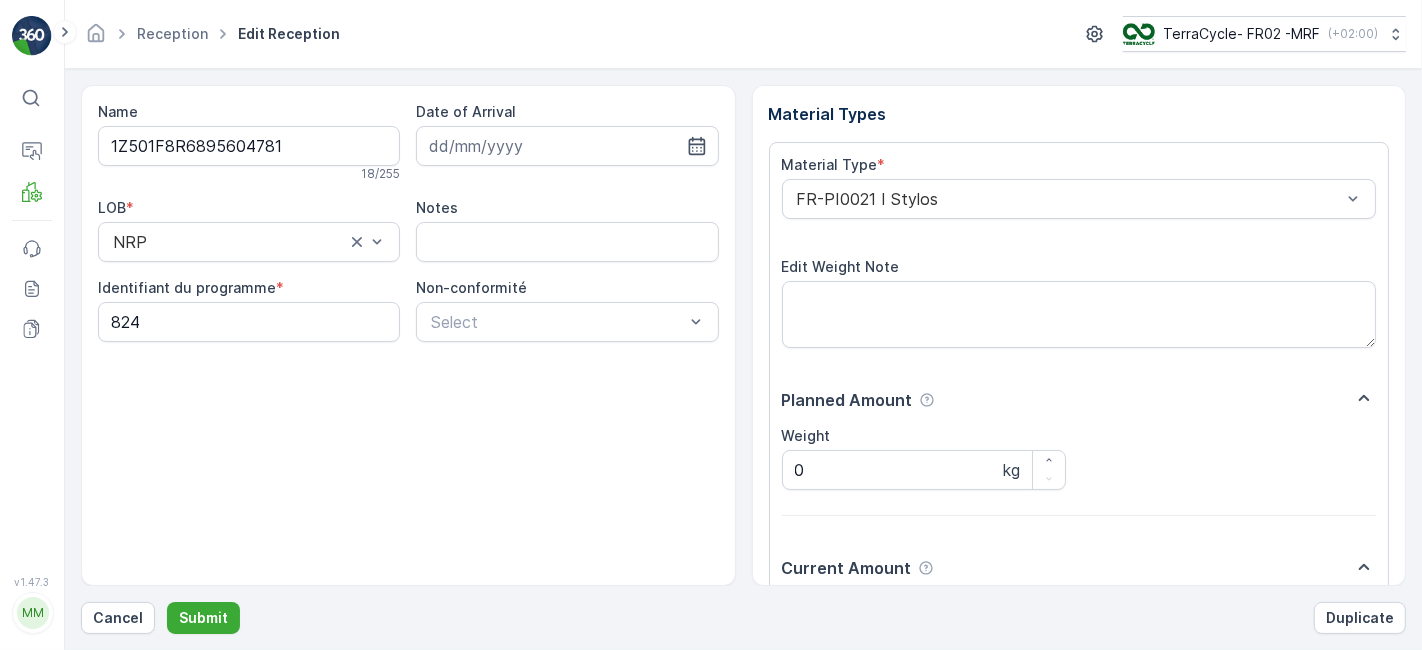 click on "Submit" at bounding box center (203, 618) 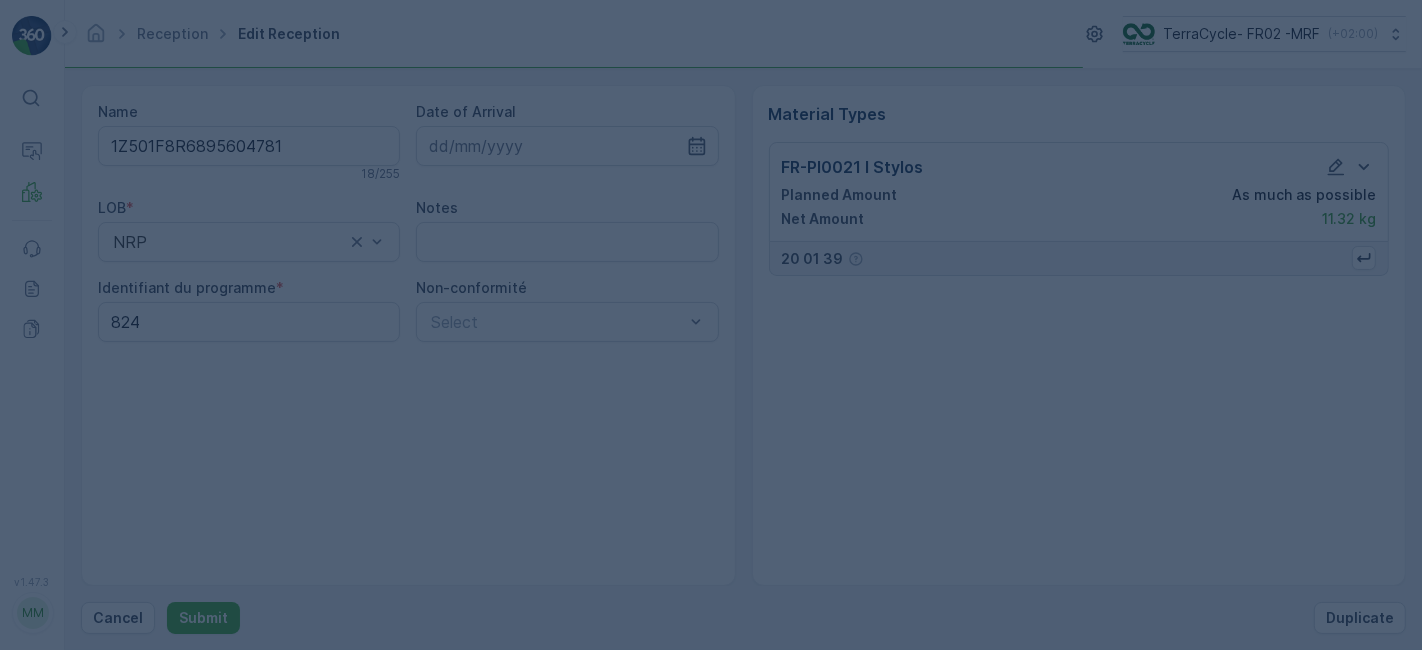 scroll, scrollTop: 0, scrollLeft: 0, axis: both 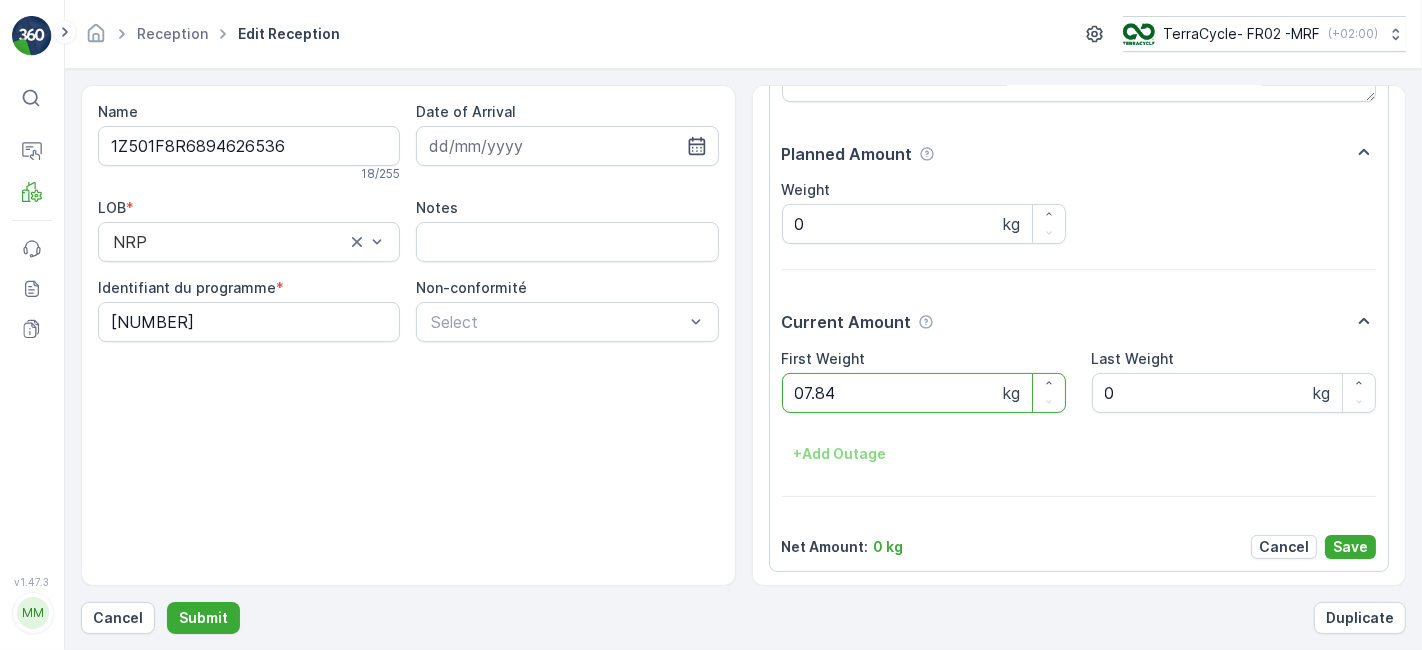click on "Submit" at bounding box center (203, 618) 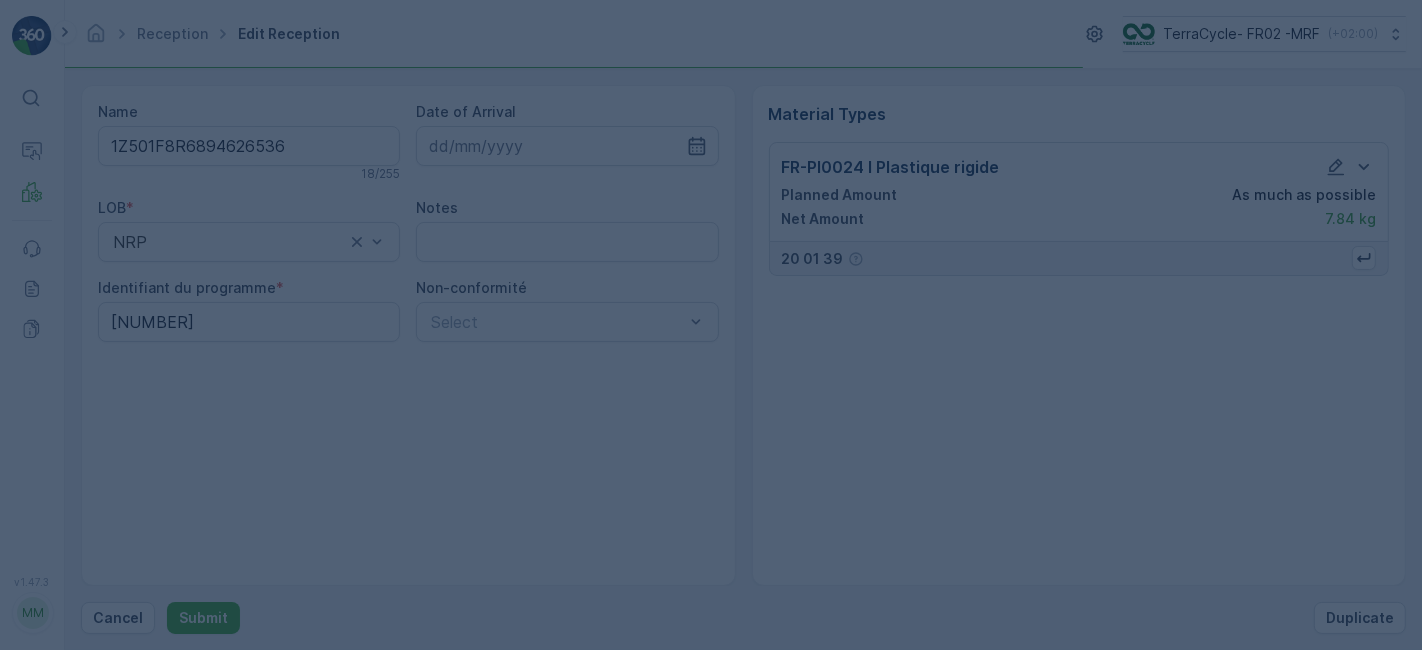 scroll, scrollTop: 0, scrollLeft: 0, axis: both 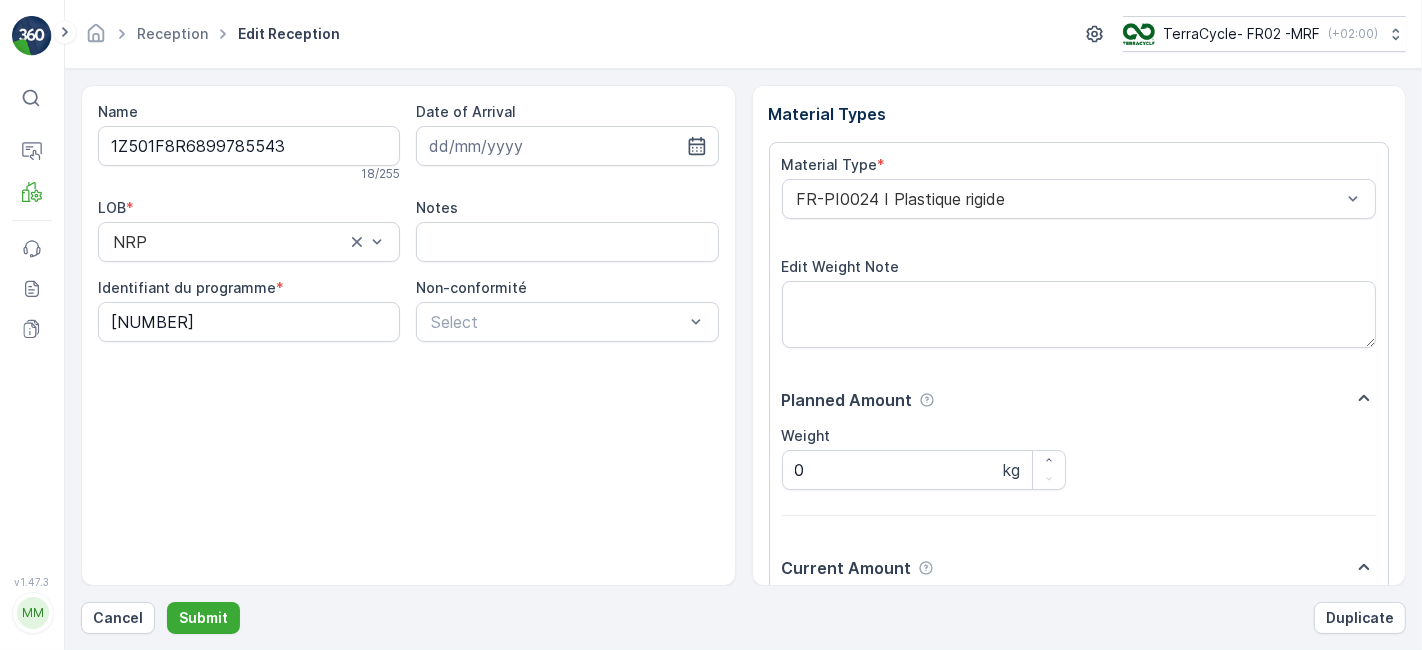 click on "Submit" at bounding box center [203, 618] 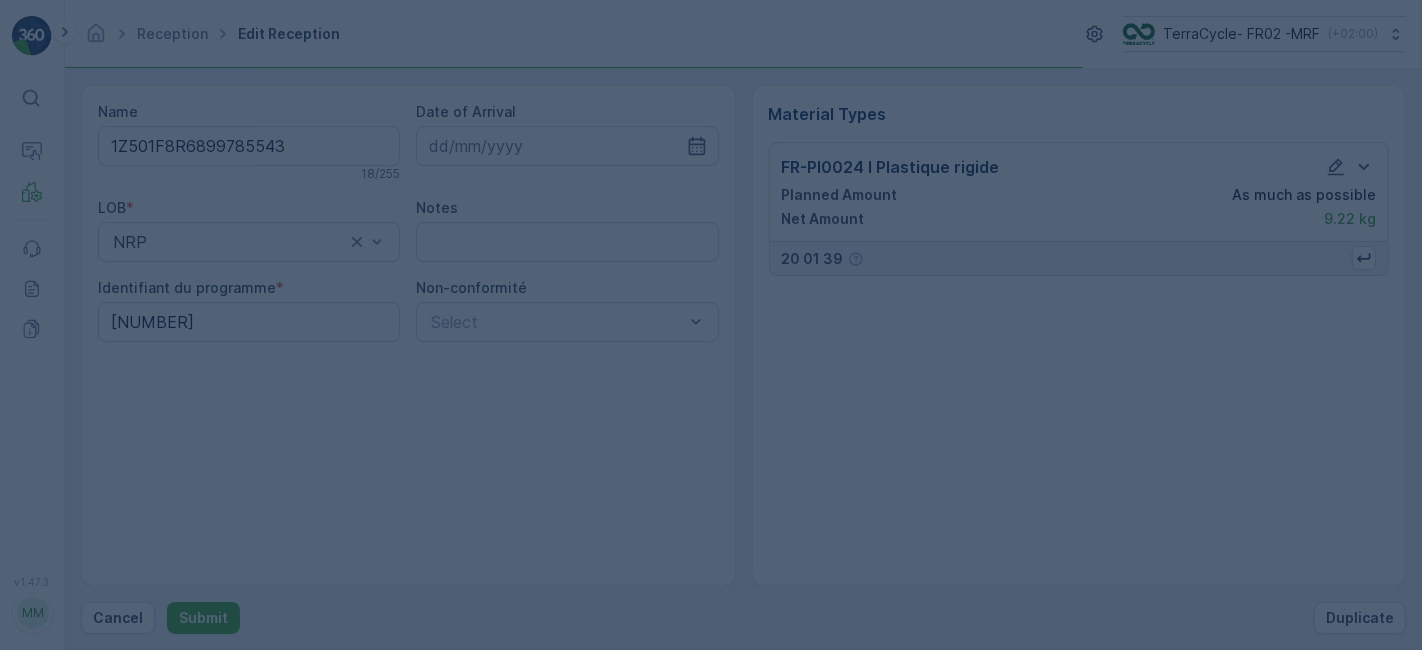 scroll, scrollTop: 0, scrollLeft: 0, axis: both 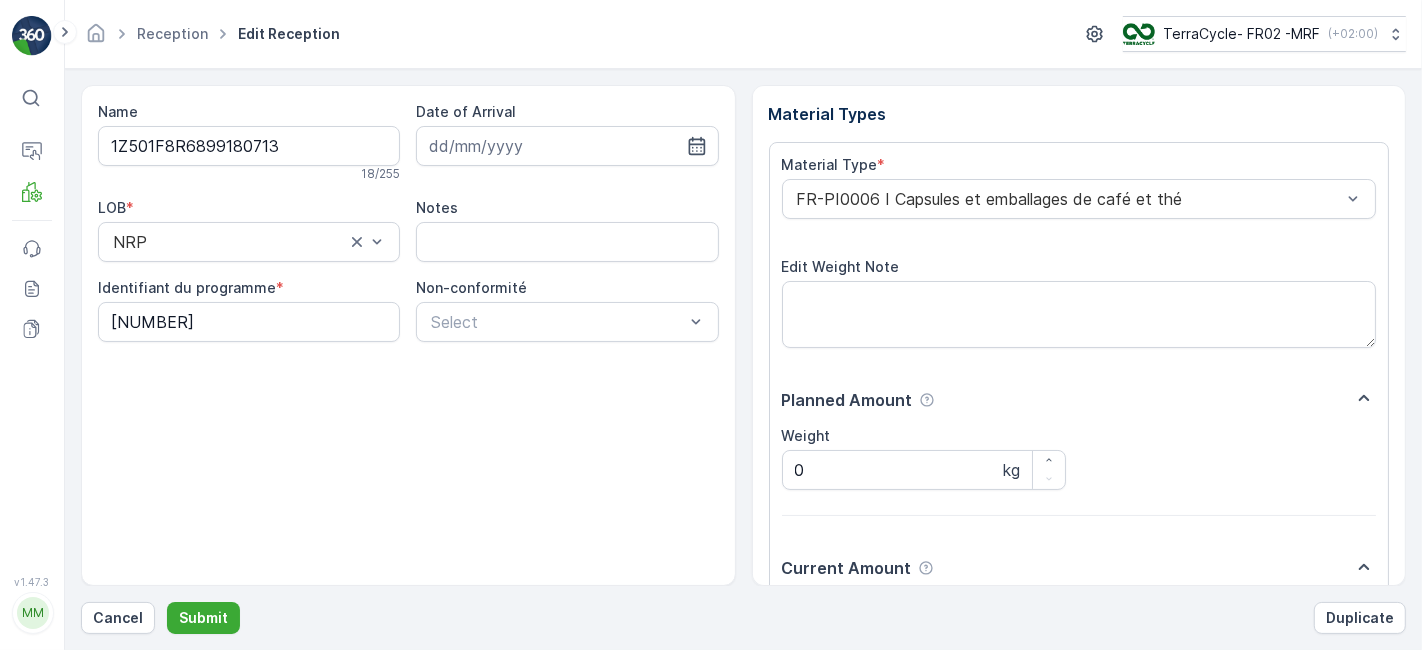 click on "Submit" at bounding box center [203, 618] 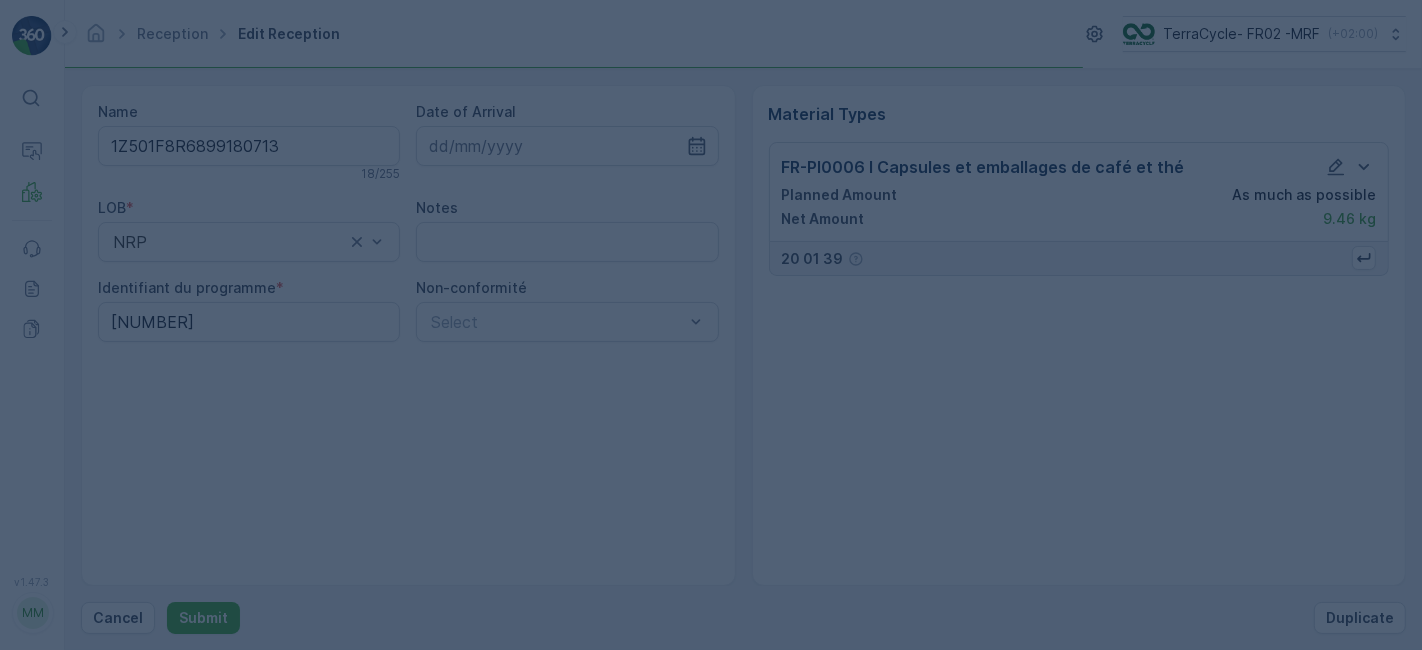 scroll, scrollTop: 0, scrollLeft: 0, axis: both 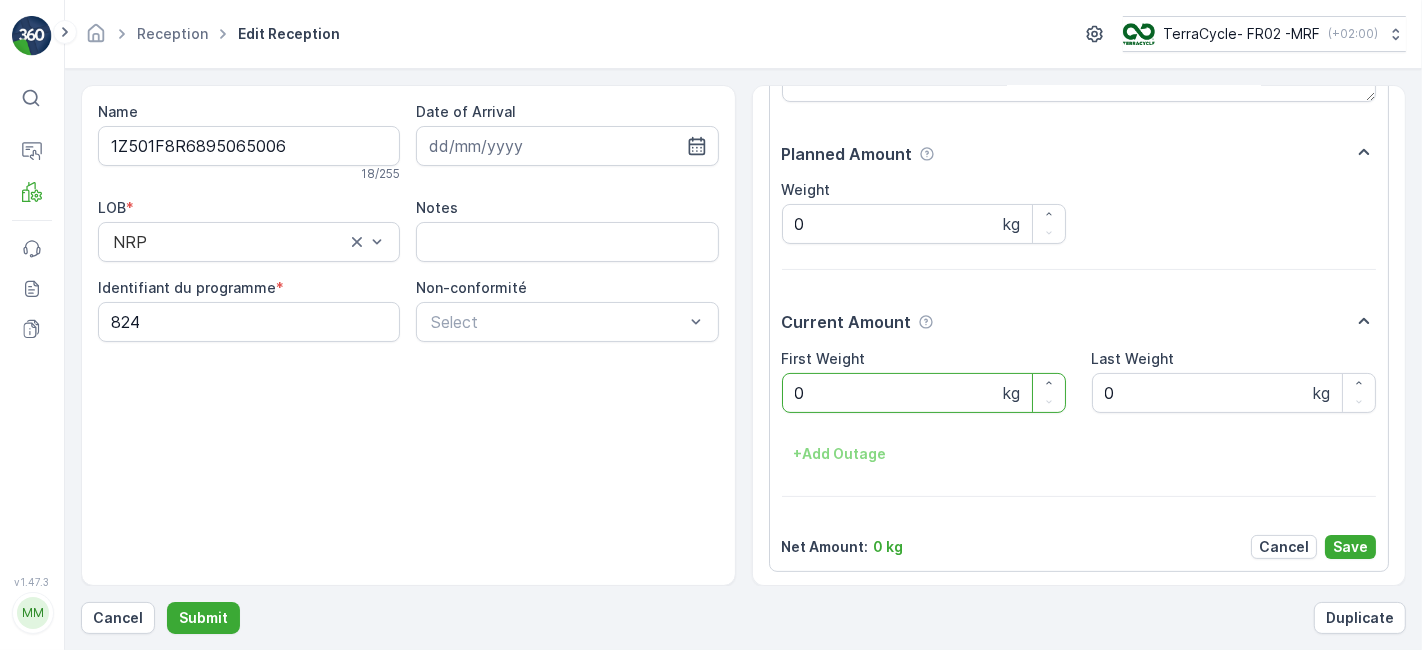 click on "Submit" at bounding box center [203, 618] 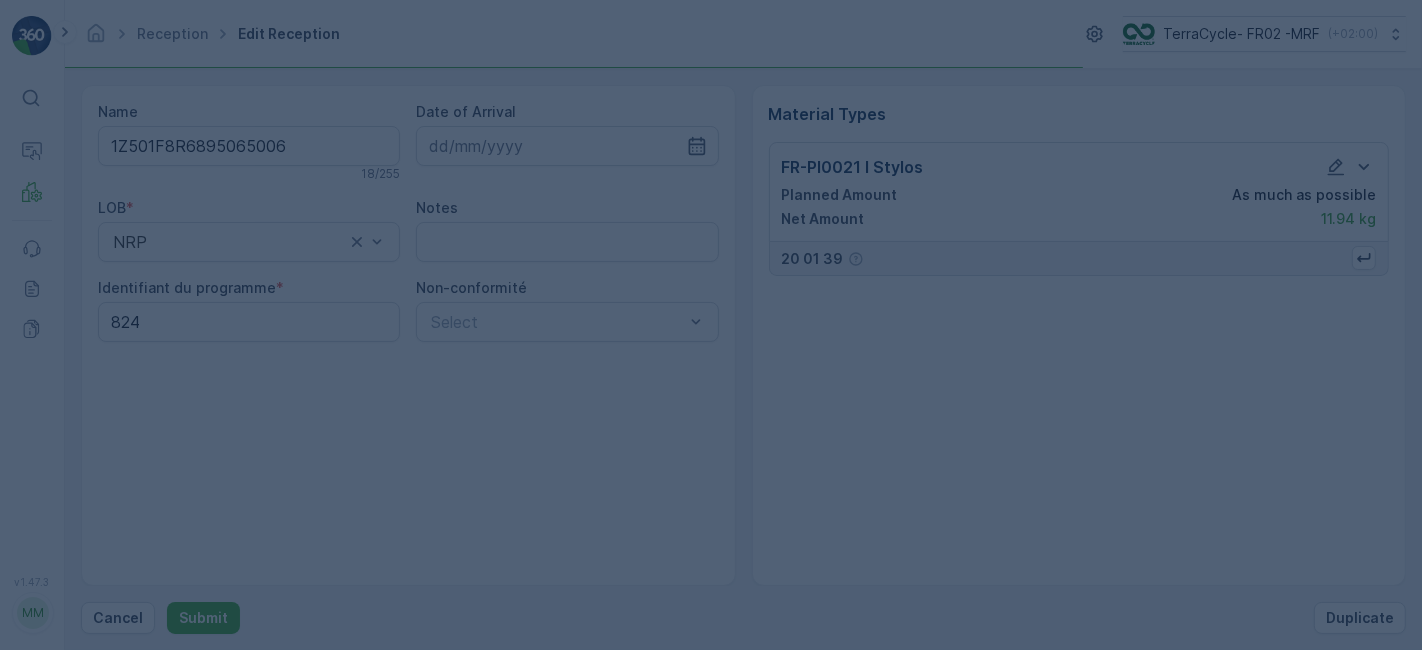 scroll, scrollTop: 0, scrollLeft: 0, axis: both 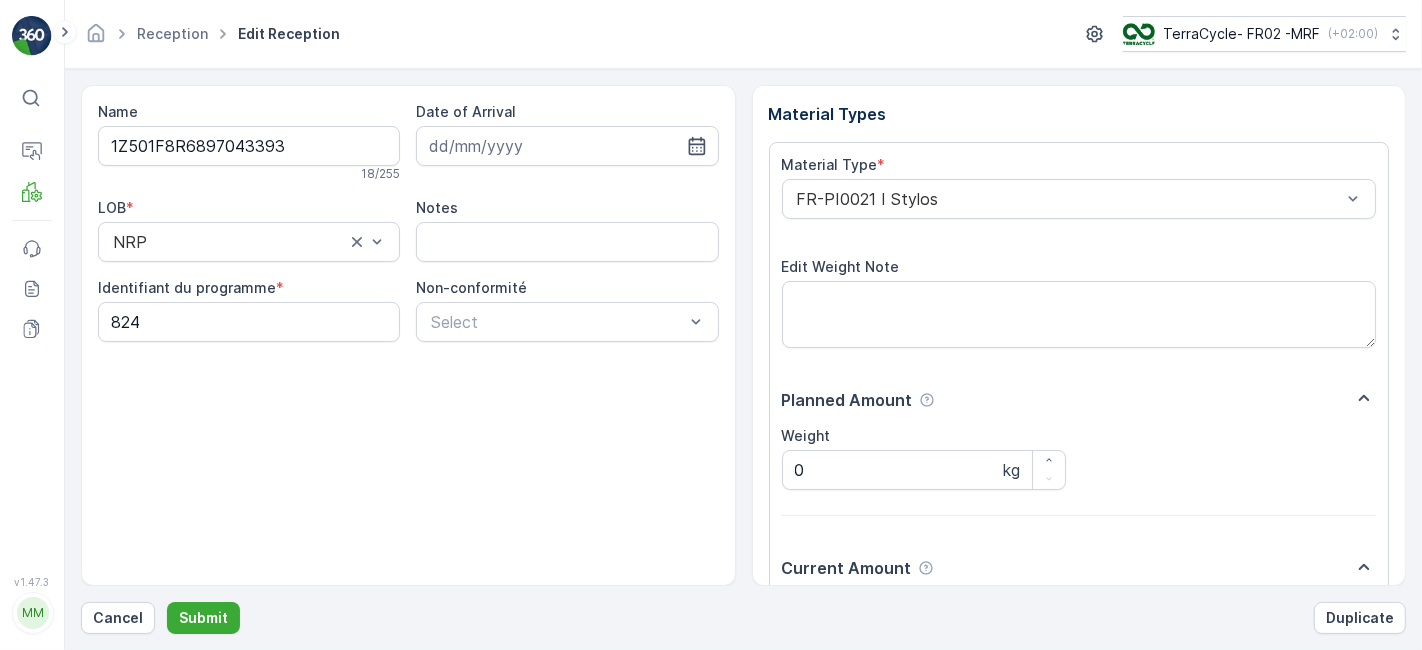 click on "Submit" at bounding box center [203, 618] 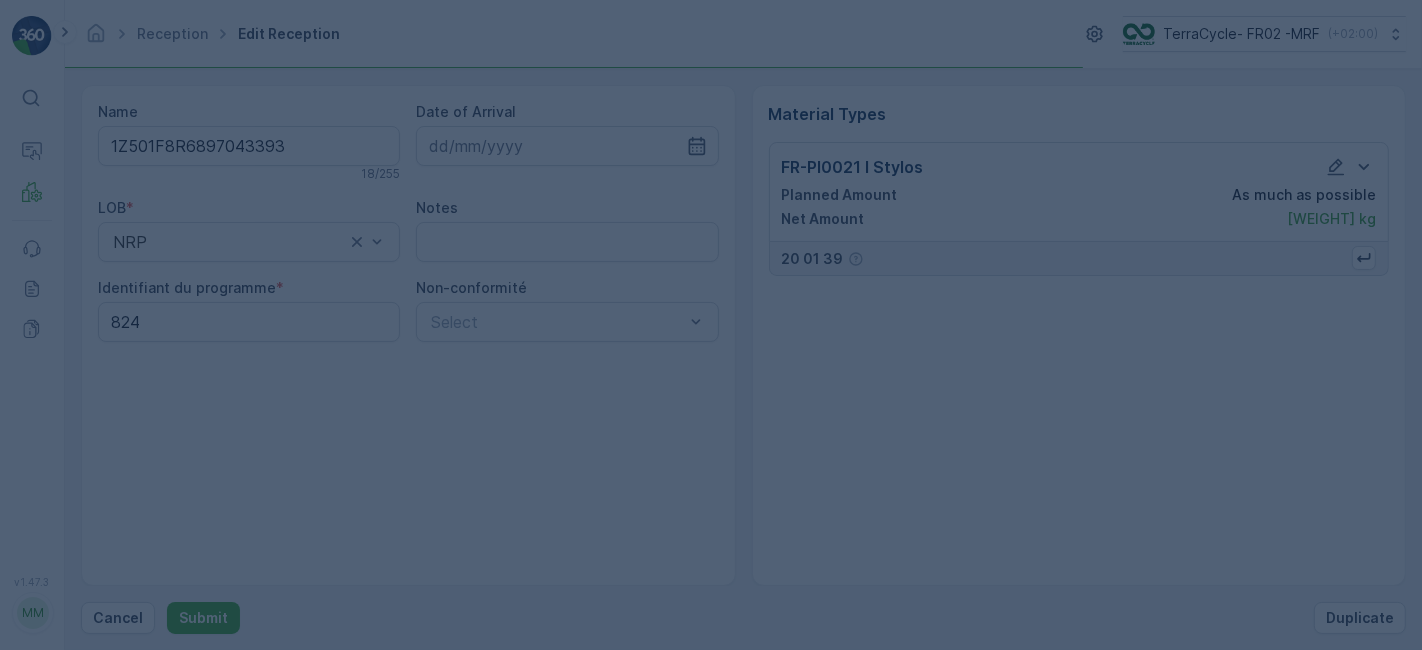 scroll, scrollTop: 0, scrollLeft: 0, axis: both 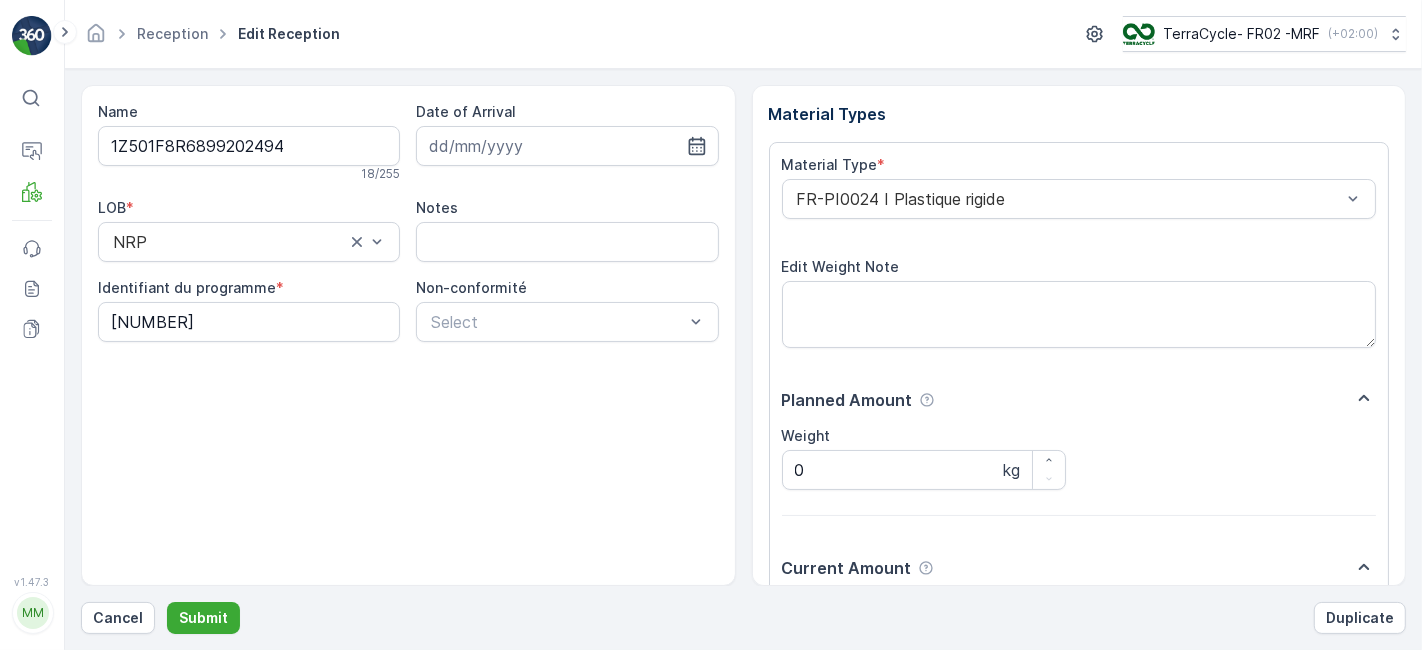 click on "Submit" at bounding box center [203, 618] 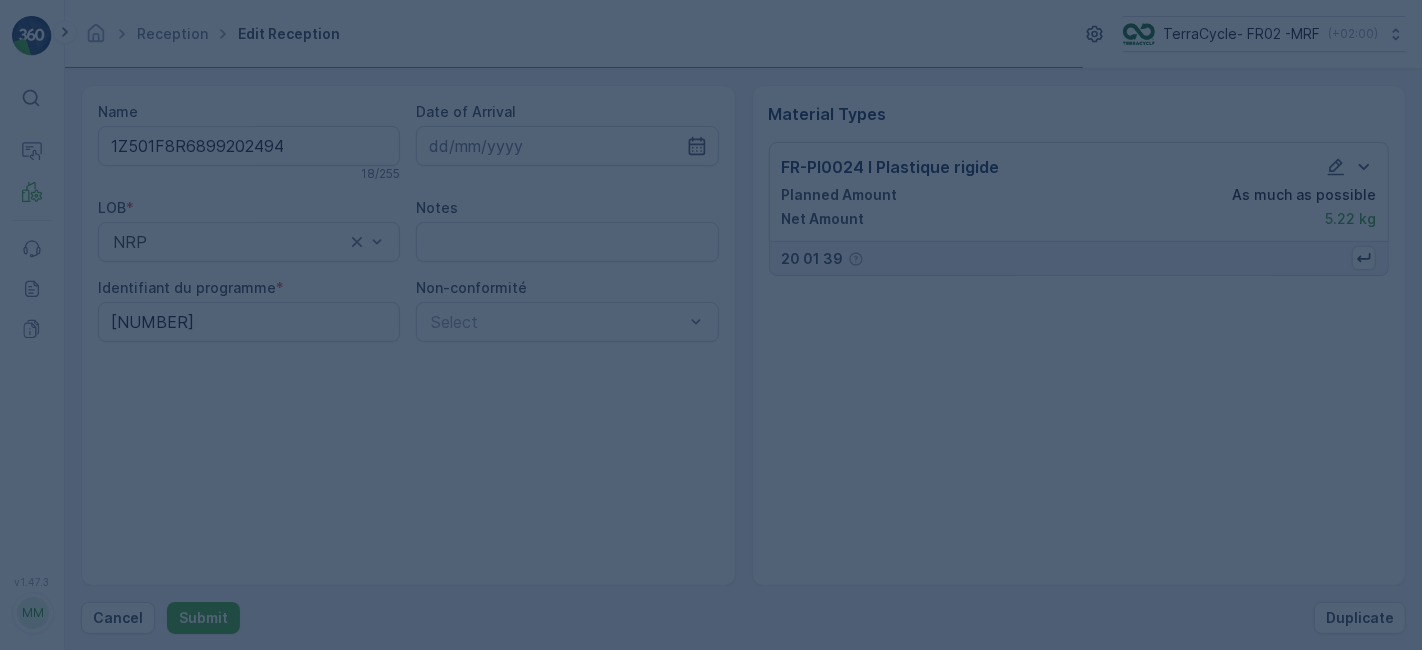 scroll, scrollTop: 0, scrollLeft: 0, axis: both 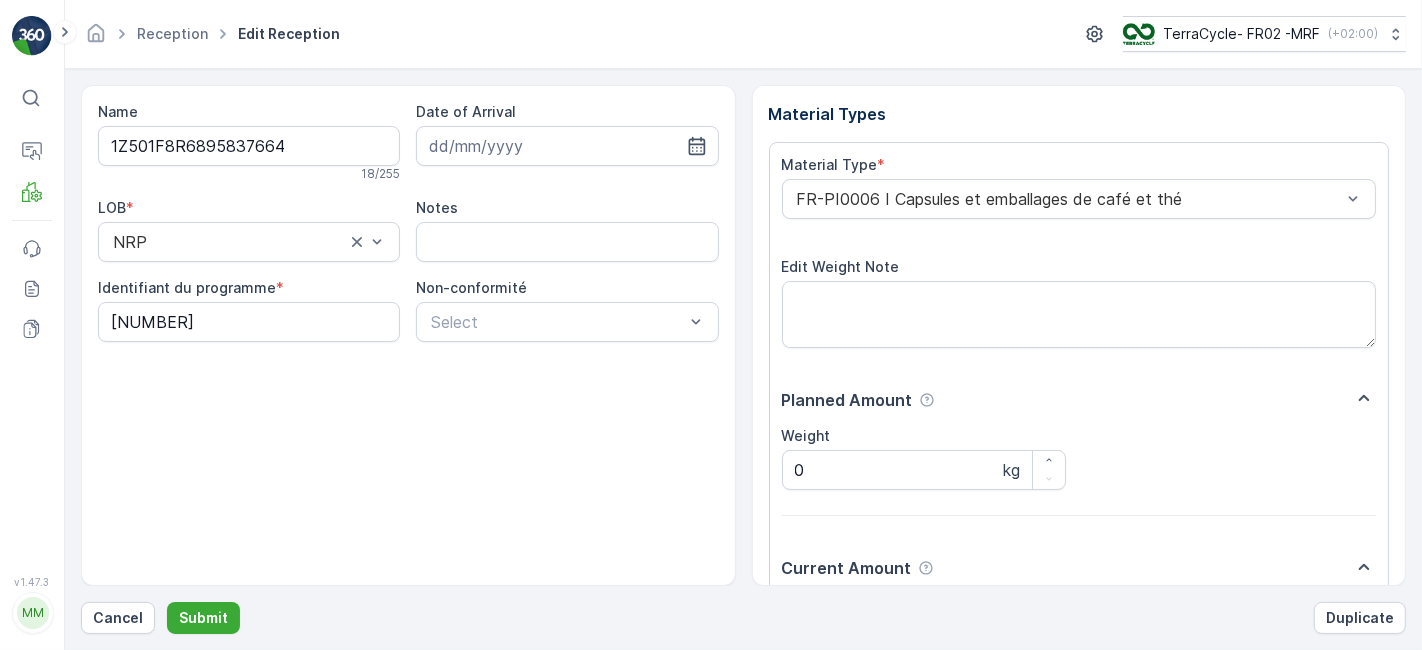 click on "Submit" at bounding box center (203, 618) 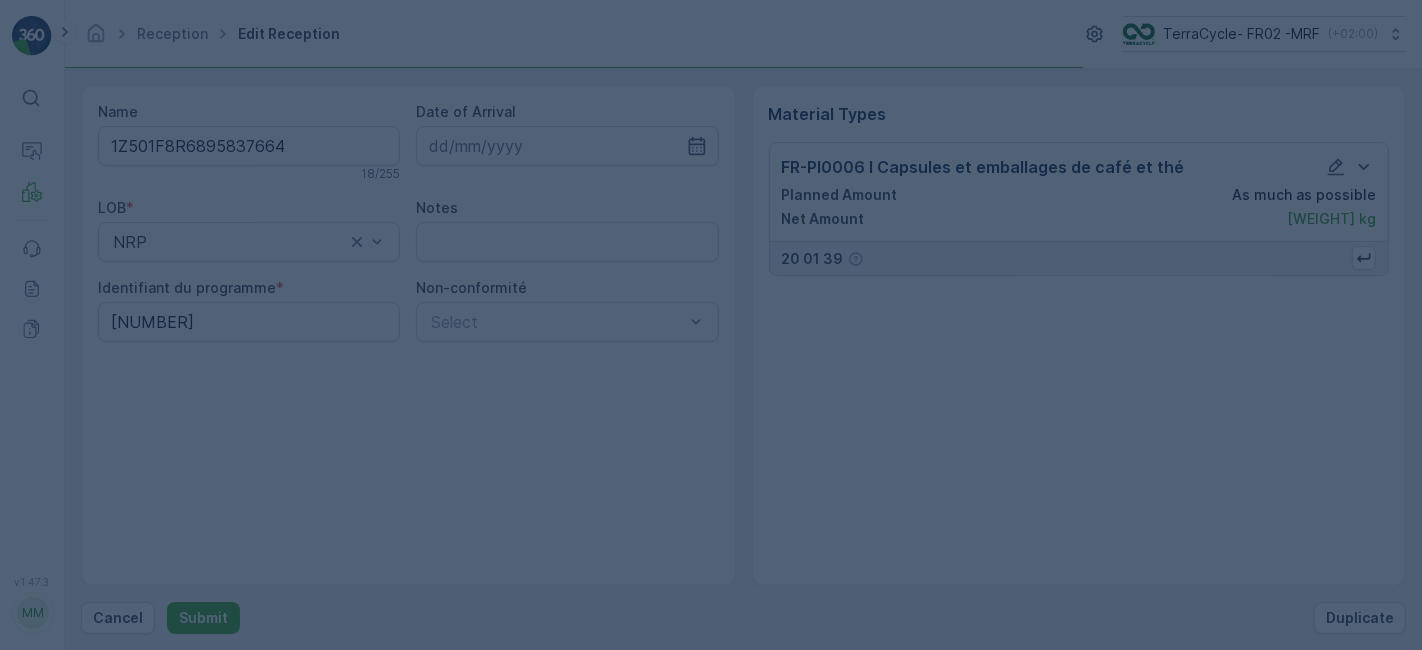 scroll, scrollTop: 0, scrollLeft: 0, axis: both 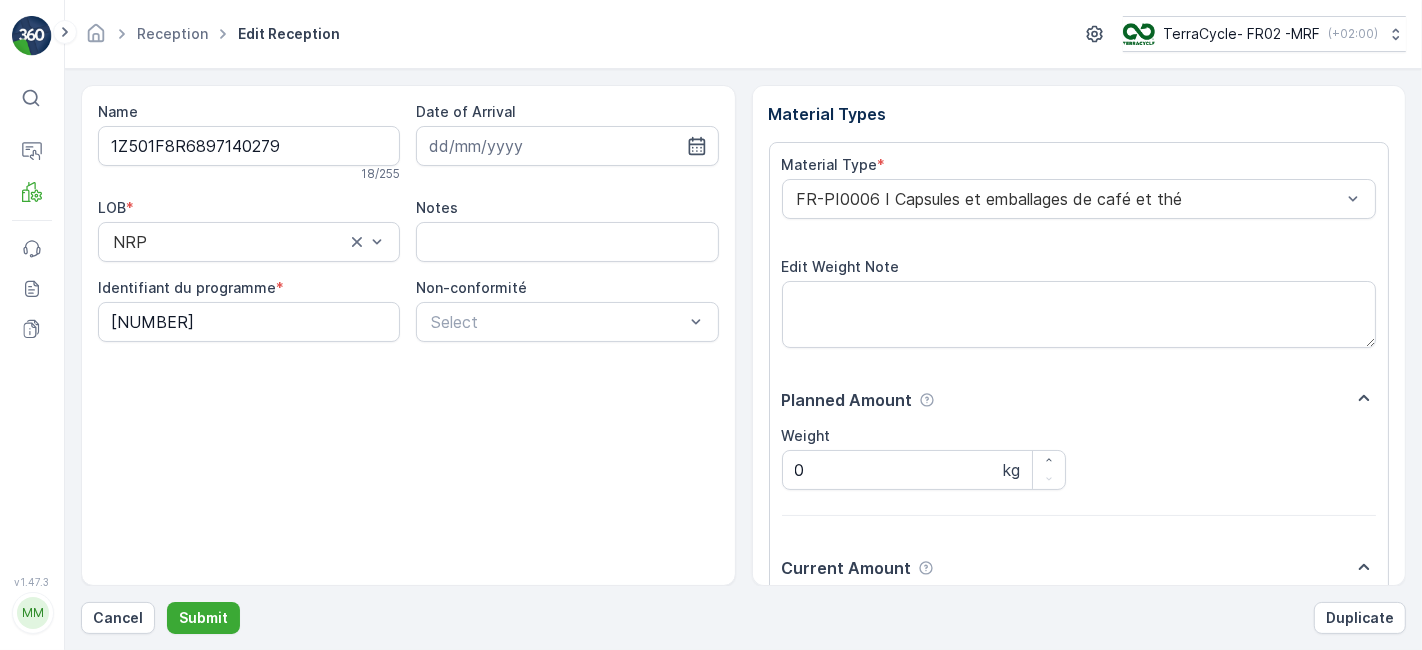 click on "Submit" at bounding box center (203, 618) 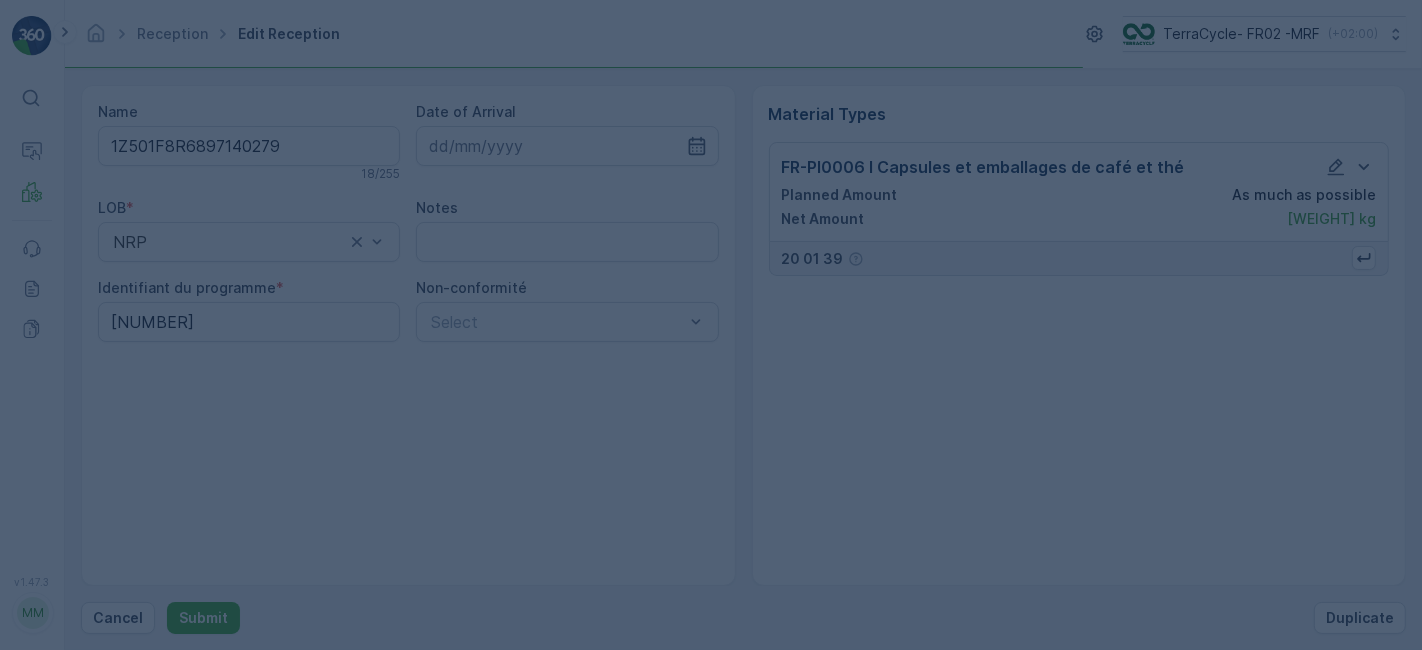 scroll, scrollTop: 0, scrollLeft: 0, axis: both 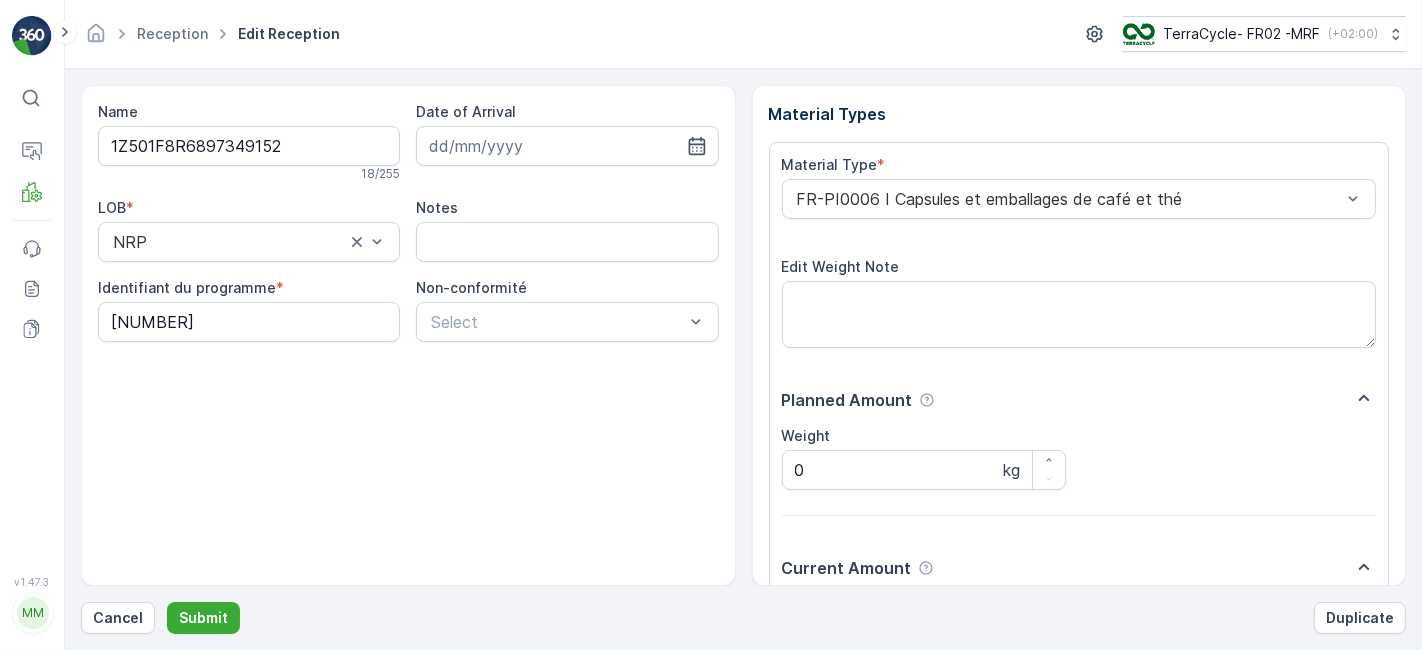click on "Submit" at bounding box center [203, 618] 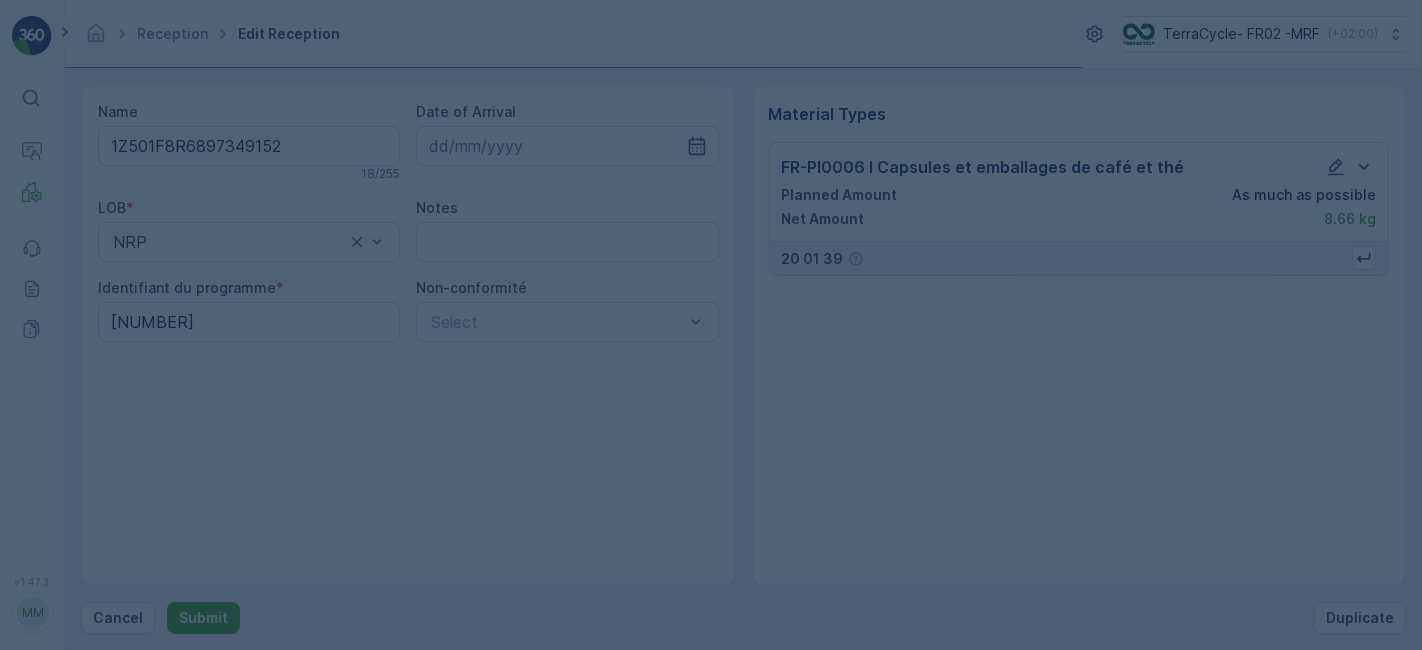 scroll, scrollTop: 0, scrollLeft: 0, axis: both 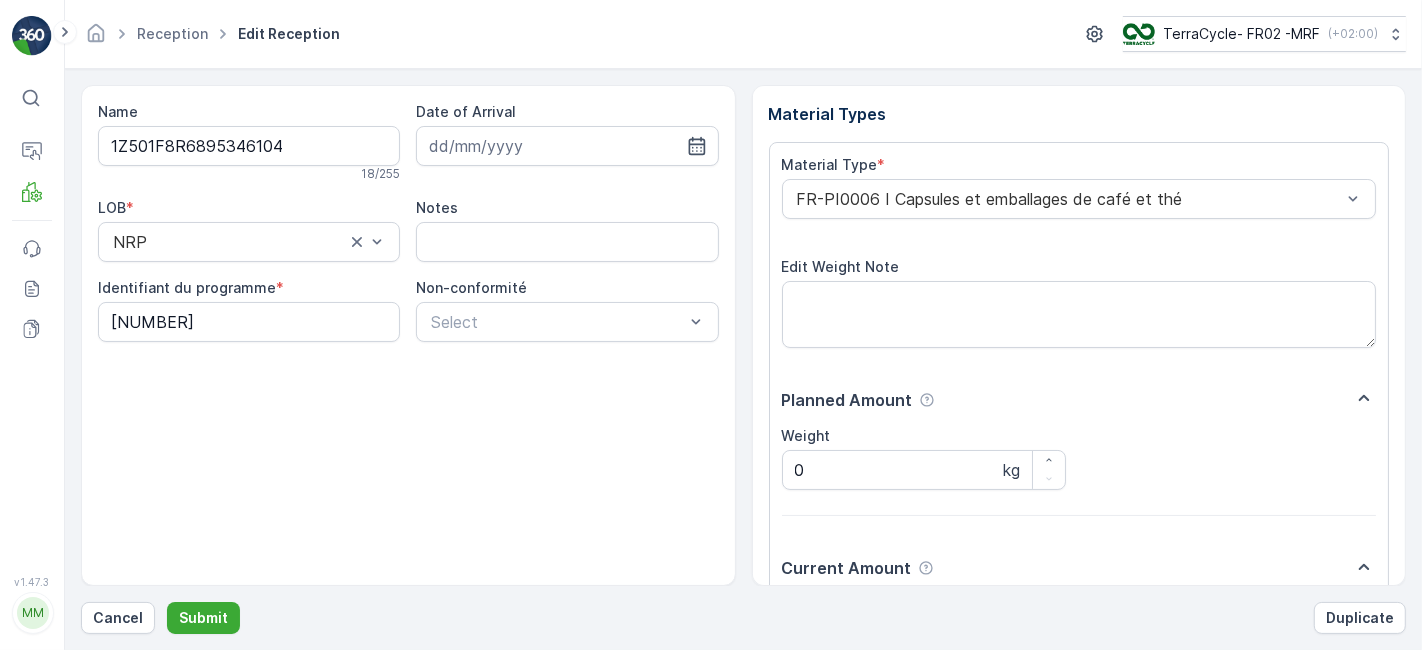 click on "Submit" at bounding box center [203, 618] 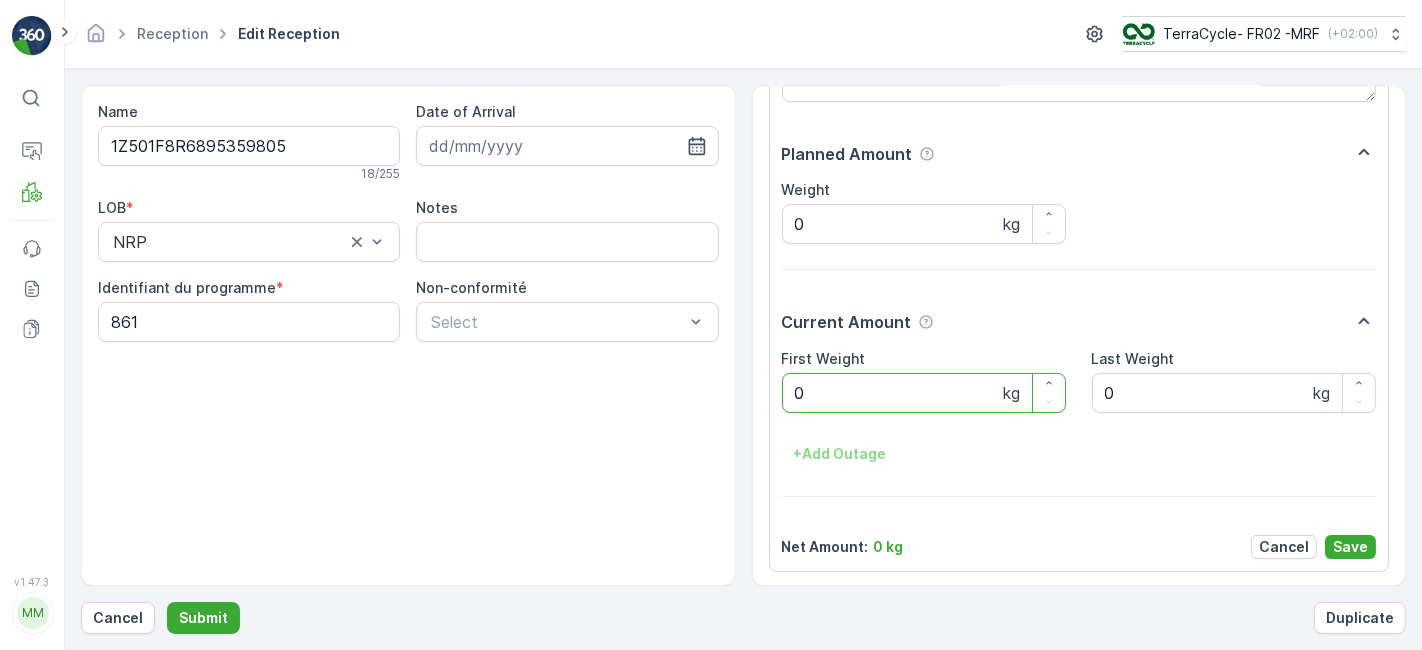 scroll, scrollTop: 0, scrollLeft: 0, axis: both 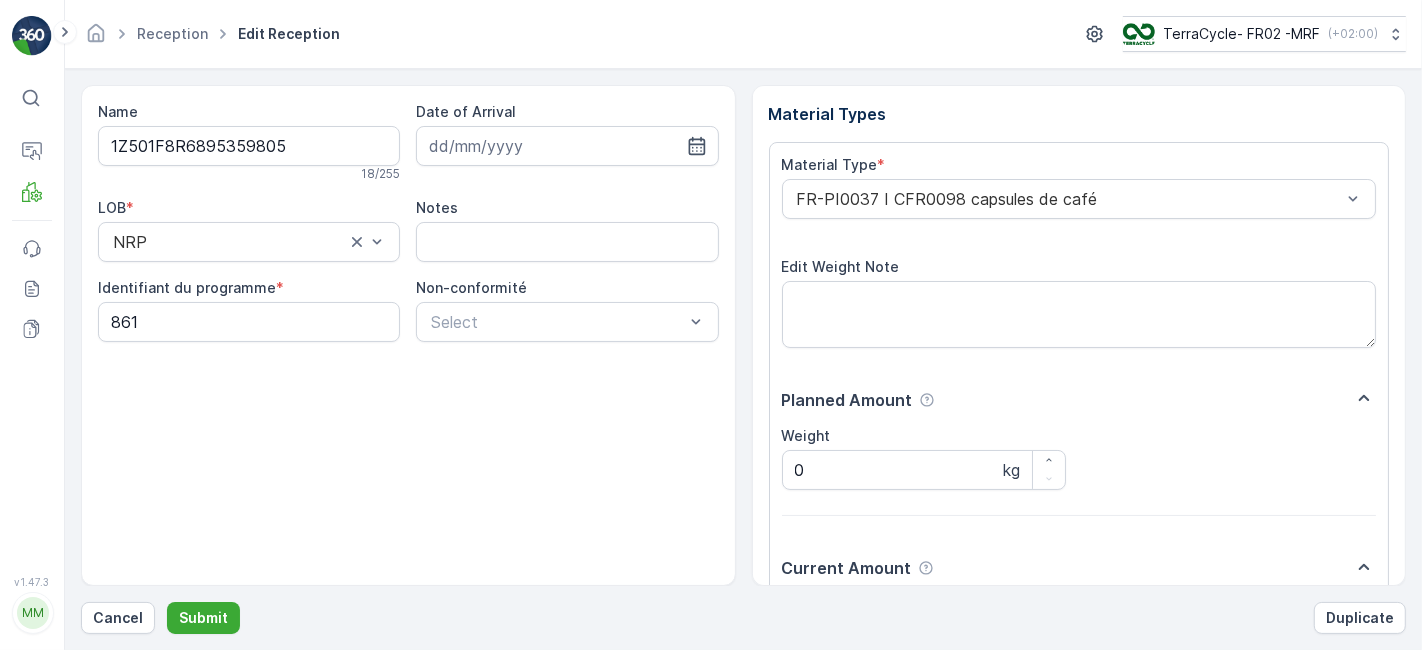 click on "Submit" at bounding box center (203, 618) 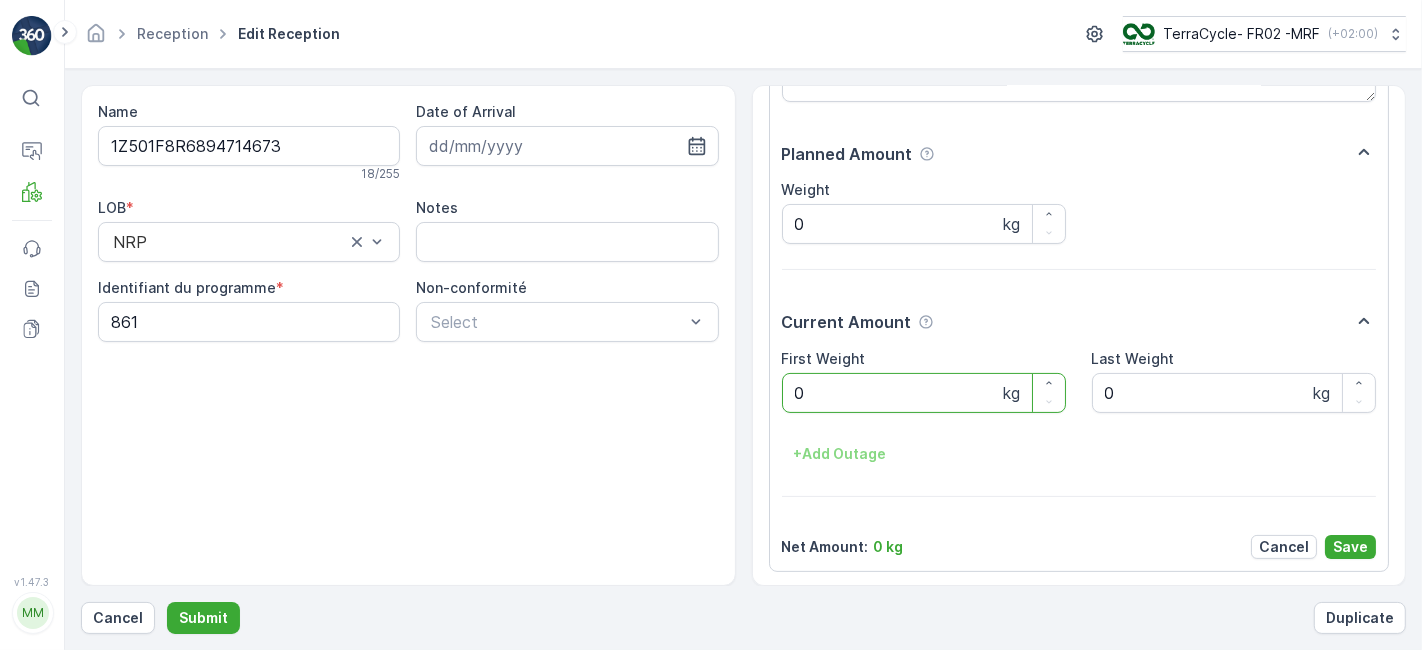 scroll, scrollTop: 0, scrollLeft: 0, axis: both 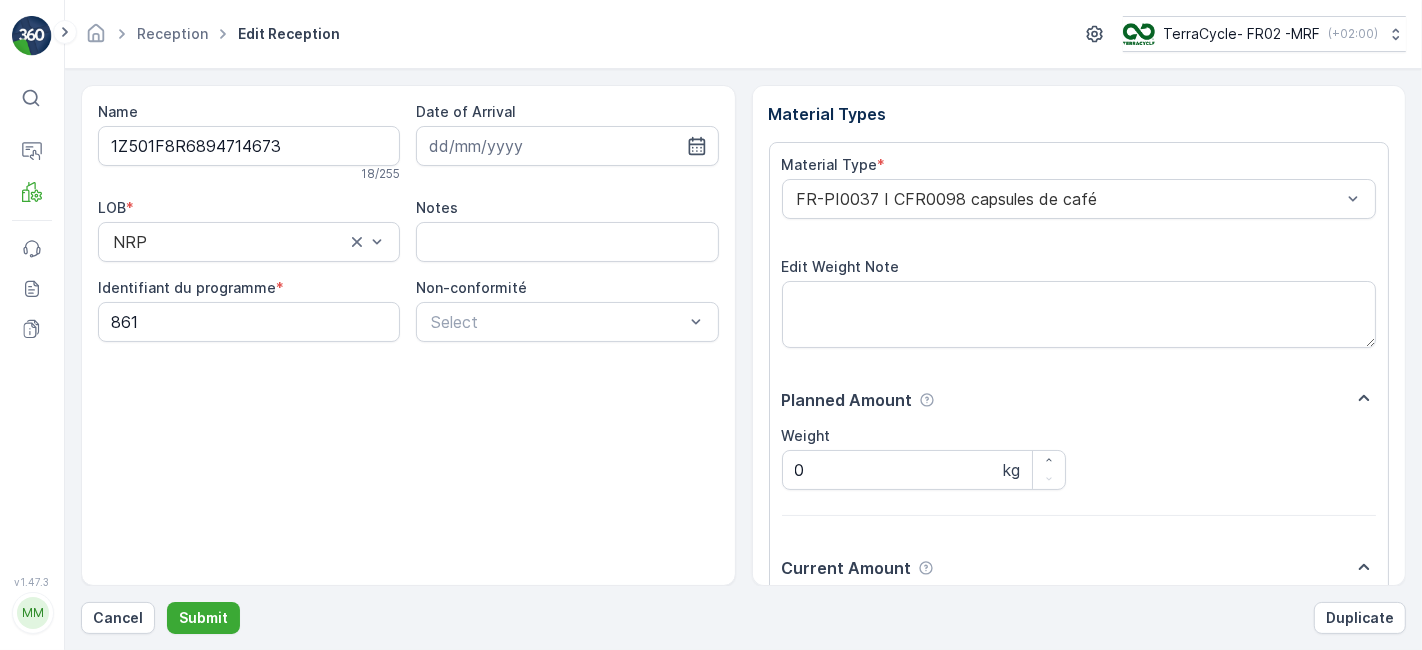 click on "Submit" at bounding box center [203, 618] 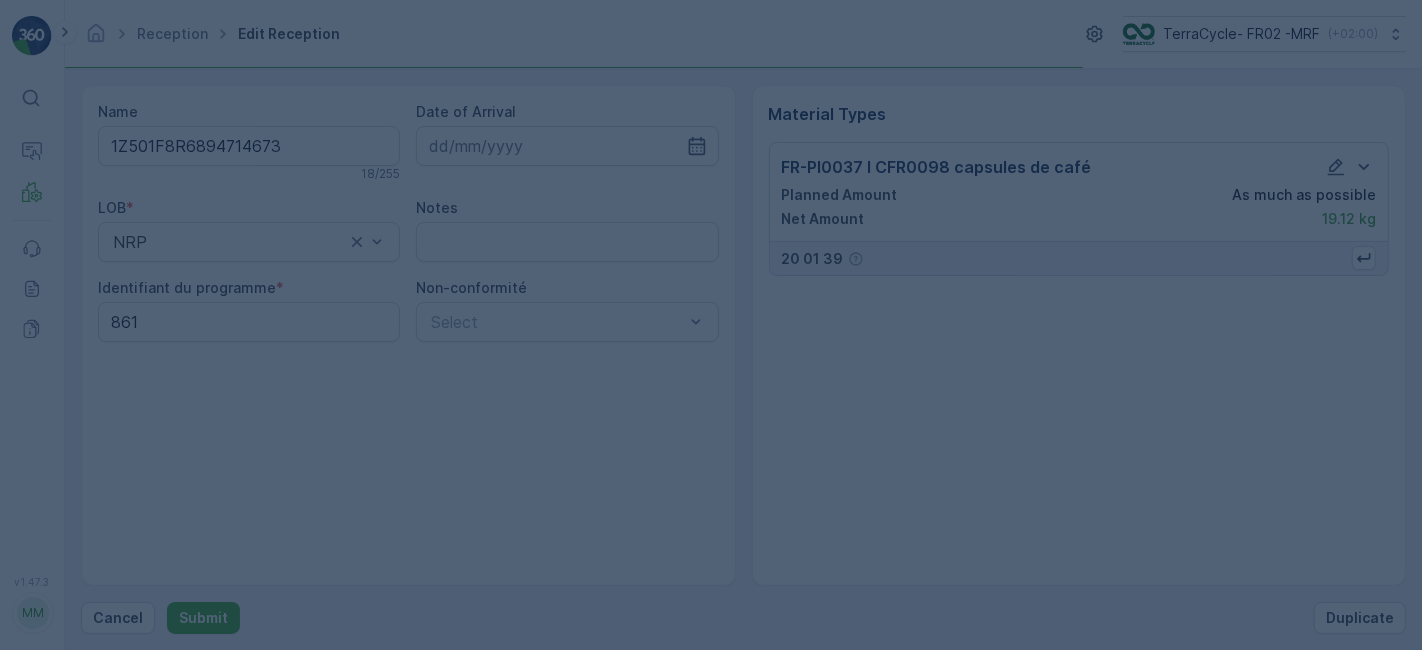 scroll, scrollTop: 0, scrollLeft: 0, axis: both 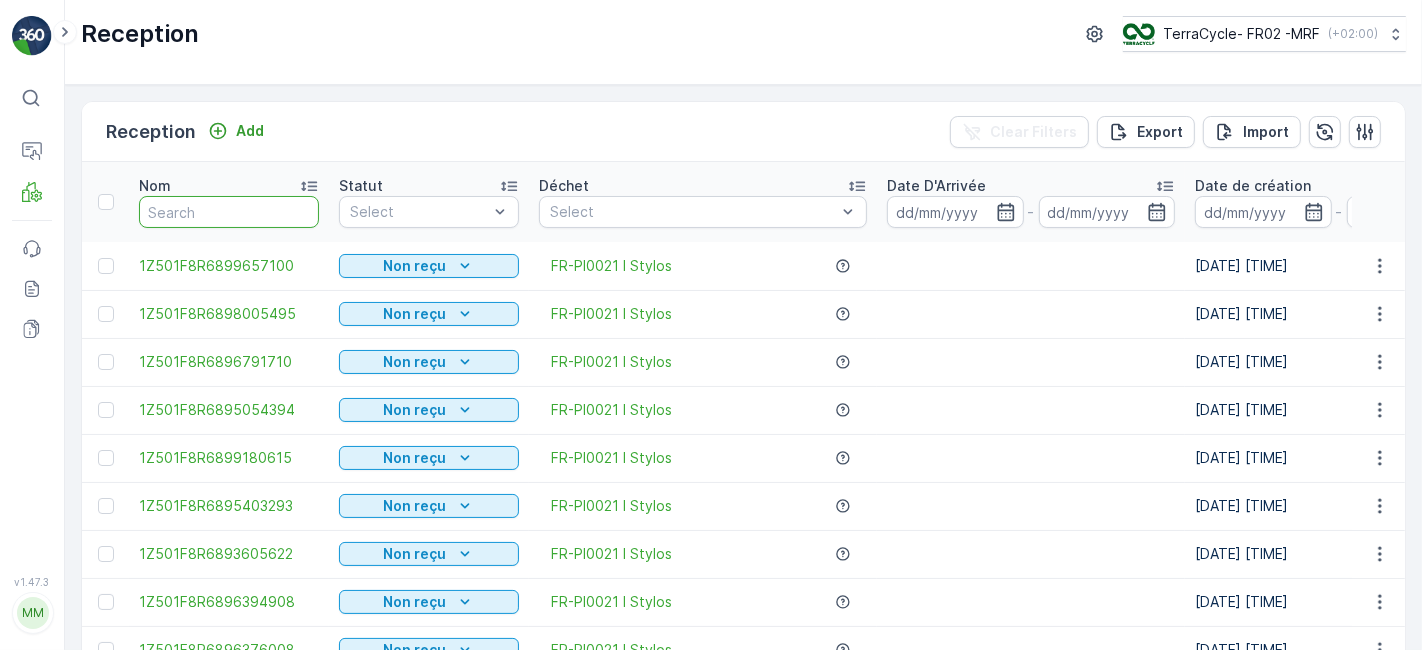 click at bounding box center (229, 212) 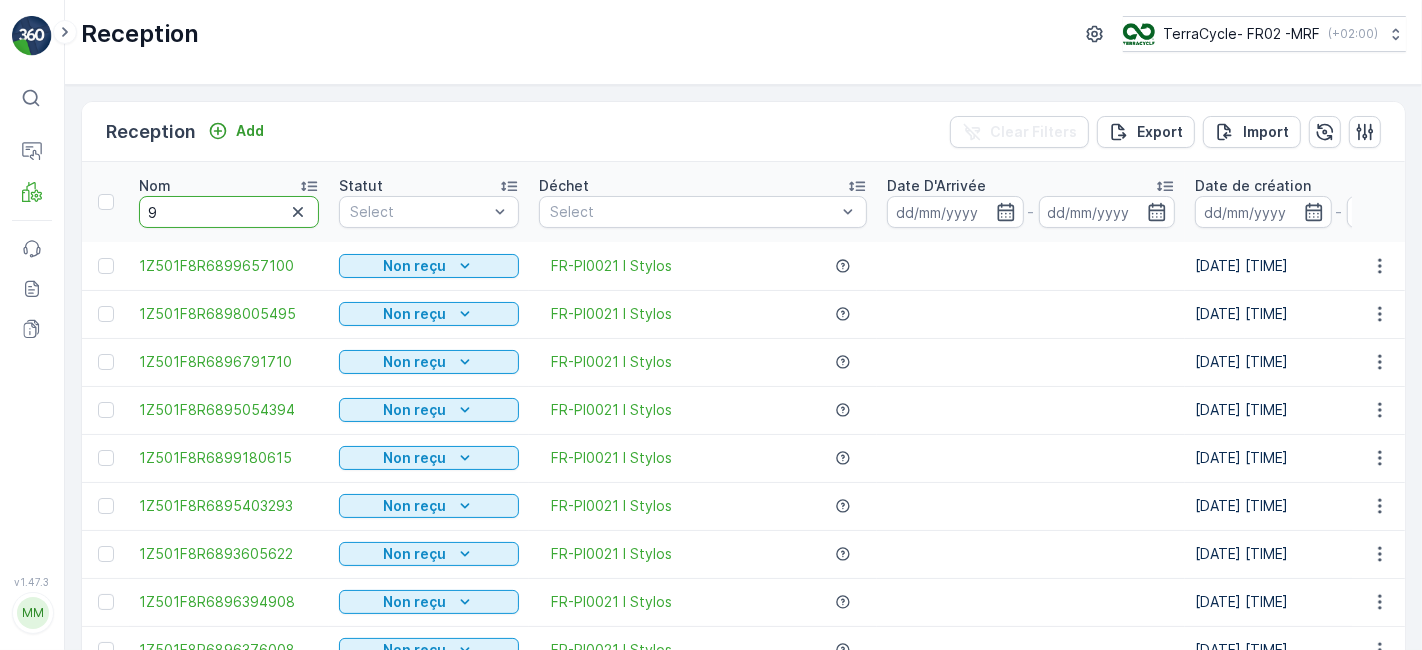type on "[NUMBER]" 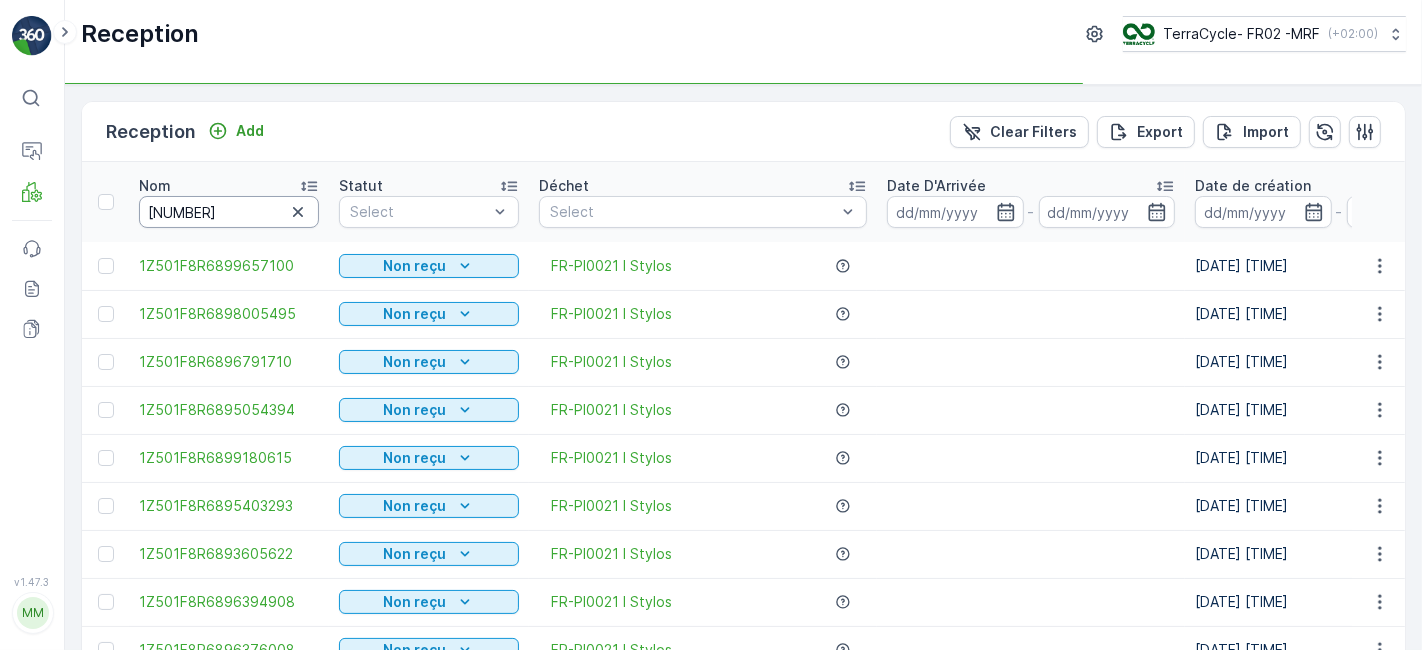 click on "[NUMBER]" at bounding box center (229, 212) 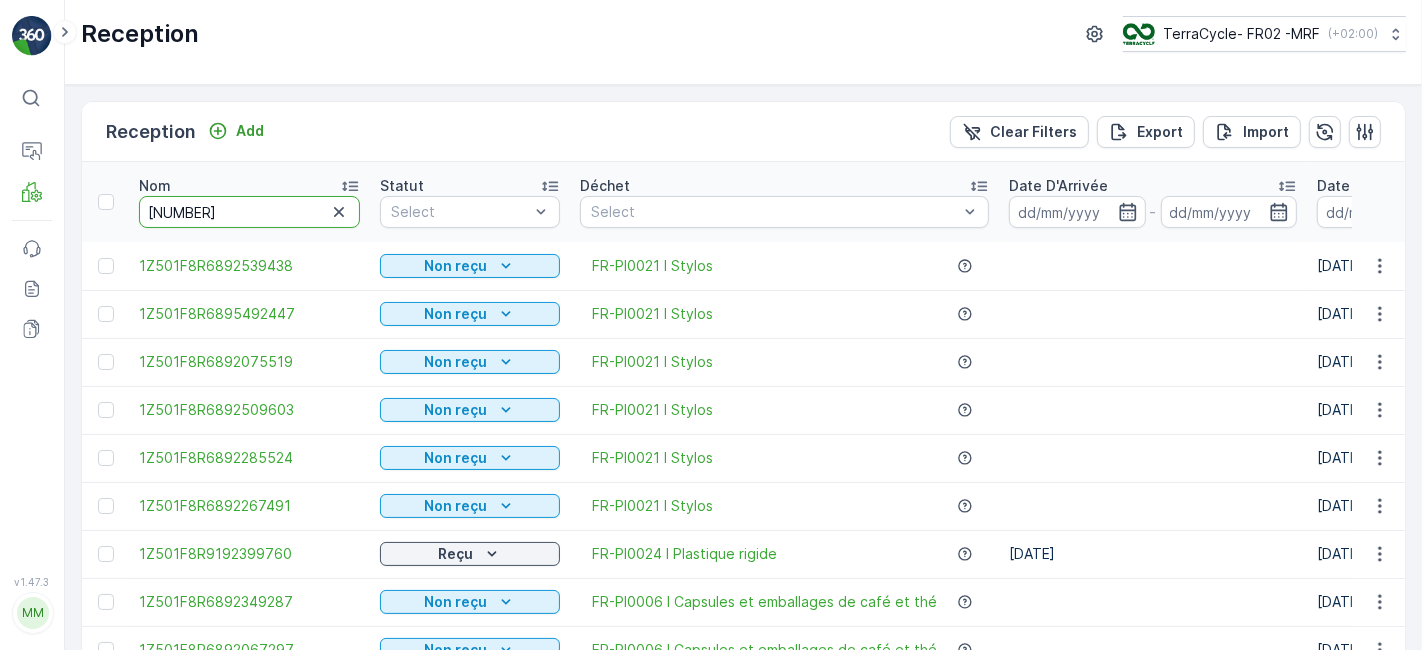 click on "[NUMBER]" at bounding box center [249, 212] 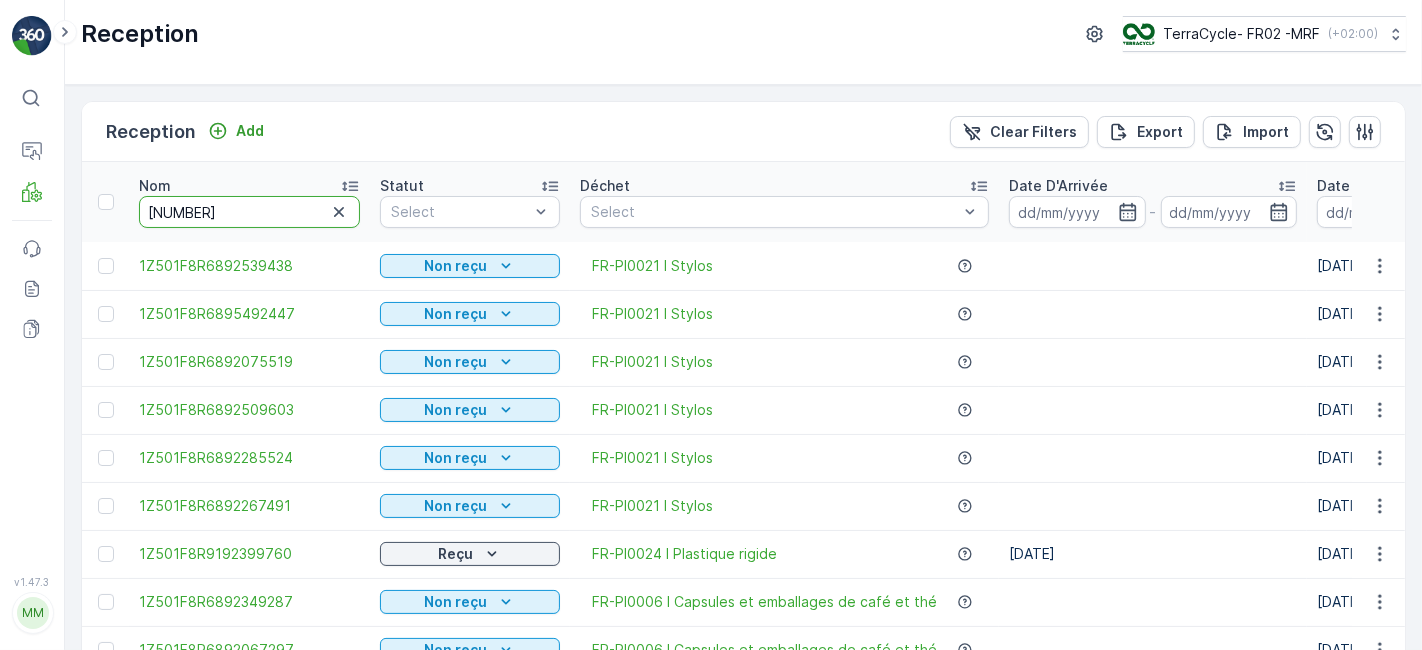type on "[NUMBER]" 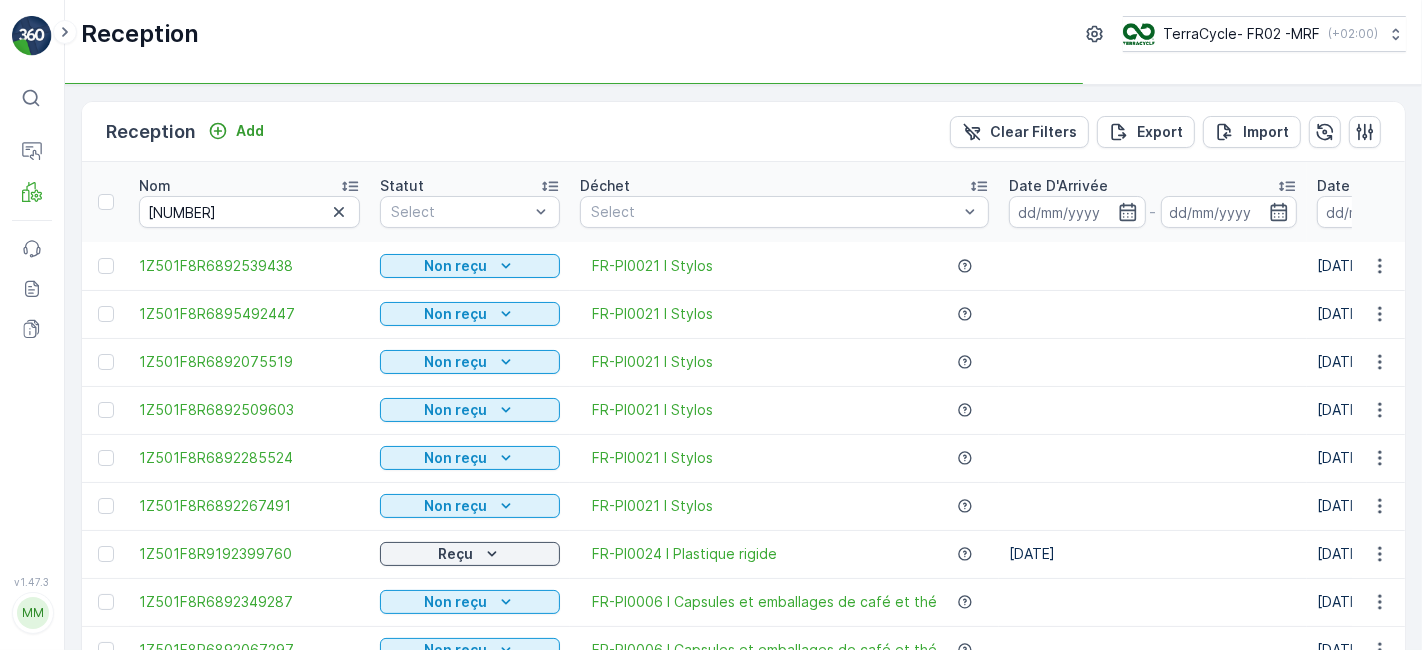type on "[NUMBER]" 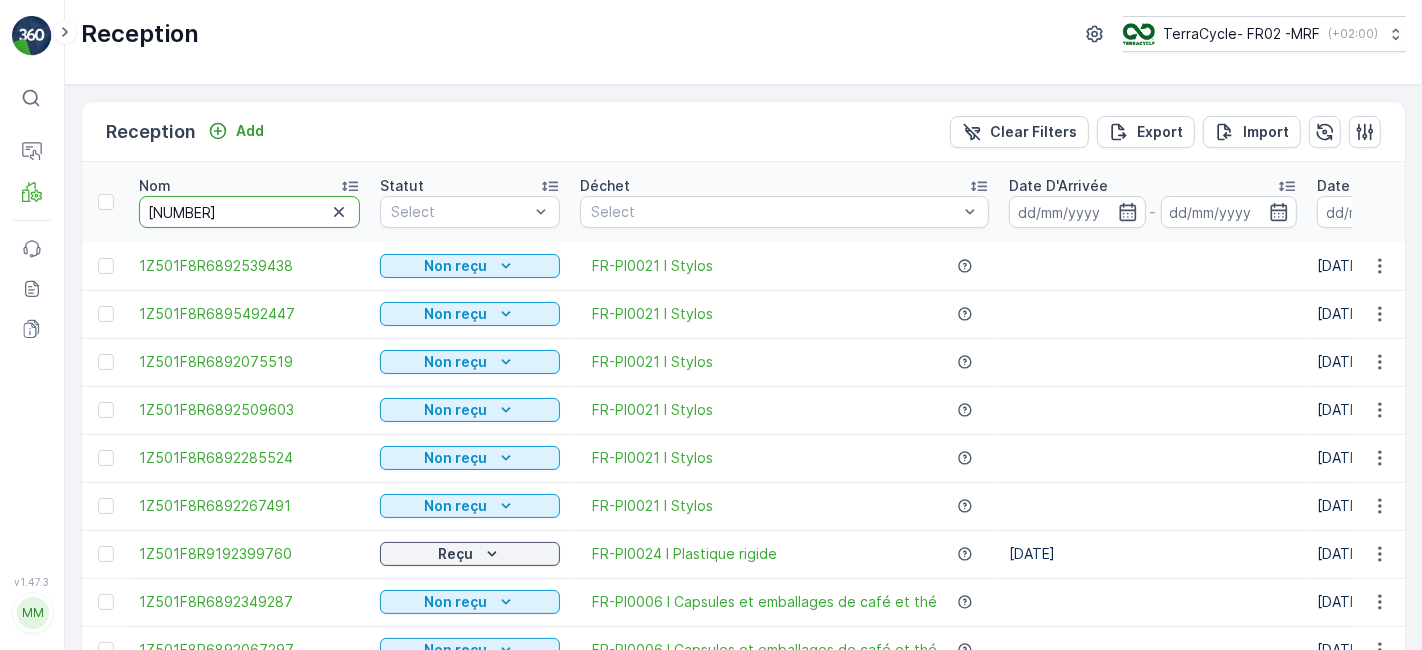 click on "[NUMBER]" at bounding box center [249, 212] 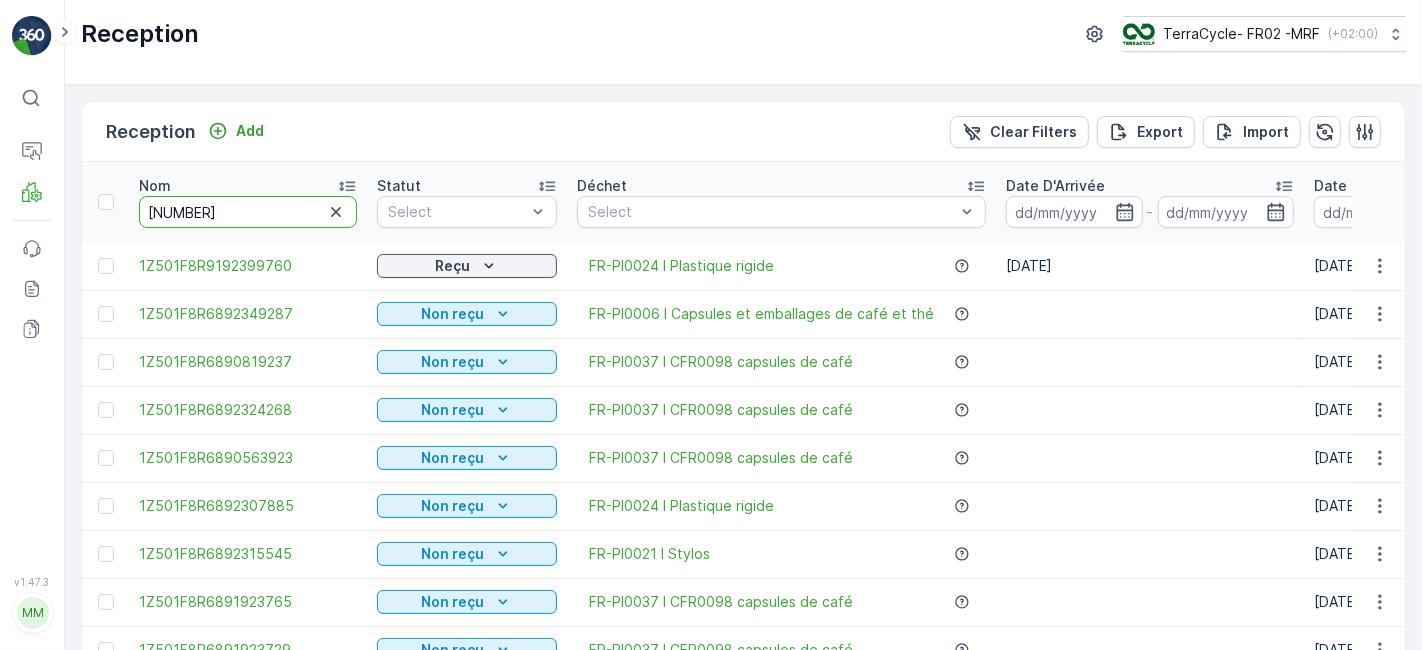 click on "[NUMBER]" at bounding box center [248, 212] 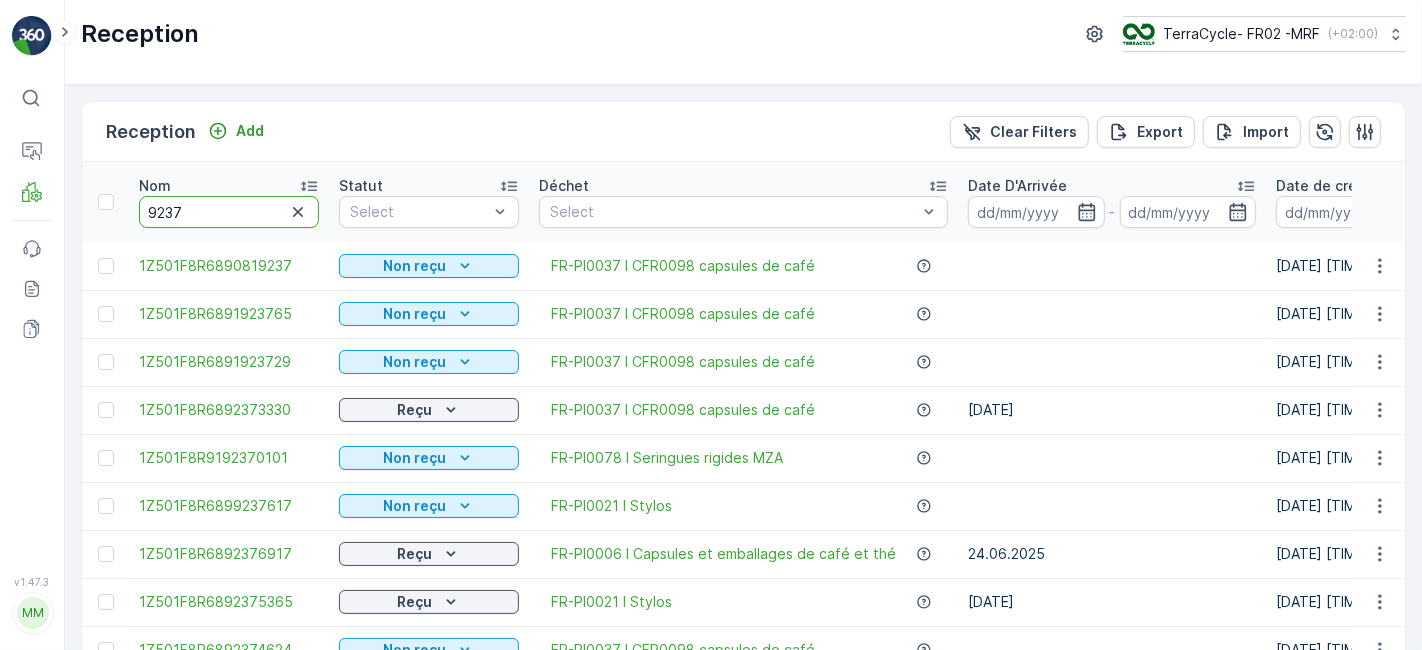 click on "9237" at bounding box center [229, 212] 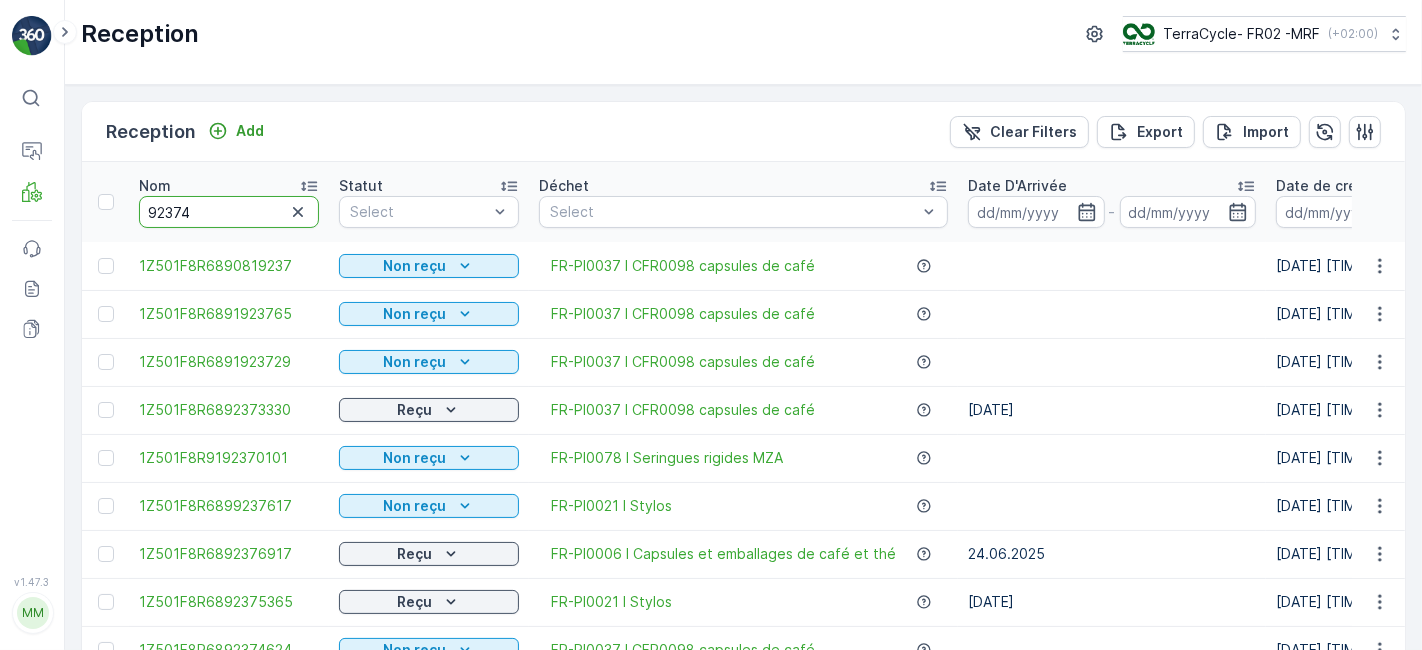 type on "[NUMBER]" 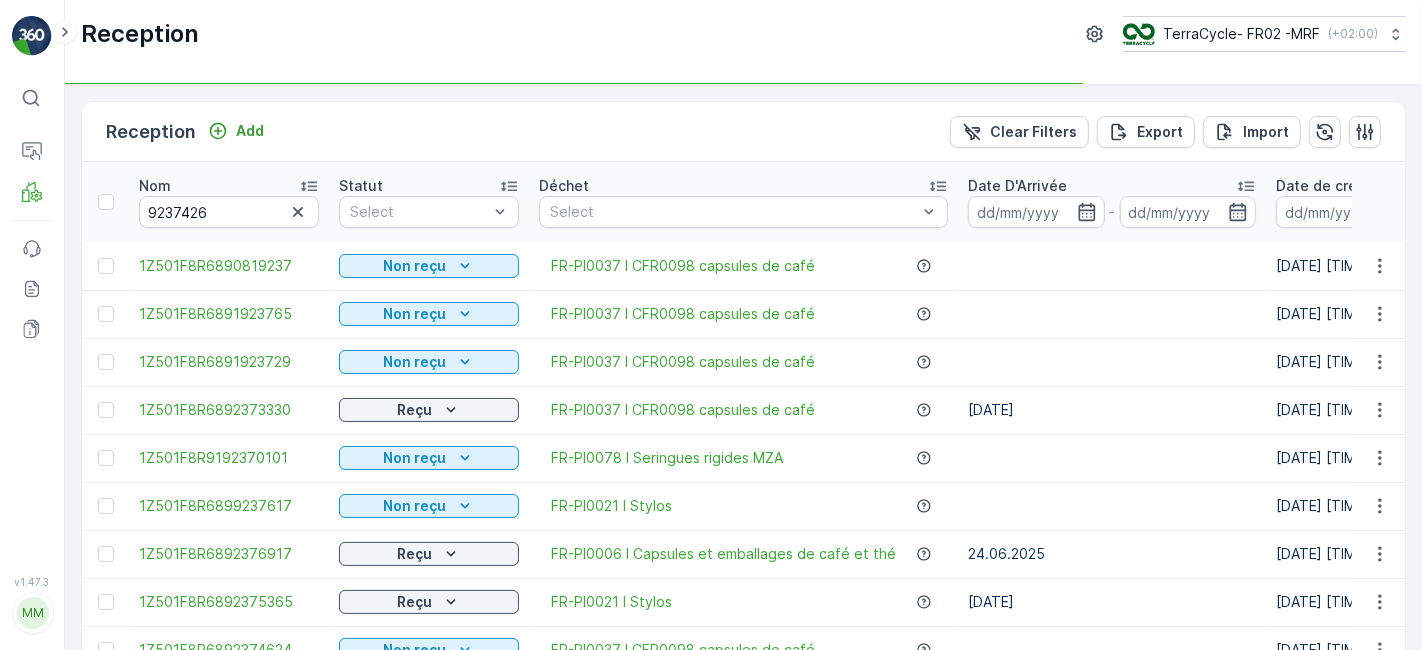 type on "[NUMBER]" 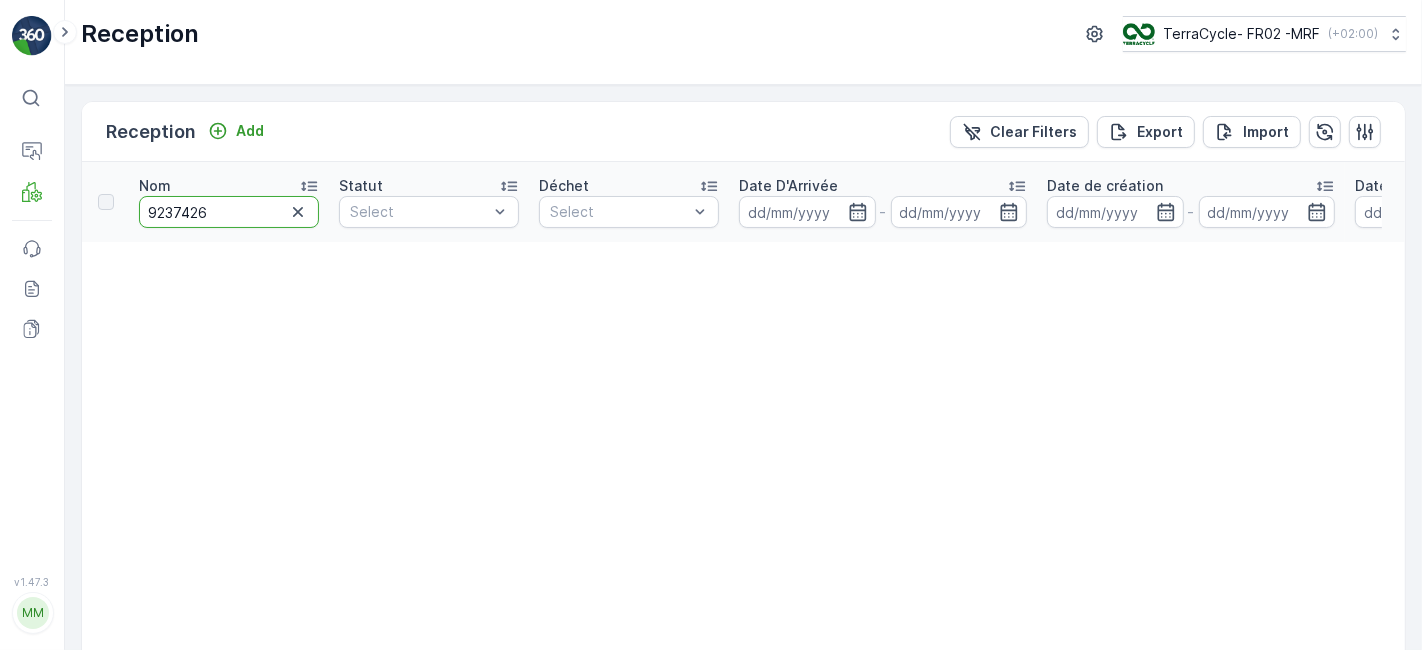 click on "9237426" at bounding box center (229, 212) 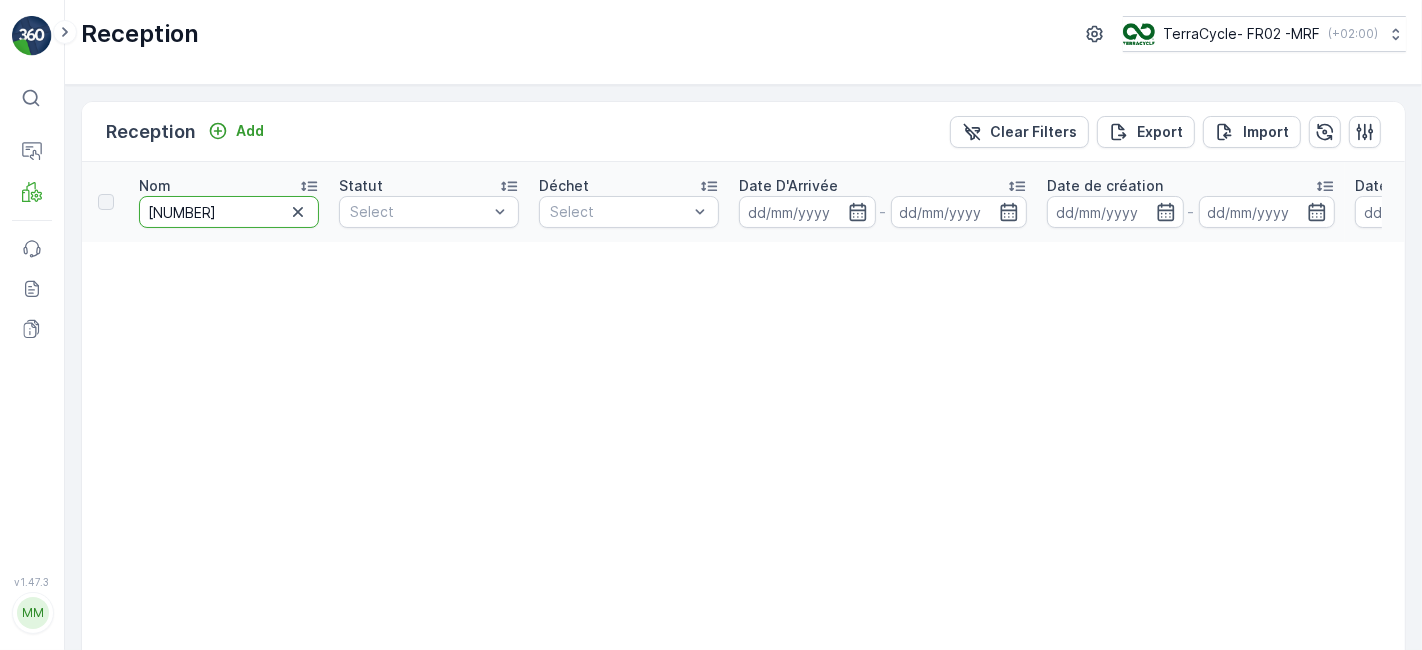 click on "[NUMBER]" at bounding box center [229, 212] 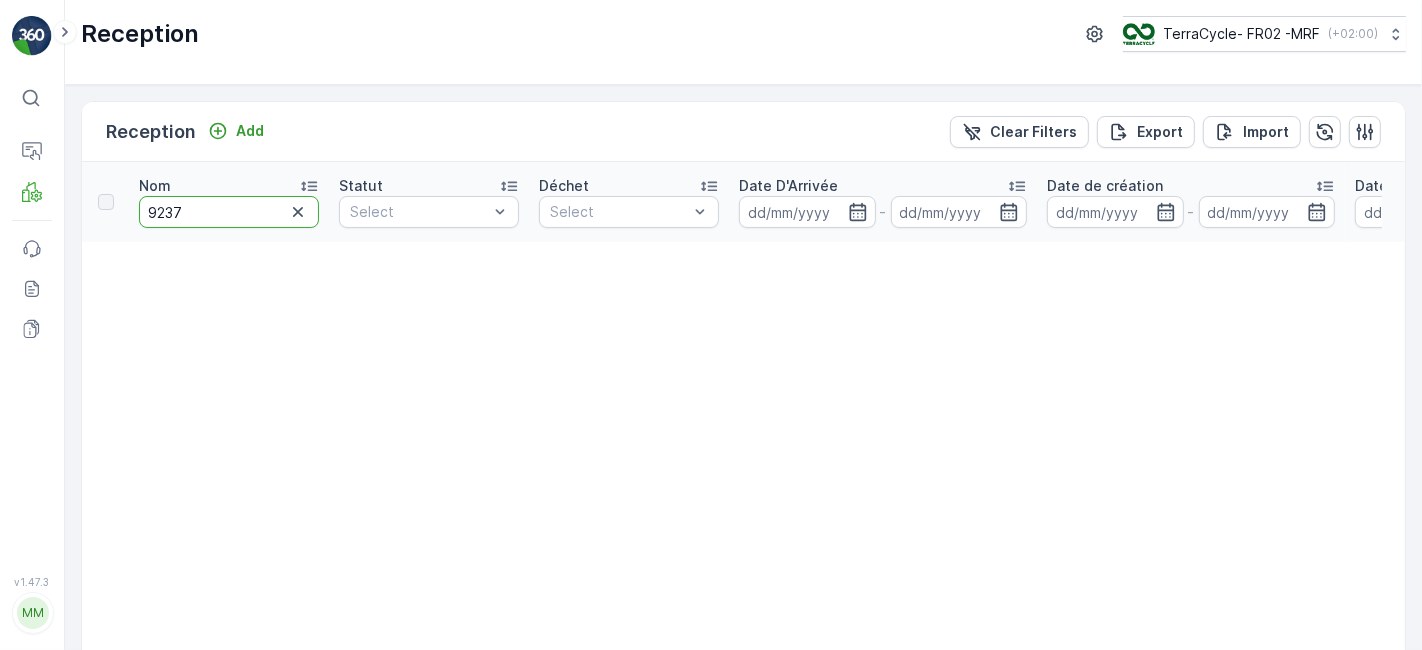 type on "[NUMBER]" 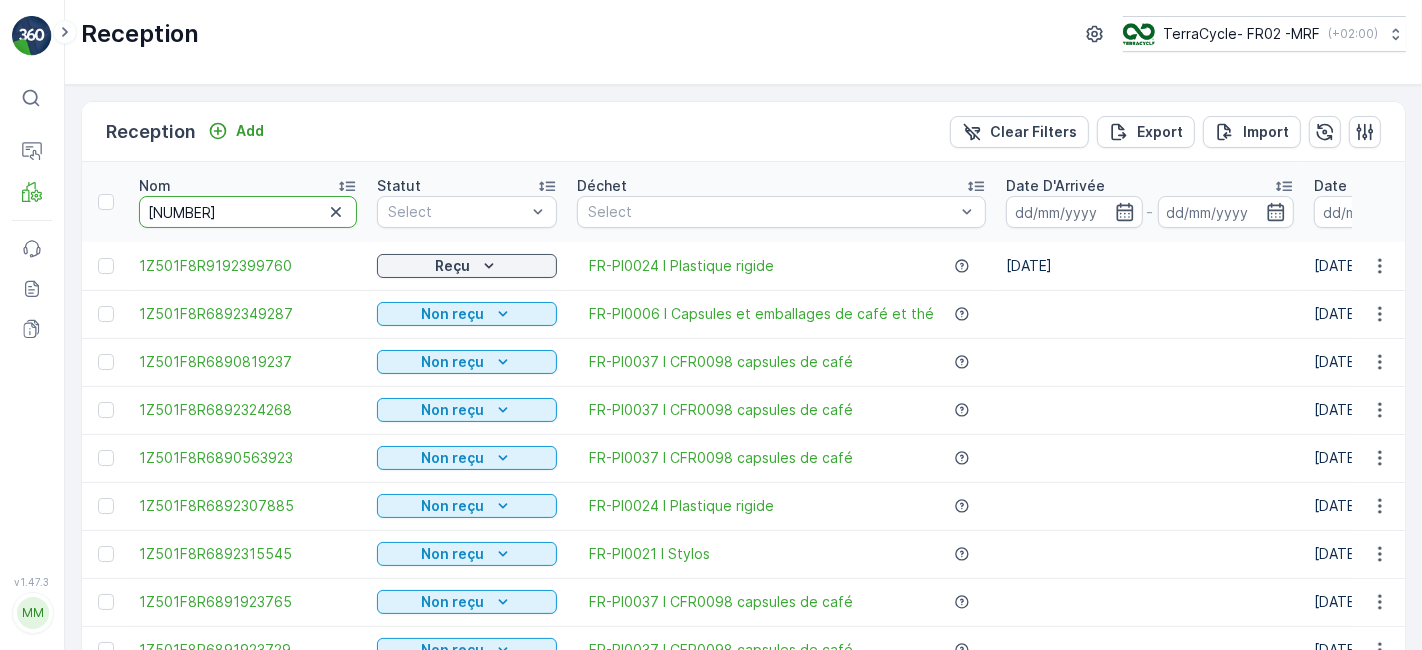 click on "[NUMBER]" at bounding box center (248, 212) 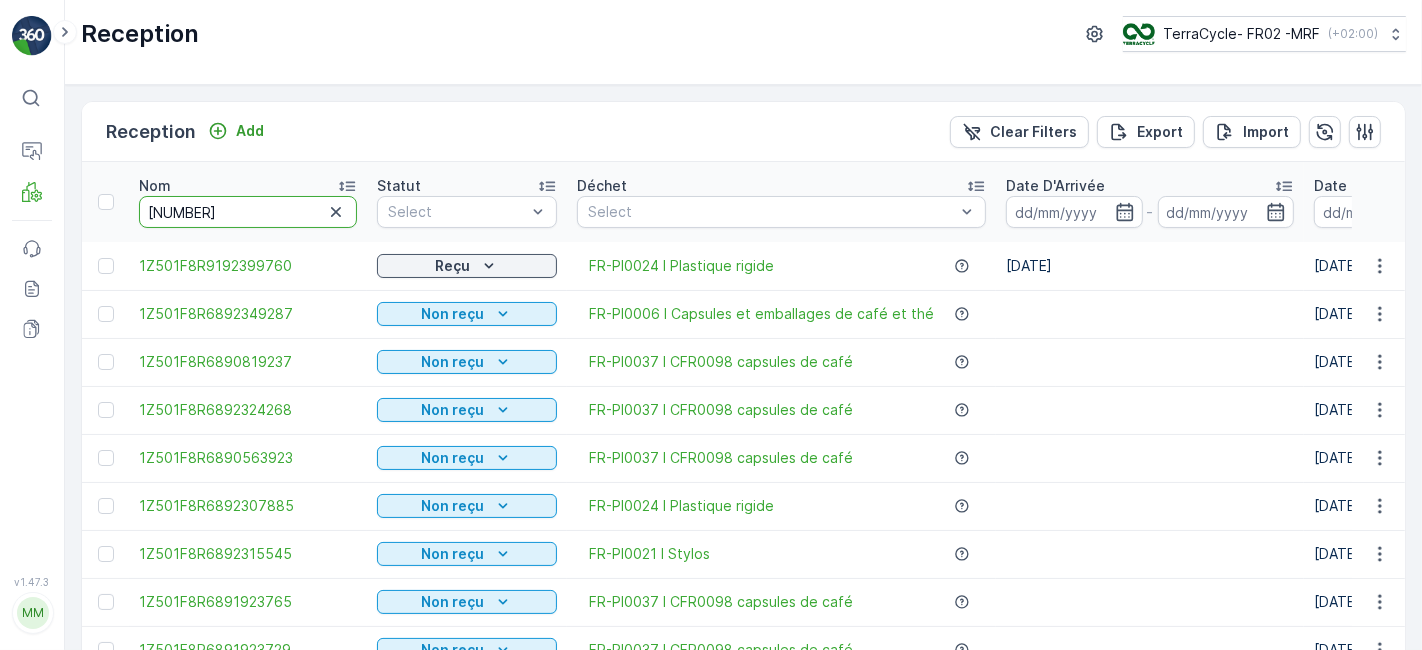 type on "9232" 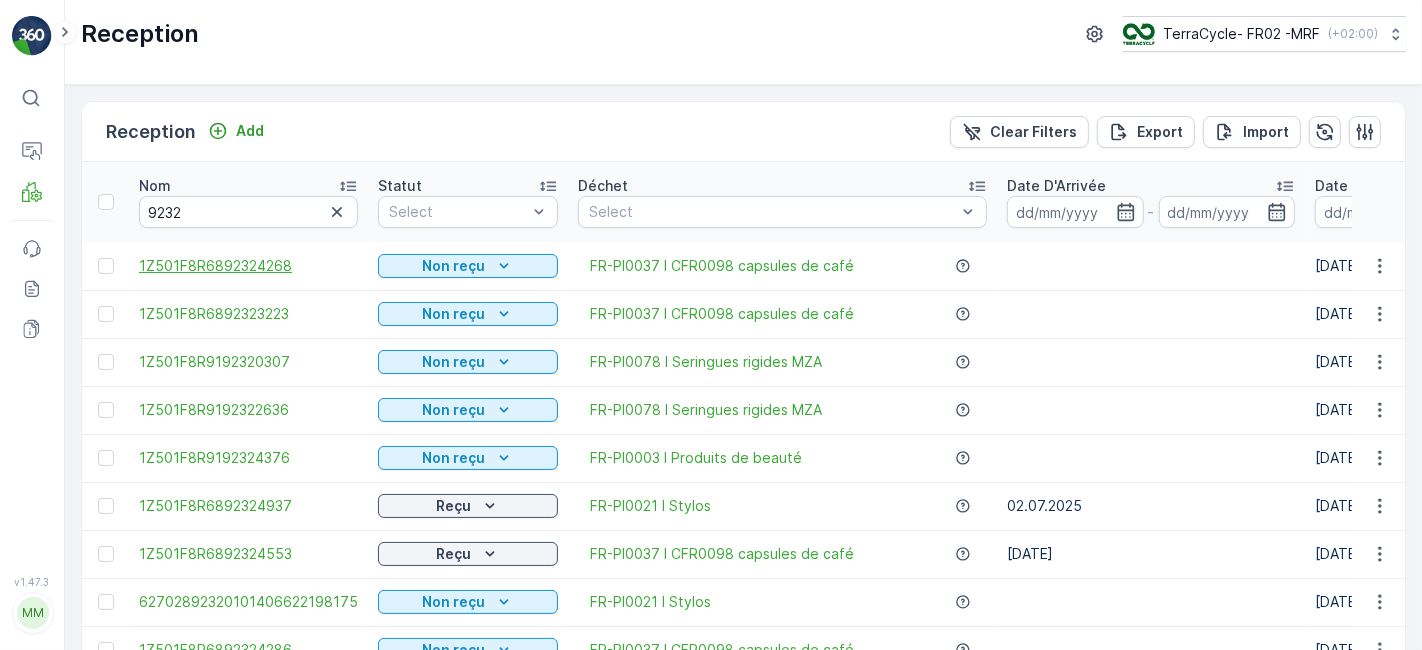 click on "1Z501F8R6892324268" at bounding box center [248, 266] 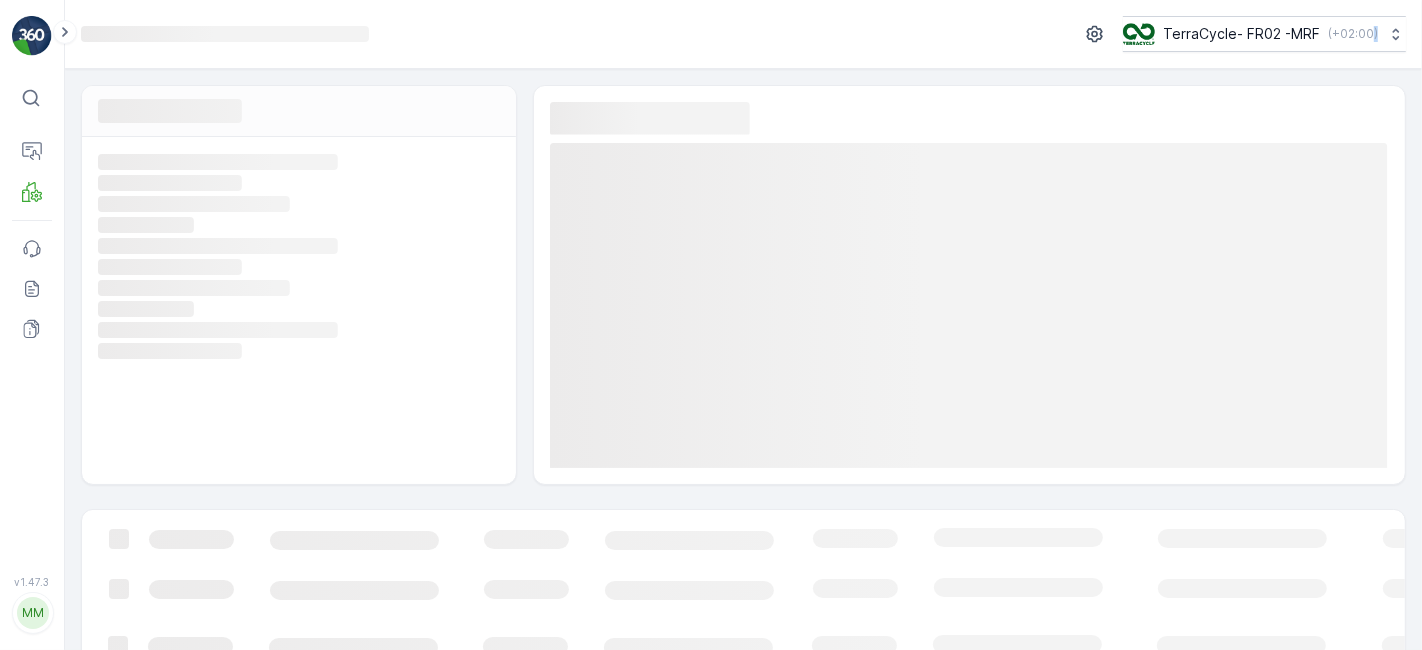 click on "Loading..." 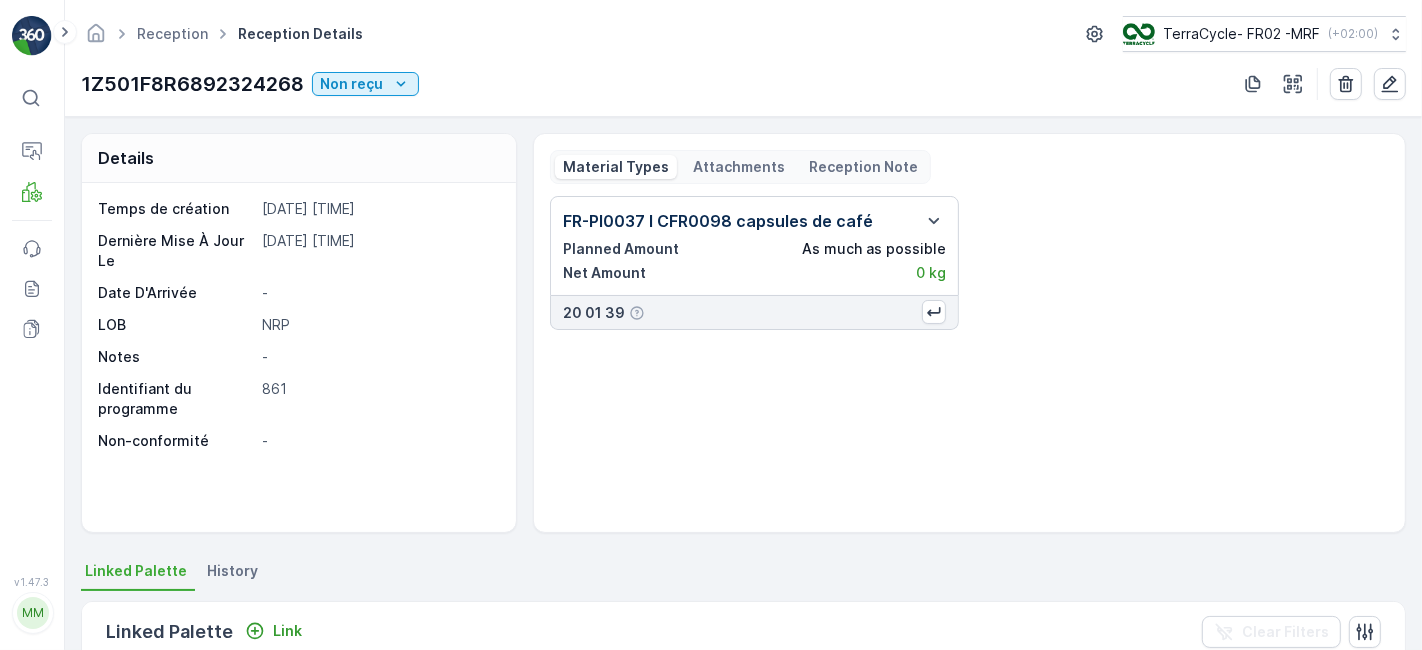 click on "Reception Note" at bounding box center [863, 167] 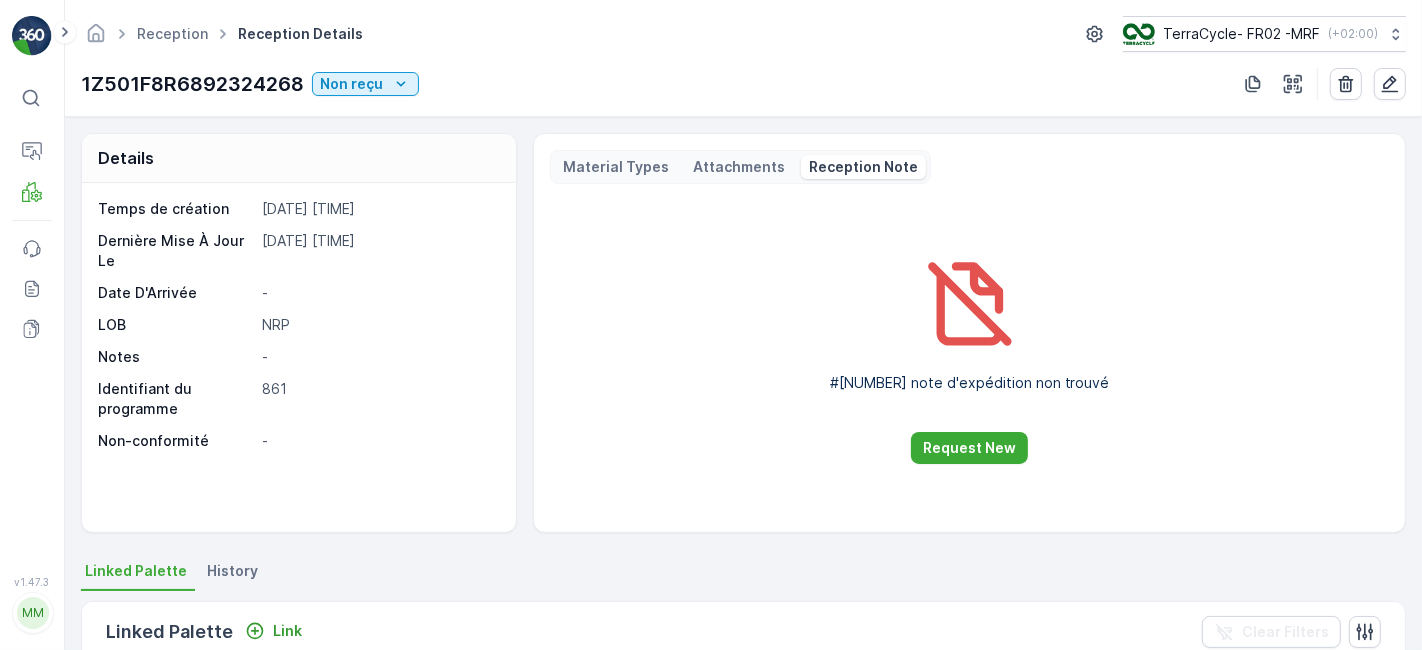 click on "Attachments" at bounding box center (739, 167) 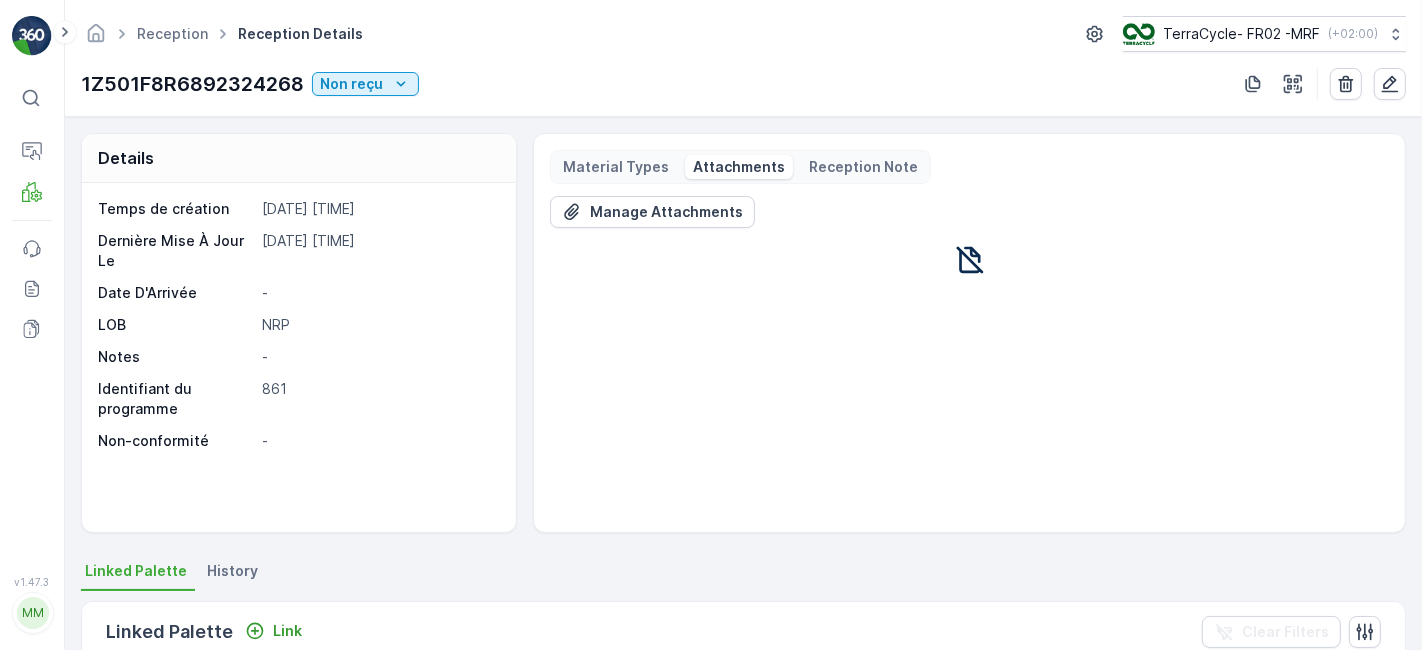 click on "Material Types" at bounding box center (616, 167) 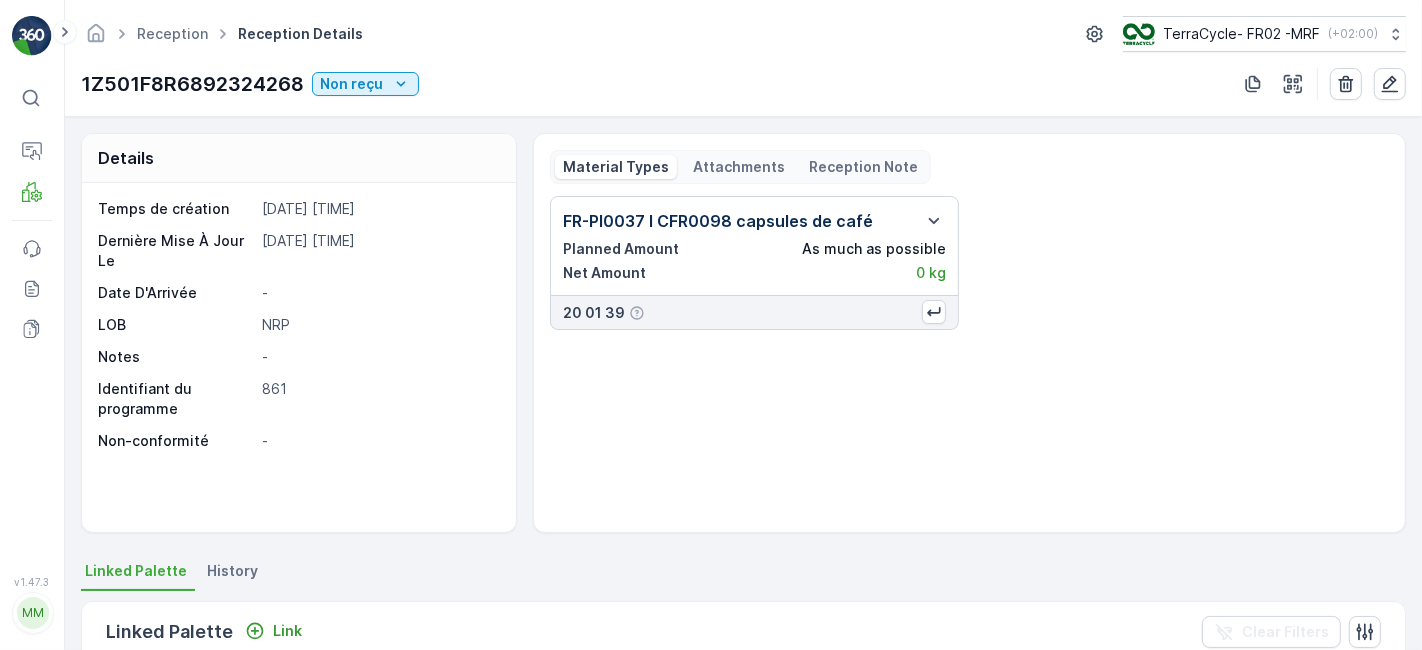 click on "FR-PI0037 I CFR0098 capsules de café" at bounding box center [718, 221] 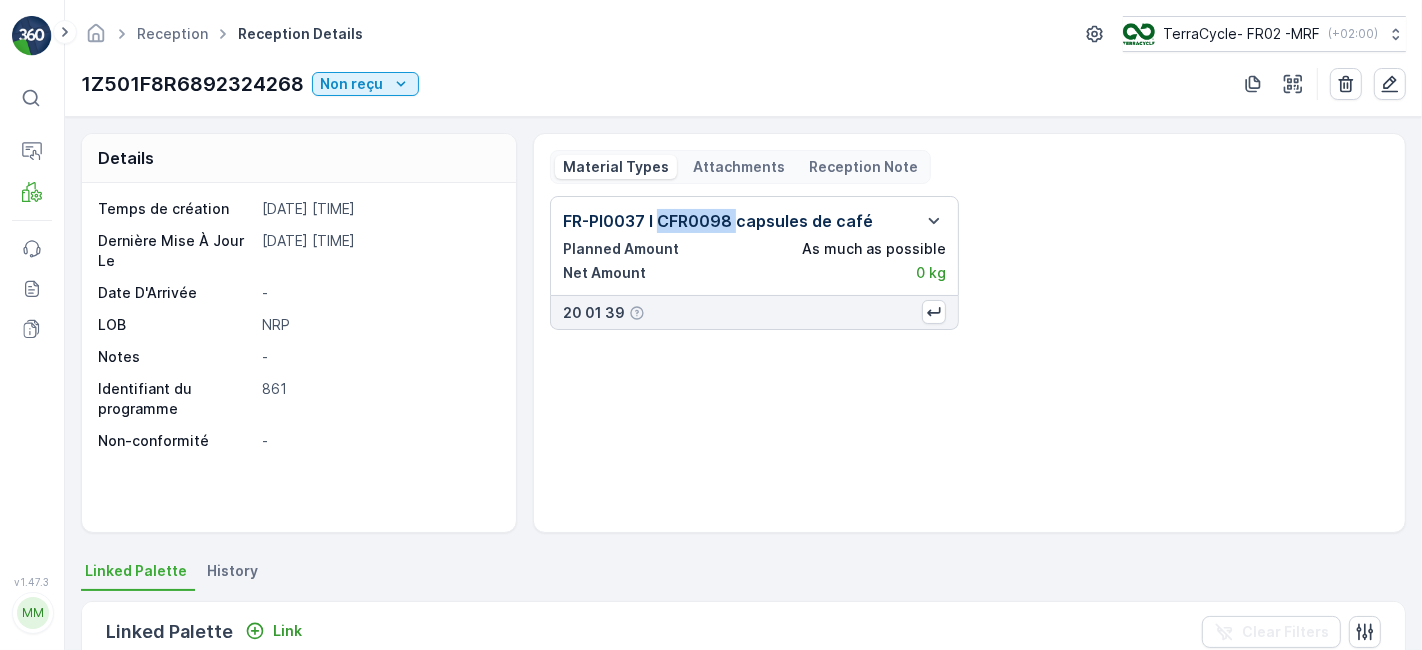click on "FR-PI0037 I CFR0098 capsules de café" at bounding box center [718, 221] 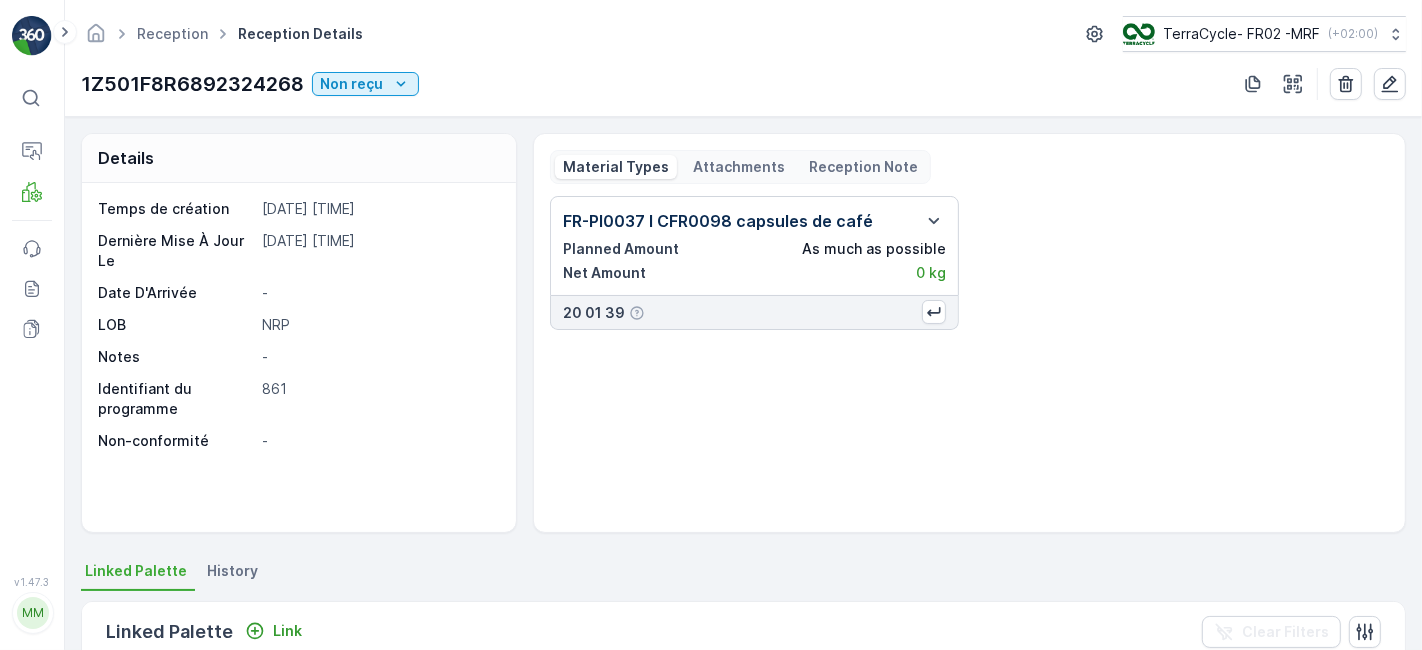 click on "Planned Amount As much as possible" at bounding box center (754, 249) 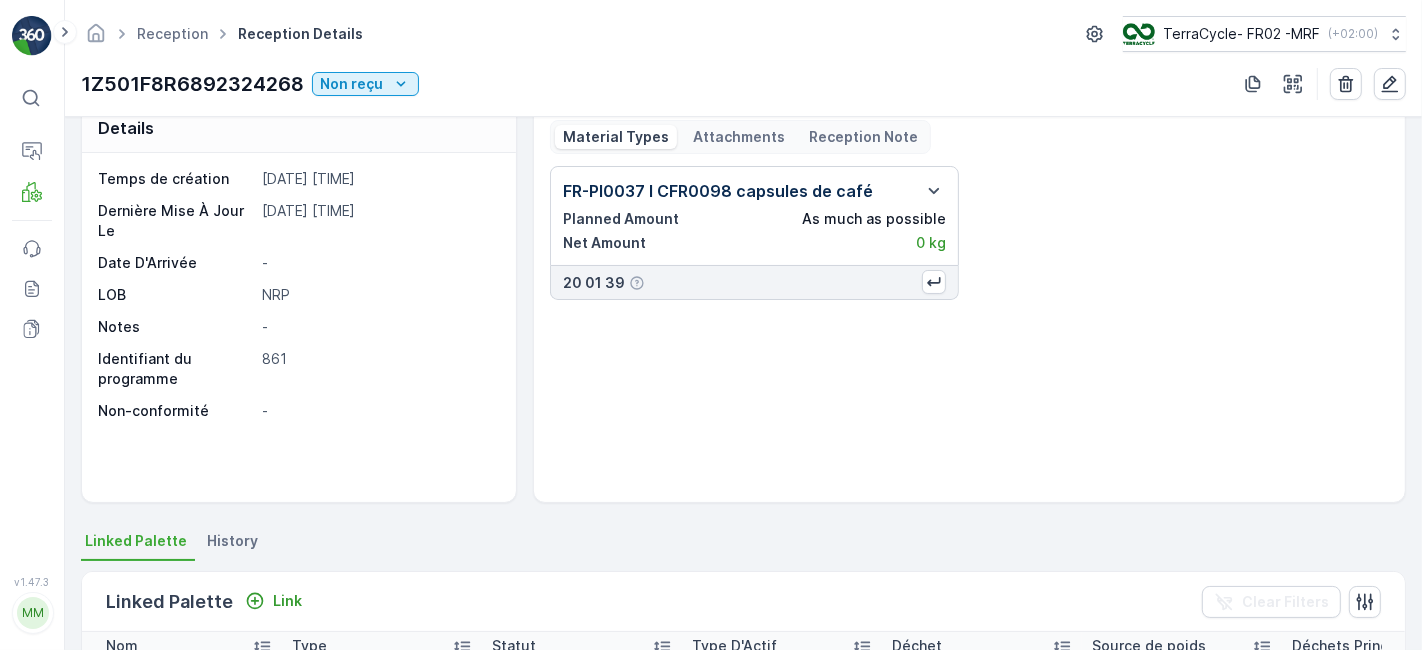 scroll, scrollTop: 0, scrollLeft: 0, axis: both 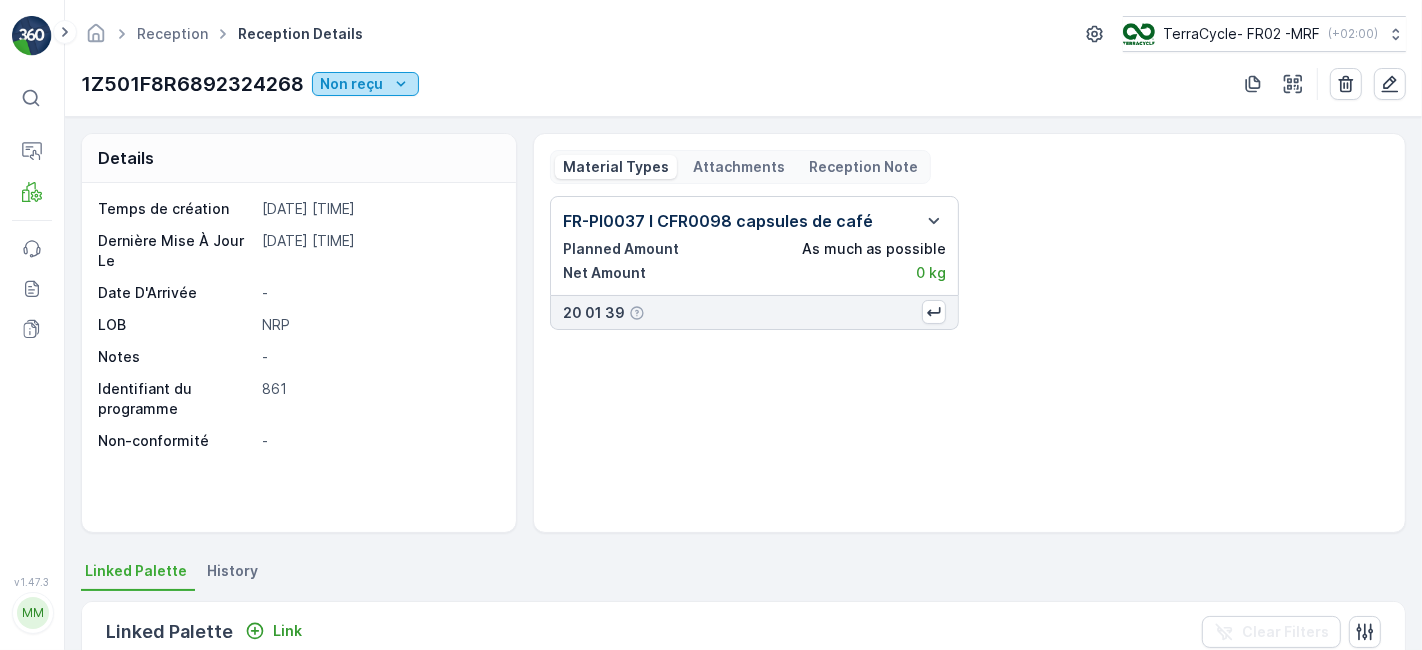 click 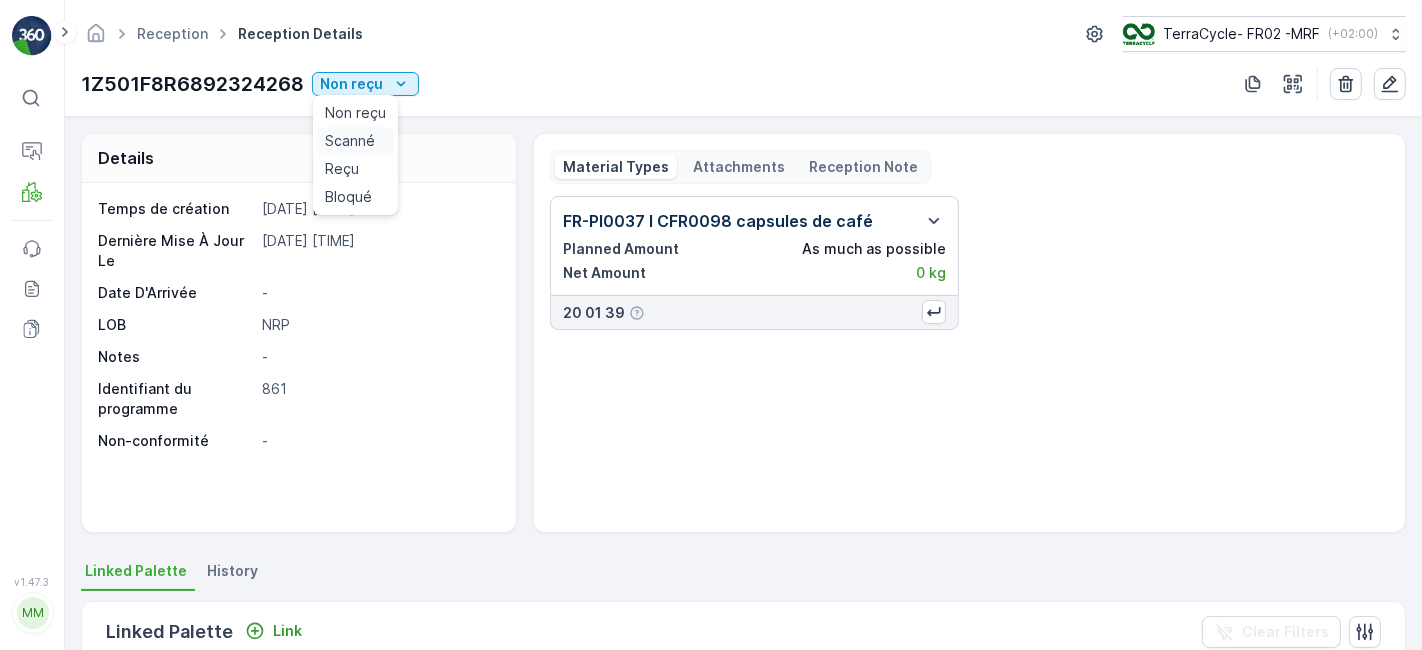 click on "Scanné" at bounding box center (355, 141) 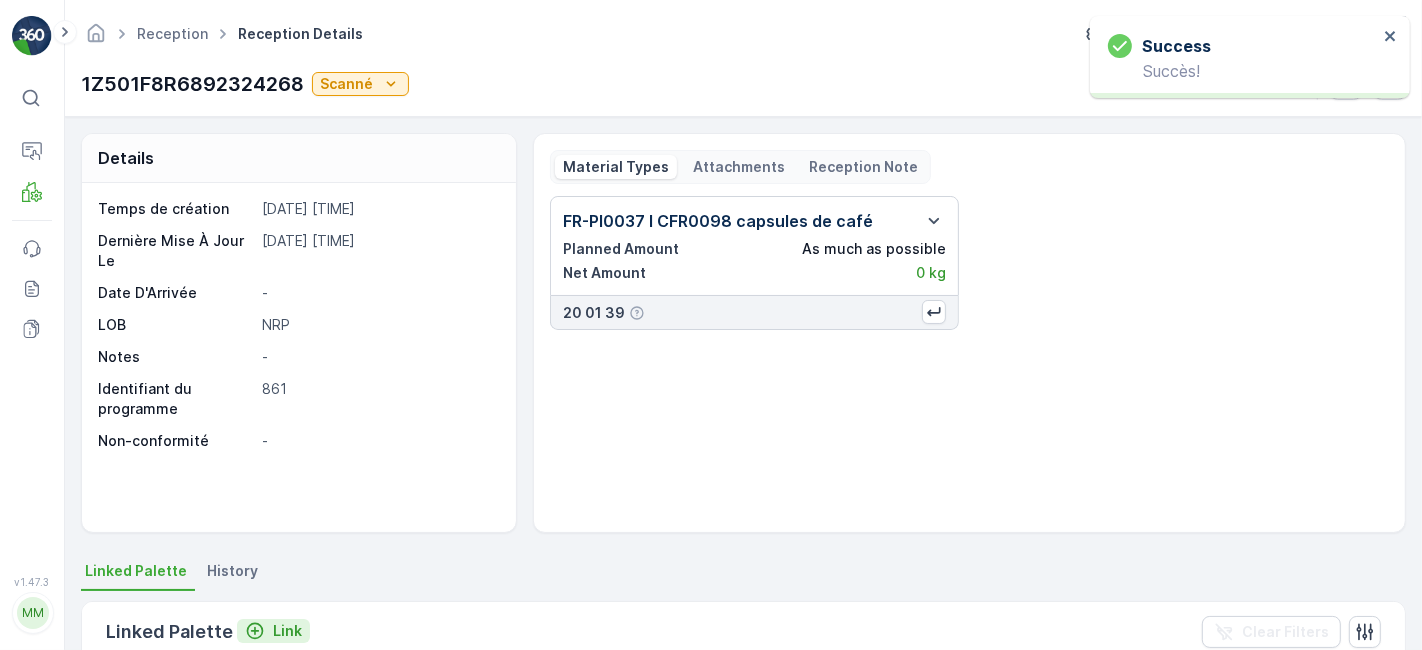 click 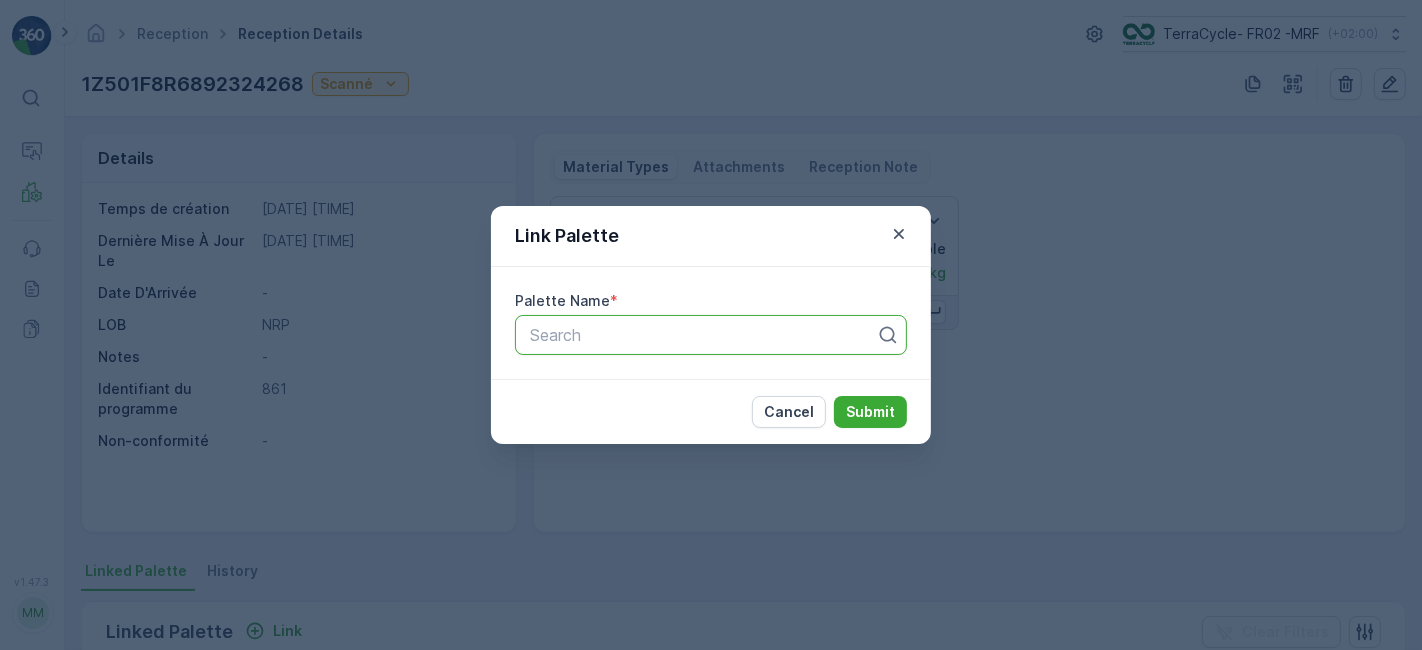 click at bounding box center (703, 335) 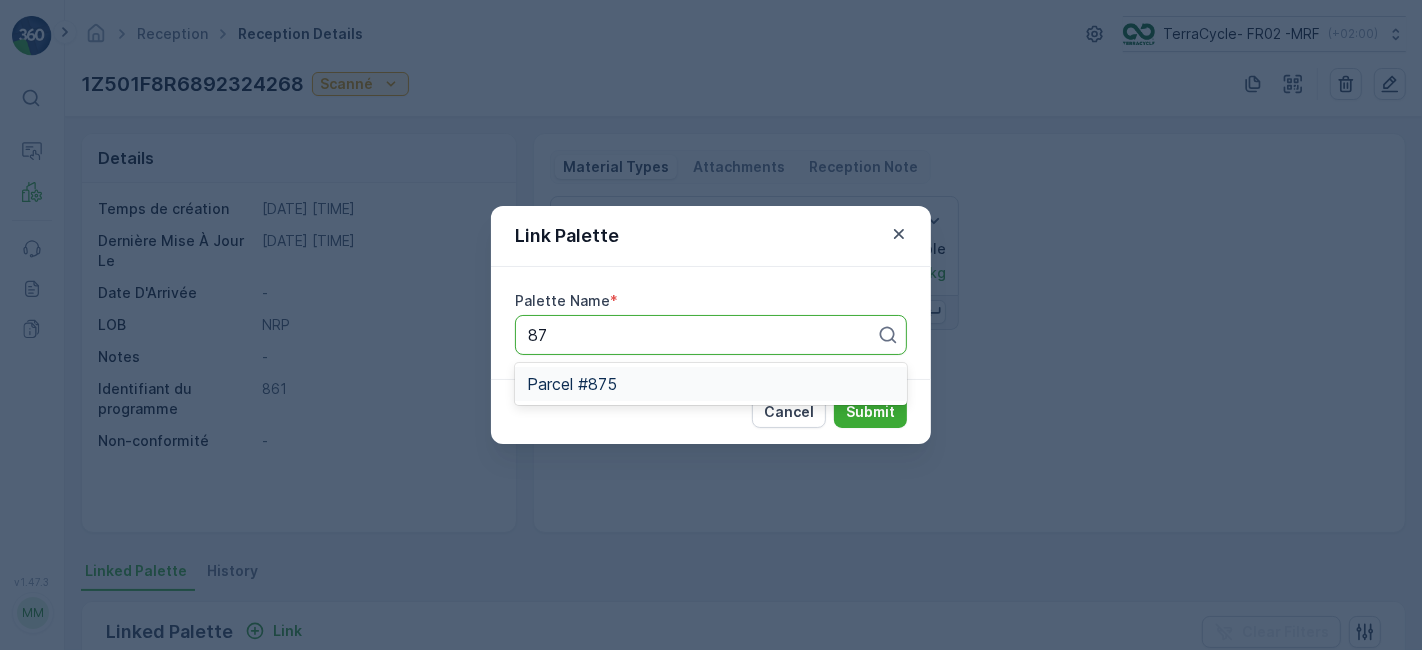 type on "875" 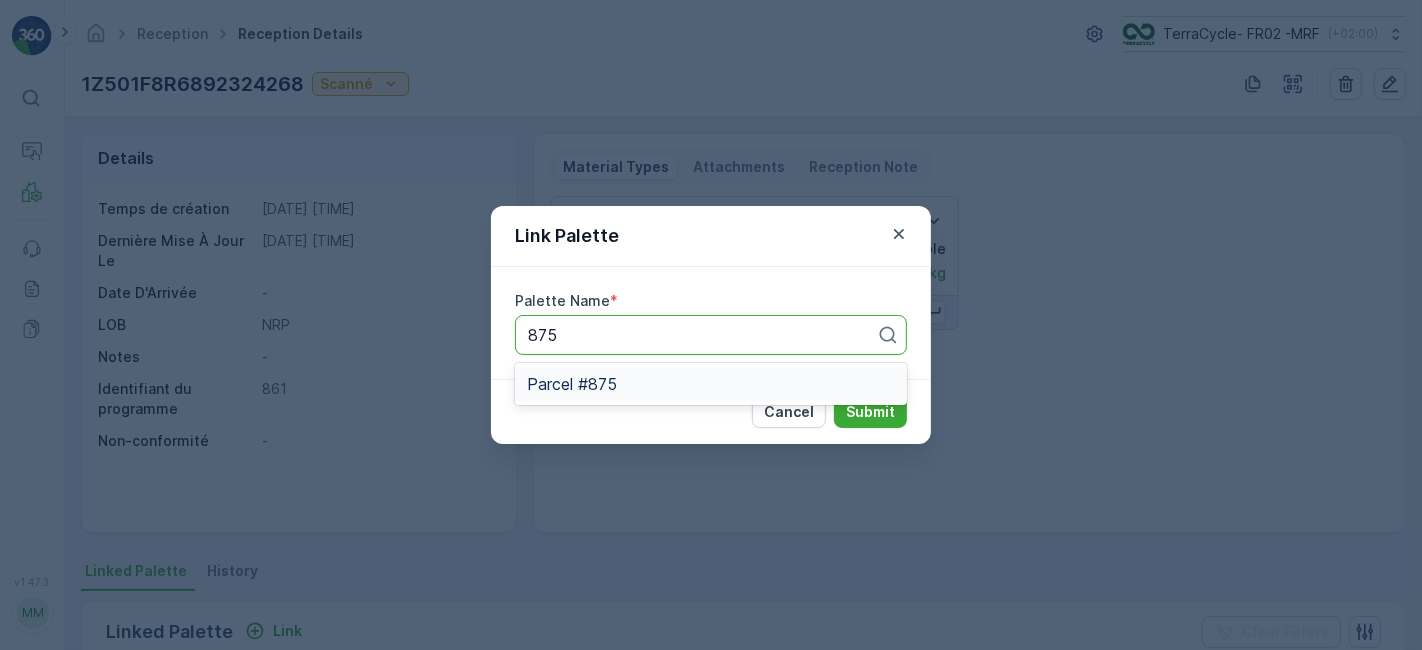 click on "Parcel #875" at bounding box center [572, 384] 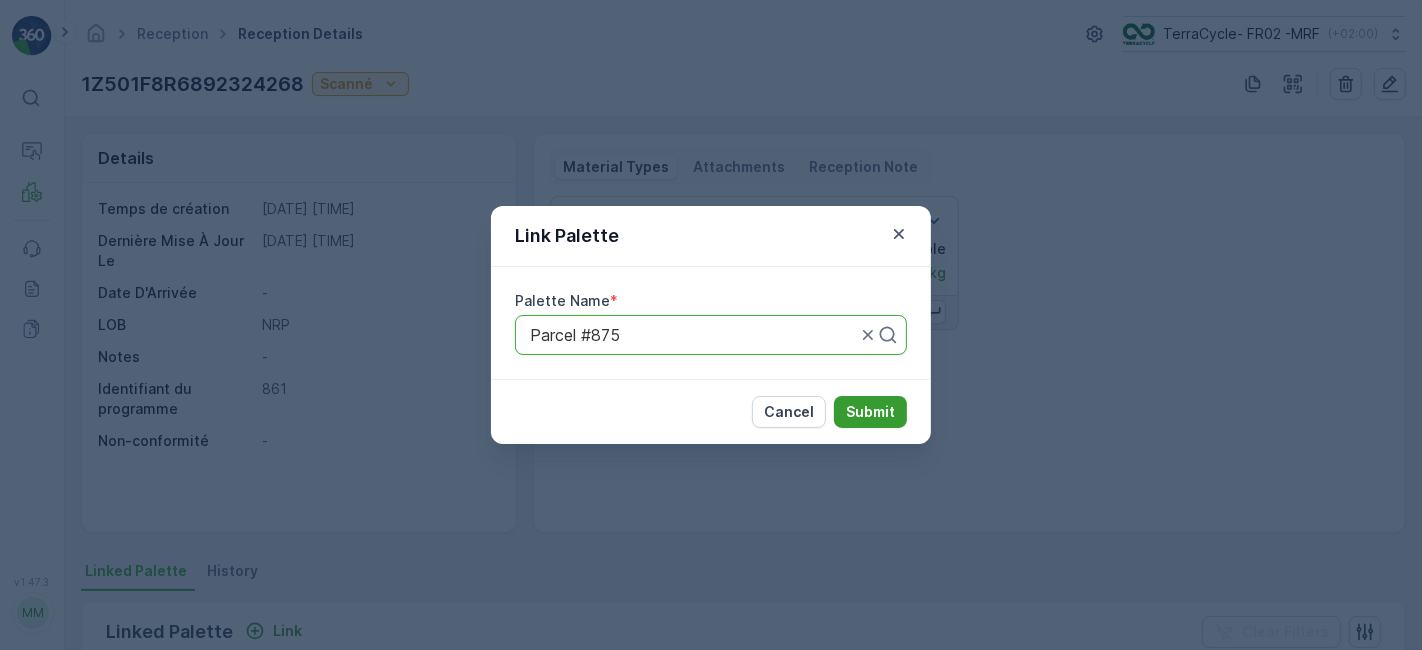 click on "Submit" at bounding box center (870, 412) 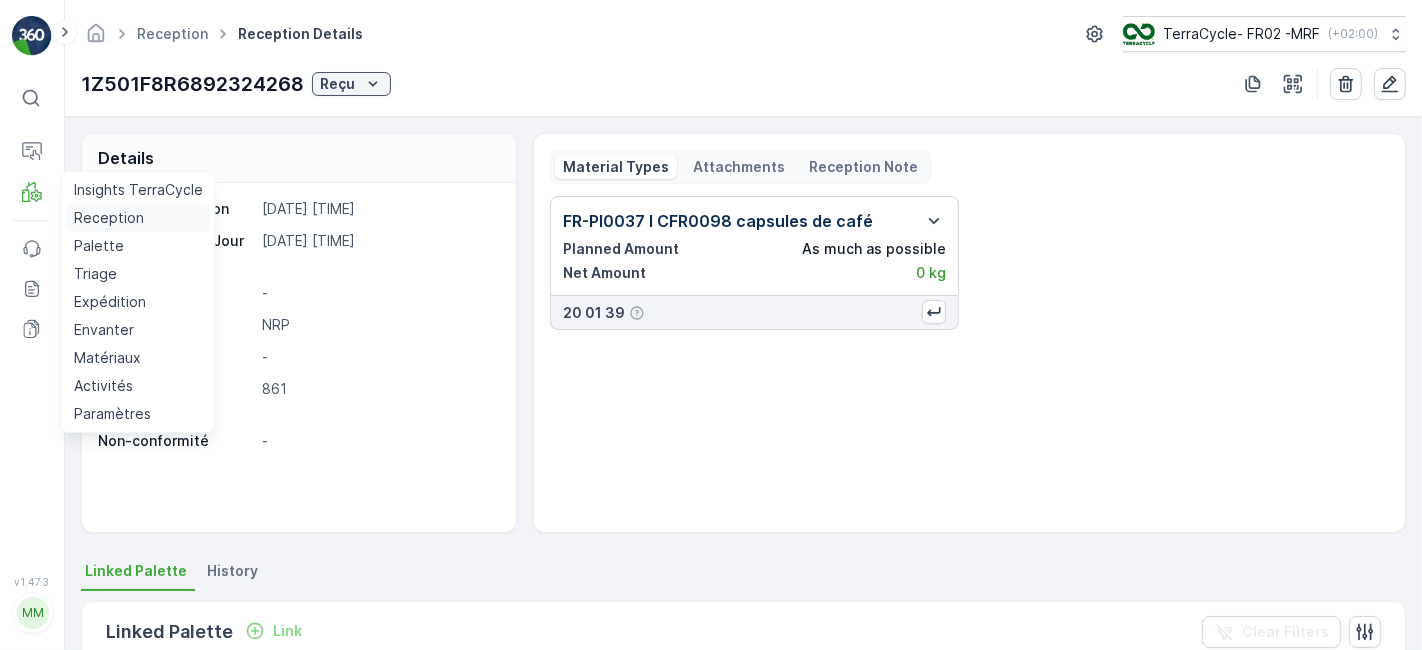 click on "Reception" at bounding box center (109, 218) 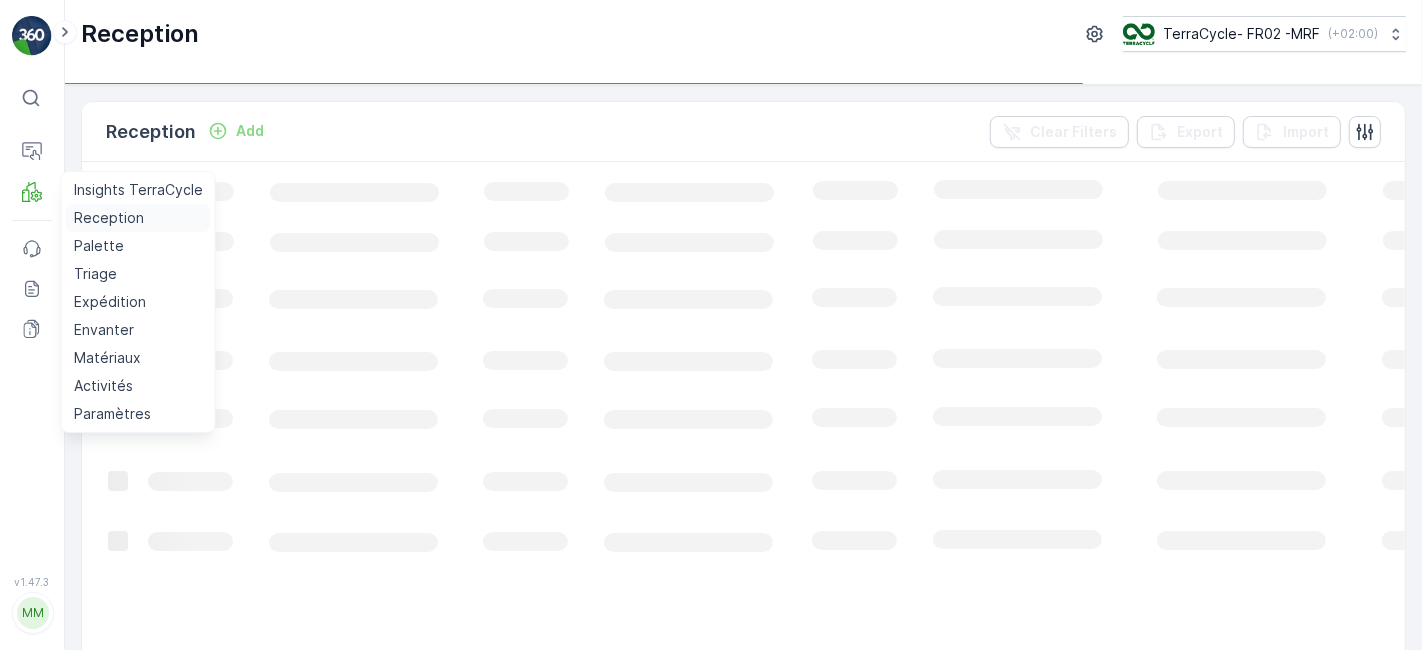 click on "Reception" at bounding box center (109, 218) 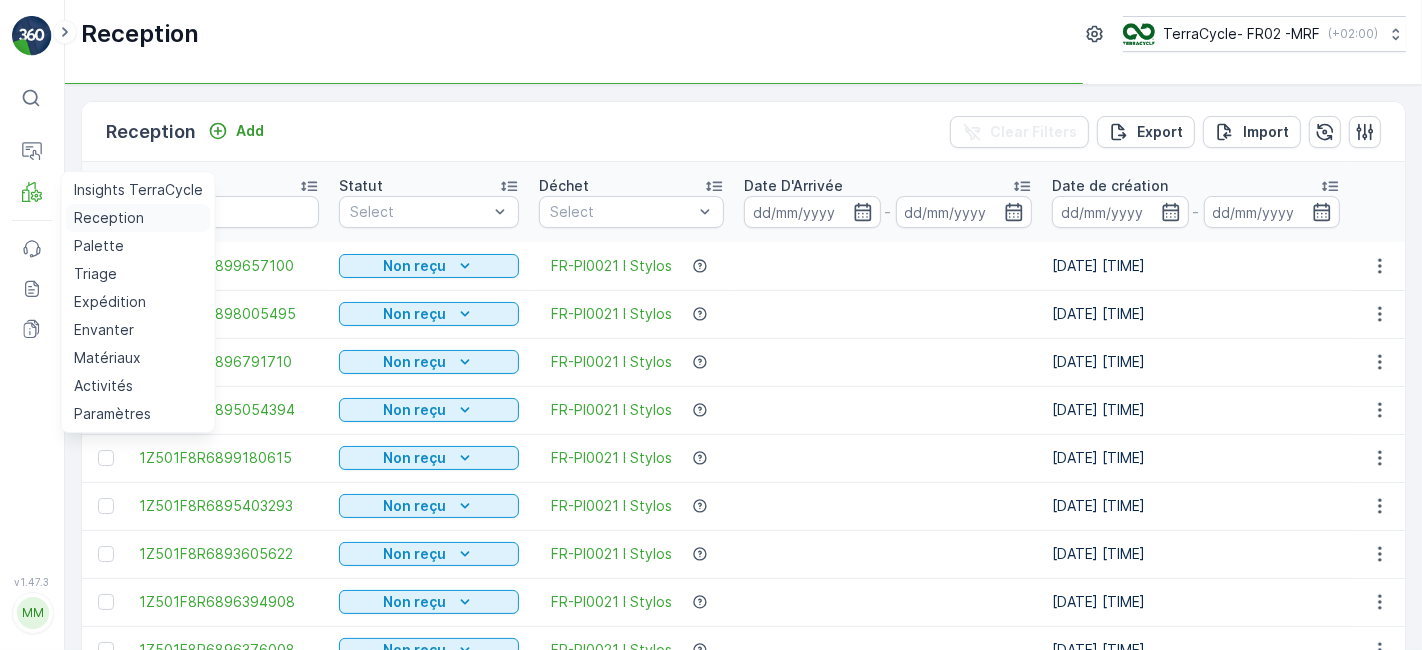 click on "Reception" at bounding box center [138, 218] 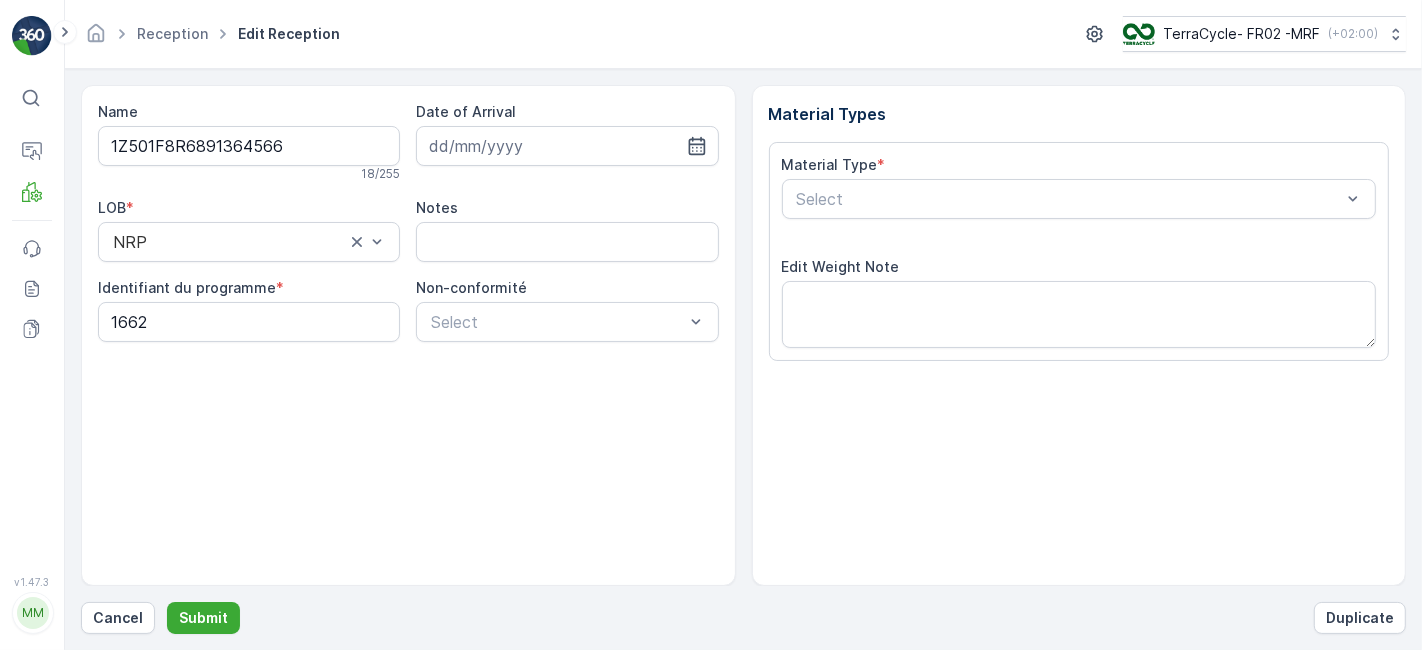 scroll, scrollTop: 246, scrollLeft: 0, axis: vertical 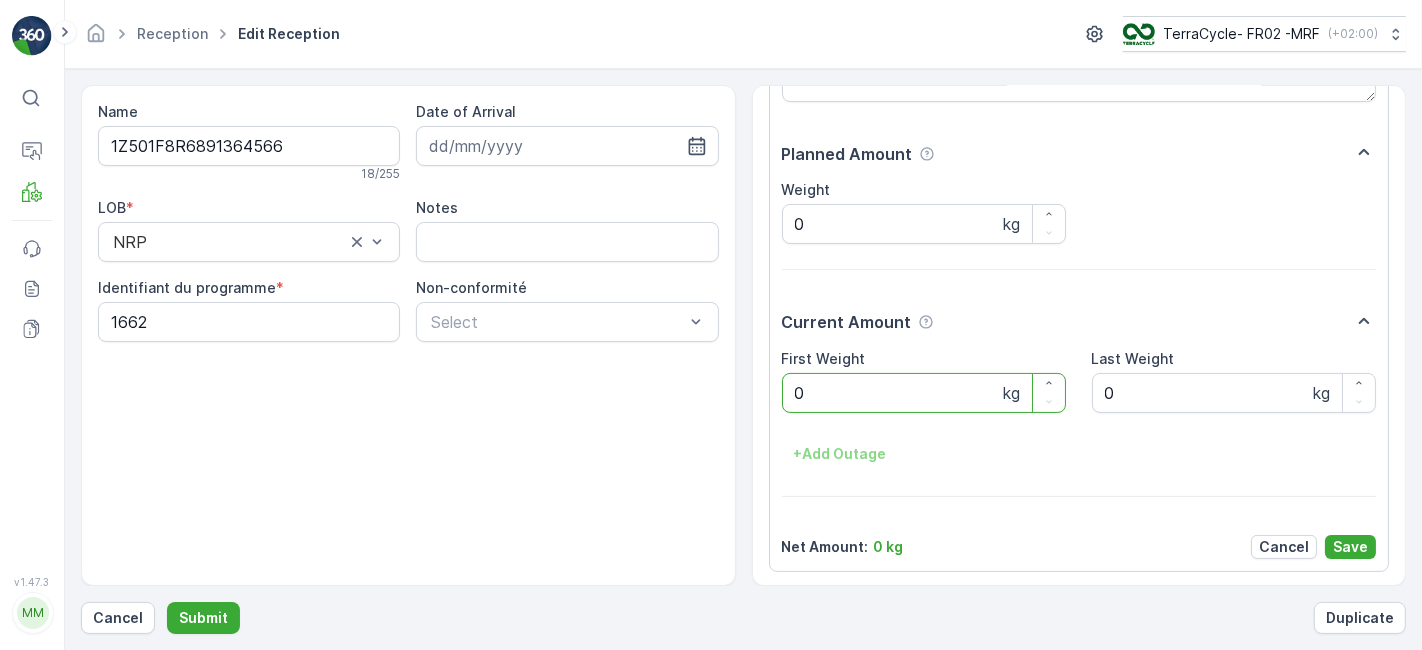 click on "Submit" at bounding box center [203, 618] 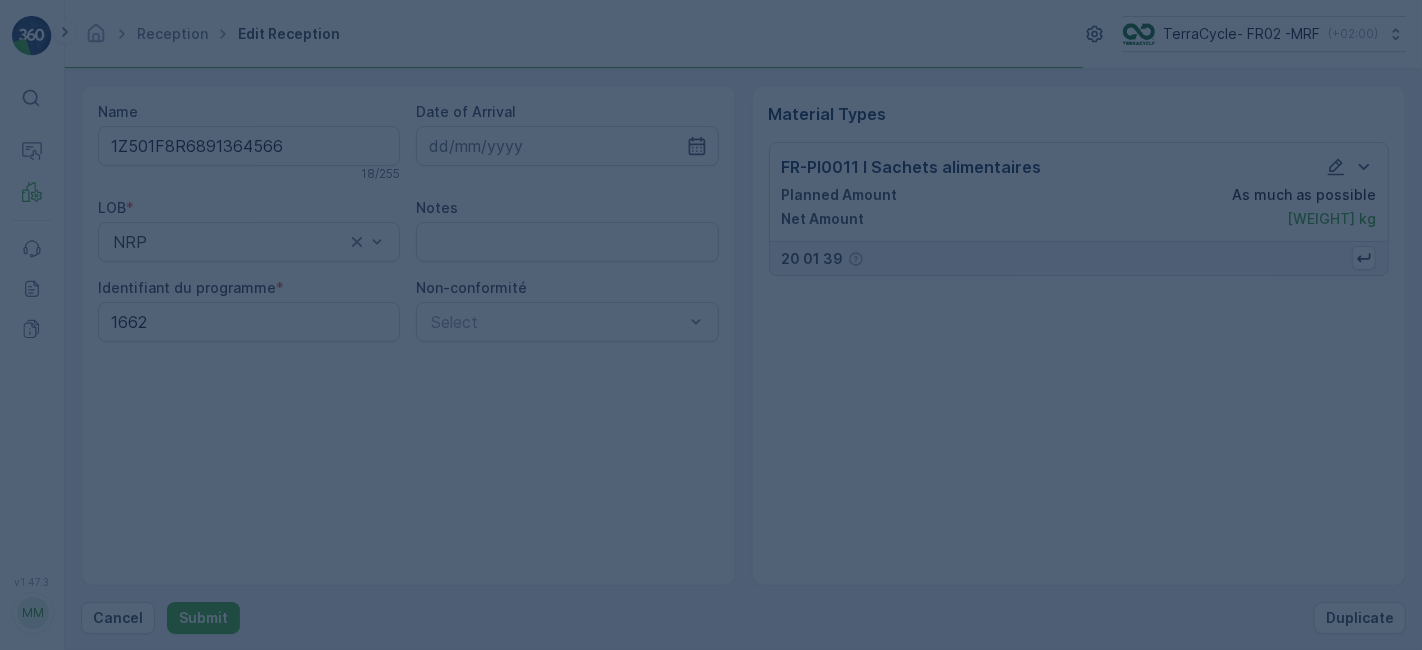 scroll, scrollTop: 0, scrollLeft: 0, axis: both 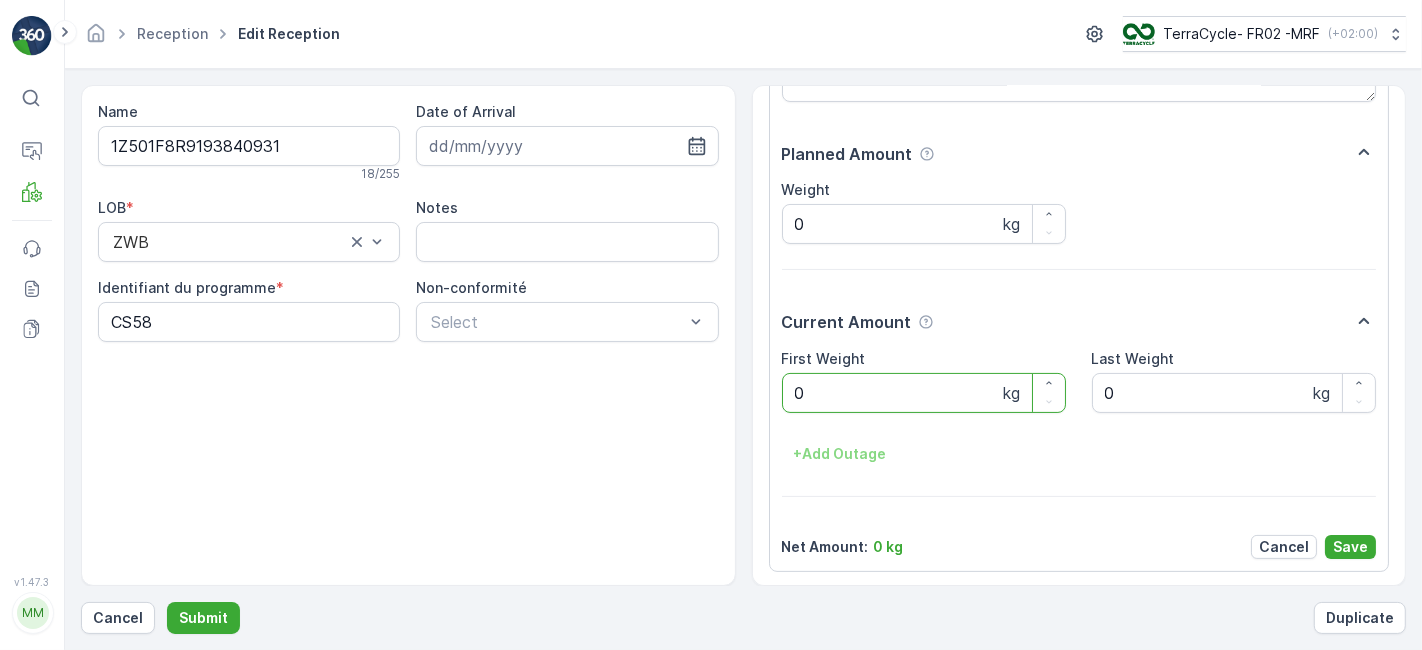 click on "Submit" at bounding box center [203, 618] 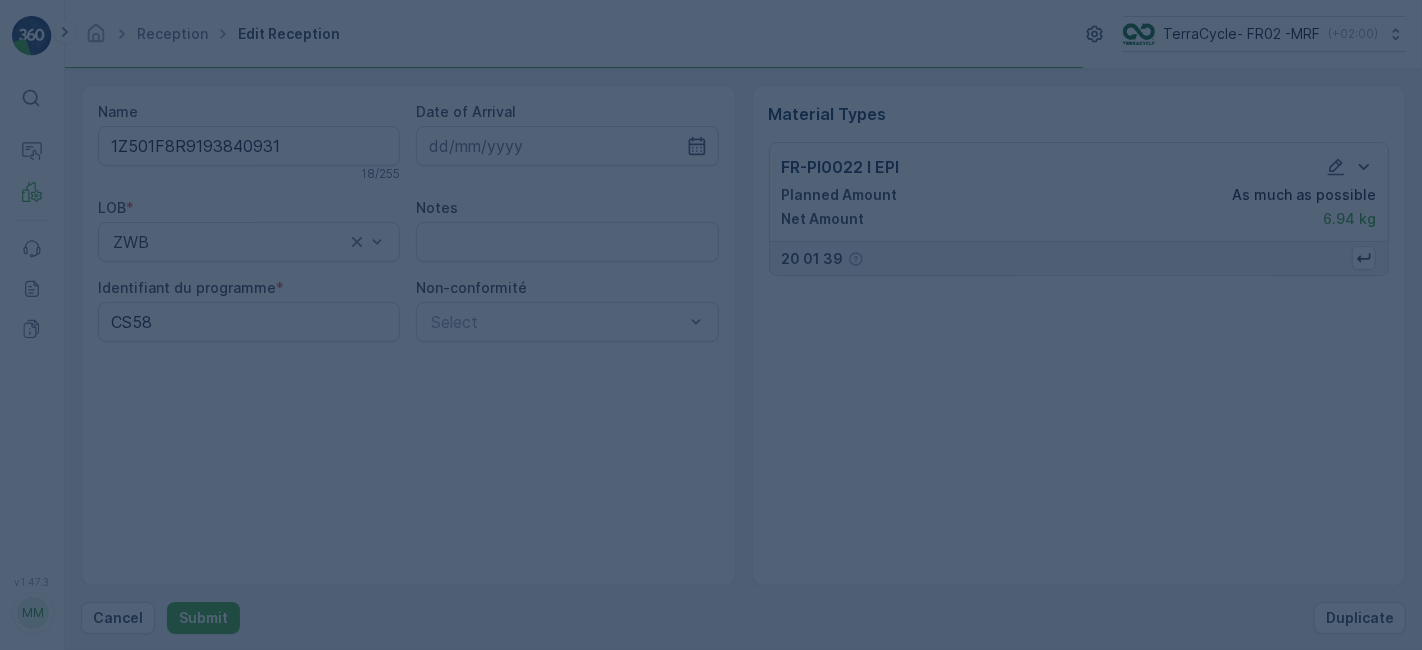 scroll, scrollTop: 0, scrollLeft: 0, axis: both 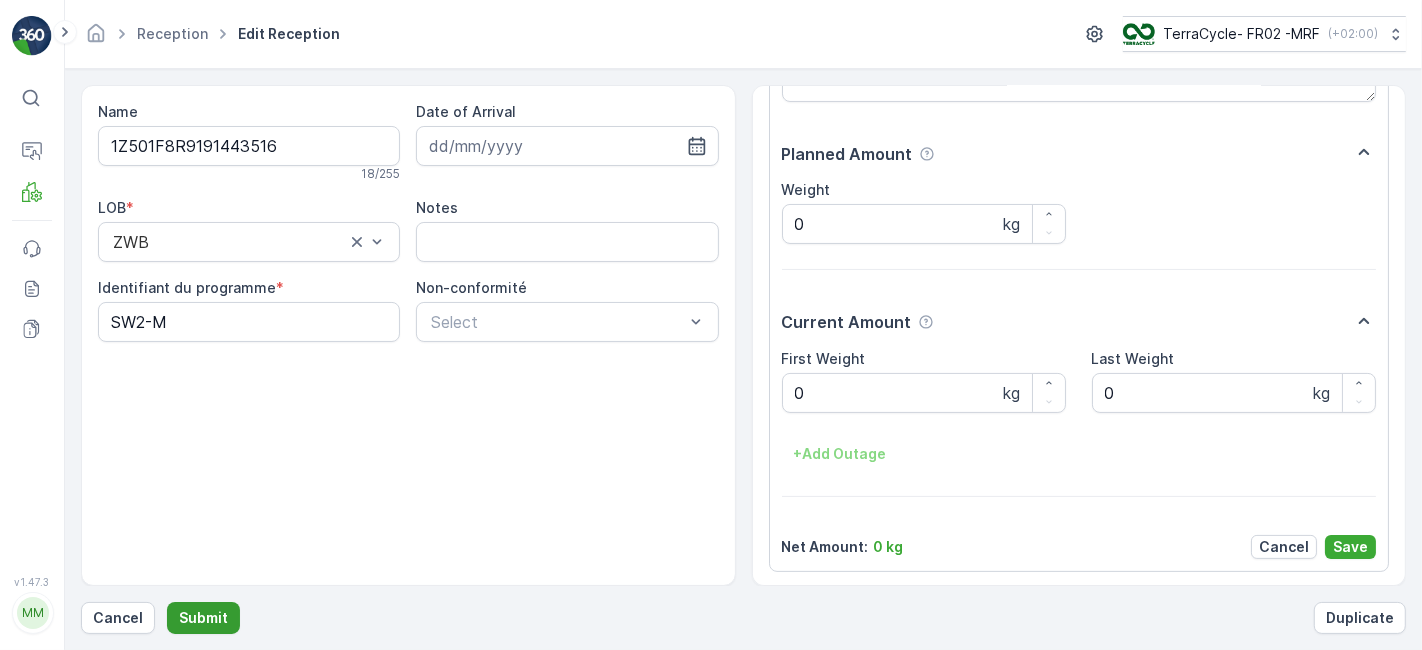 click on "Submit" at bounding box center [203, 618] 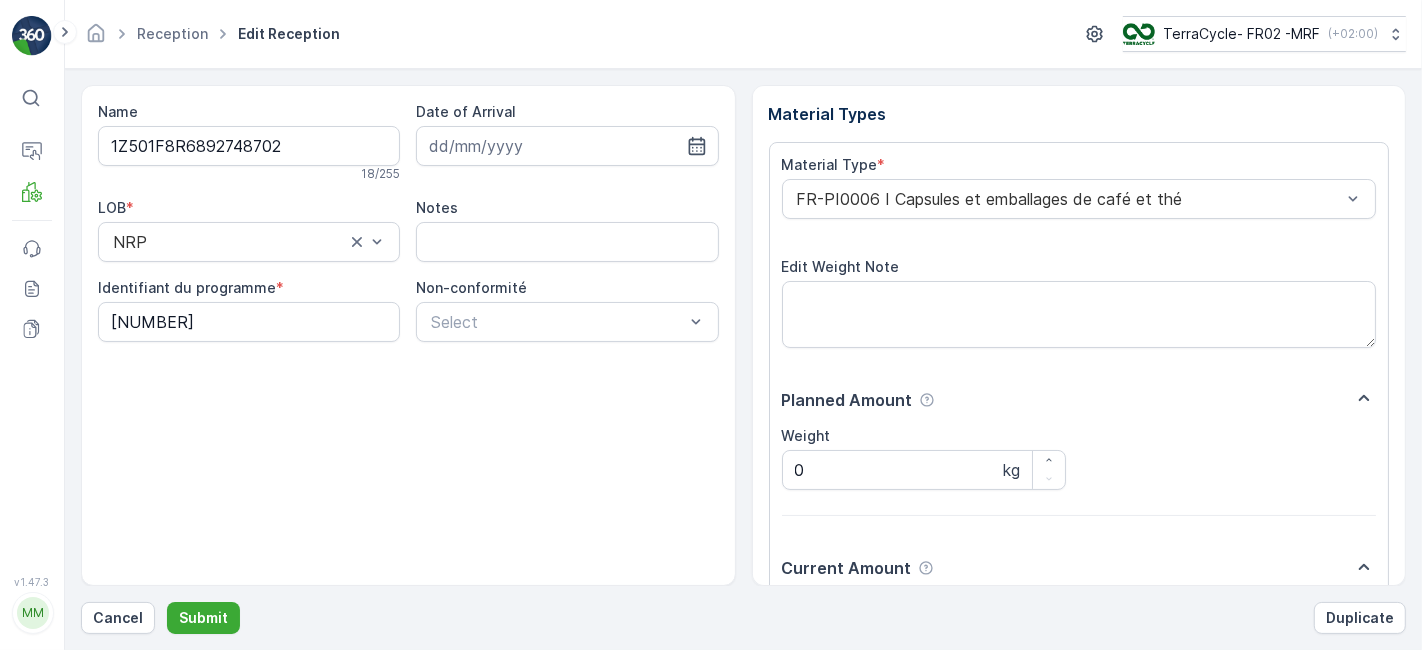 scroll, scrollTop: 246, scrollLeft: 0, axis: vertical 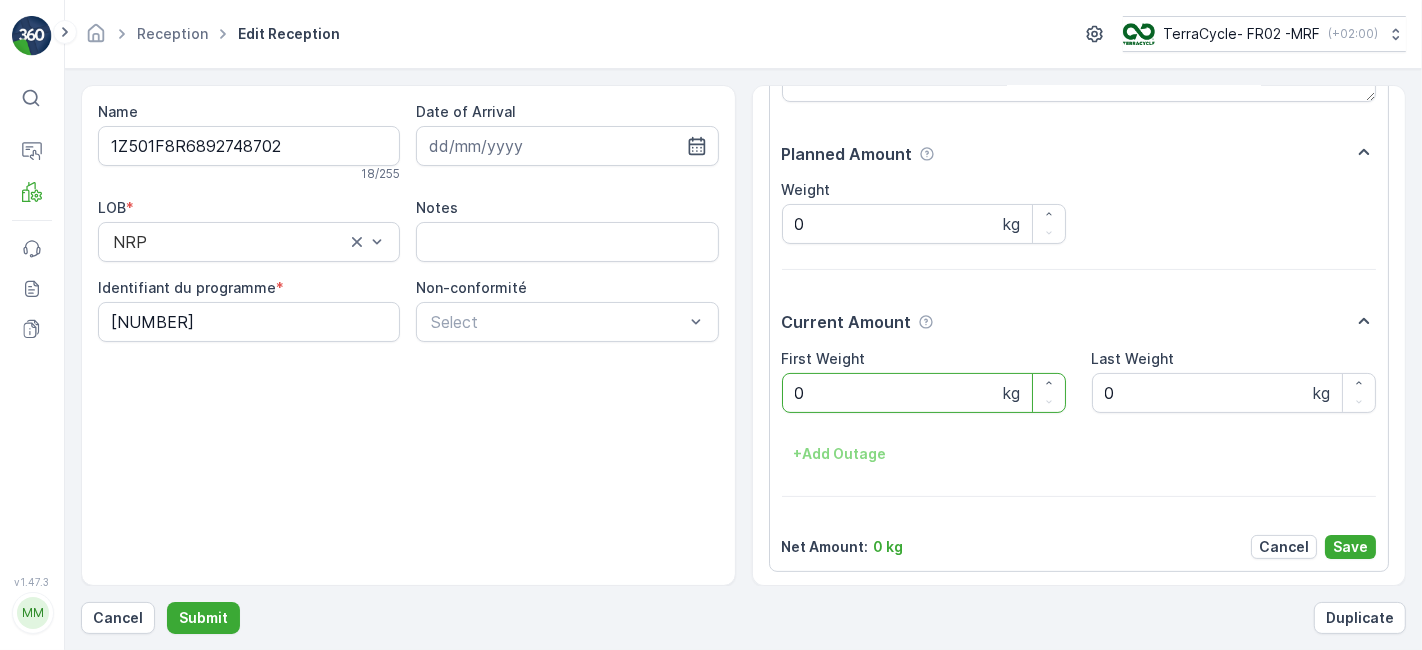 click on "Submit" at bounding box center [203, 618] 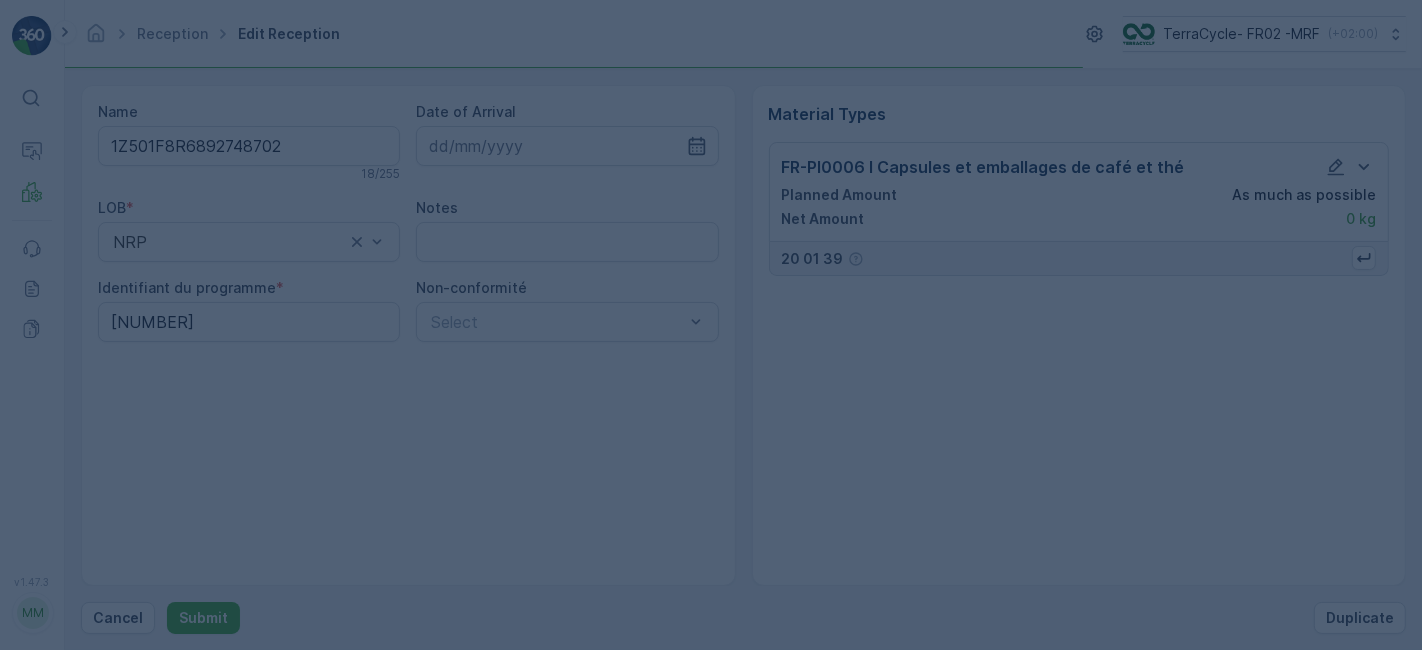 scroll, scrollTop: 0, scrollLeft: 0, axis: both 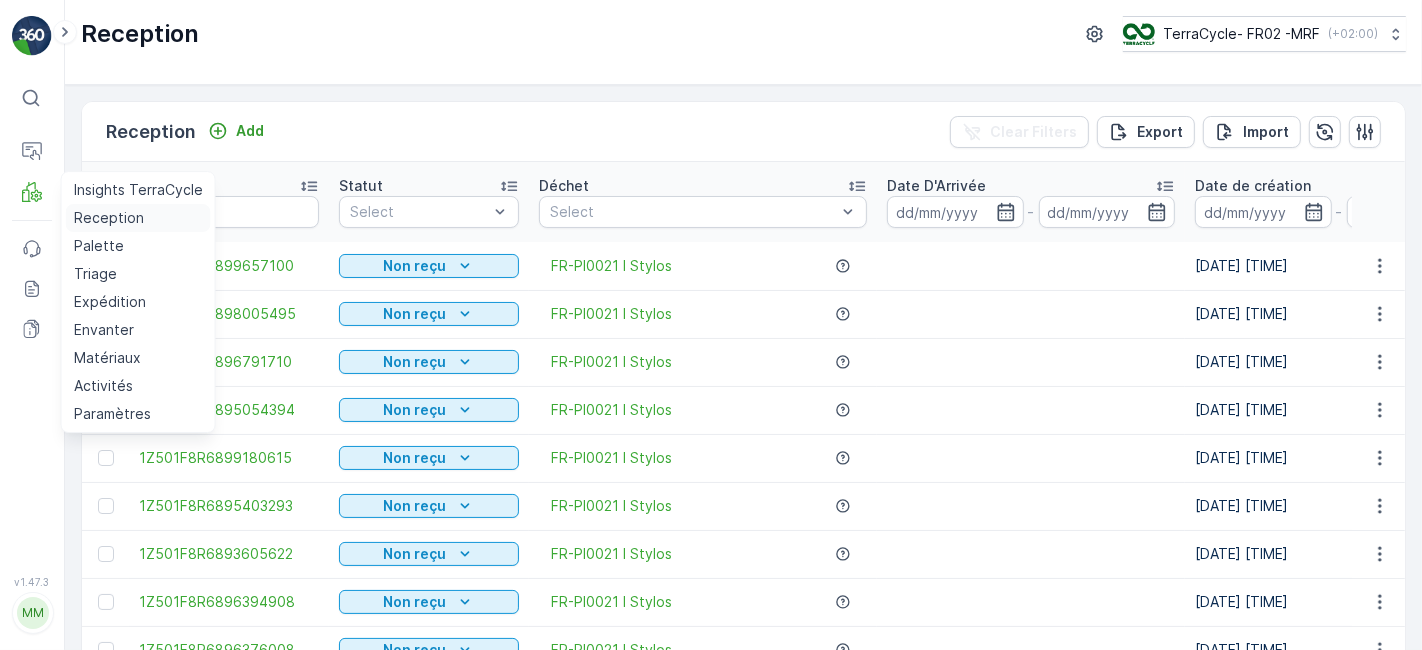 click on "Reception" at bounding box center [109, 218] 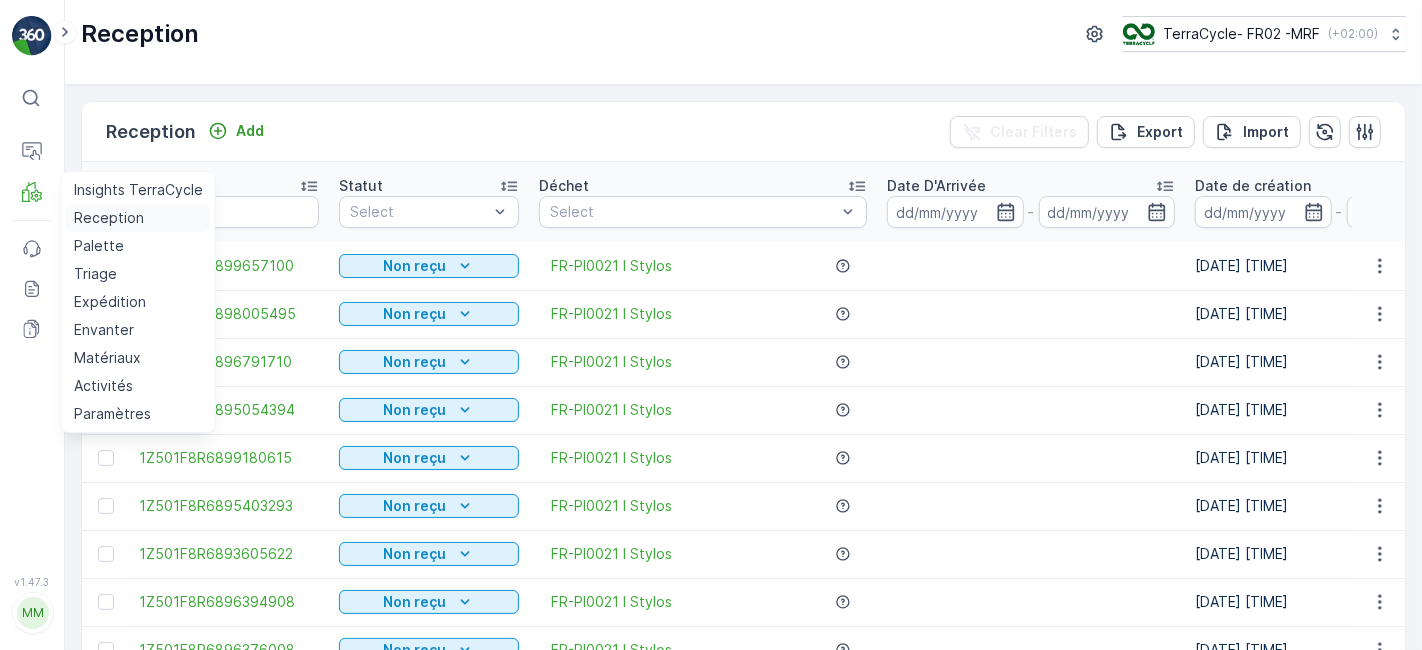 click on "Reception" at bounding box center [109, 218] 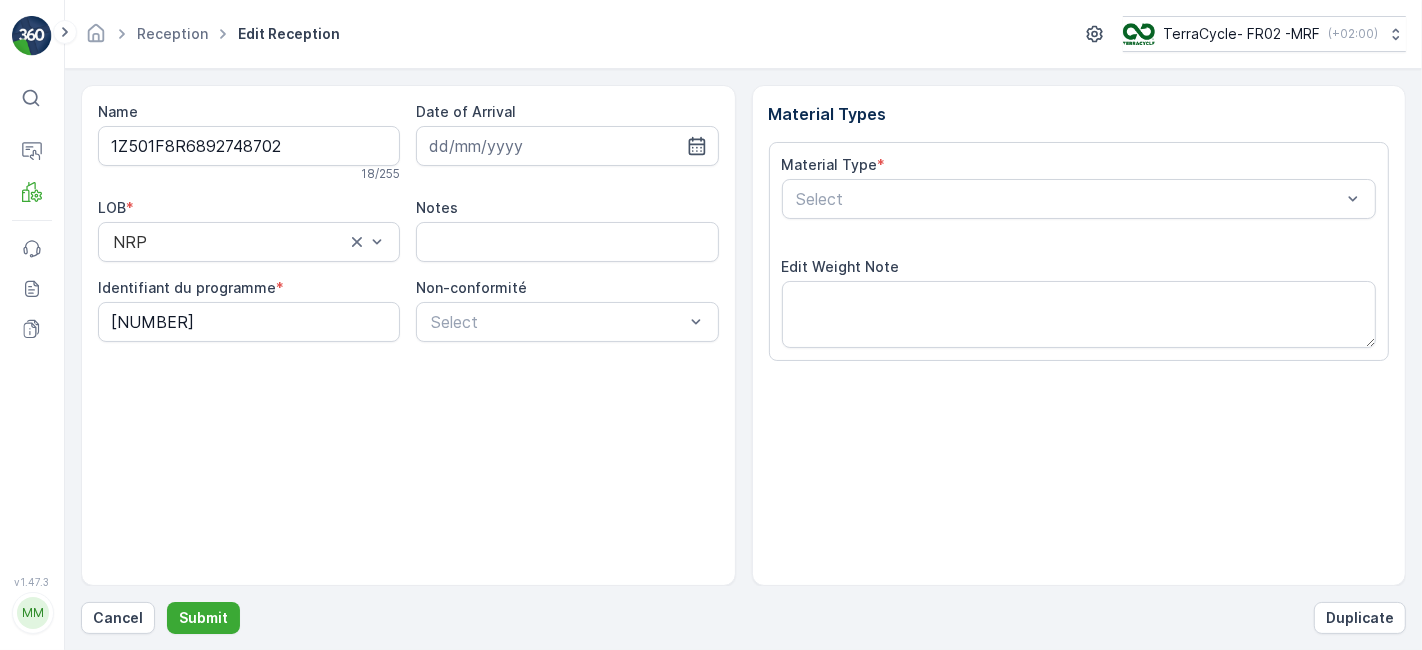 type on "01.08.2025" 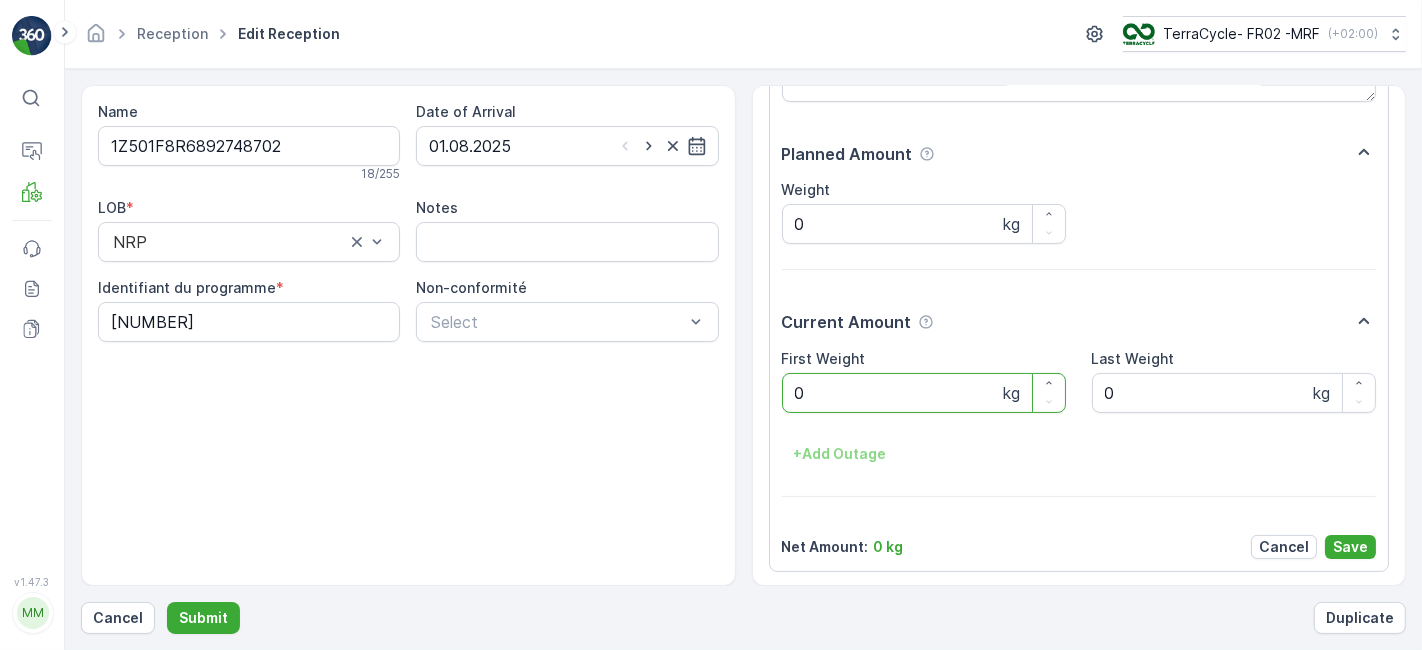 scroll, scrollTop: 0, scrollLeft: 0, axis: both 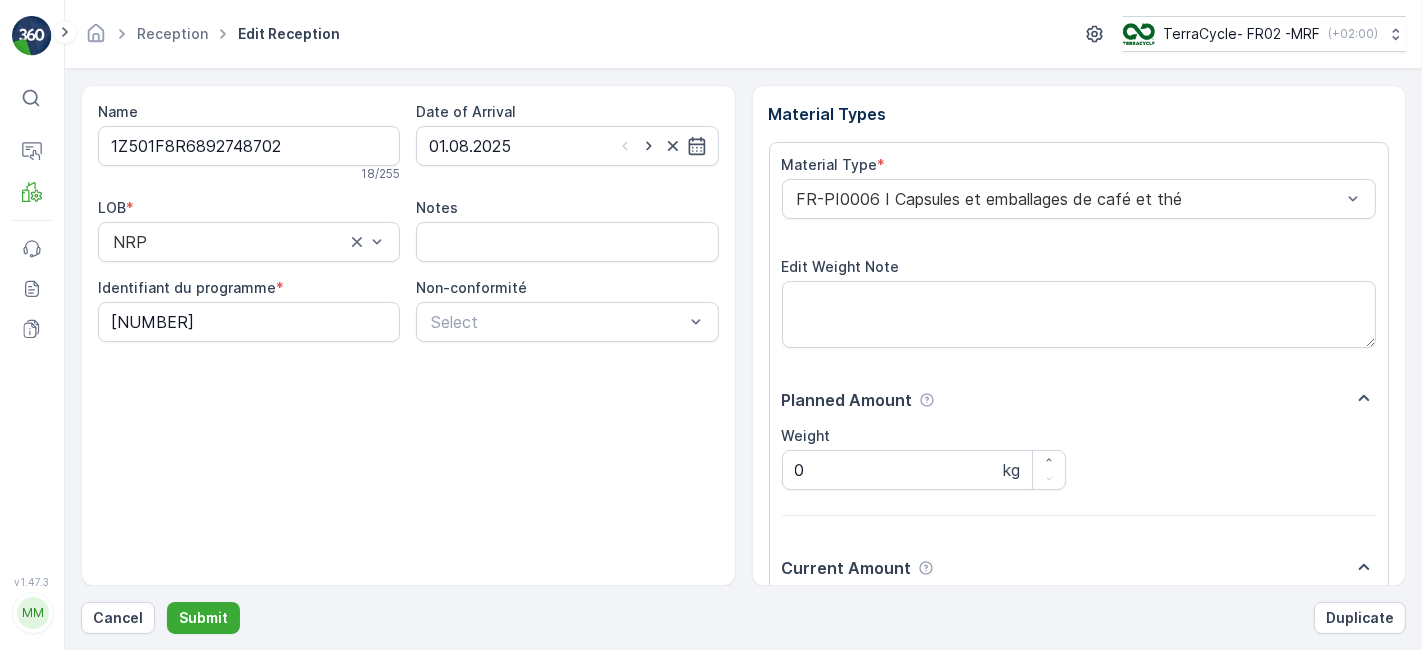 click on "Submit" at bounding box center [203, 618] 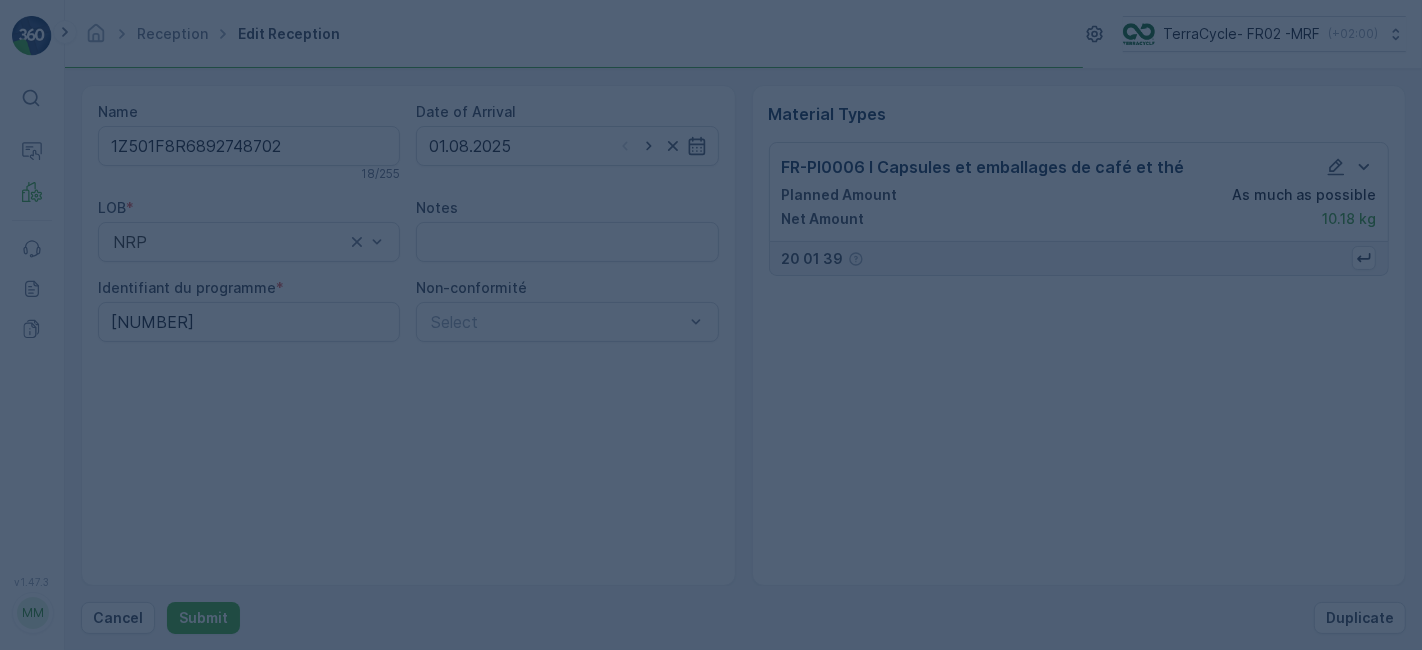 scroll, scrollTop: 0, scrollLeft: 0, axis: both 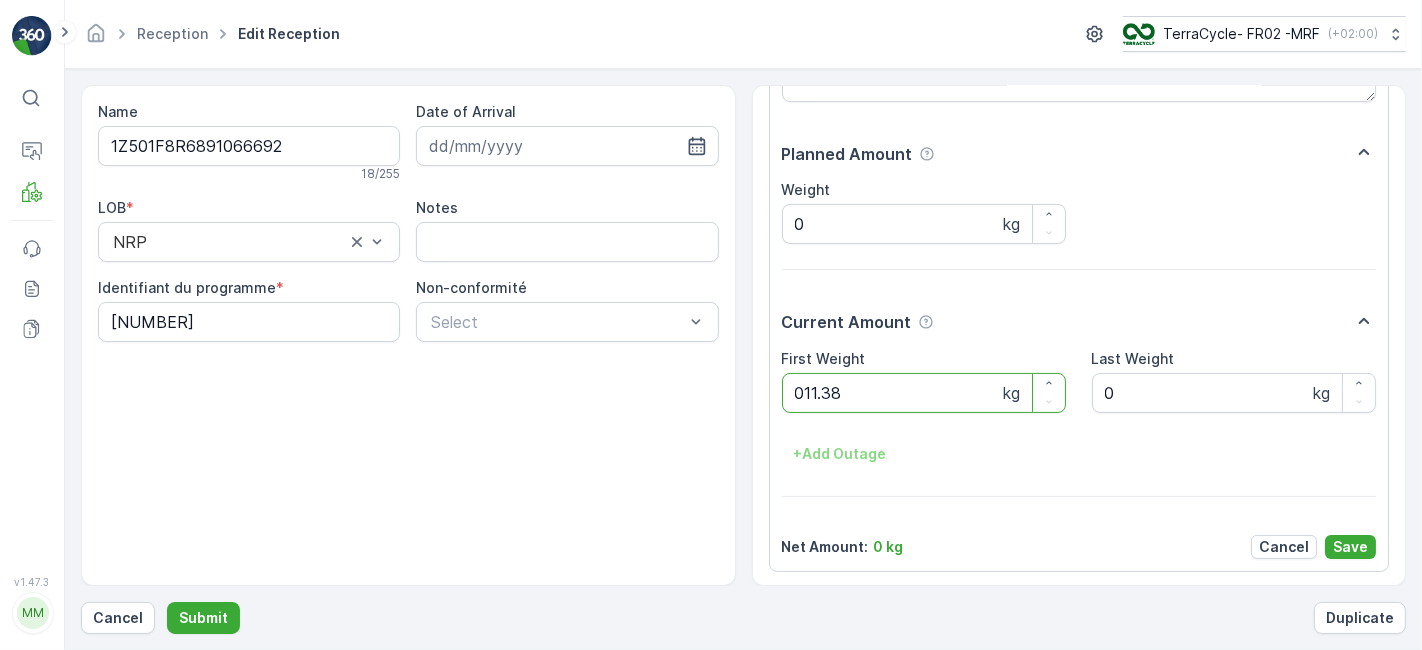 click on "Submit" at bounding box center [203, 618] 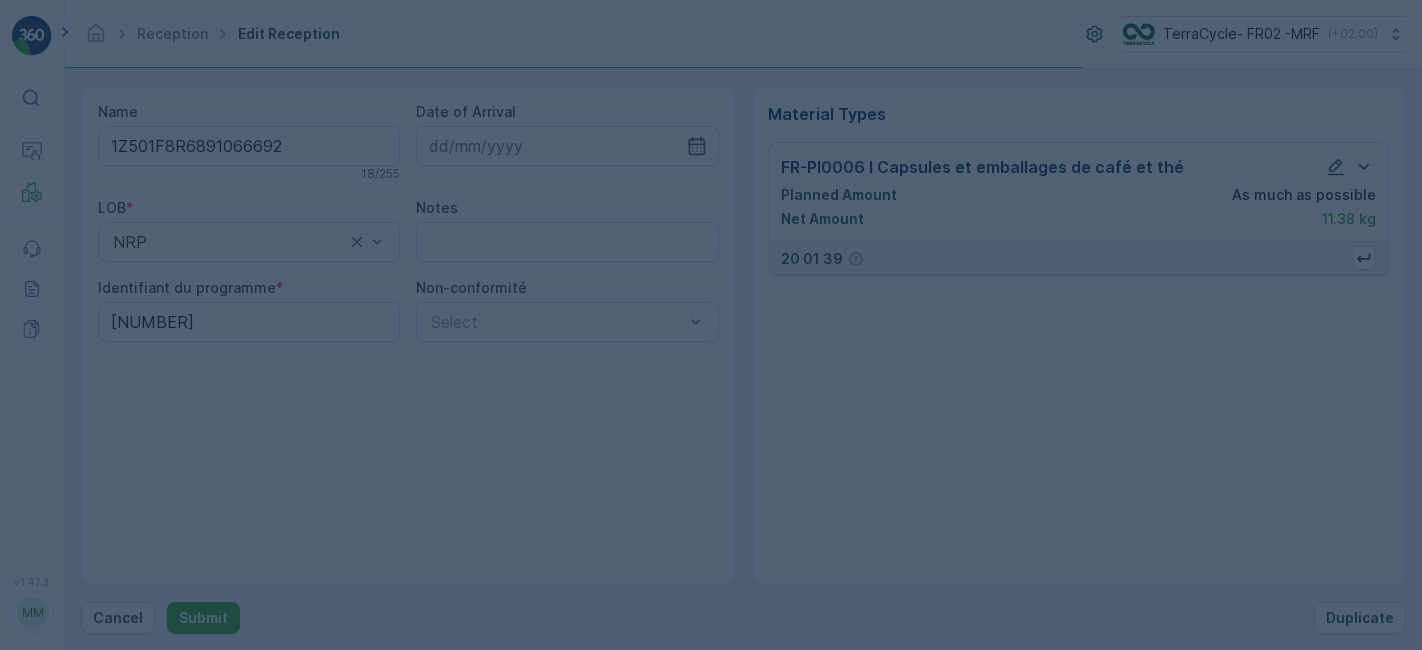 scroll, scrollTop: 0, scrollLeft: 0, axis: both 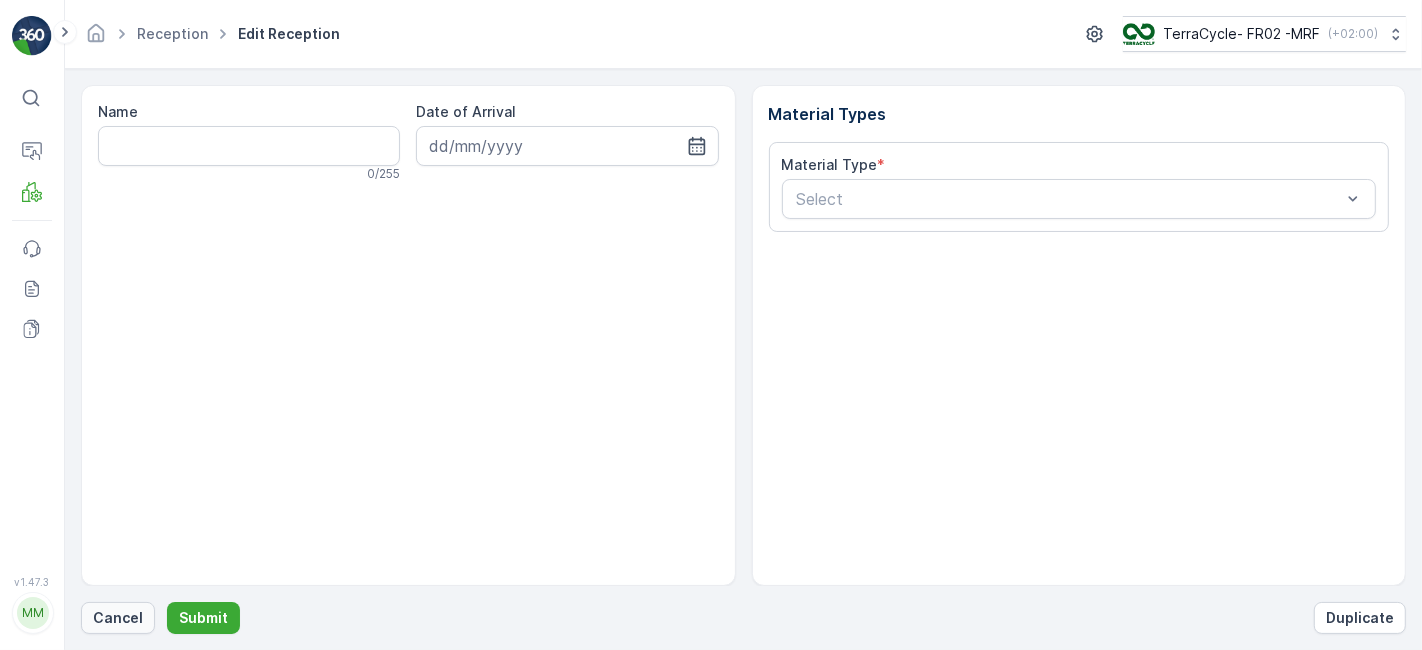 click on "Cancel" at bounding box center (118, 618) 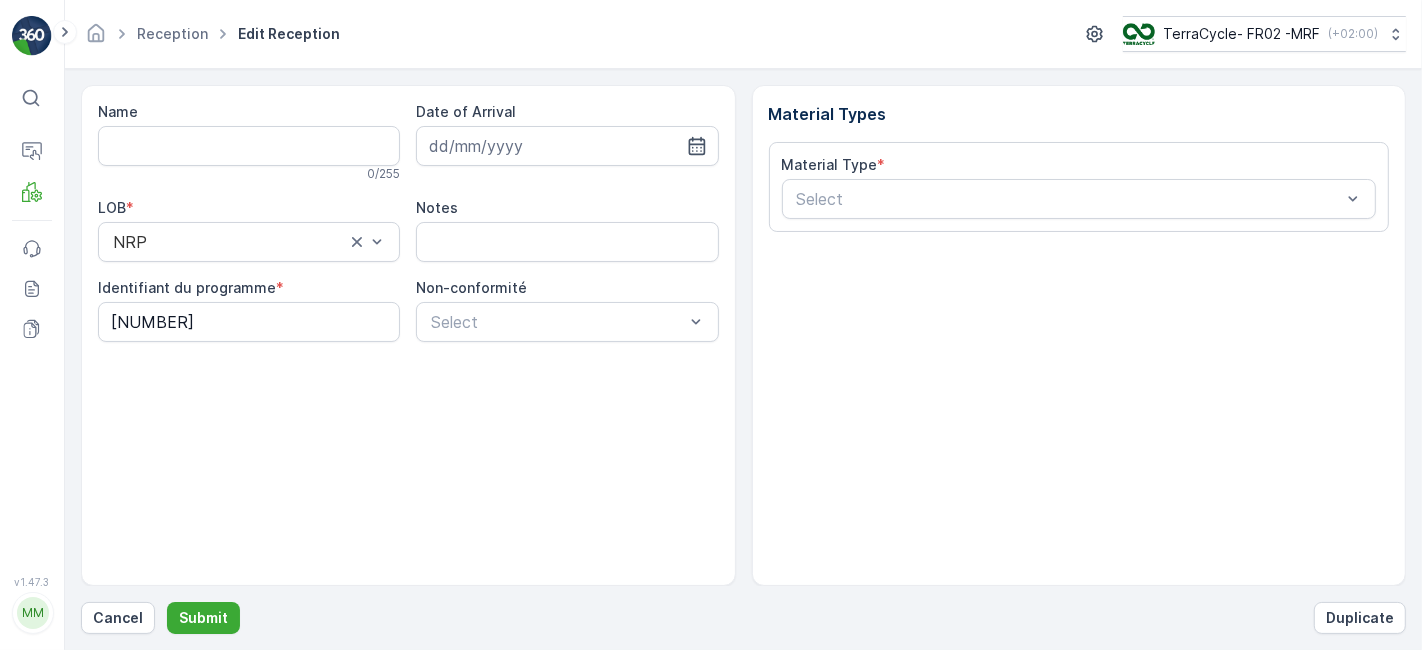 type on "1Z501F8R6892724764" 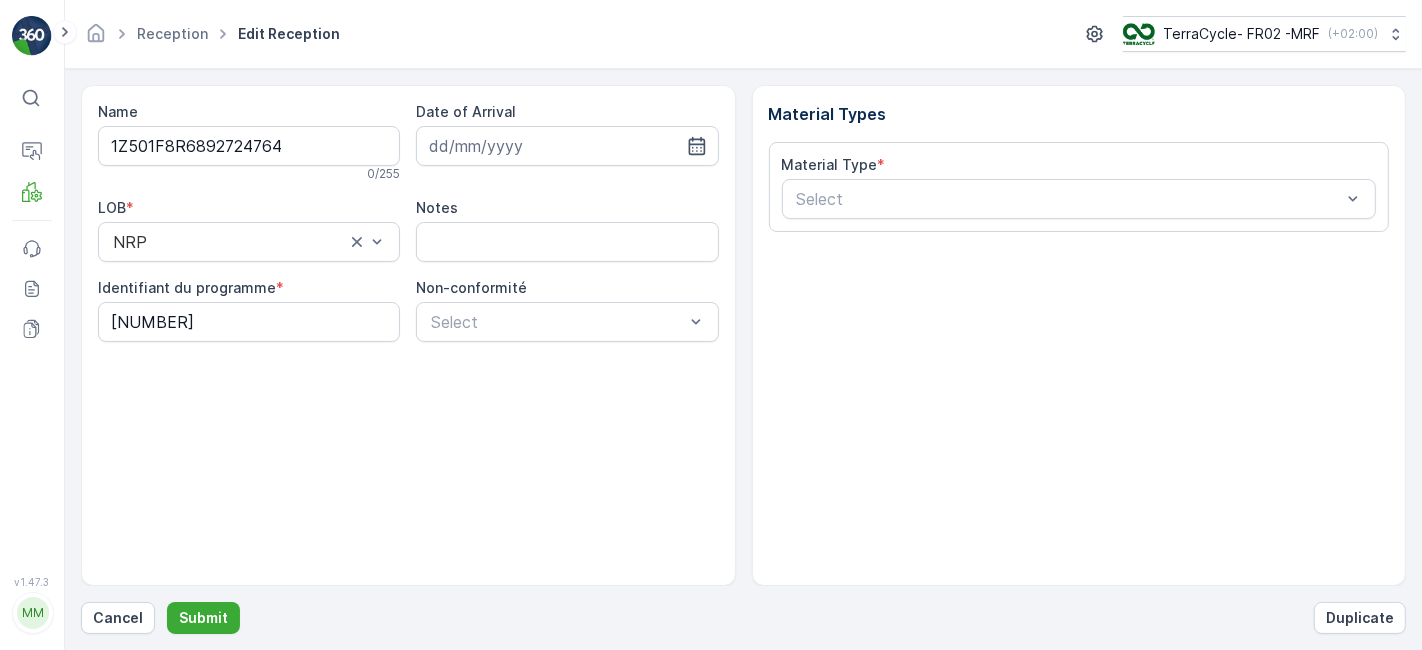 scroll, scrollTop: 246, scrollLeft: 0, axis: vertical 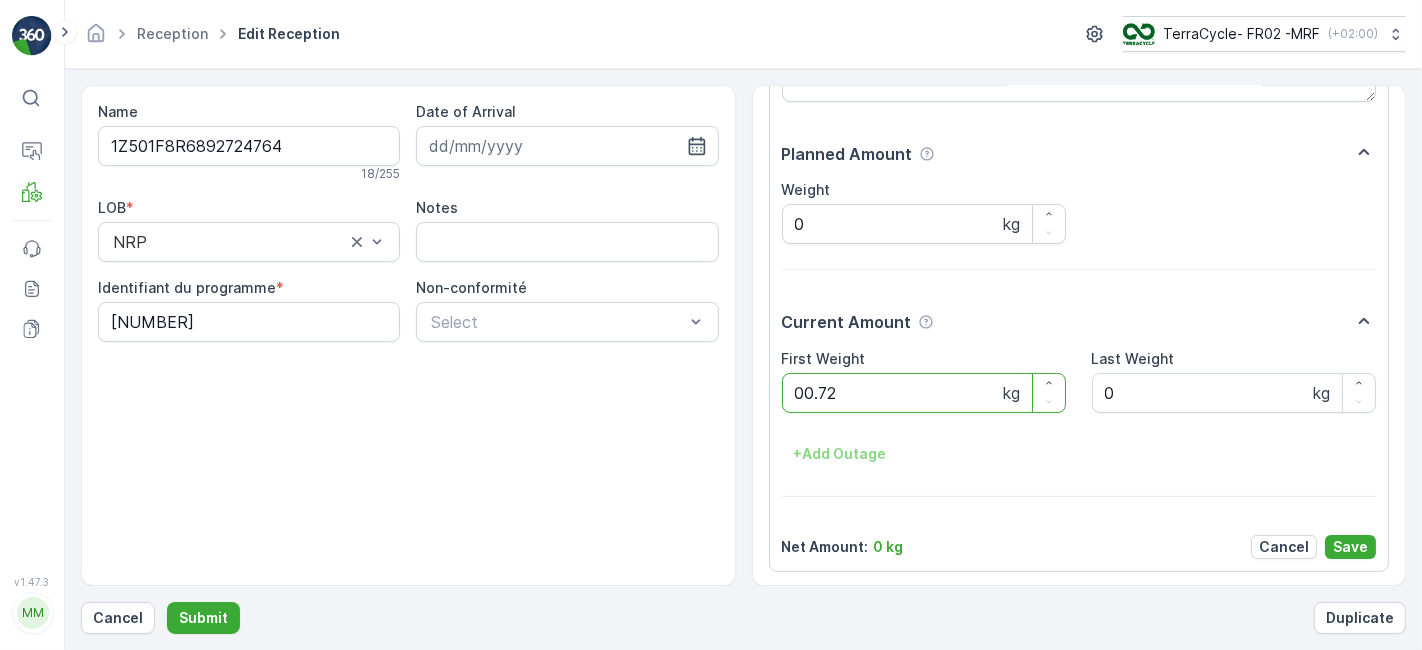 click on "Submit" at bounding box center (203, 618) 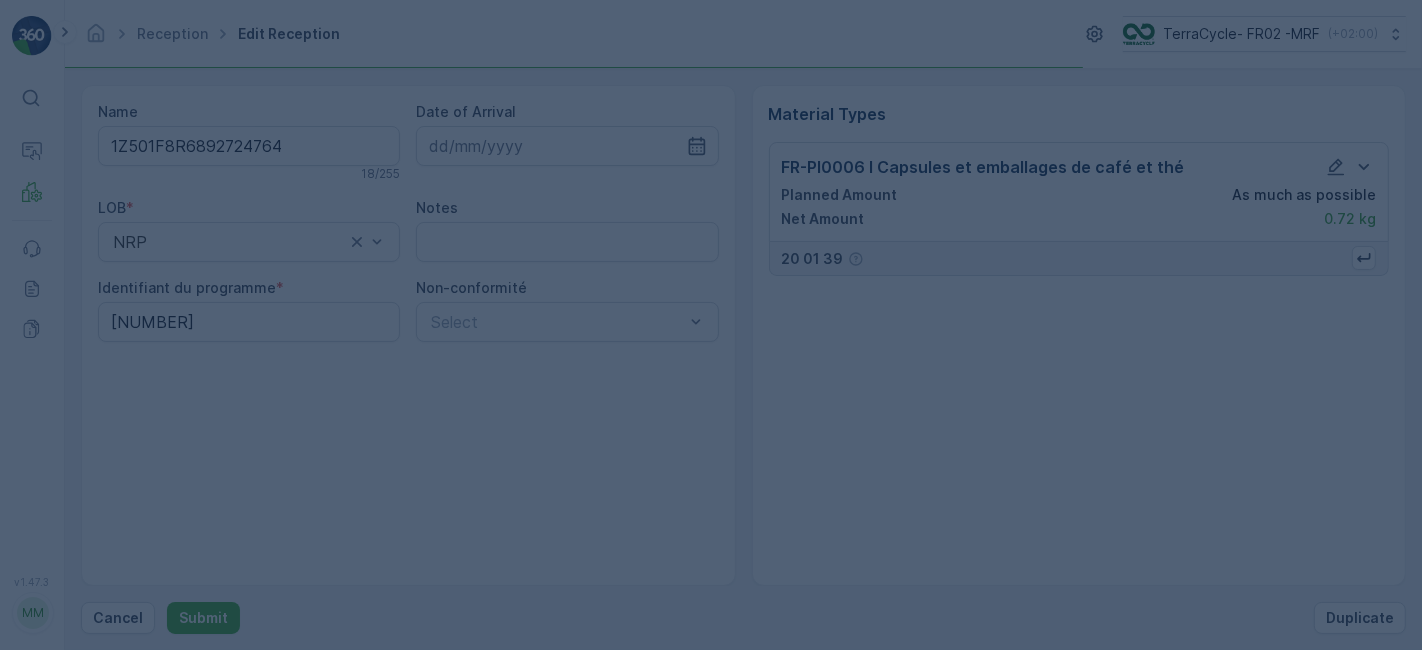 scroll, scrollTop: 0, scrollLeft: 0, axis: both 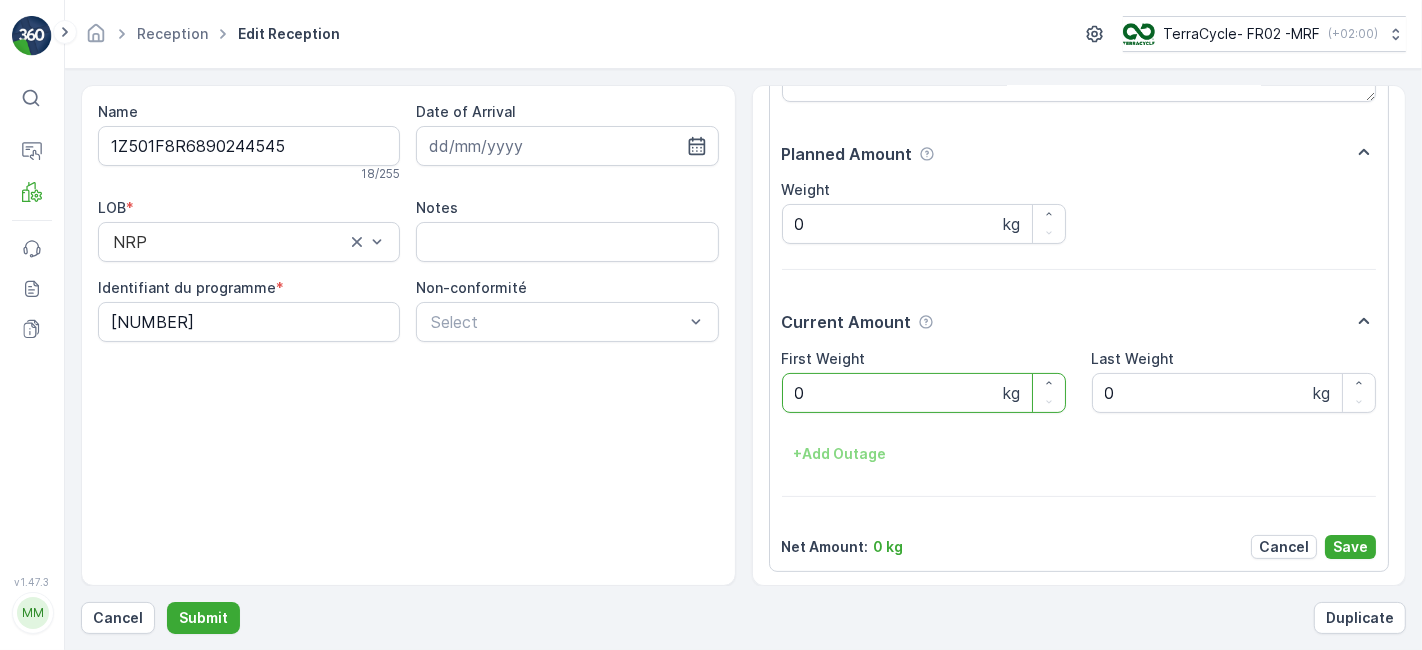 click on "Submit" at bounding box center (203, 618) 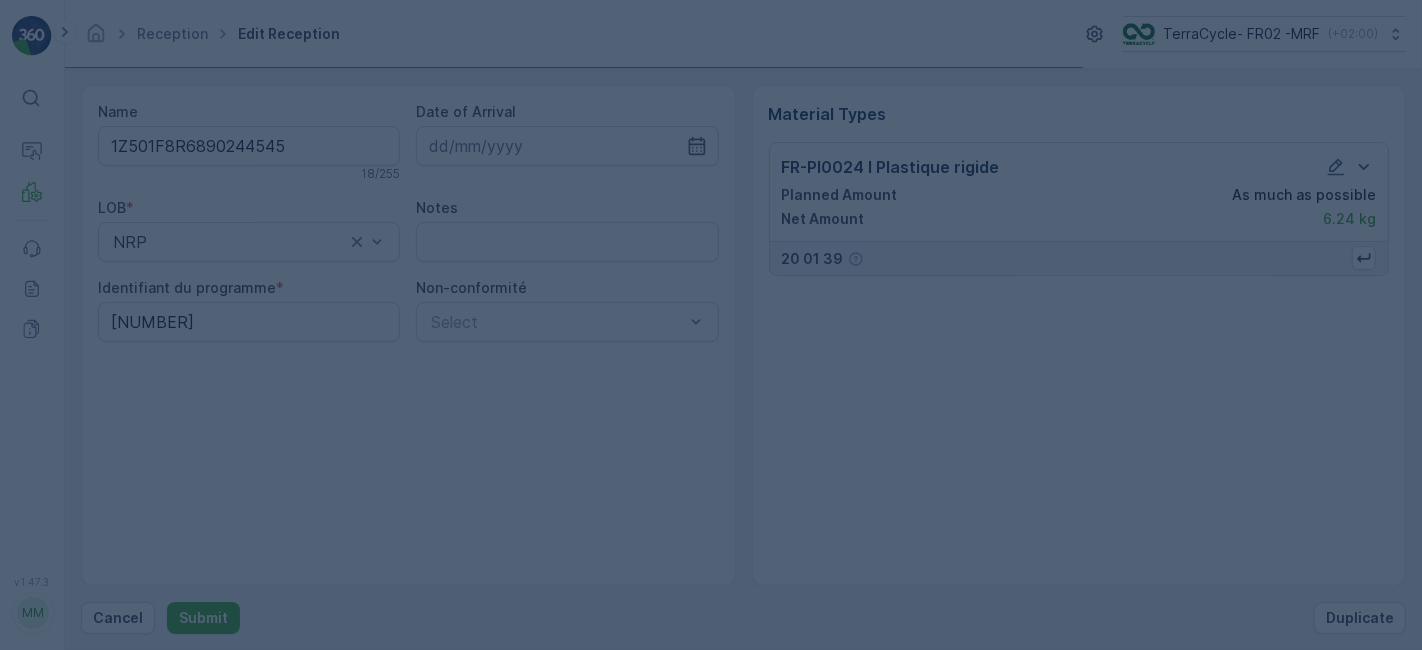 scroll, scrollTop: 0, scrollLeft: 0, axis: both 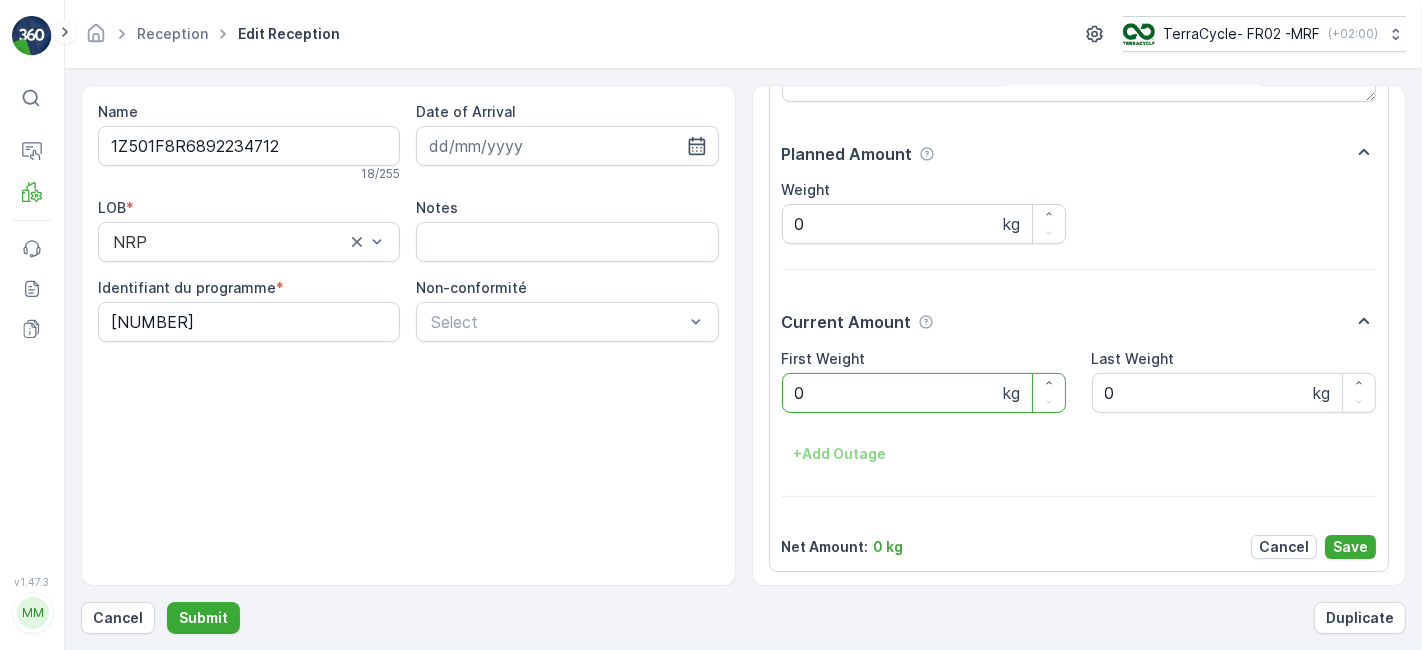 click on "Submit" at bounding box center (203, 618) 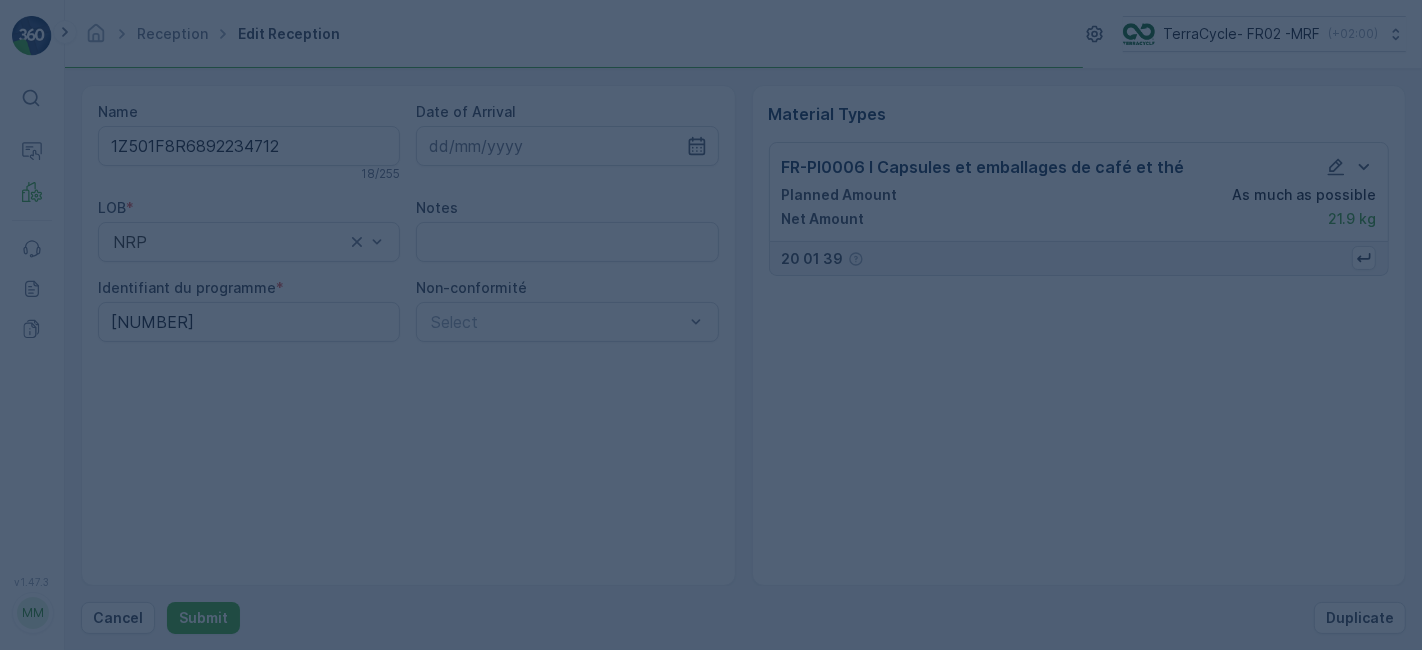 scroll, scrollTop: 0, scrollLeft: 0, axis: both 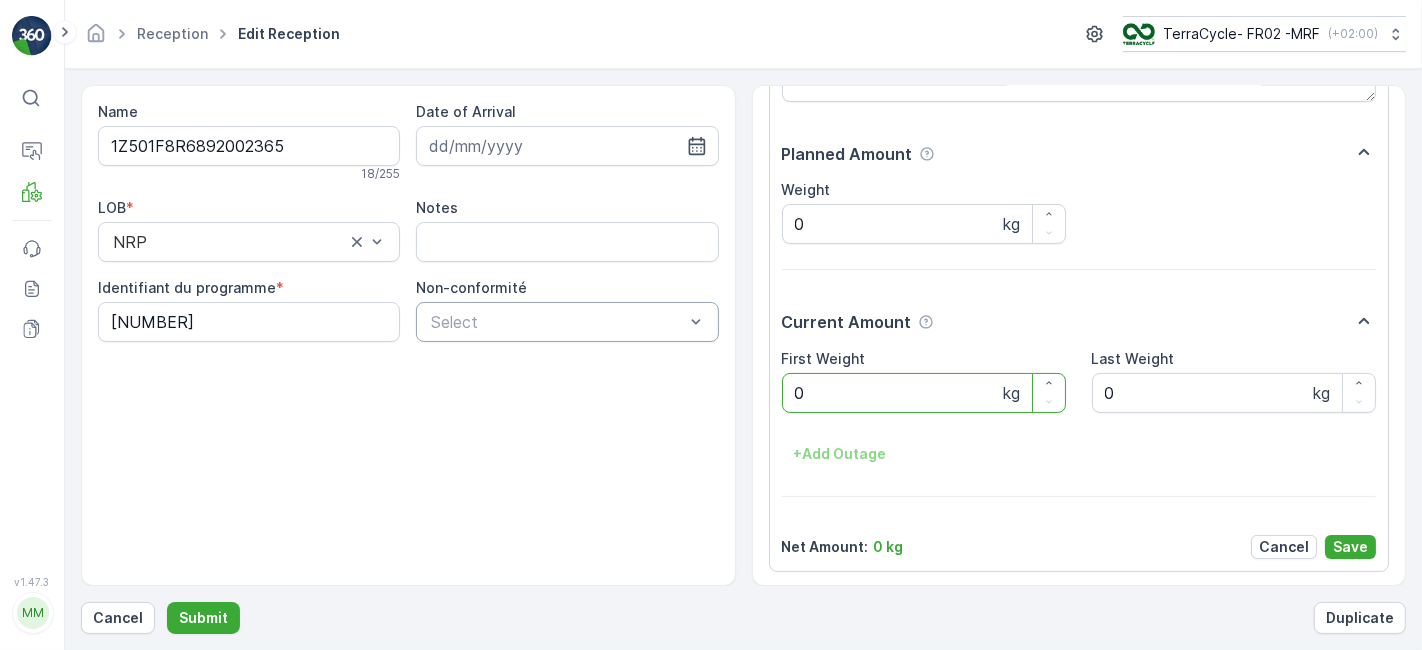 click at bounding box center (557, 322) 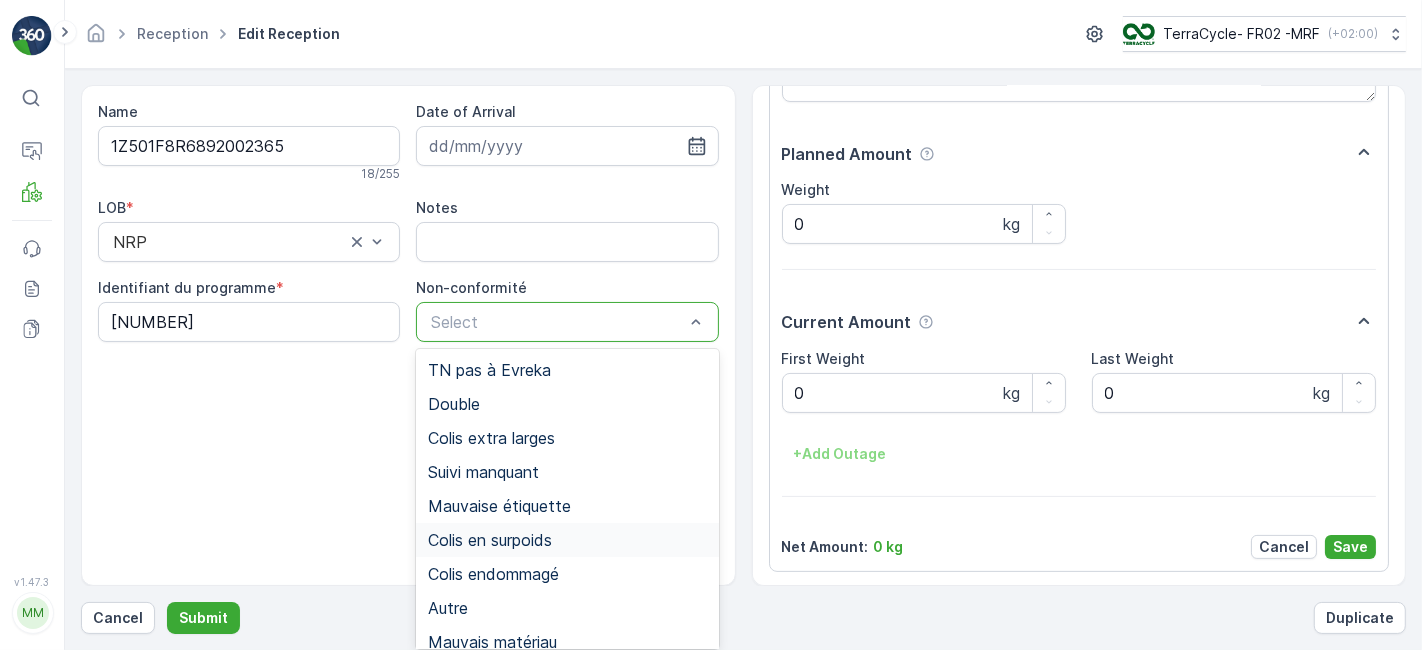 click on "Colis en surpoids" at bounding box center [490, 540] 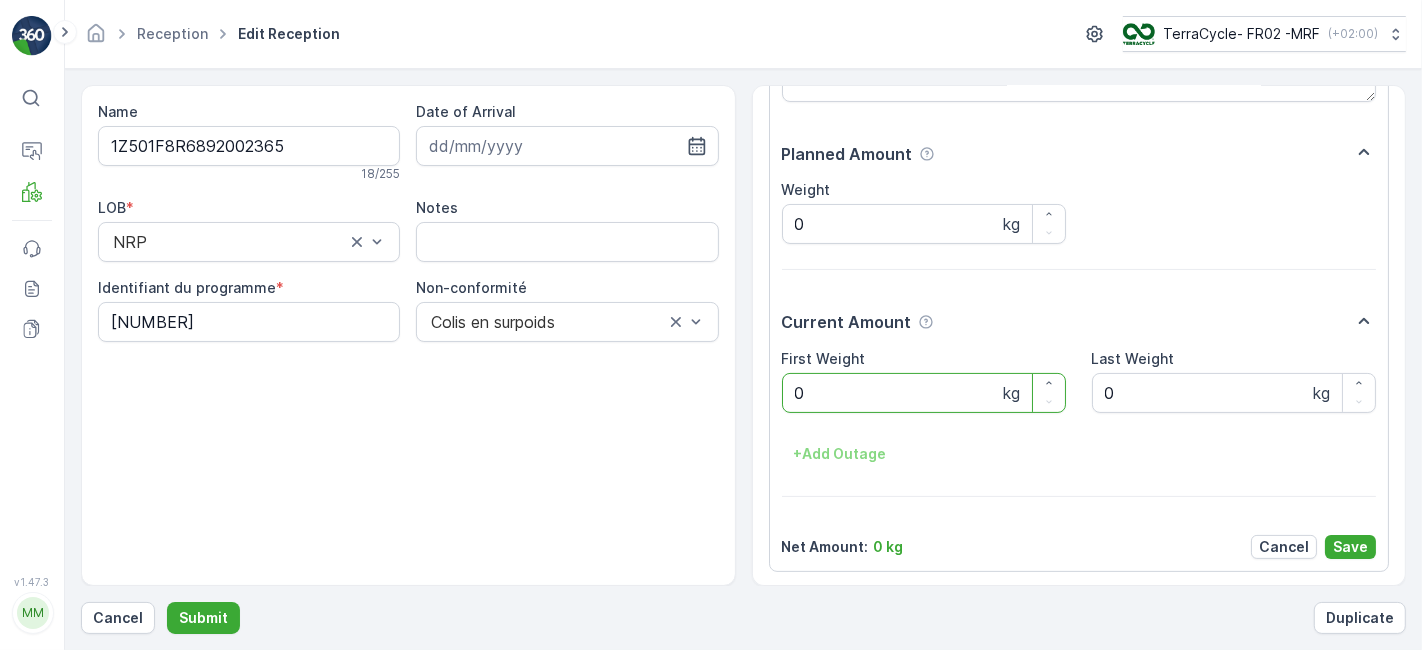 click on "0" at bounding box center (924, 393) 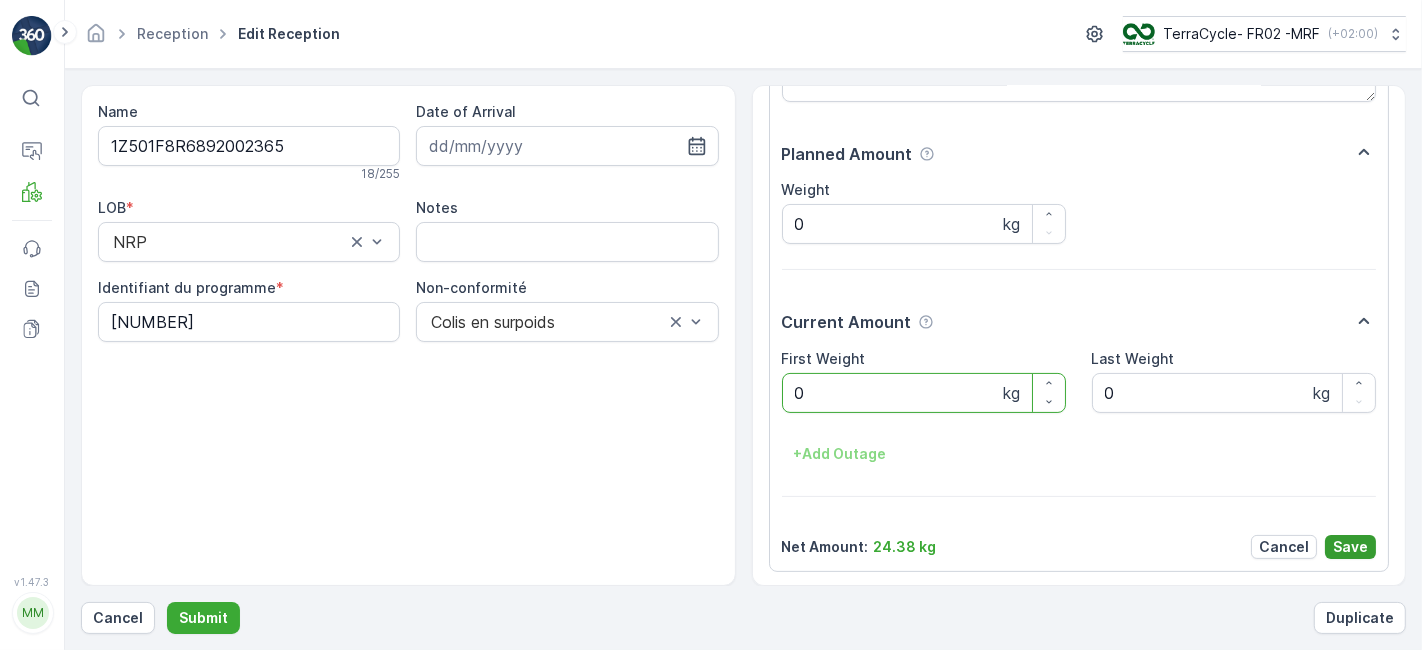 type on "[NUMBER]" 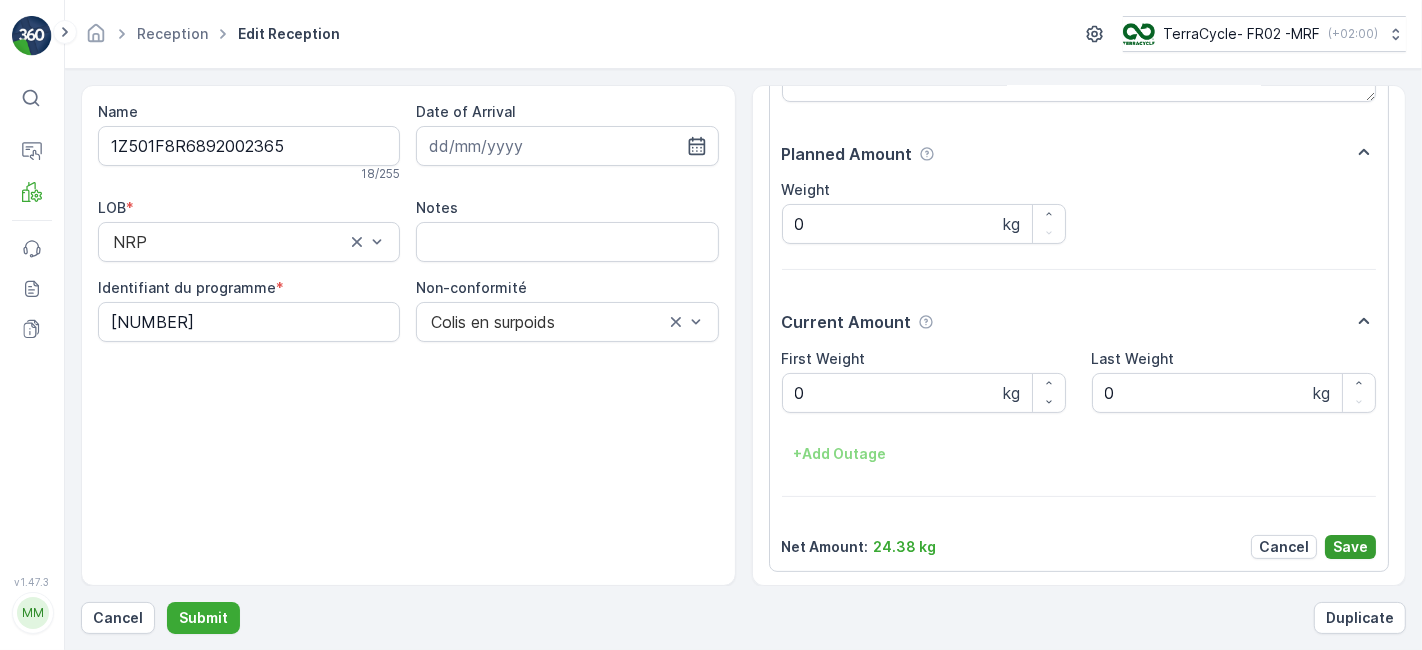 click on "Save" at bounding box center (1350, 547) 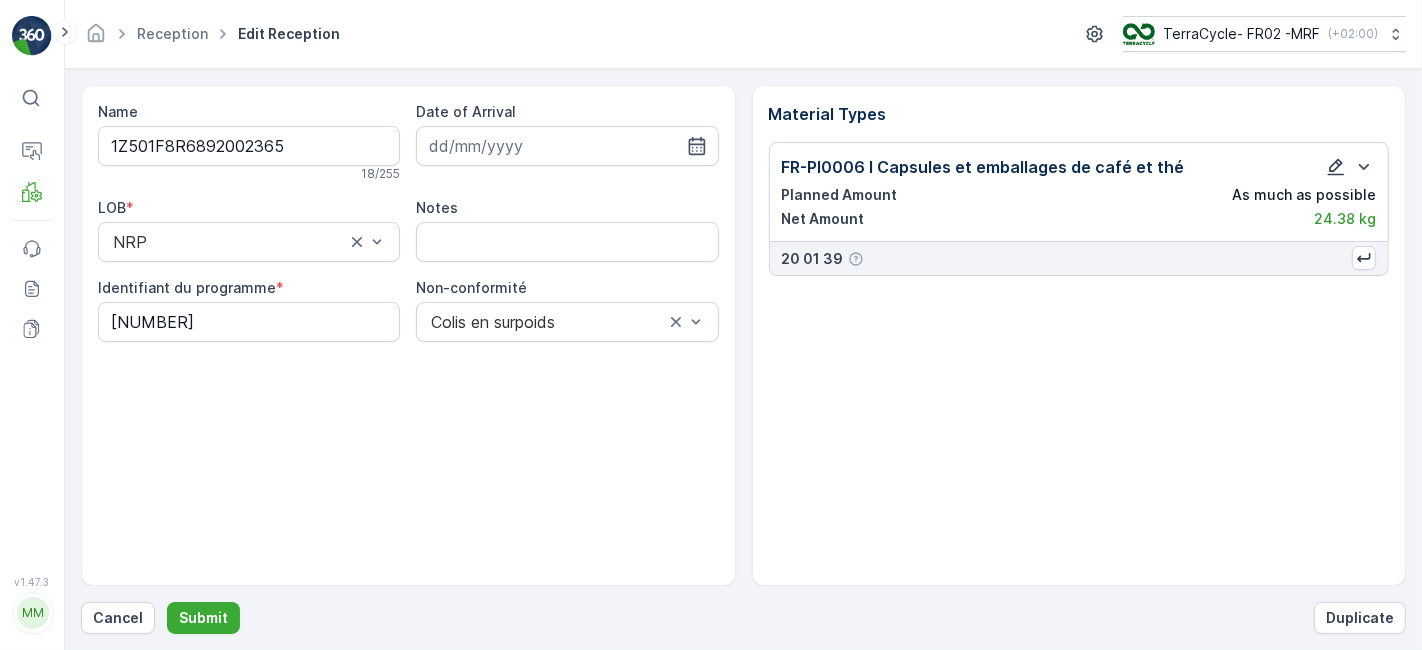 click 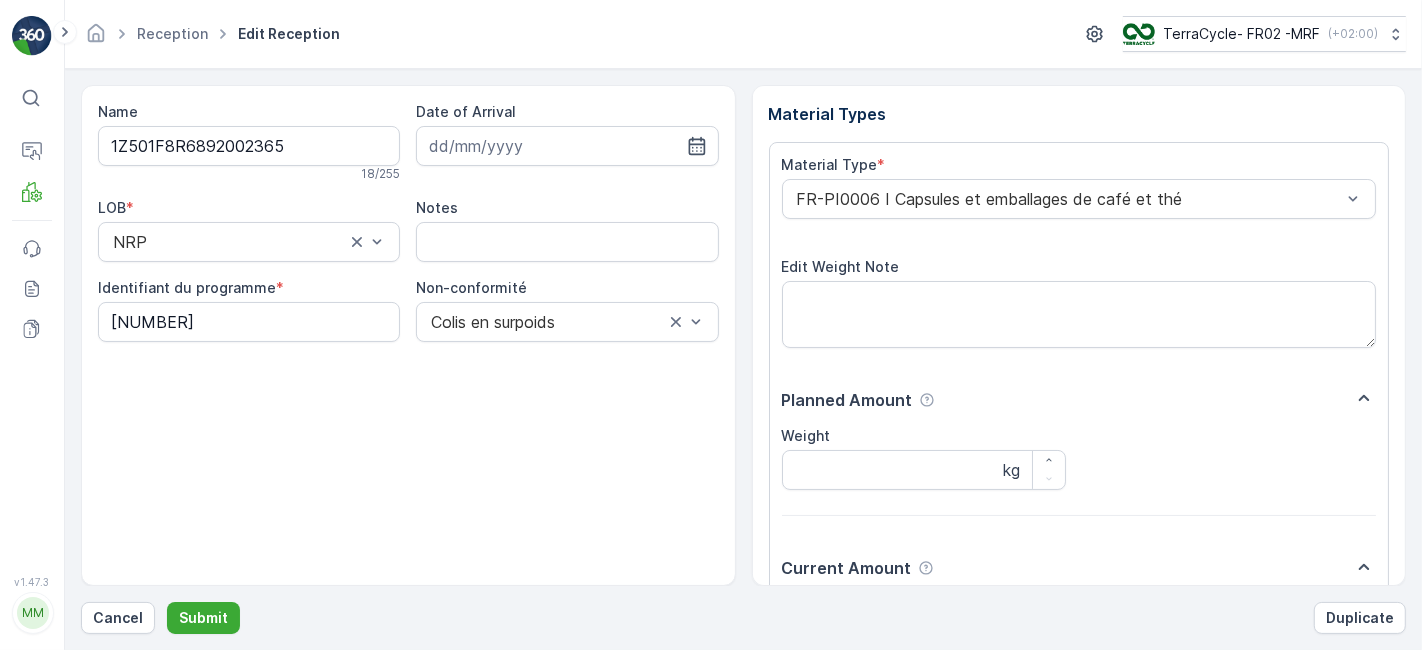 scroll, scrollTop: 246, scrollLeft: 0, axis: vertical 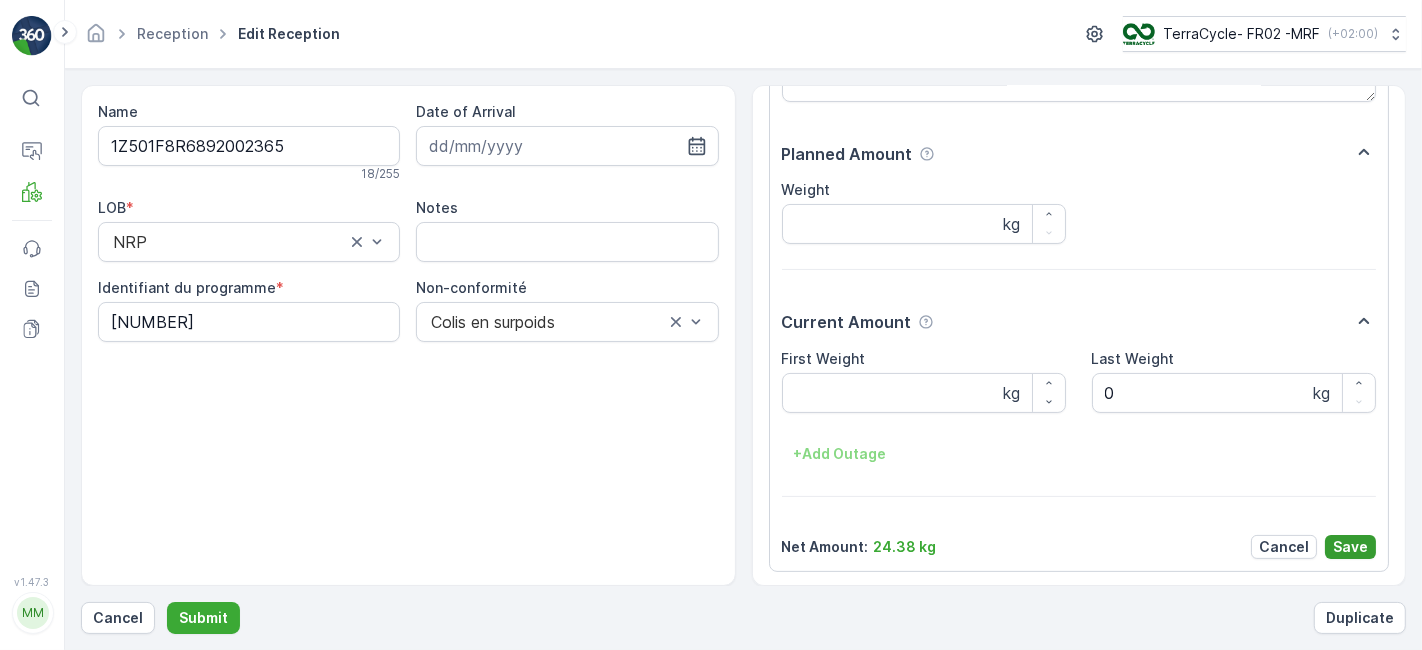click on "Save" at bounding box center [1350, 547] 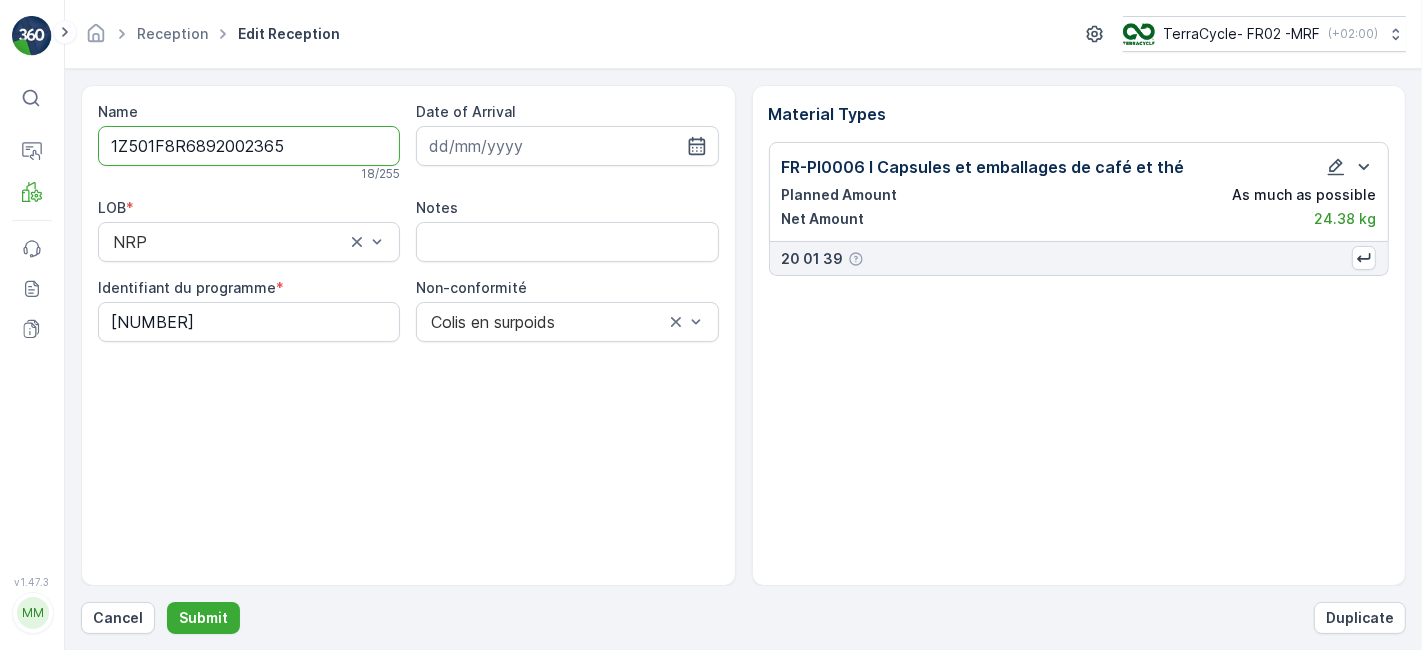 scroll, scrollTop: 0, scrollLeft: 0, axis: both 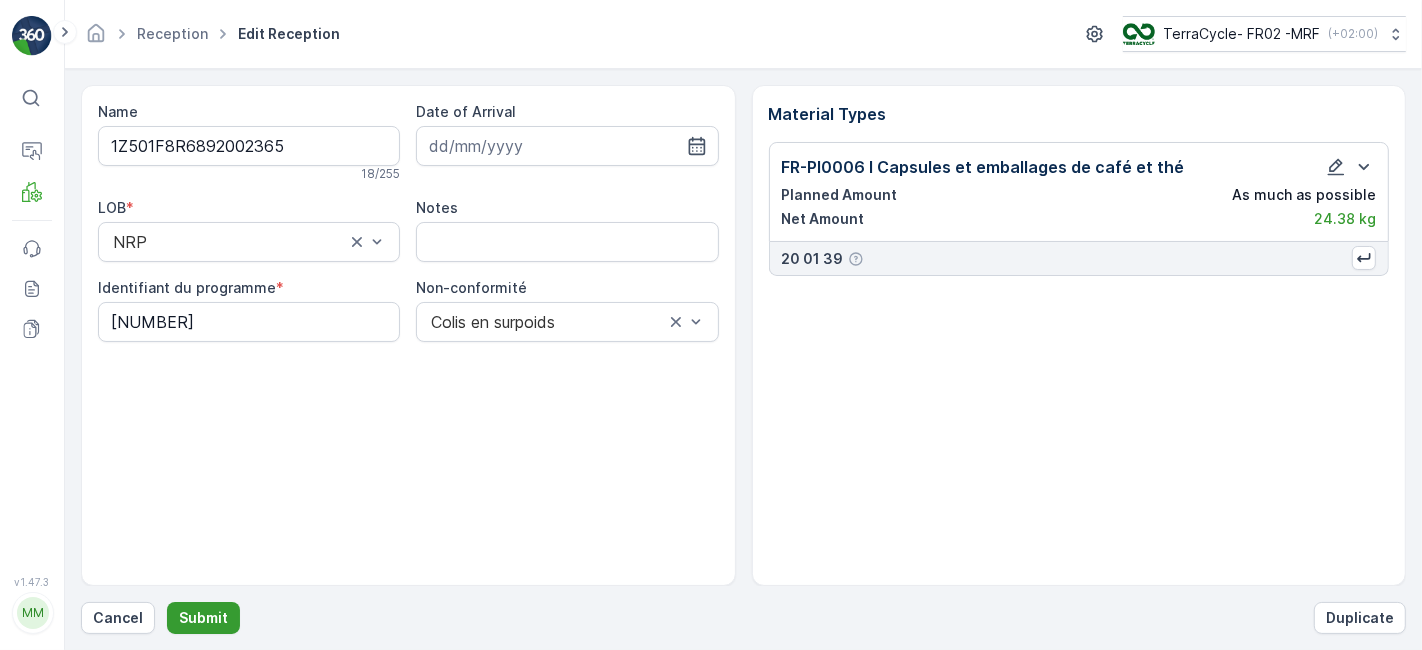 click on "Submit" at bounding box center [203, 618] 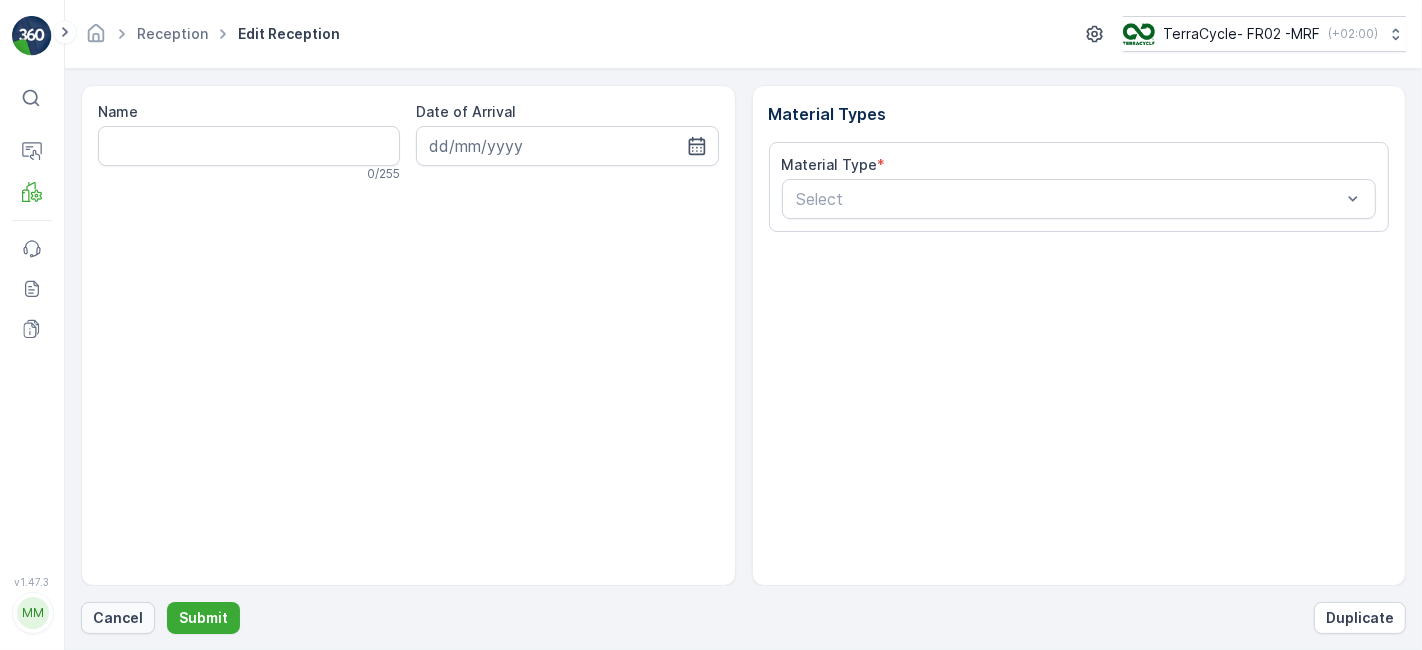 click on "Cancel" at bounding box center (118, 618) 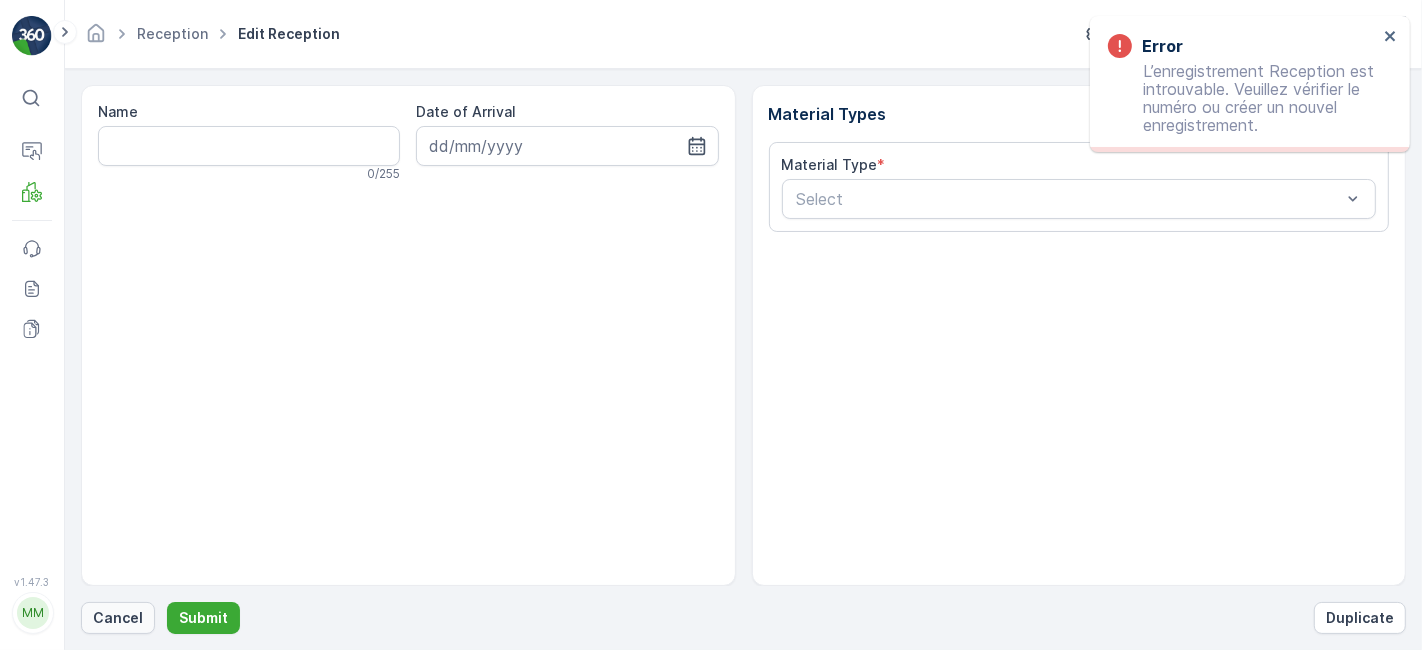 click on "Cancel" at bounding box center (118, 618) 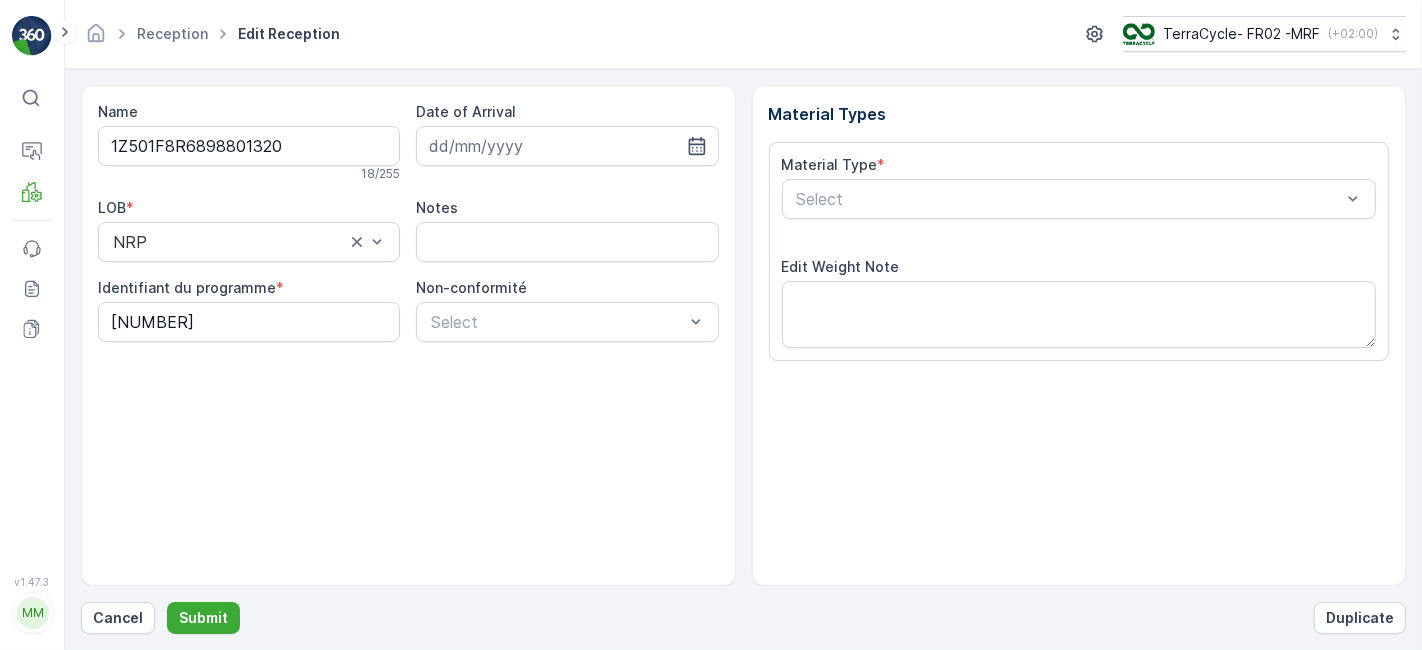 scroll, scrollTop: 246, scrollLeft: 0, axis: vertical 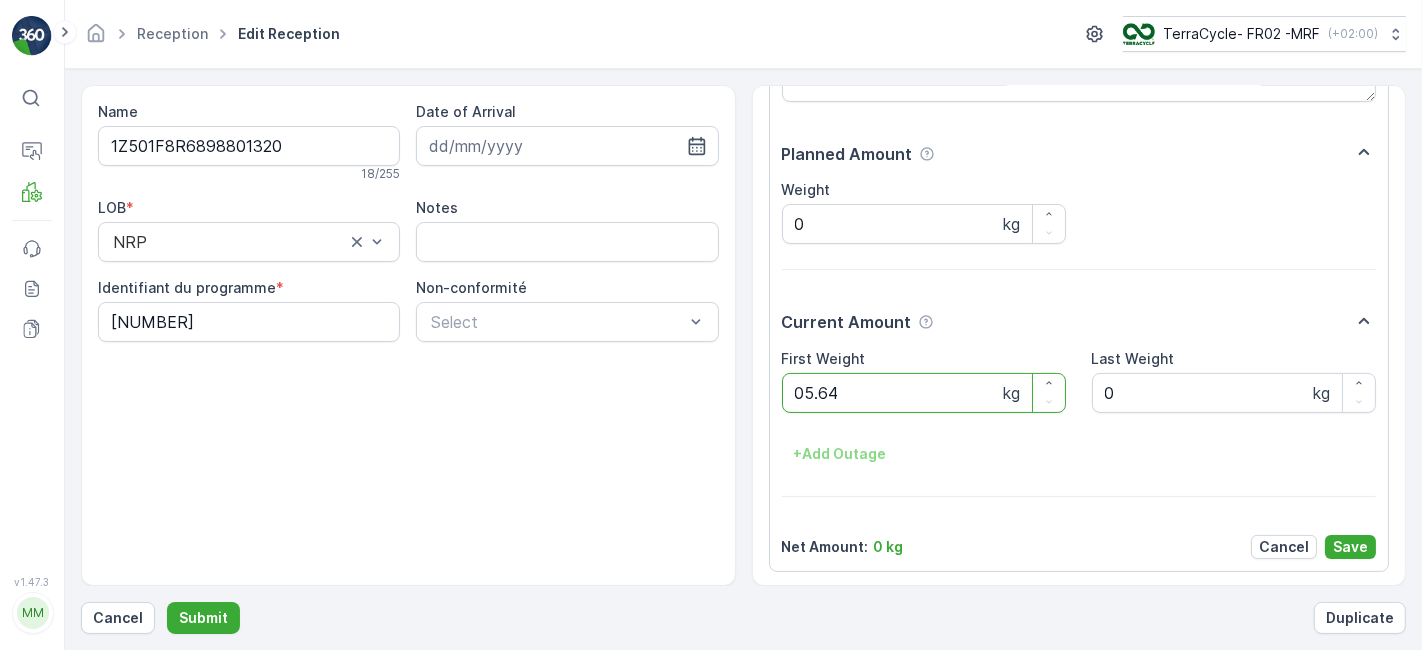 click on "Submit" at bounding box center [203, 618] 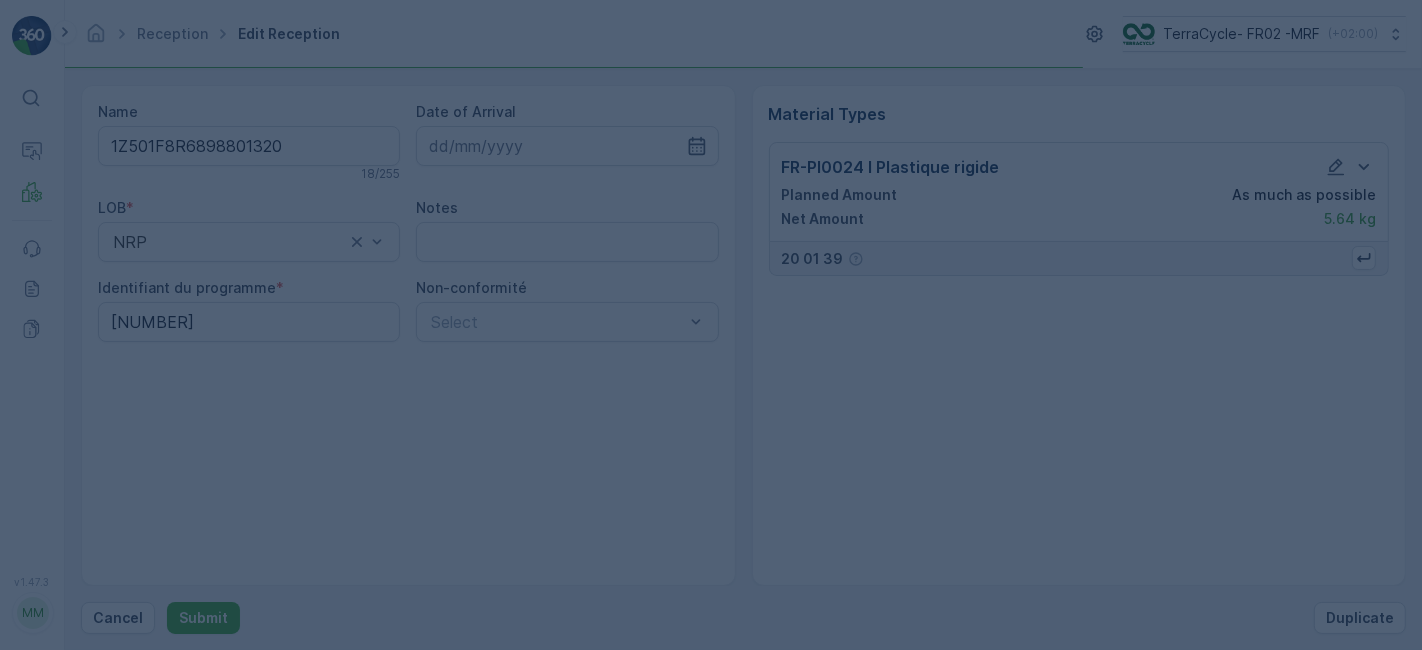 scroll, scrollTop: 0, scrollLeft: 0, axis: both 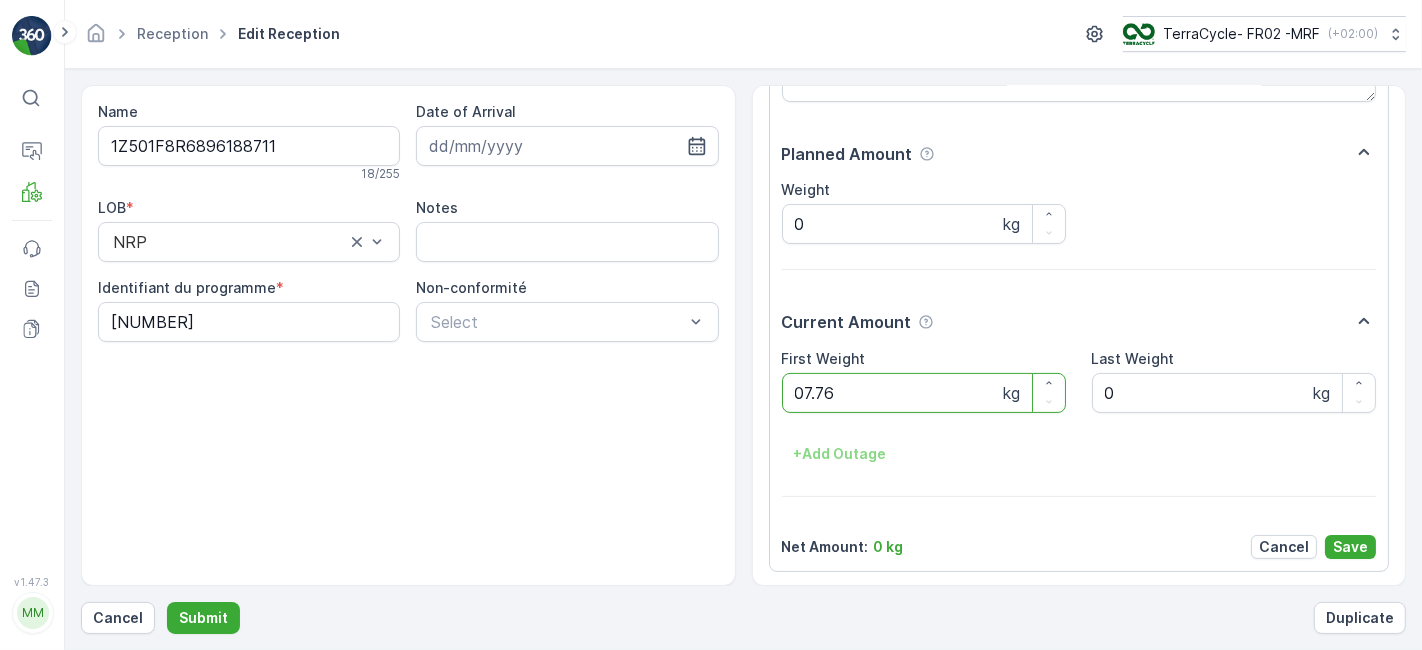 click on "Submit" at bounding box center (203, 618) 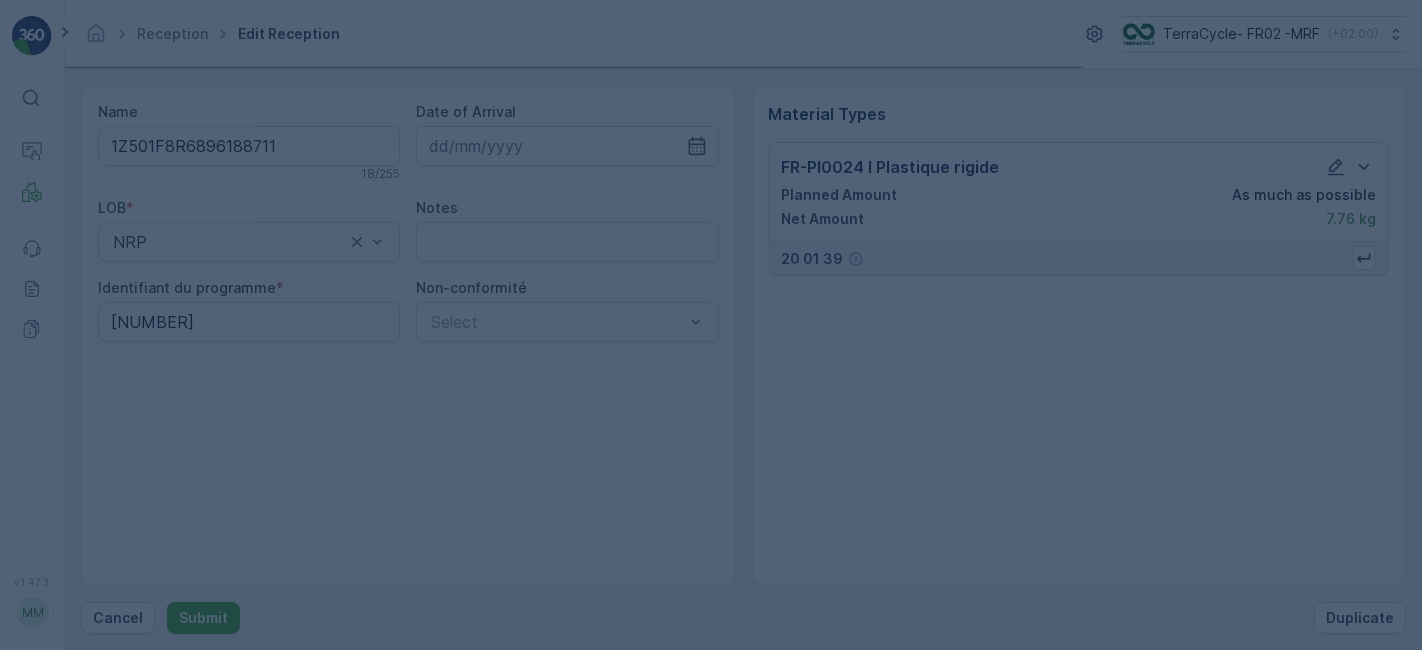 scroll, scrollTop: 0, scrollLeft: 0, axis: both 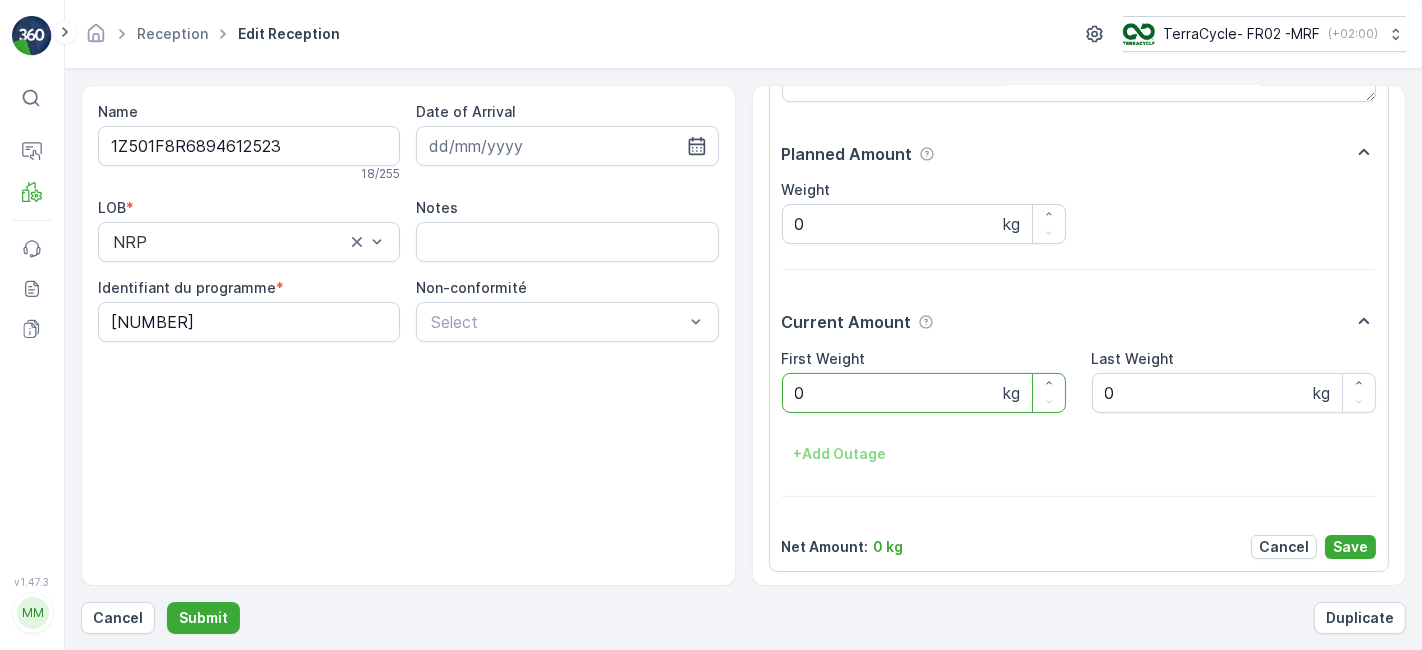 click on "Submit" at bounding box center (203, 618) 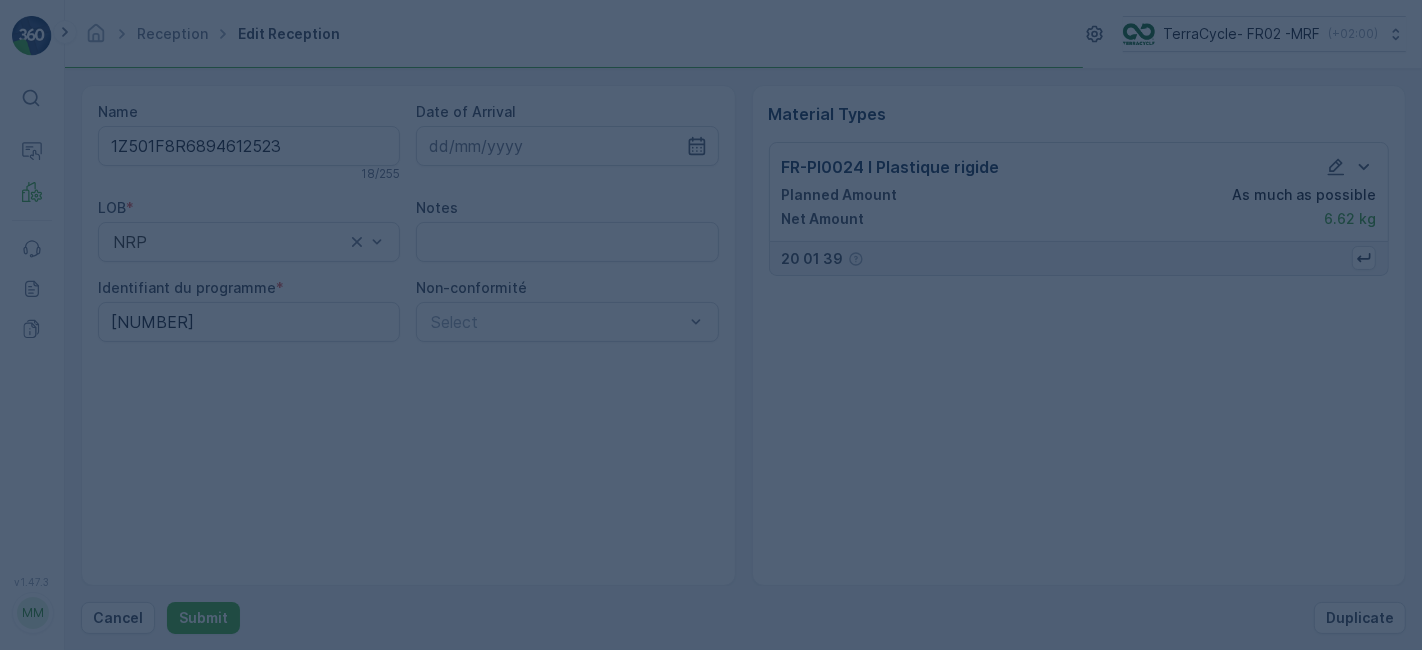 scroll, scrollTop: 0, scrollLeft: 0, axis: both 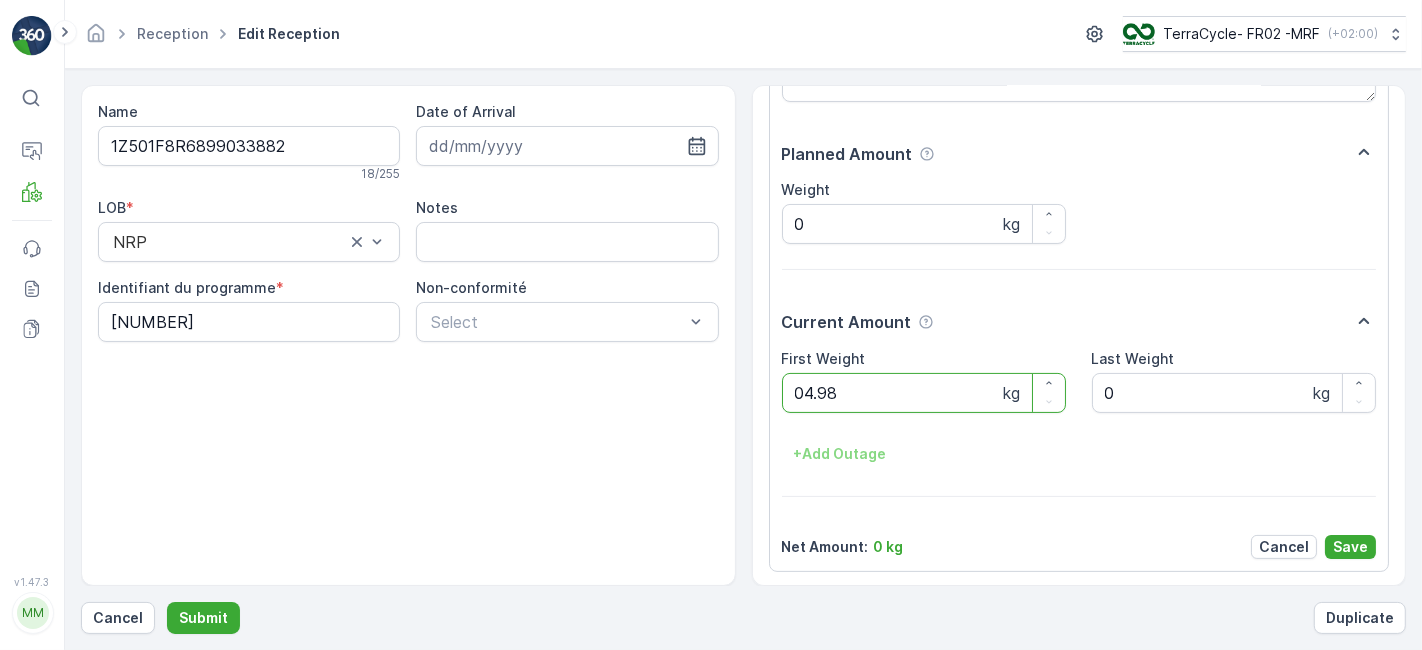 click on "Submit" at bounding box center (203, 618) 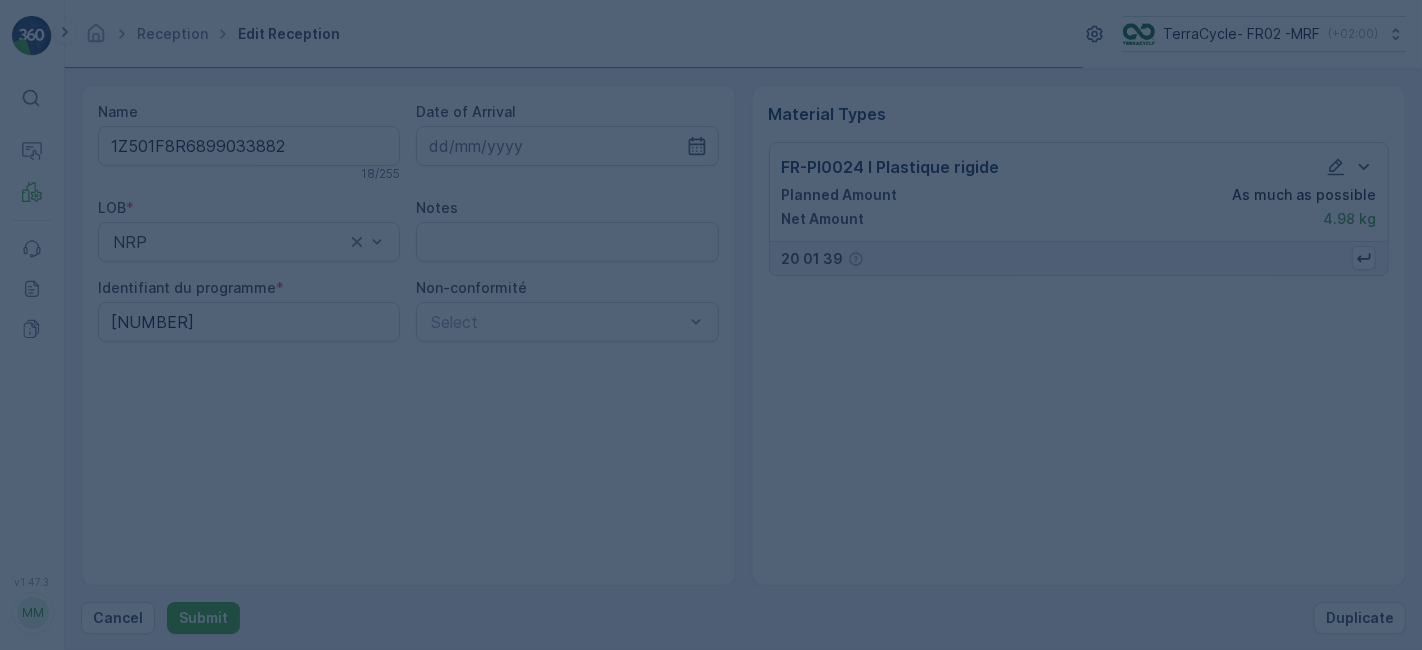 scroll, scrollTop: 0, scrollLeft: 0, axis: both 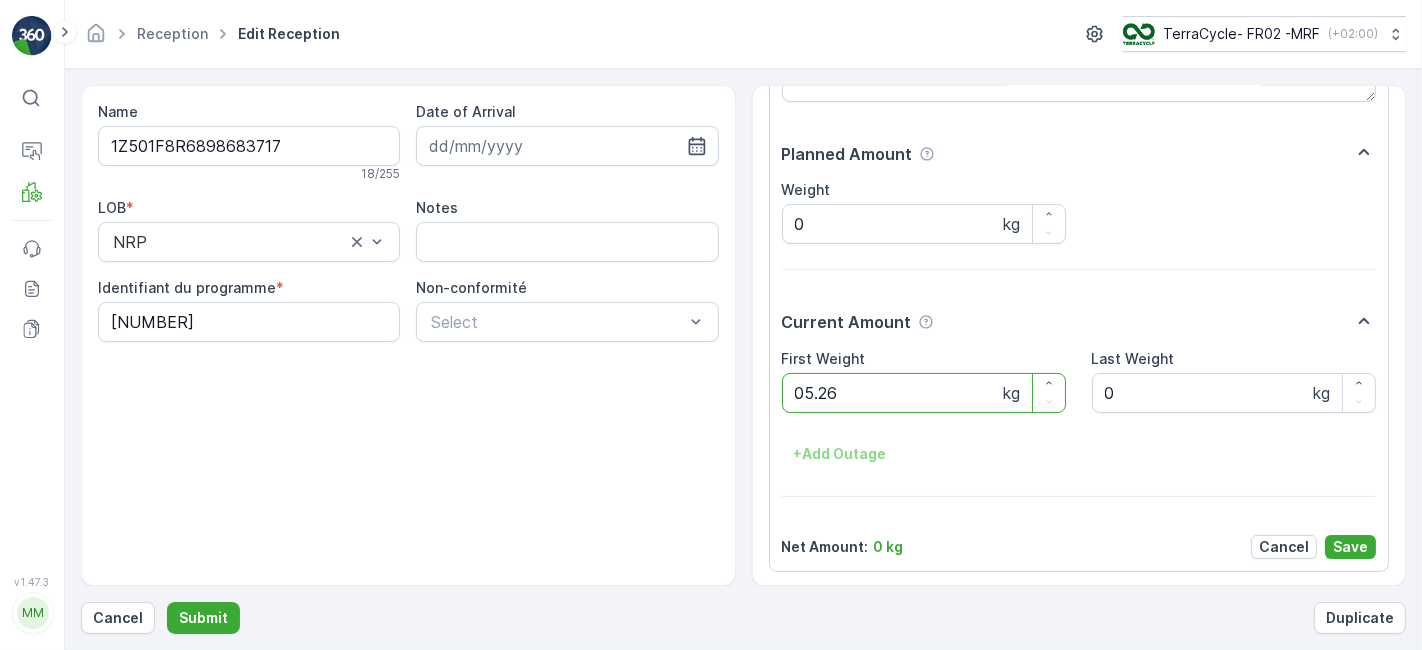 click on "Submit" at bounding box center (203, 618) 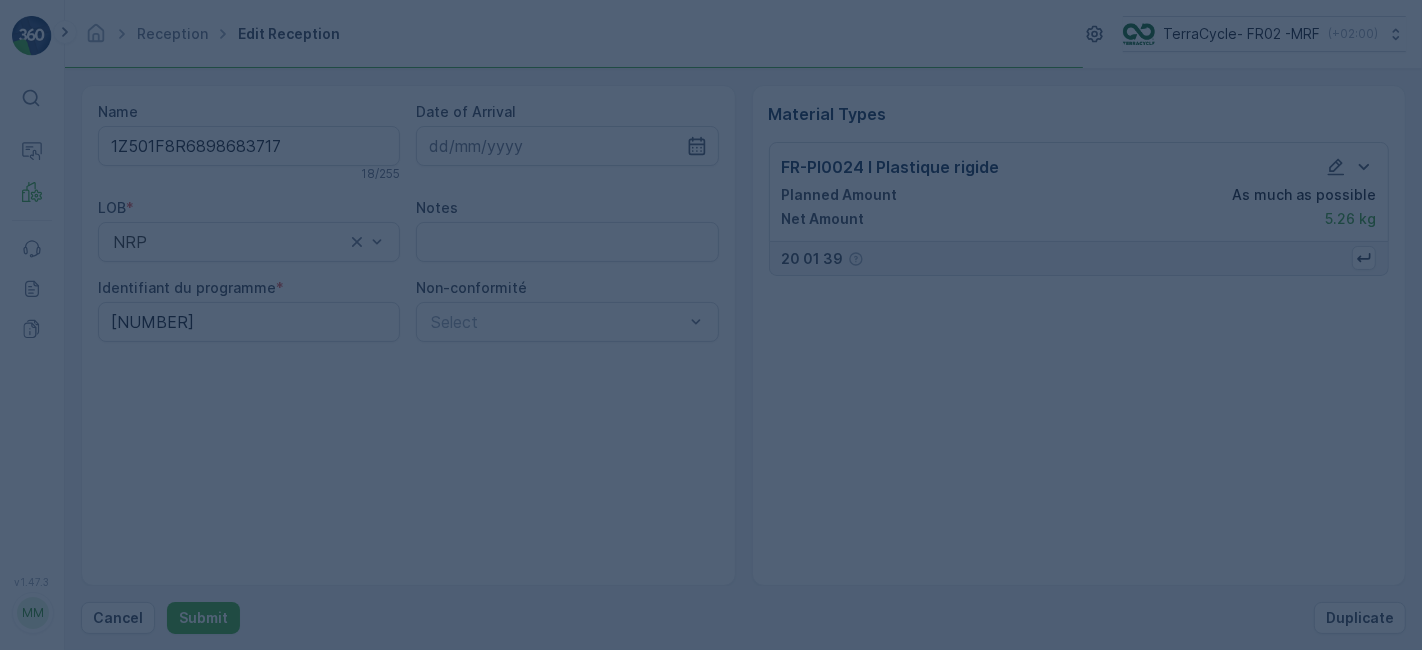 scroll, scrollTop: 0, scrollLeft: 0, axis: both 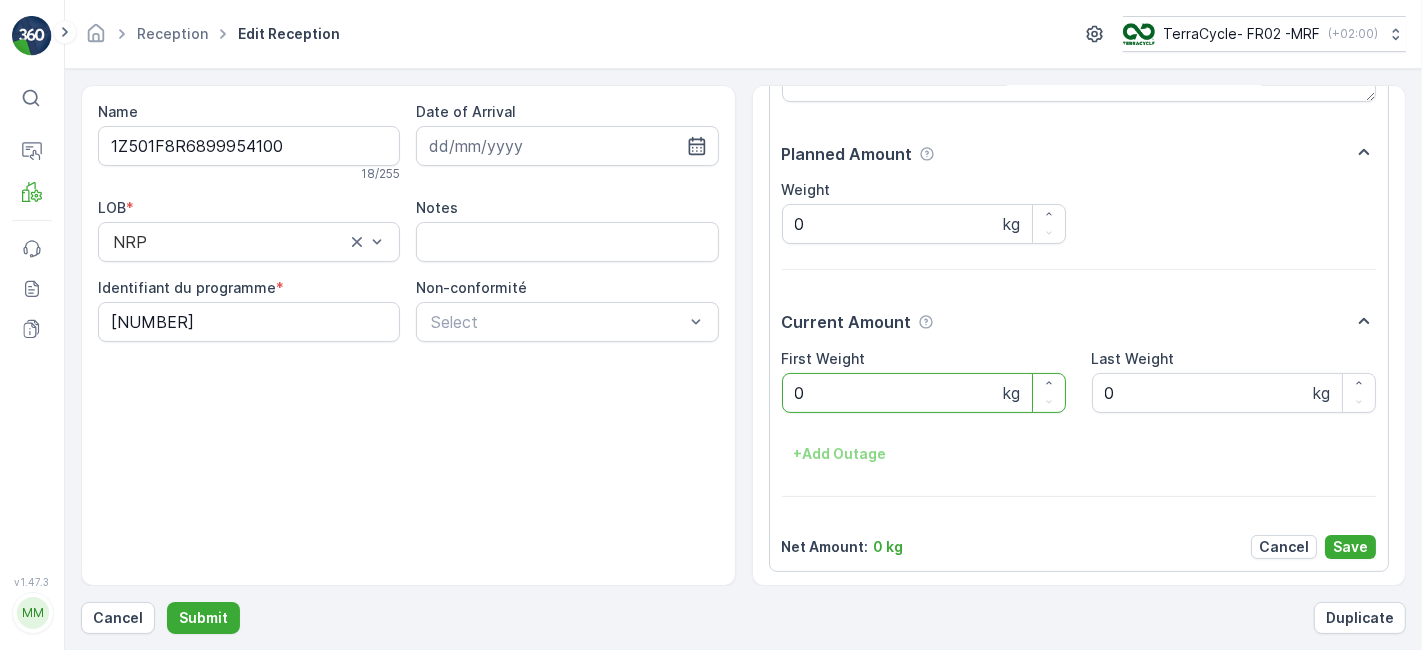 click on "Submit" at bounding box center (203, 618) 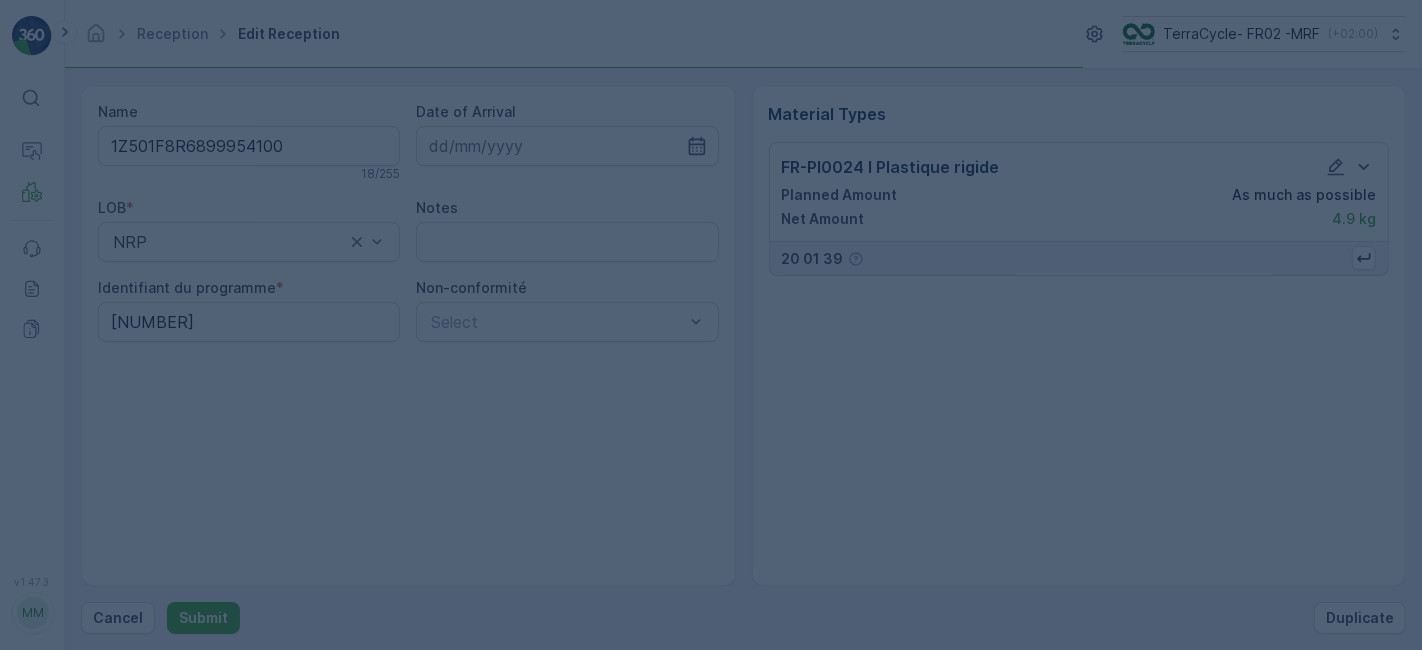 scroll, scrollTop: 0, scrollLeft: 0, axis: both 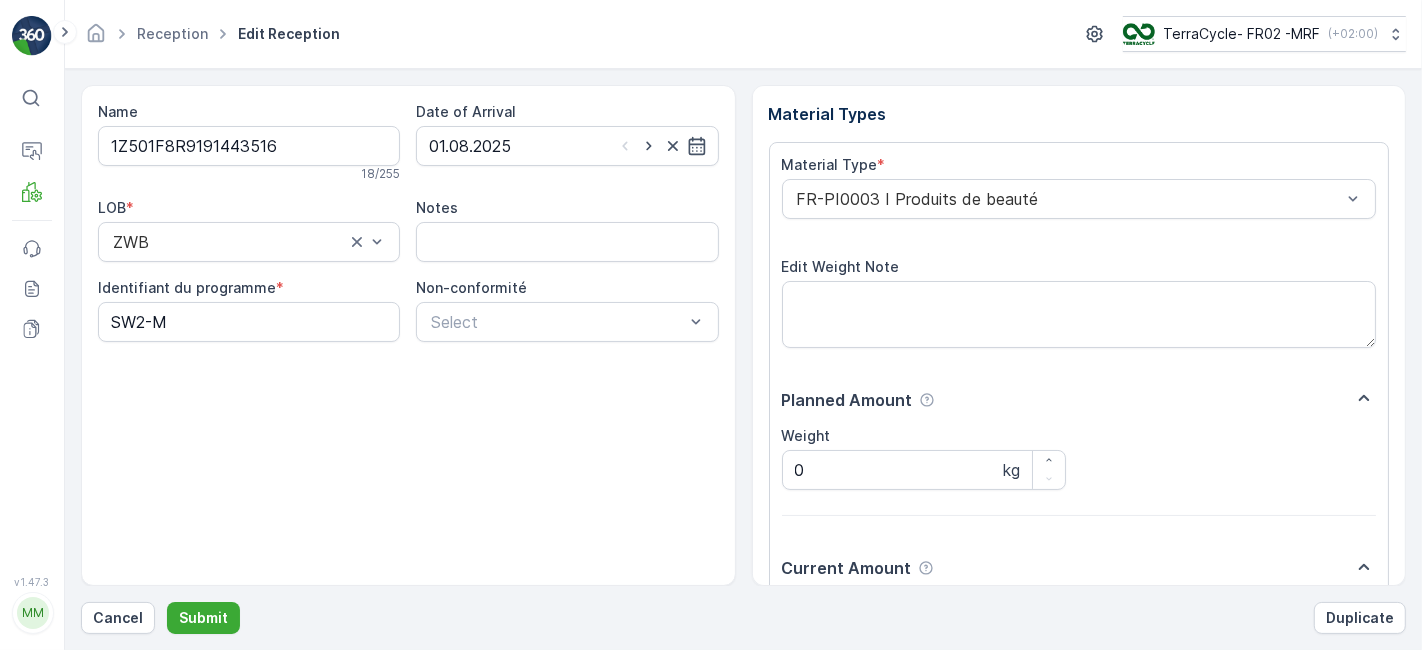 click on "Submit" at bounding box center [203, 618] 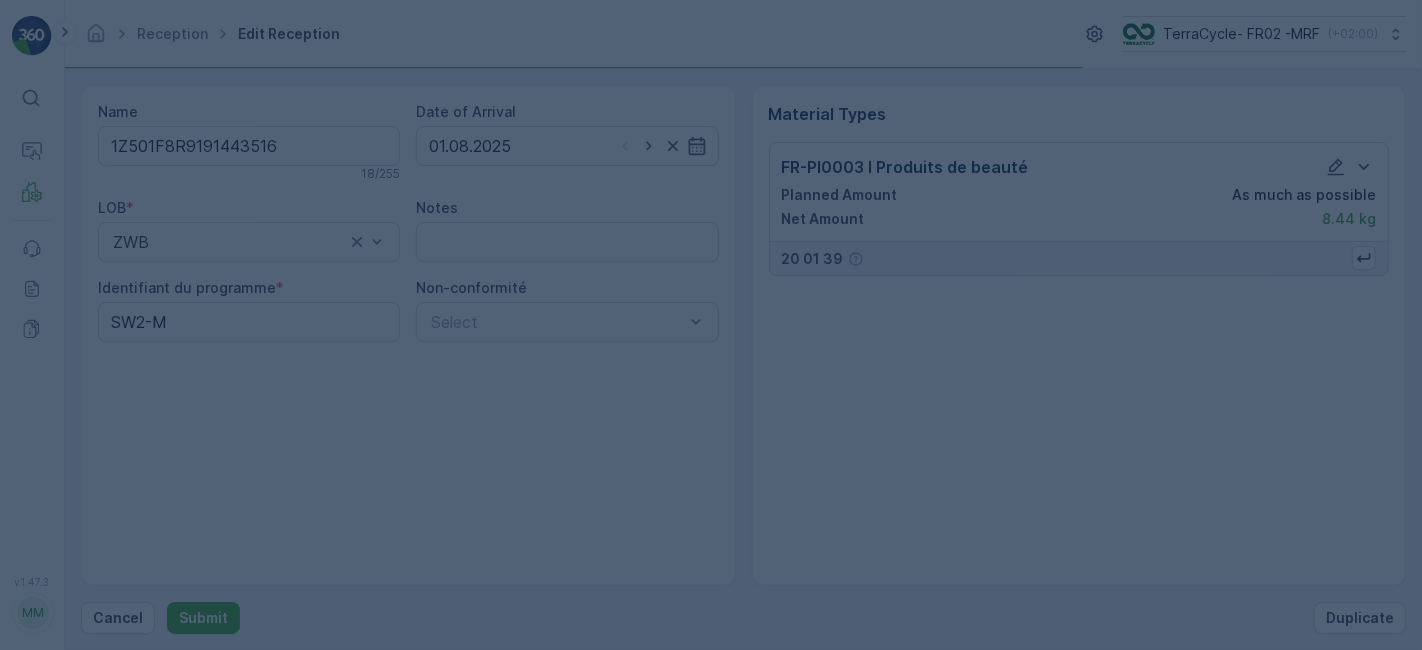 scroll, scrollTop: 0, scrollLeft: 0, axis: both 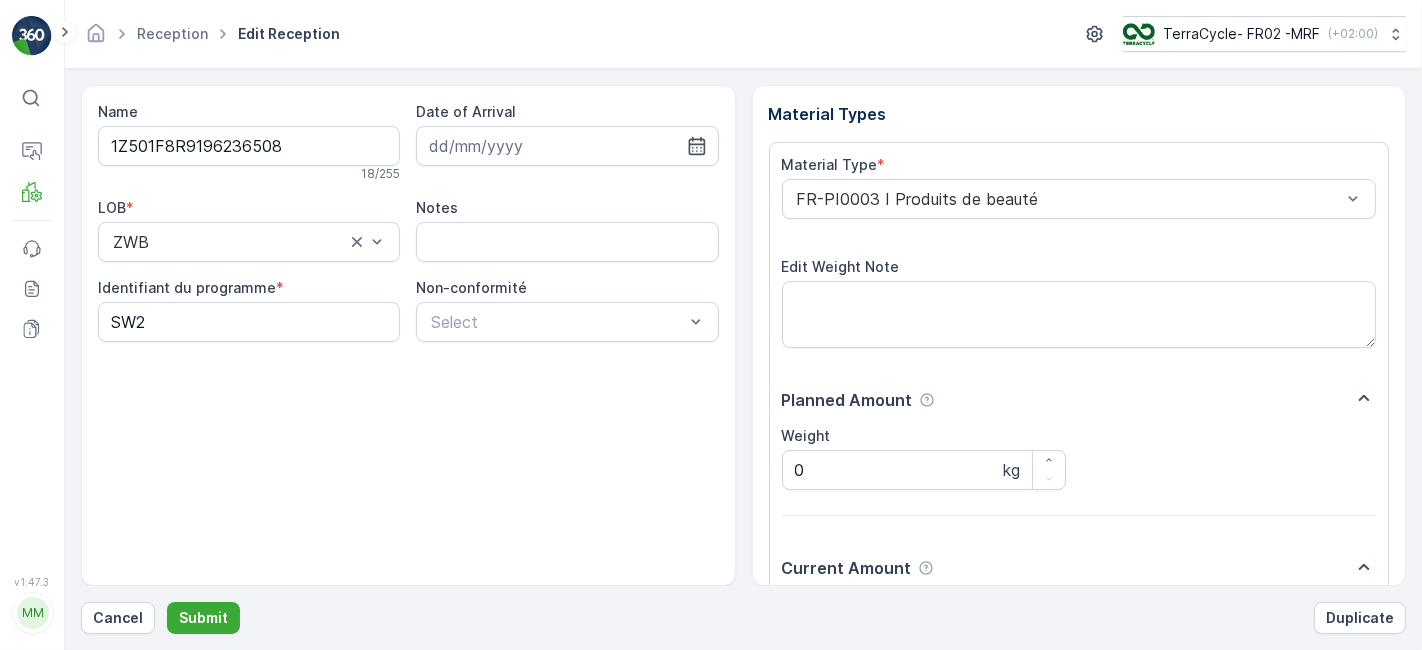 click on "Submit" at bounding box center (203, 618) 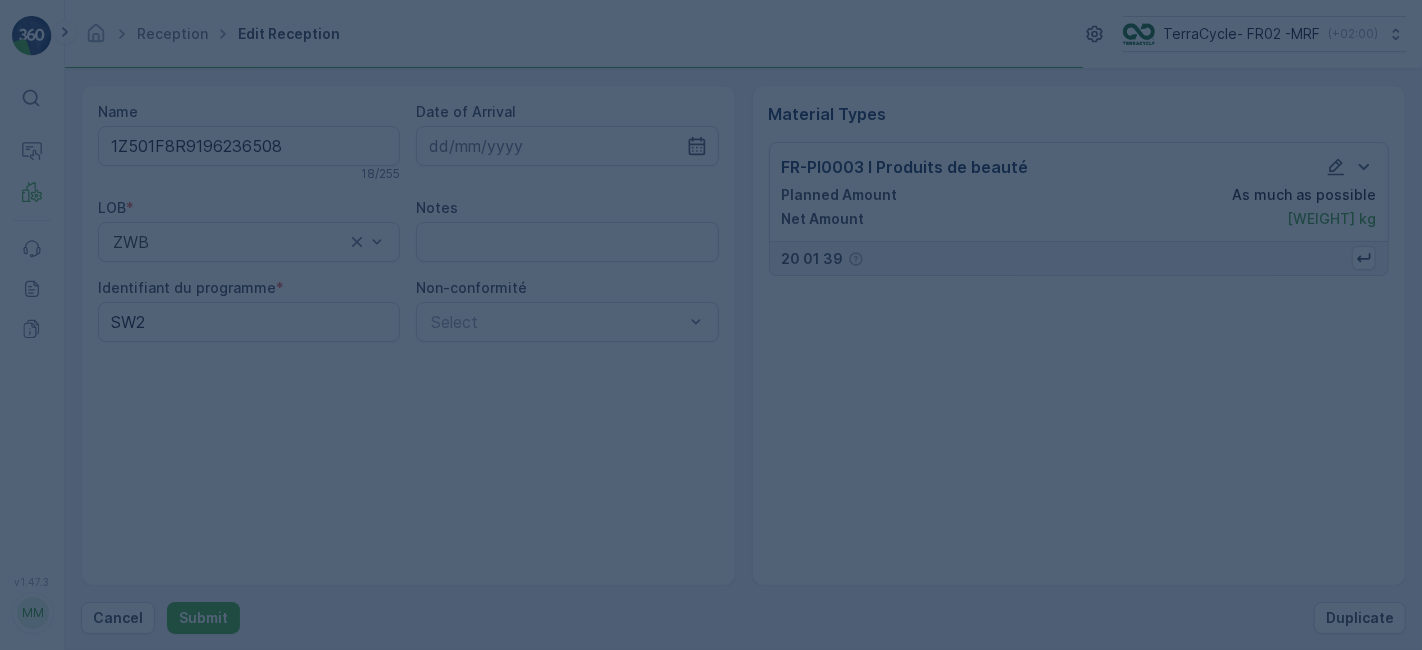 scroll, scrollTop: 0, scrollLeft: 0, axis: both 